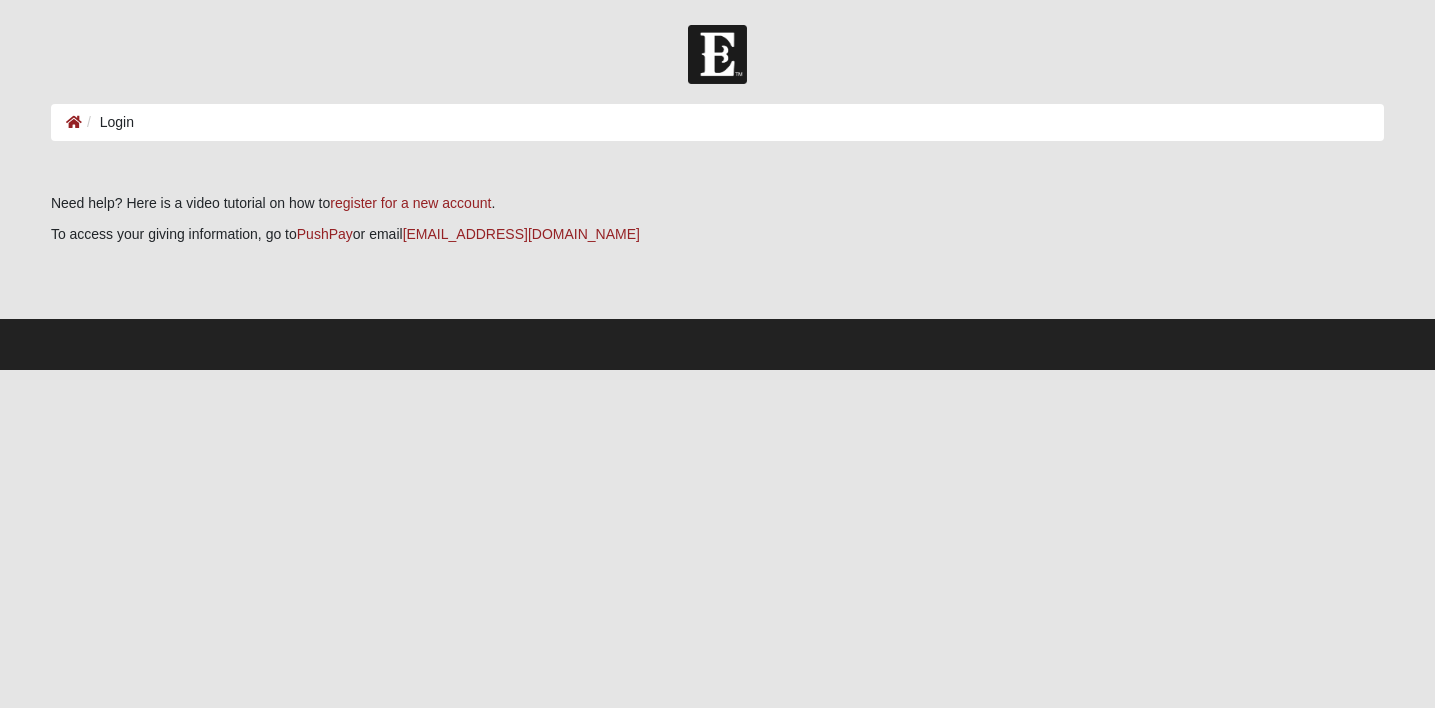 scroll, scrollTop: 0, scrollLeft: 0, axis: both 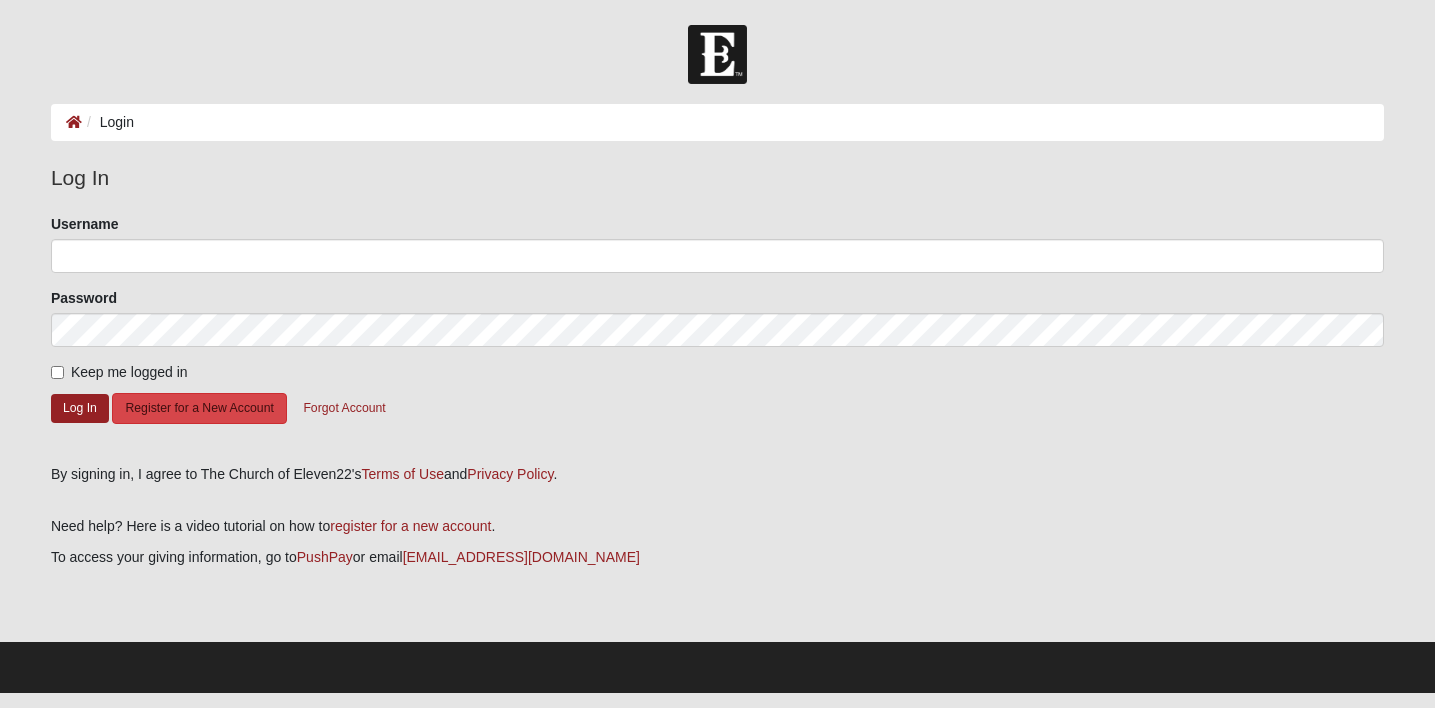click on "Register for a New Account" 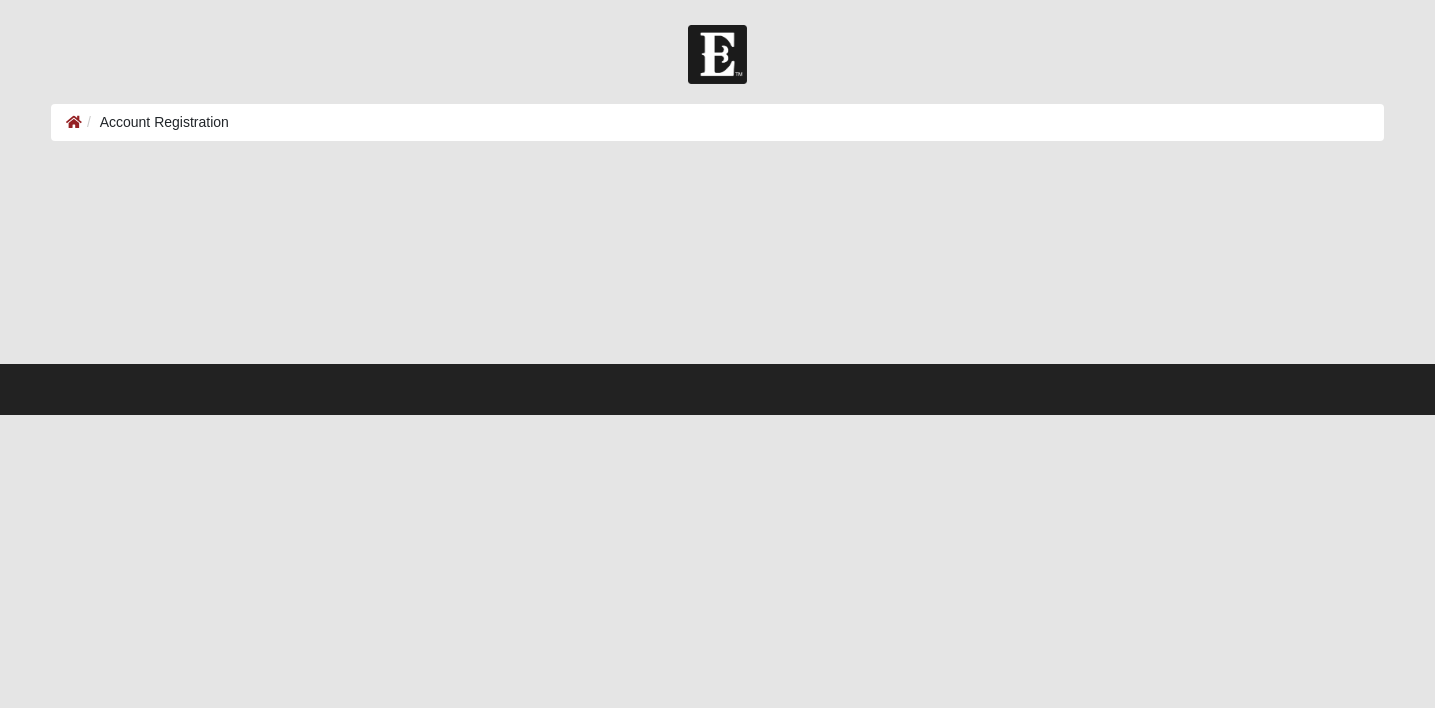 scroll, scrollTop: 0, scrollLeft: 0, axis: both 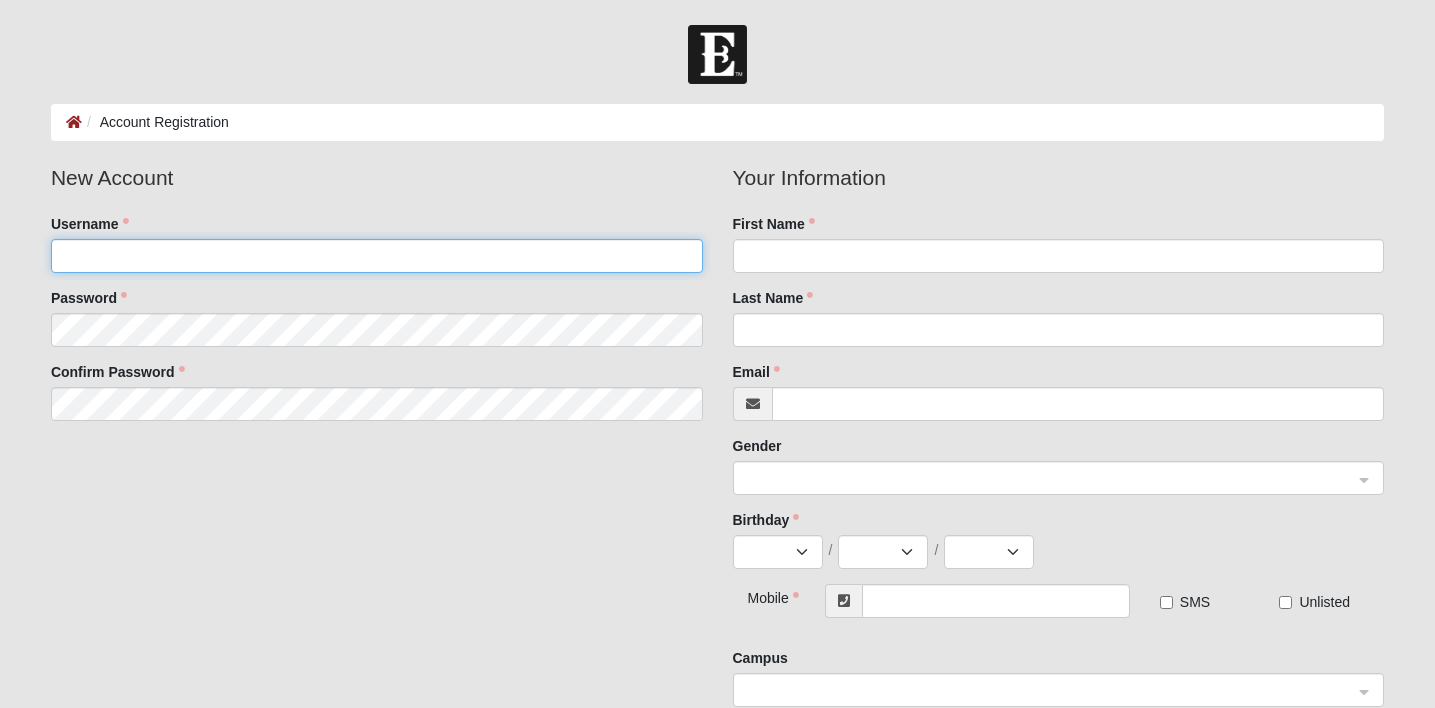 click on "Username" 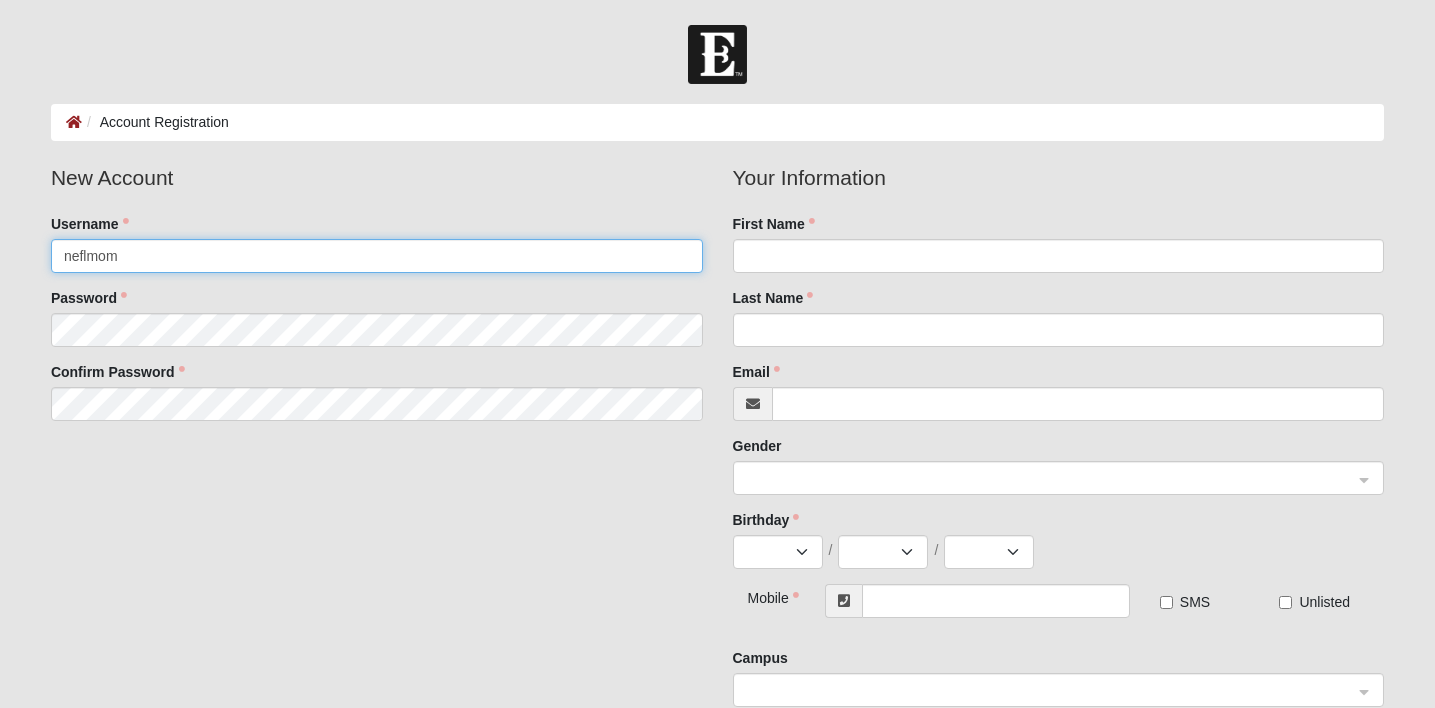 type on "neflmom" 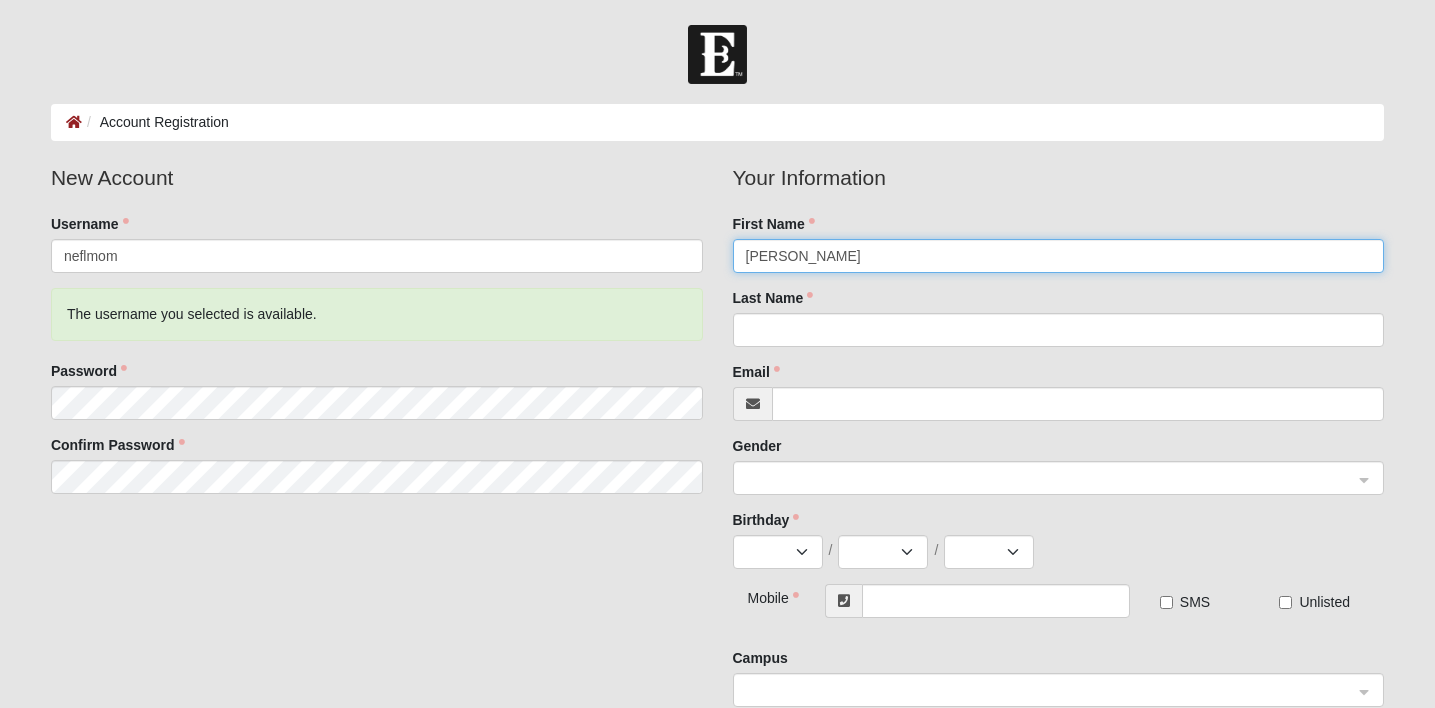 type on "Christy" 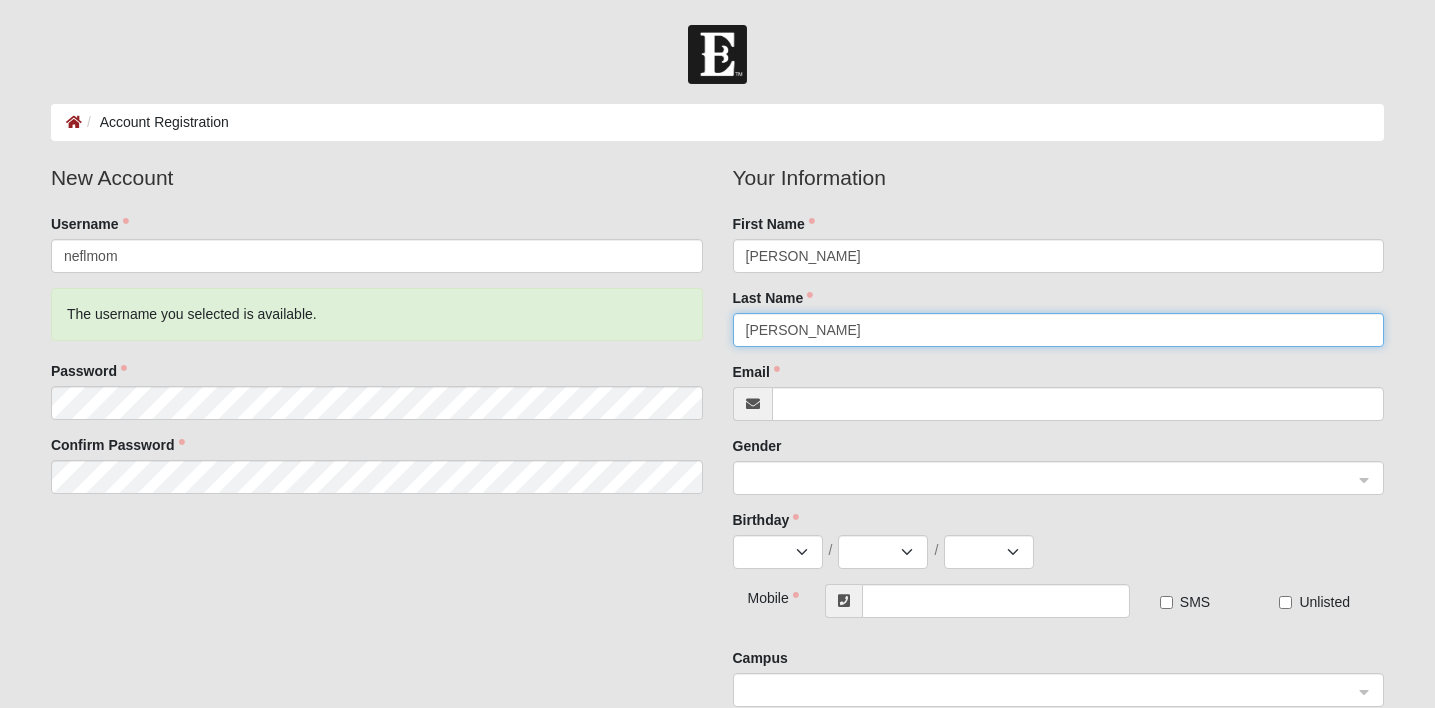 type on "Chambers" 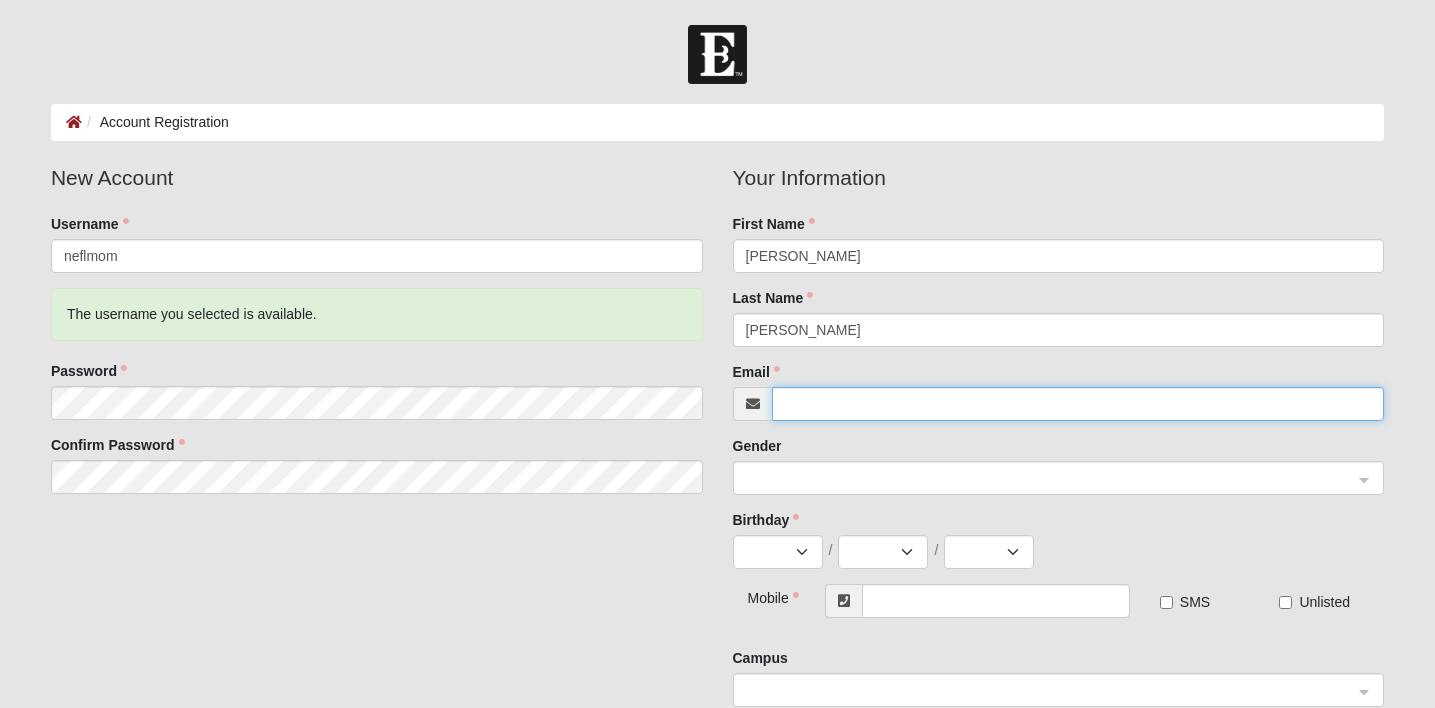 type on "neflmom@gmail.com" 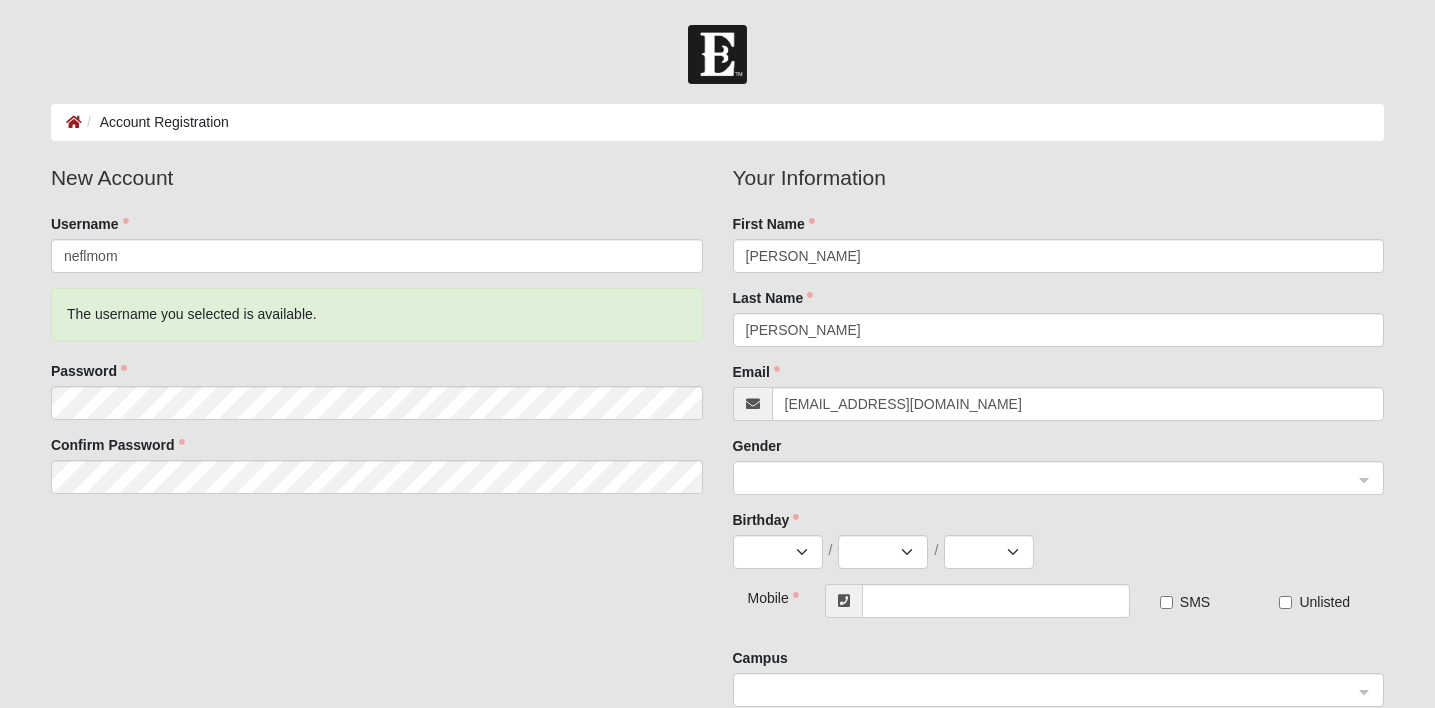 click 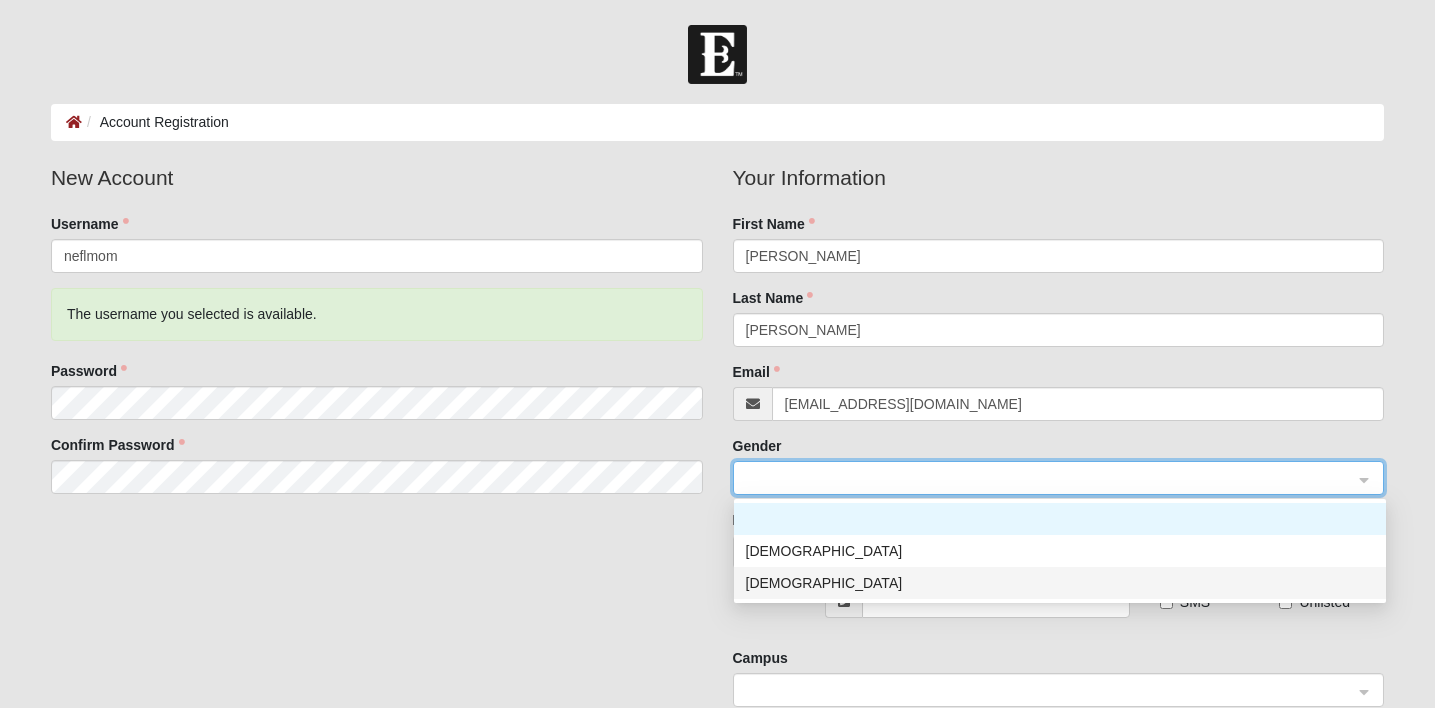 click on "Female" at bounding box center [1060, 583] 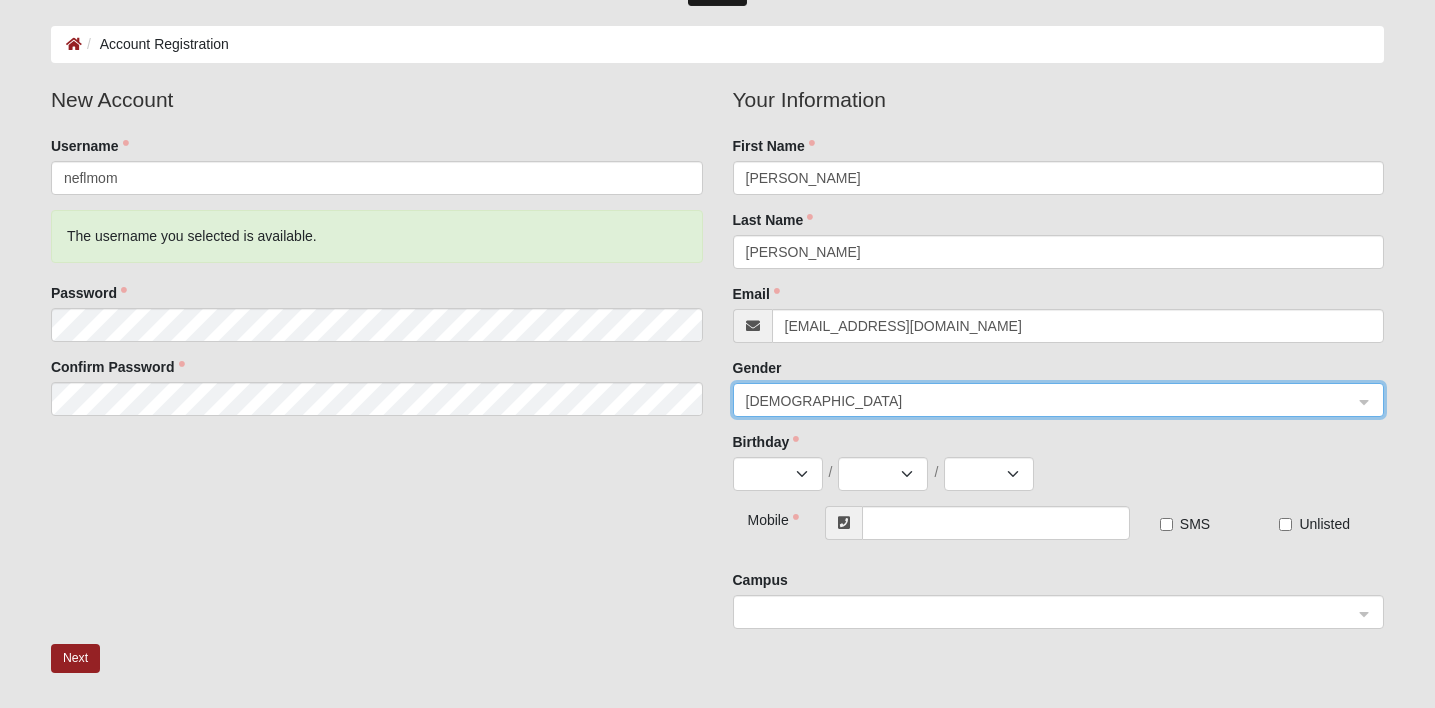 scroll, scrollTop: 92, scrollLeft: 0, axis: vertical 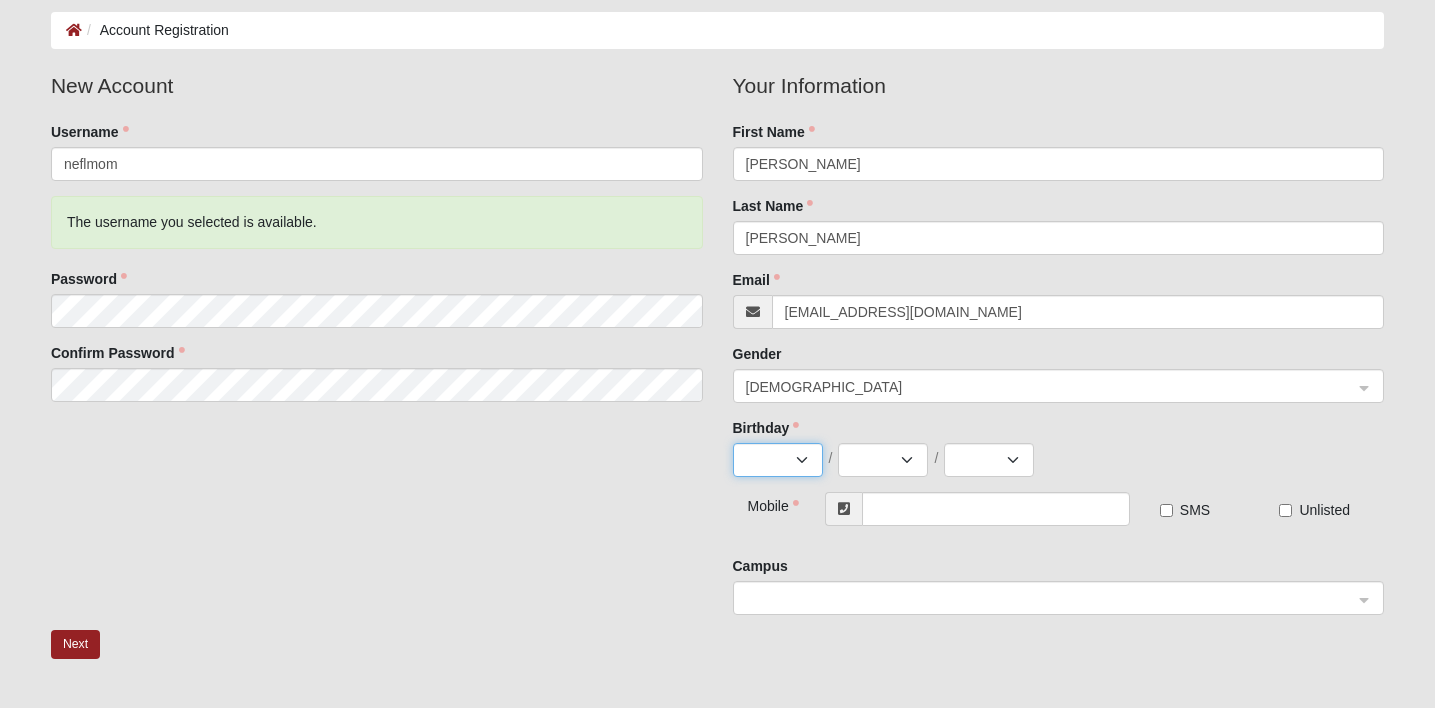 select on "5" 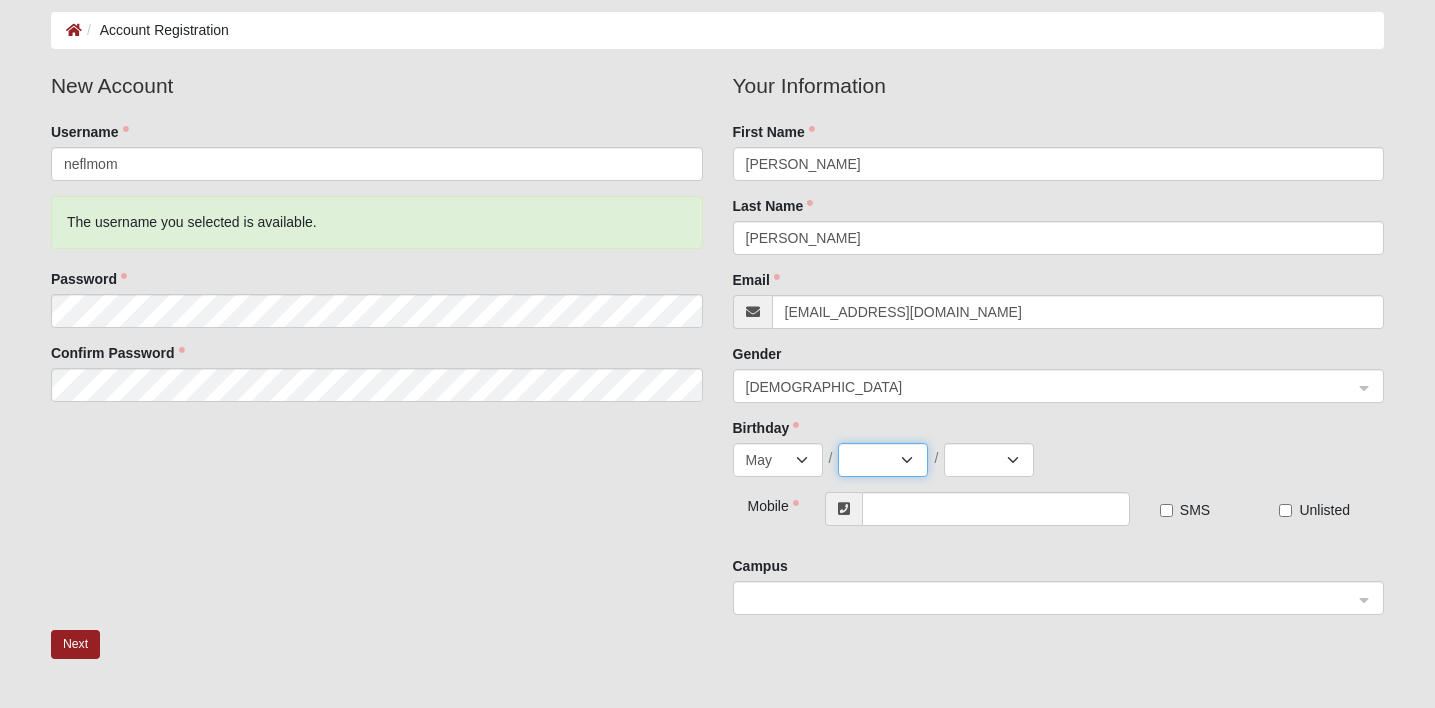 select on "10" 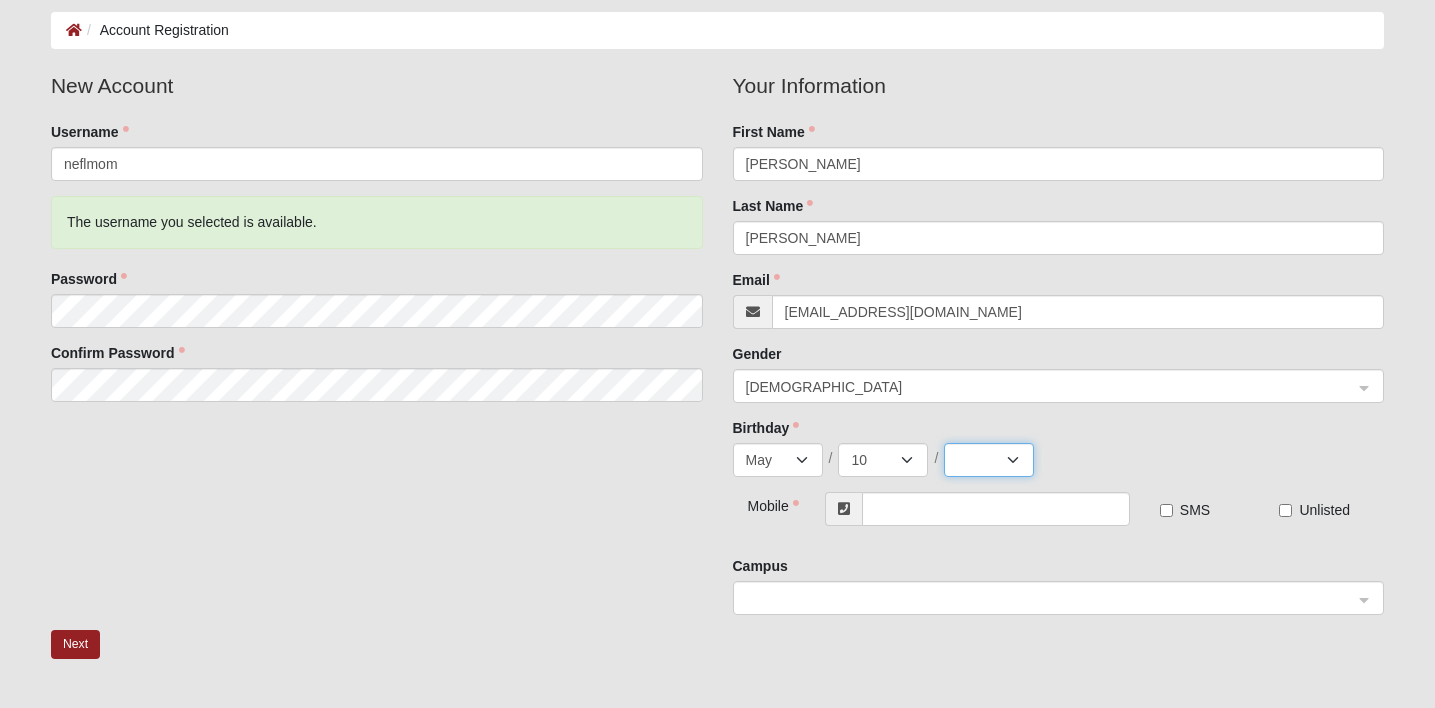 select on "1971" 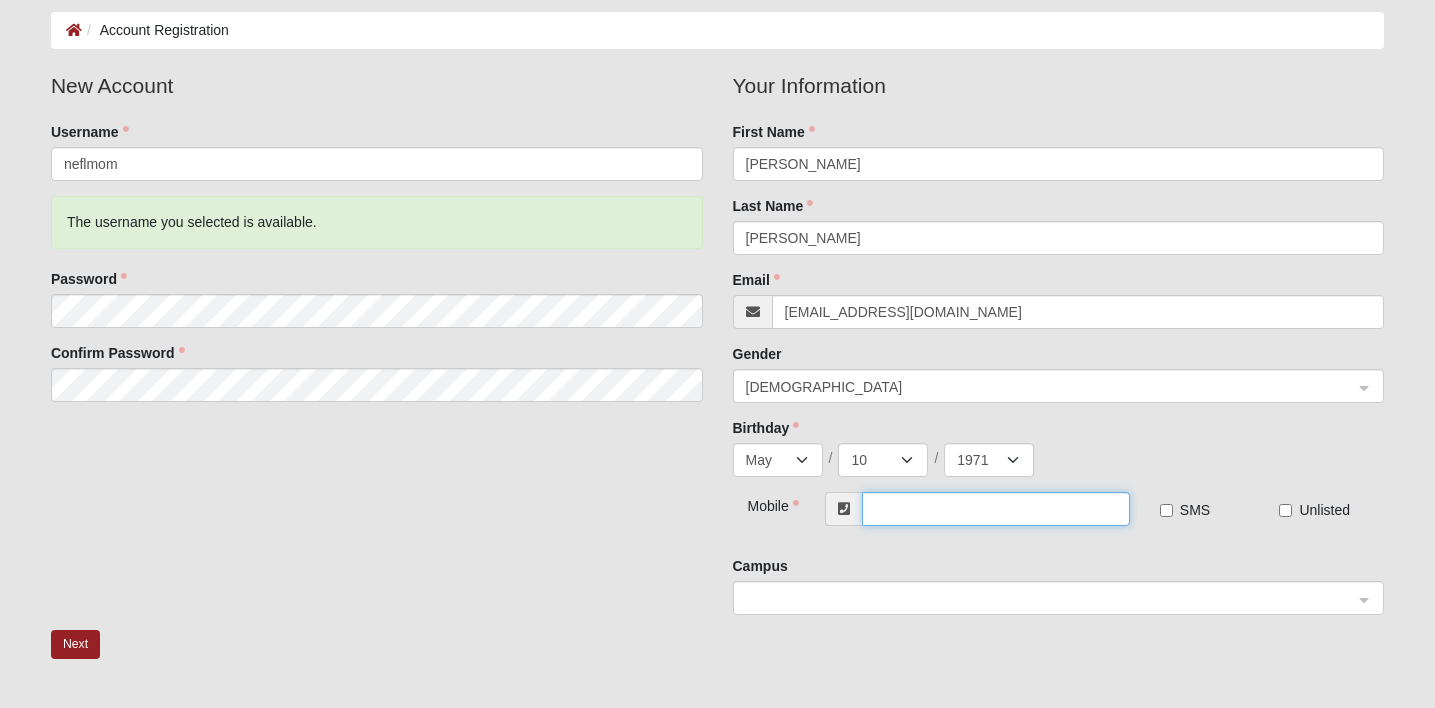 click at bounding box center [996, 509] 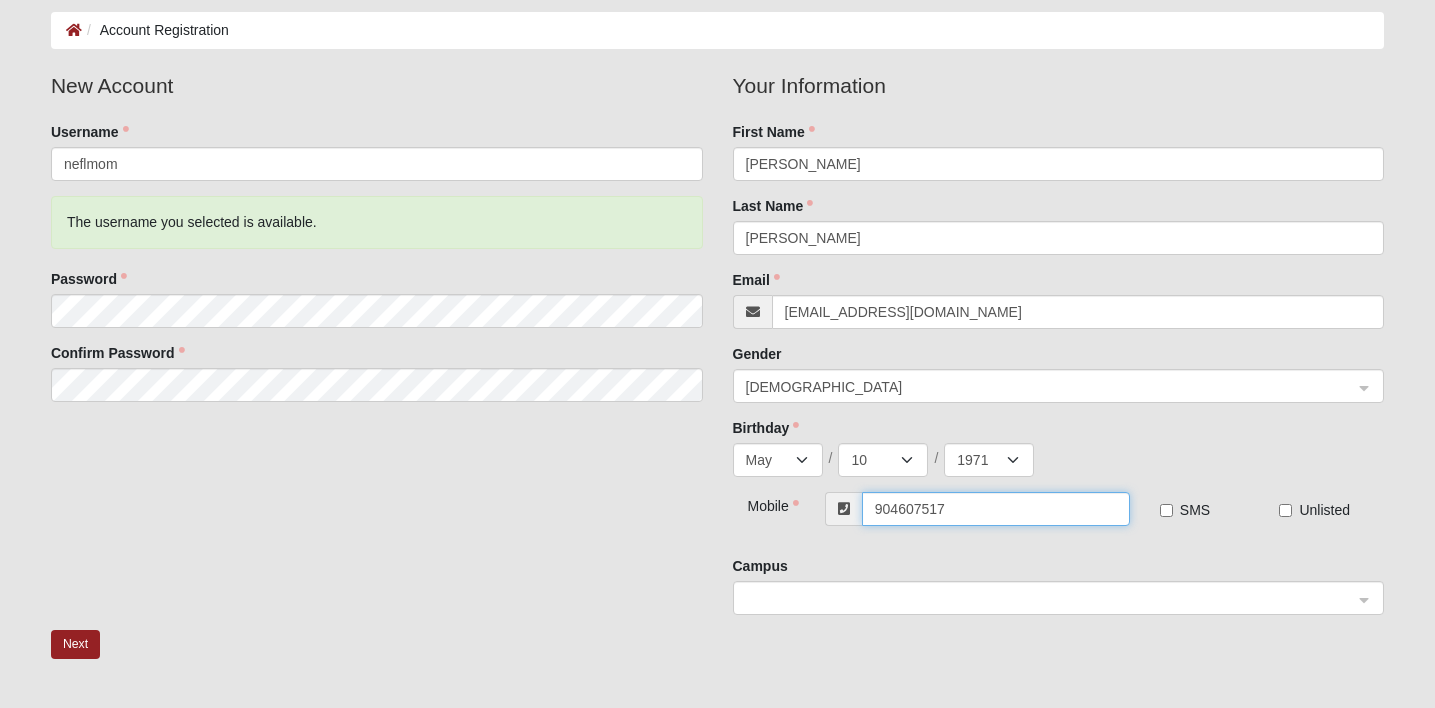 type on "(904) 607-5178" 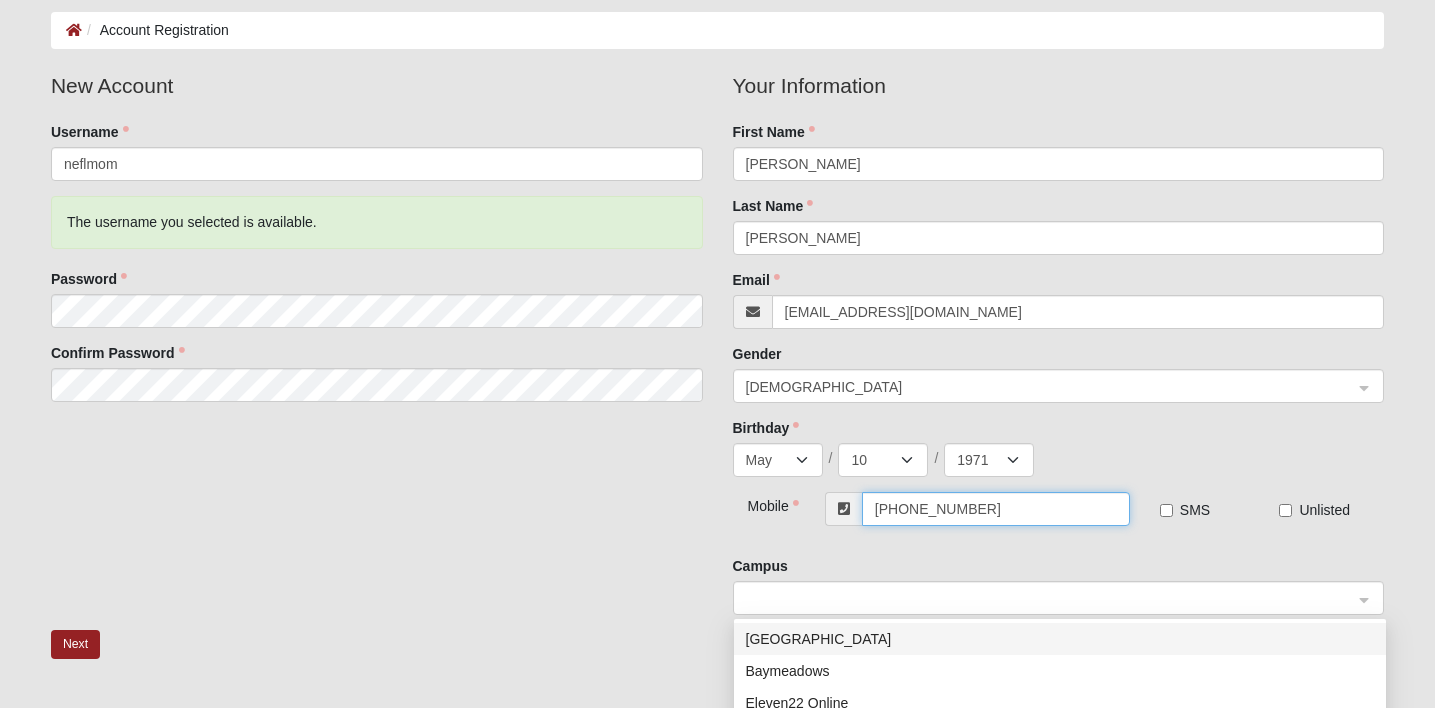 click 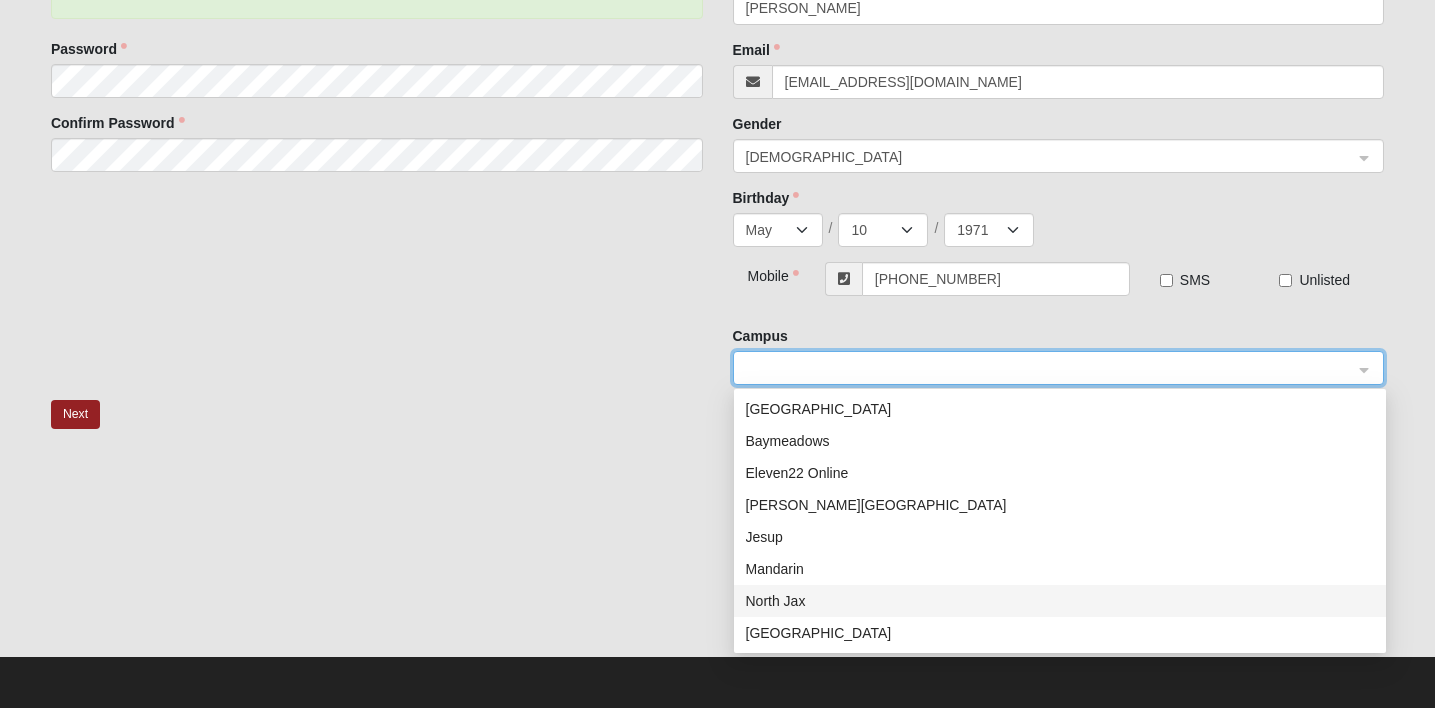 scroll, scrollTop: 322, scrollLeft: 0, axis: vertical 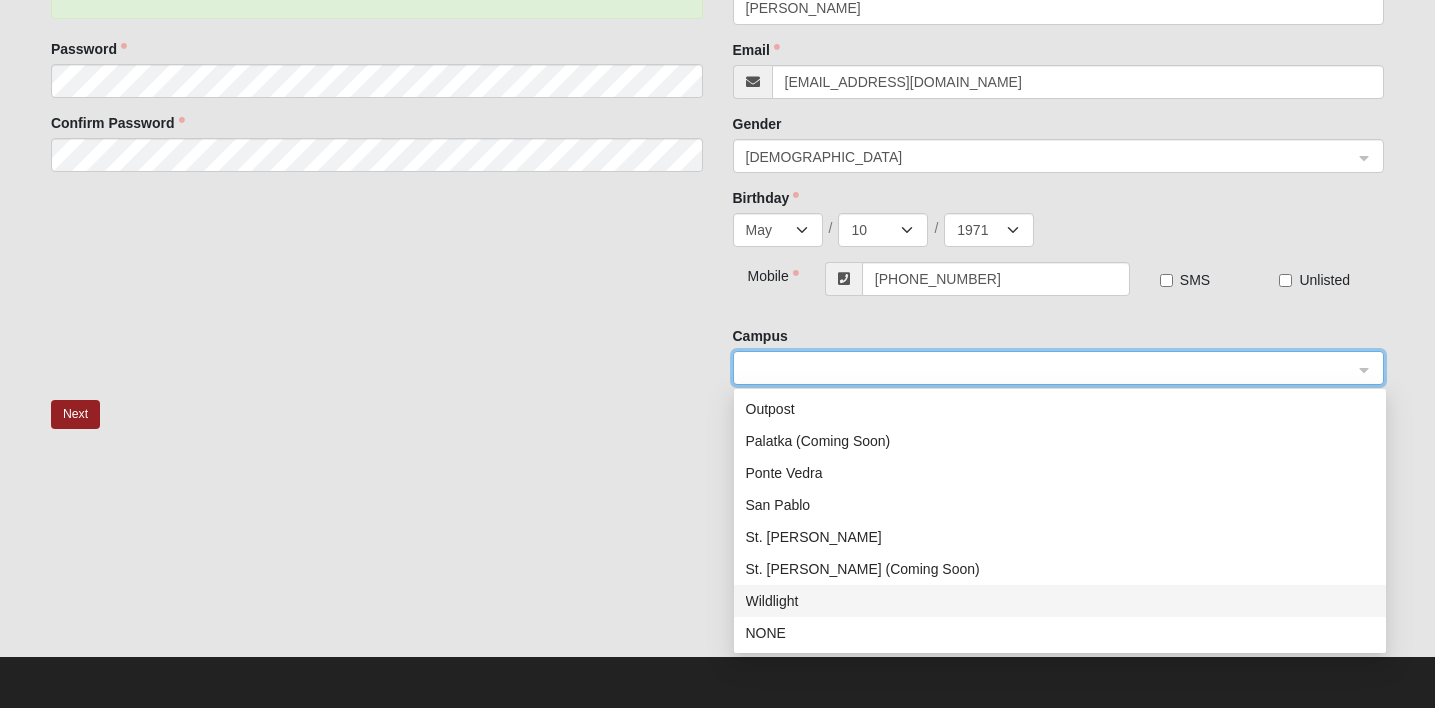 click on "Wildlight" at bounding box center (1060, 601) 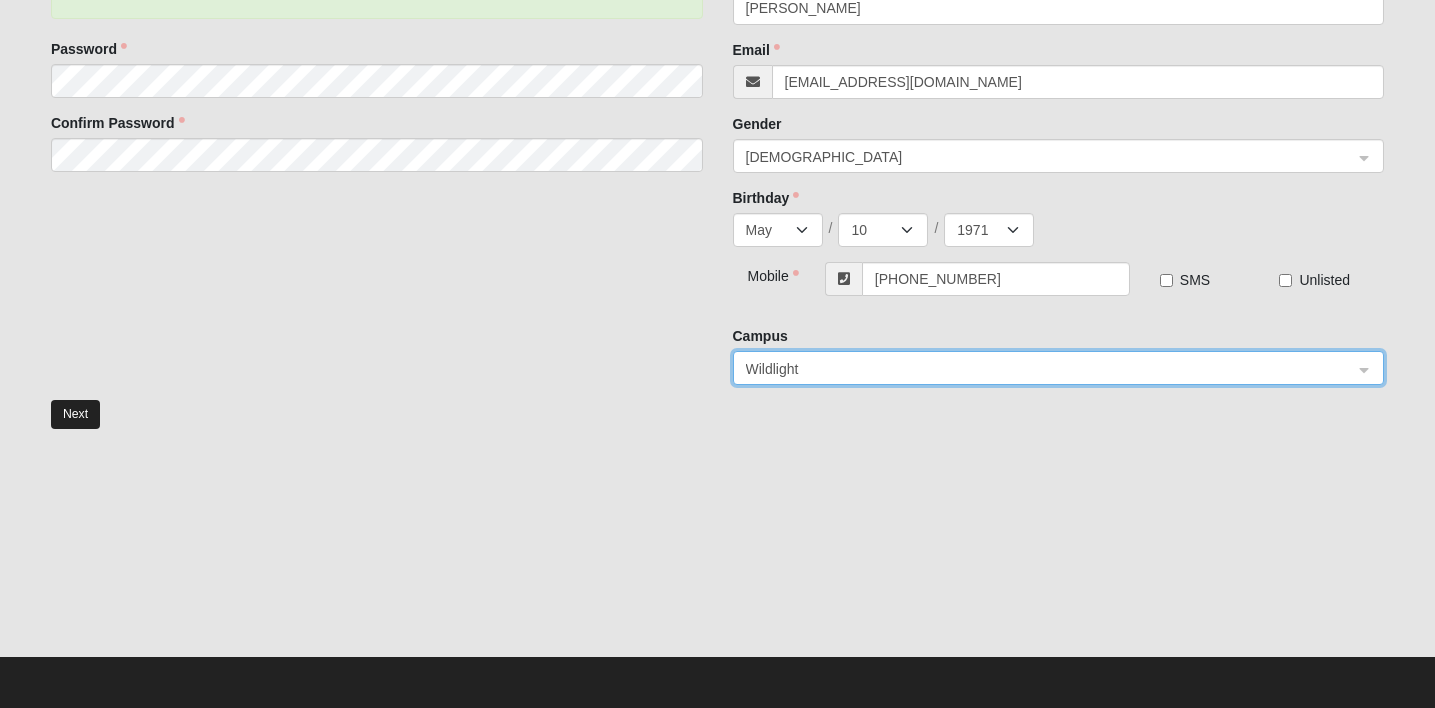 click on "Next" at bounding box center (75, 414) 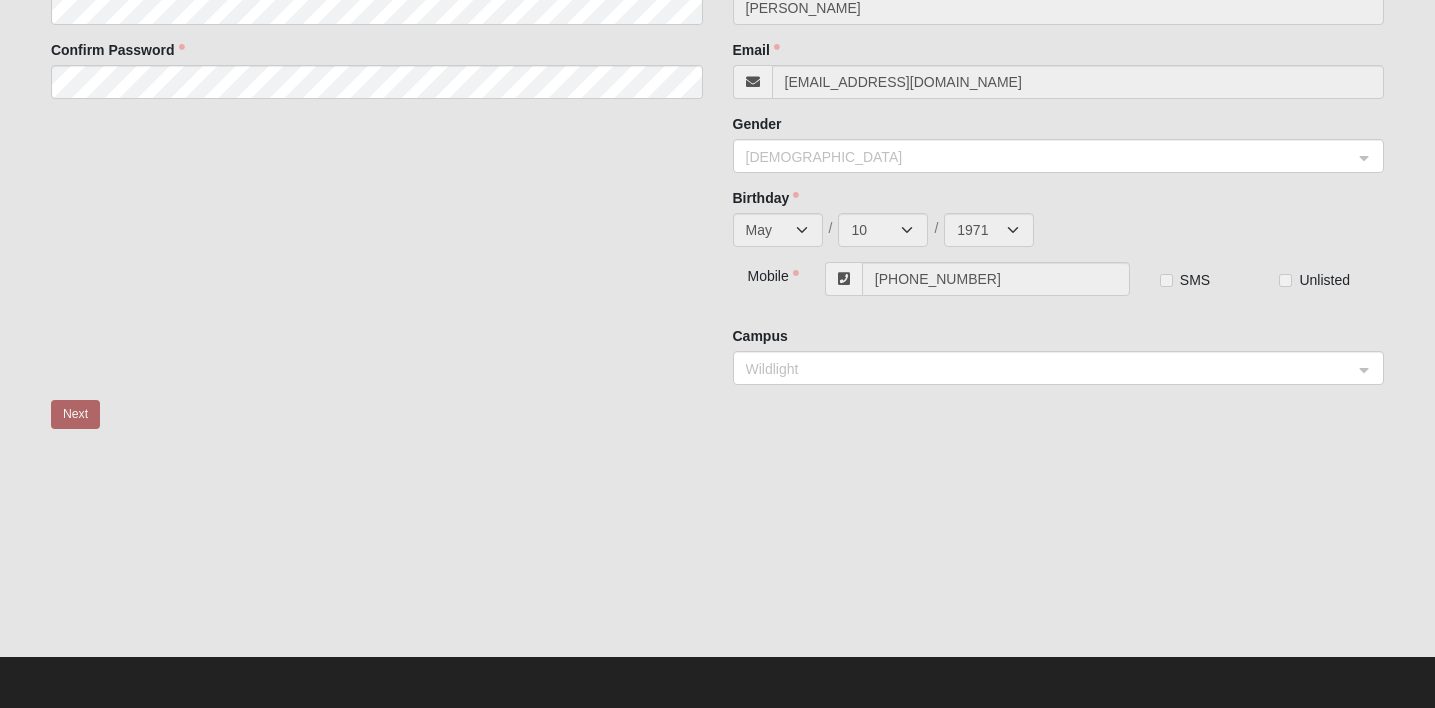 scroll, scrollTop: 0, scrollLeft: 0, axis: both 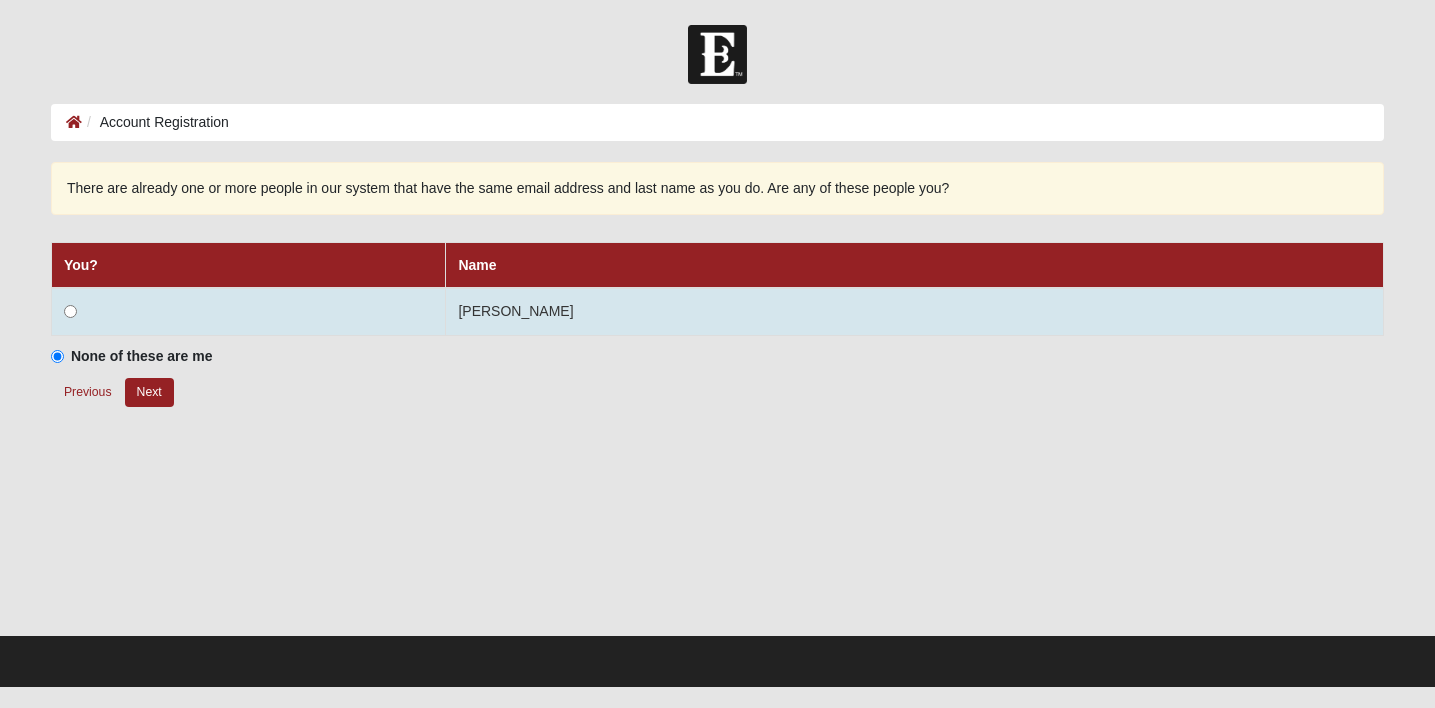 click at bounding box center [70, 311] 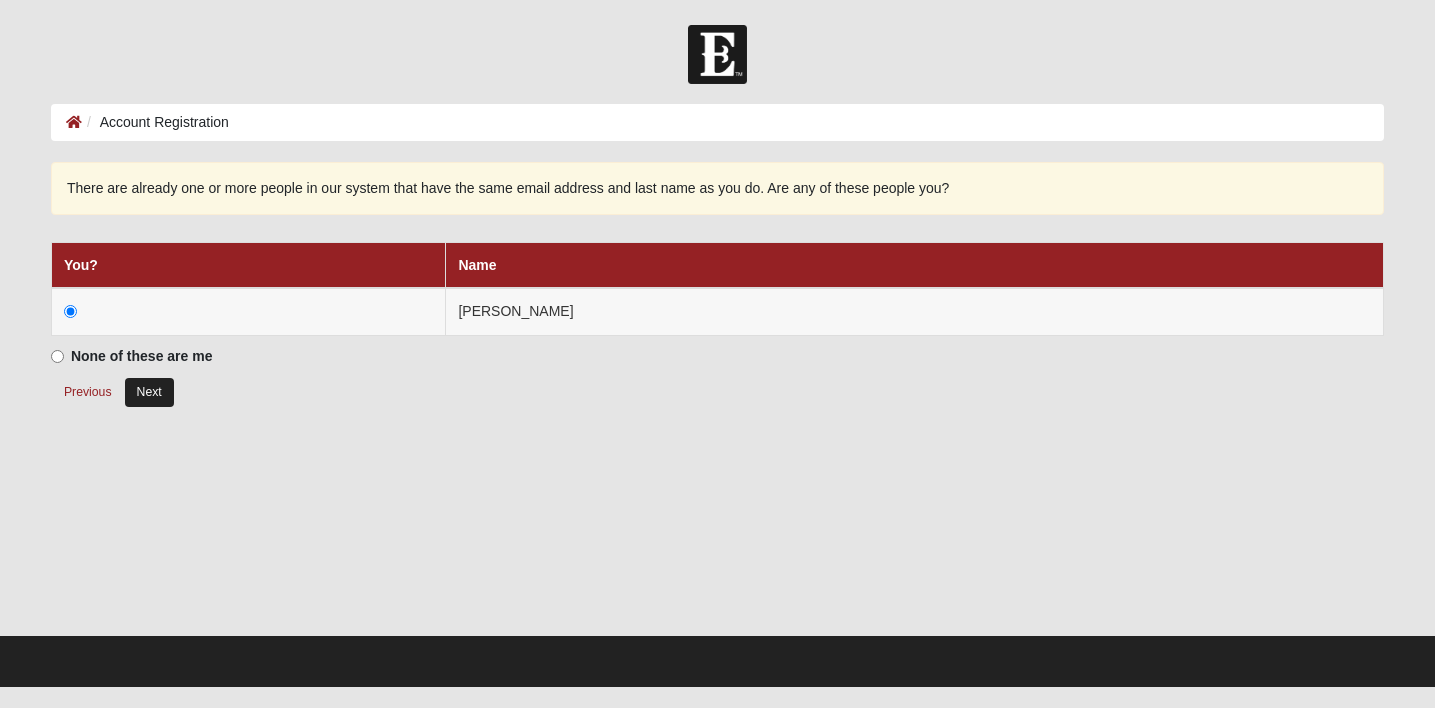 click on "Next" at bounding box center [149, 392] 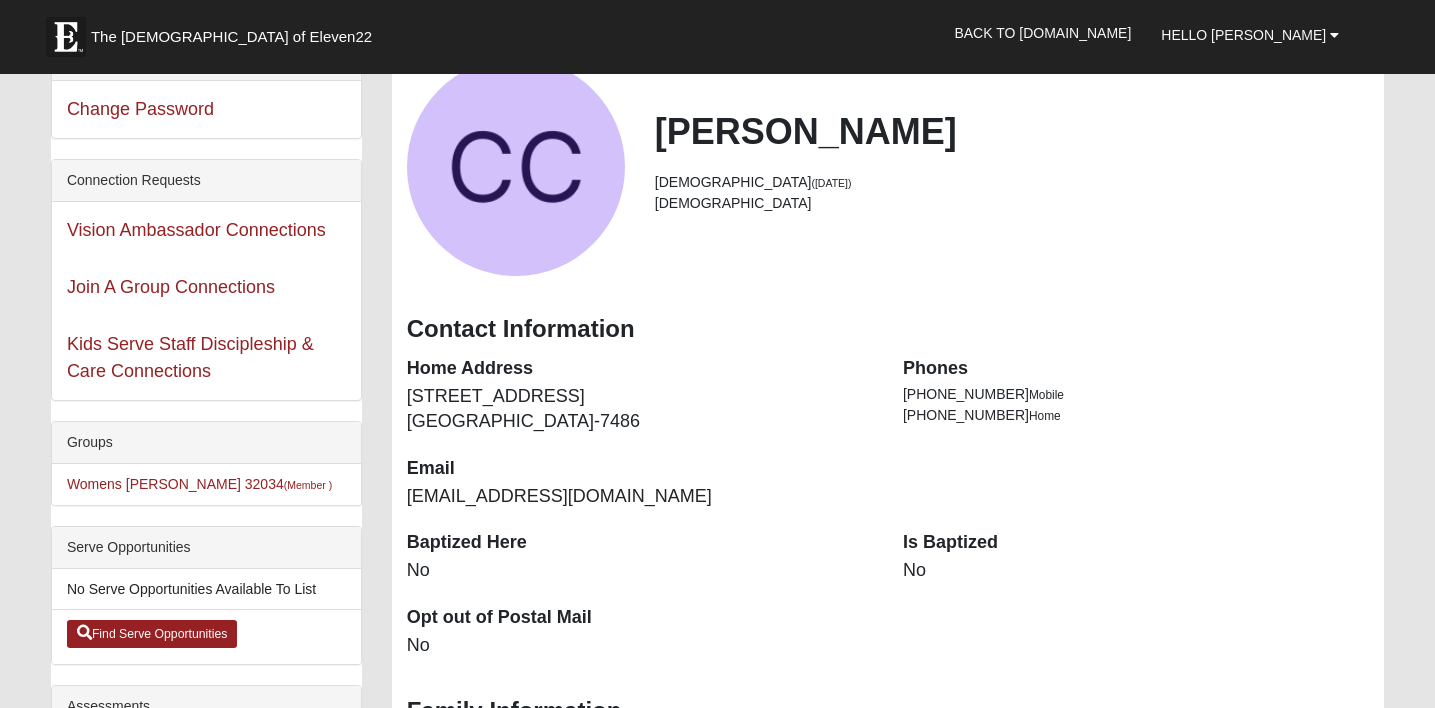 scroll, scrollTop: 140, scrollLeft: 0, axis: vertical 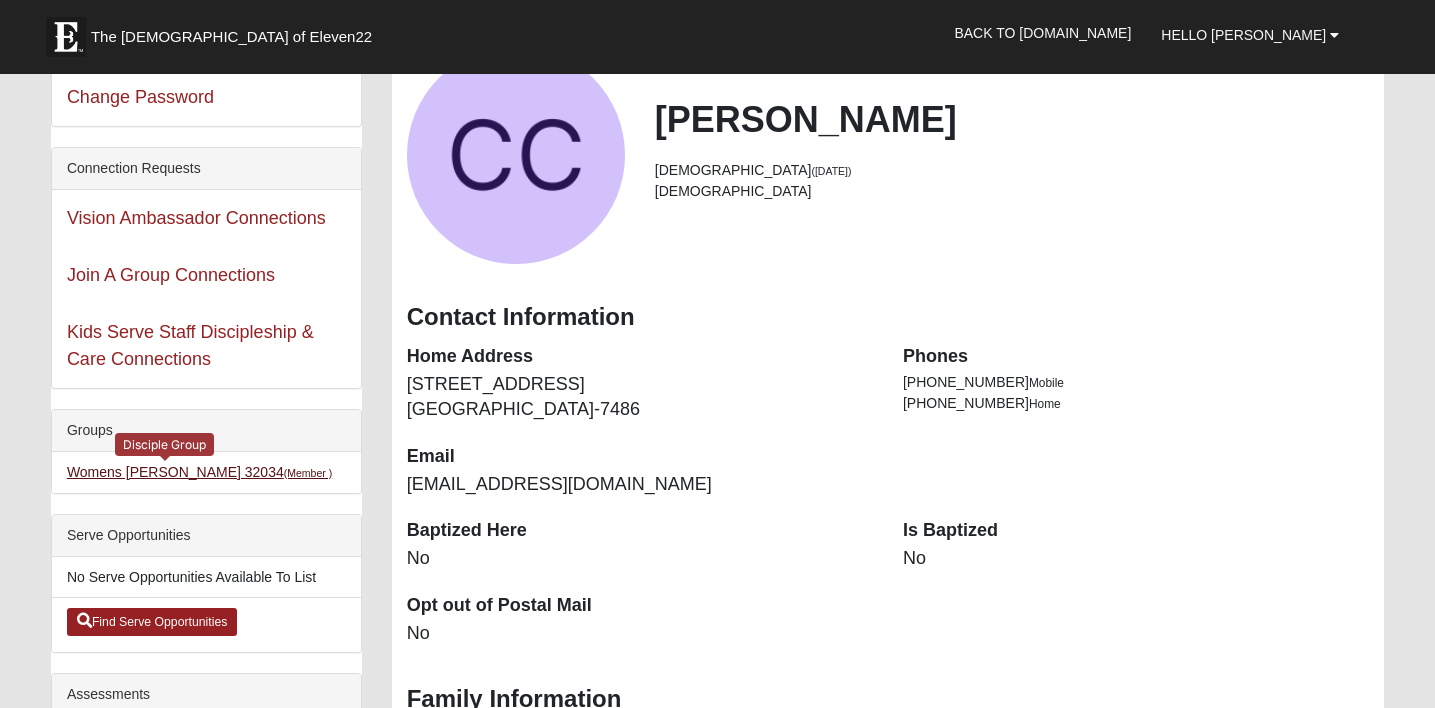 click on "Womens Taylor 32034  (Member        )" at bounding box center [199, 472] 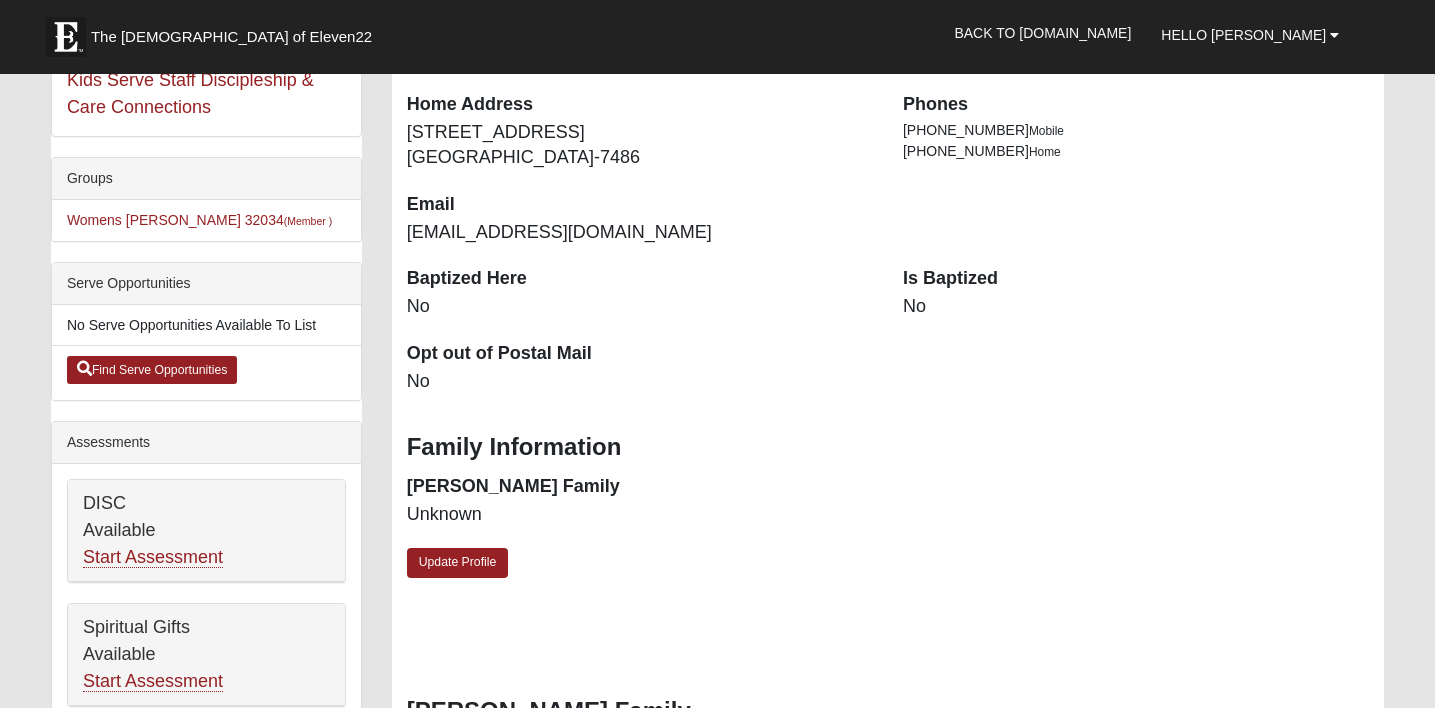 scroll, scrollTop: 566, scrollLeft: 0, axis: vertical 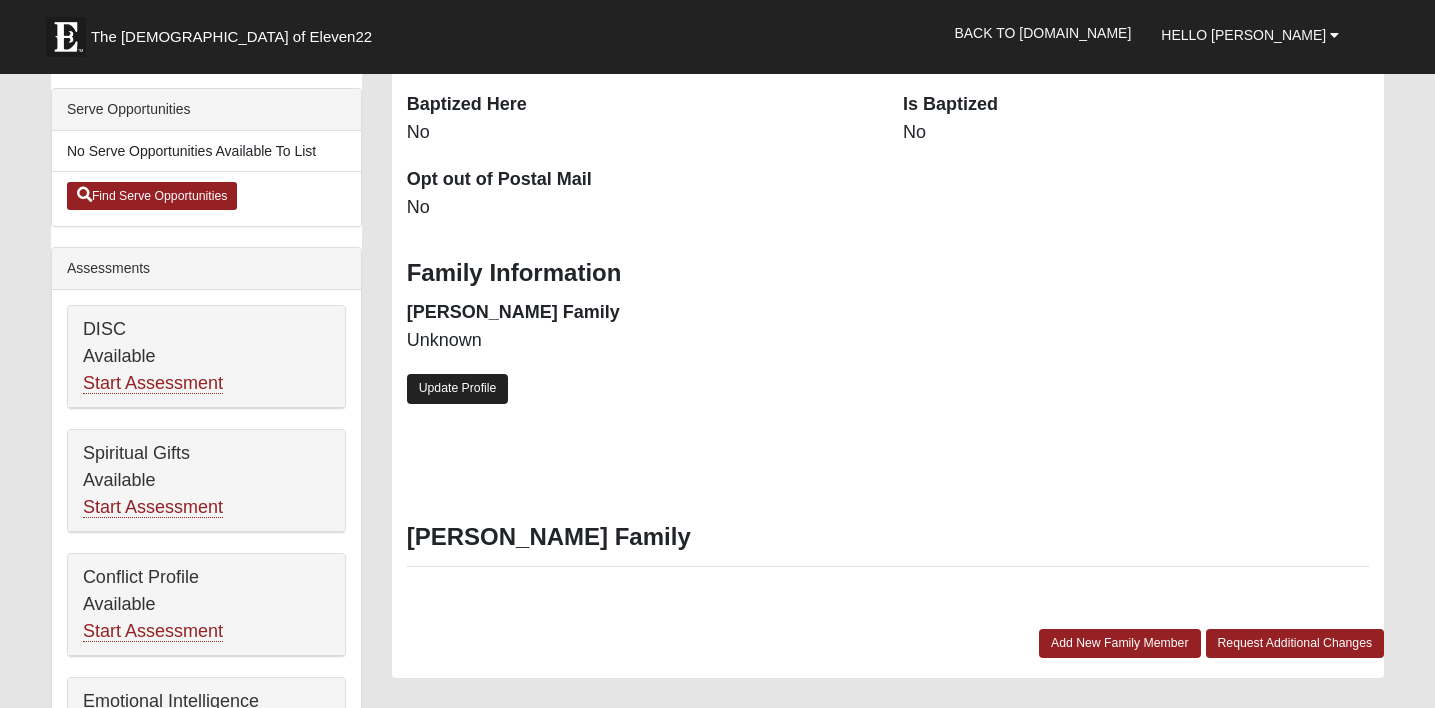 click on "Update Profile" at bounding box center [458, 388] 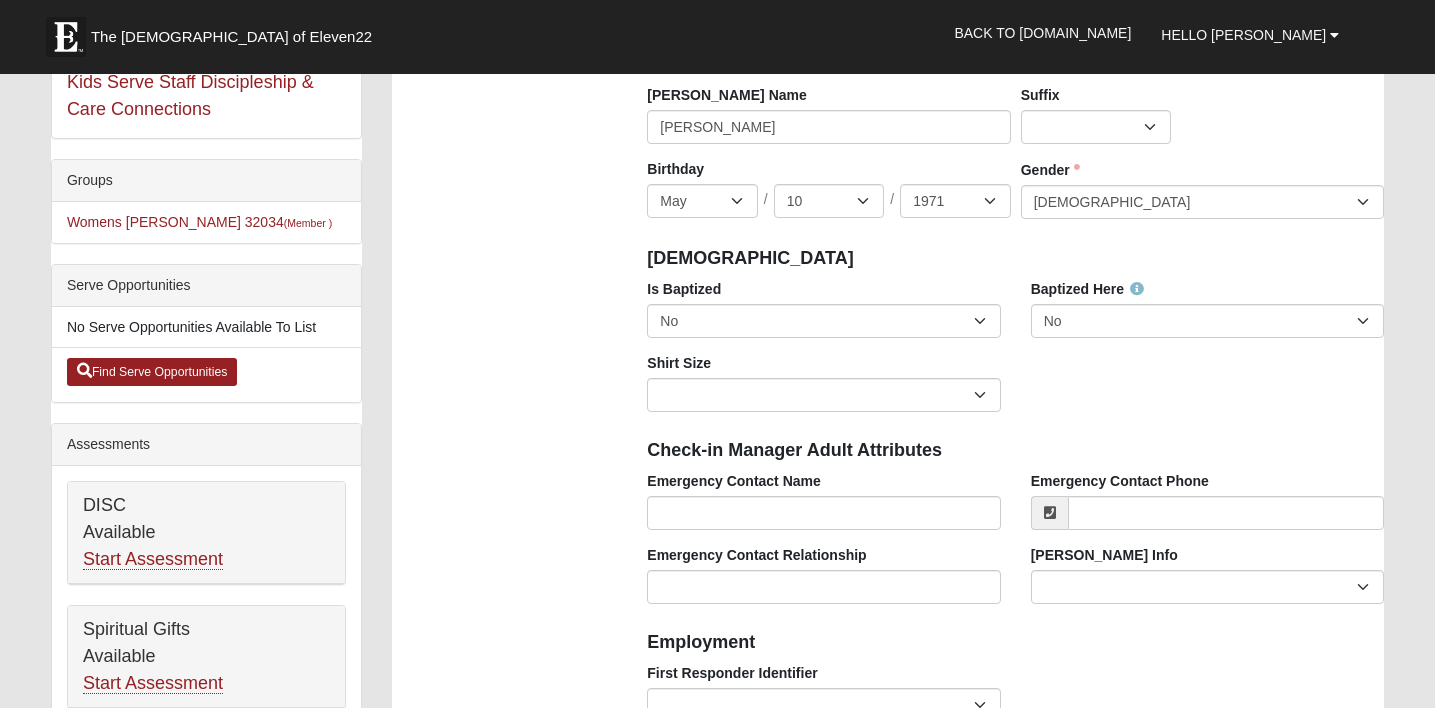 scroll, scrollTop: 345, scrollLeft: 0, axis: vertical 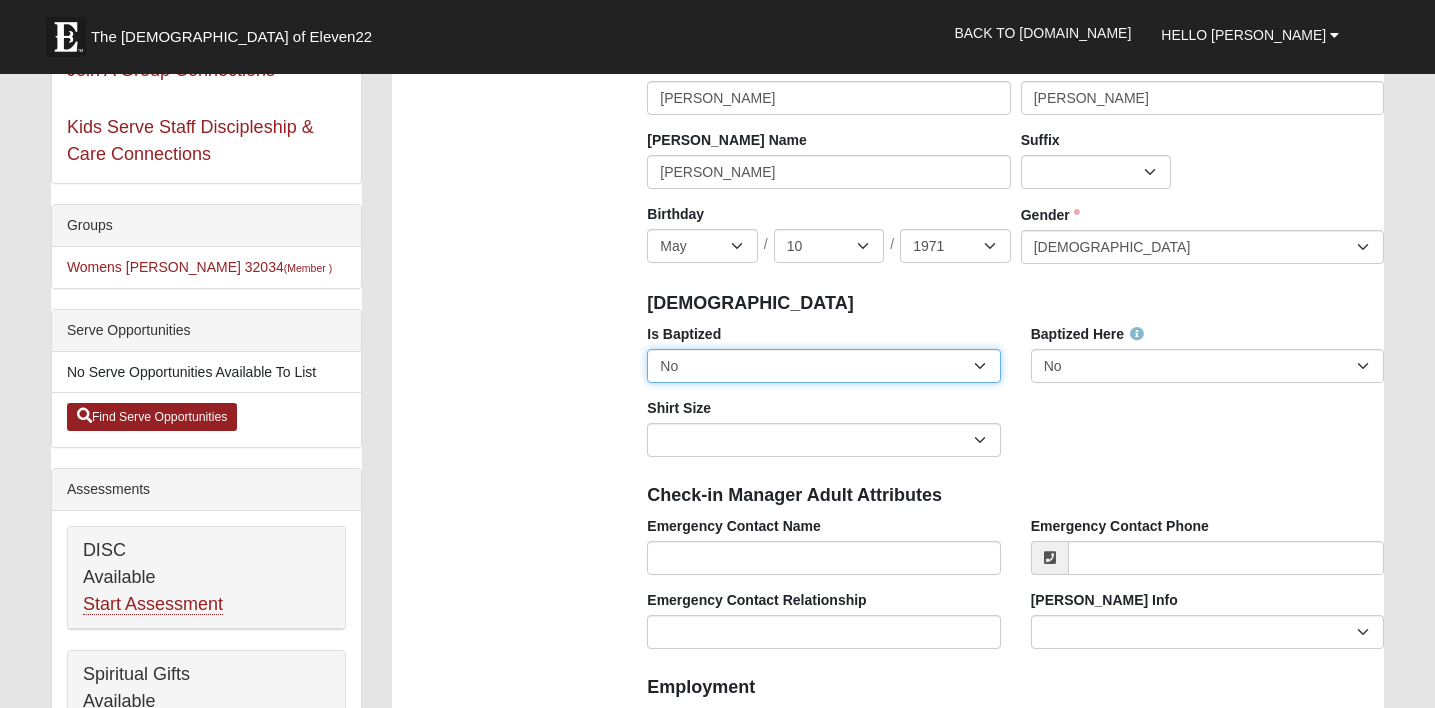 select on "True" 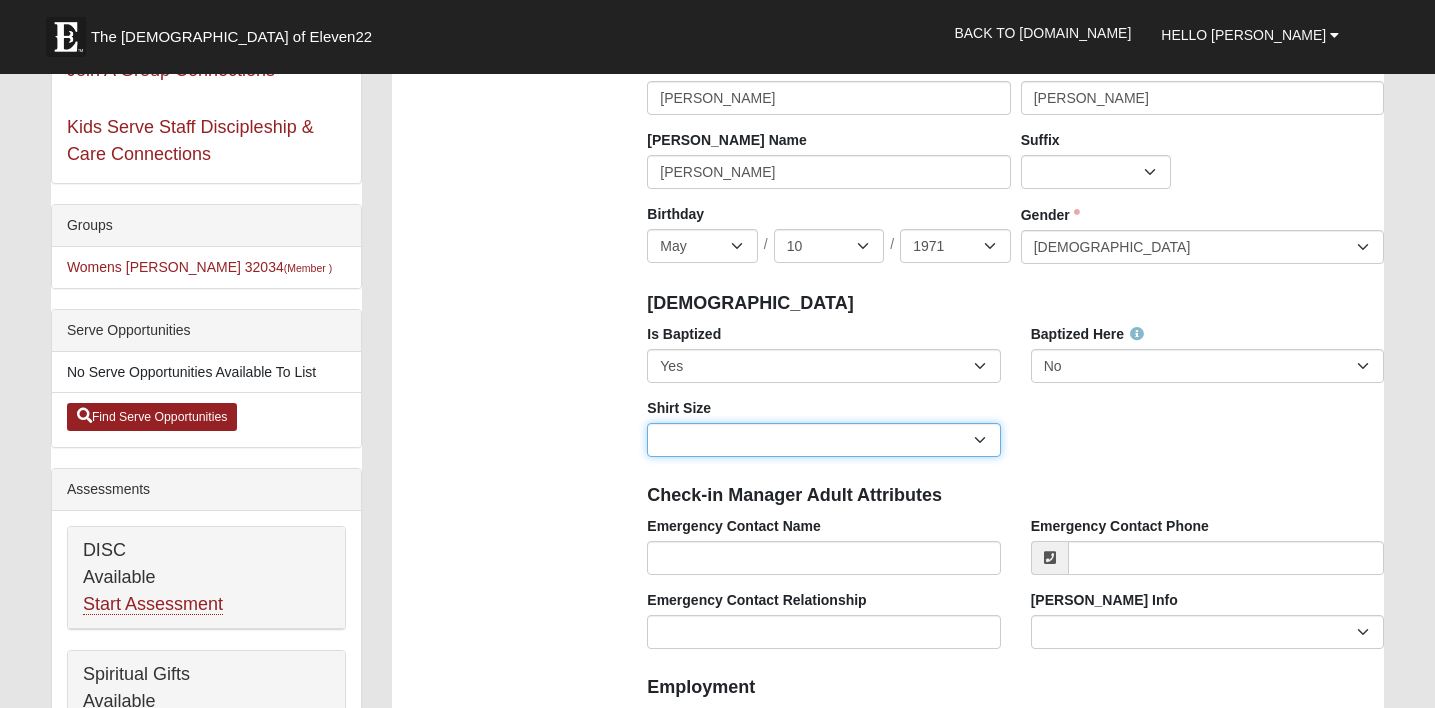 select on "Adult Small" 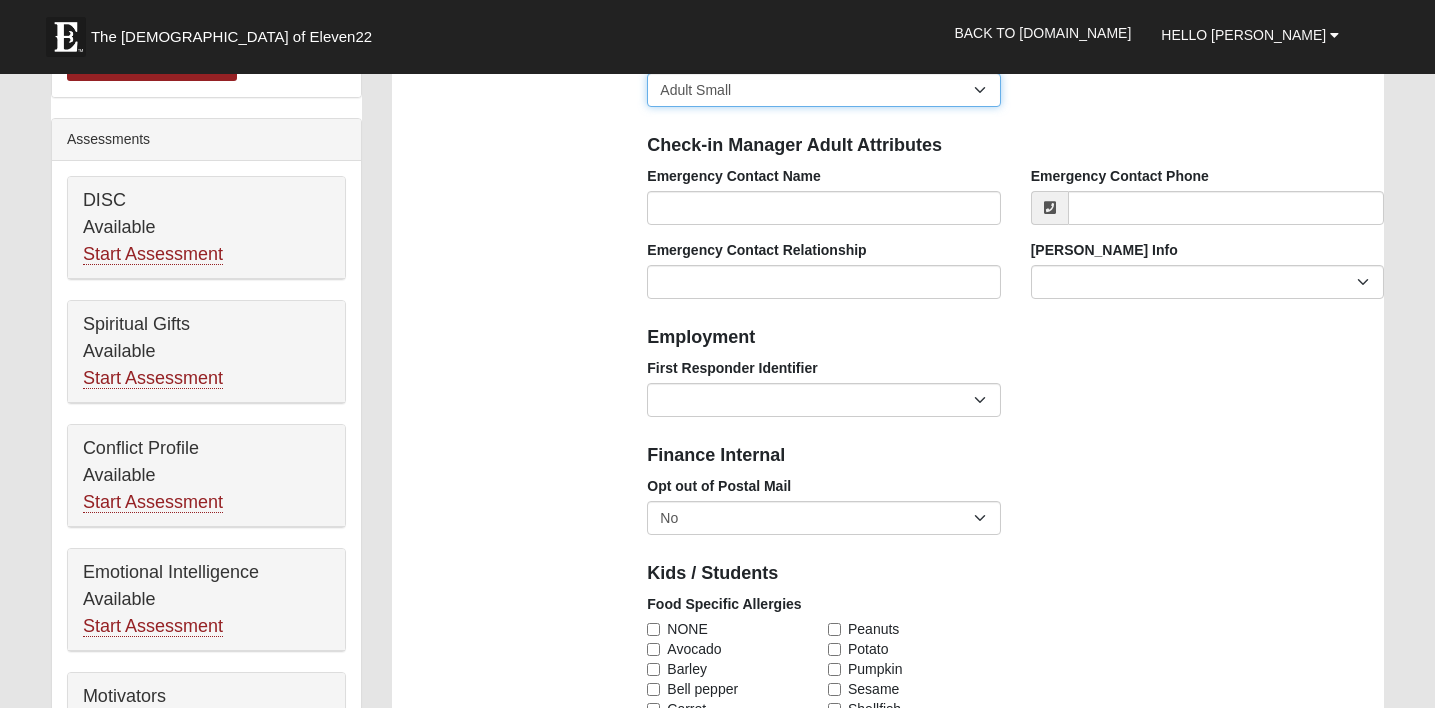 scroll, scrollTop: 690, scrollLeft: 0, axis: vertical 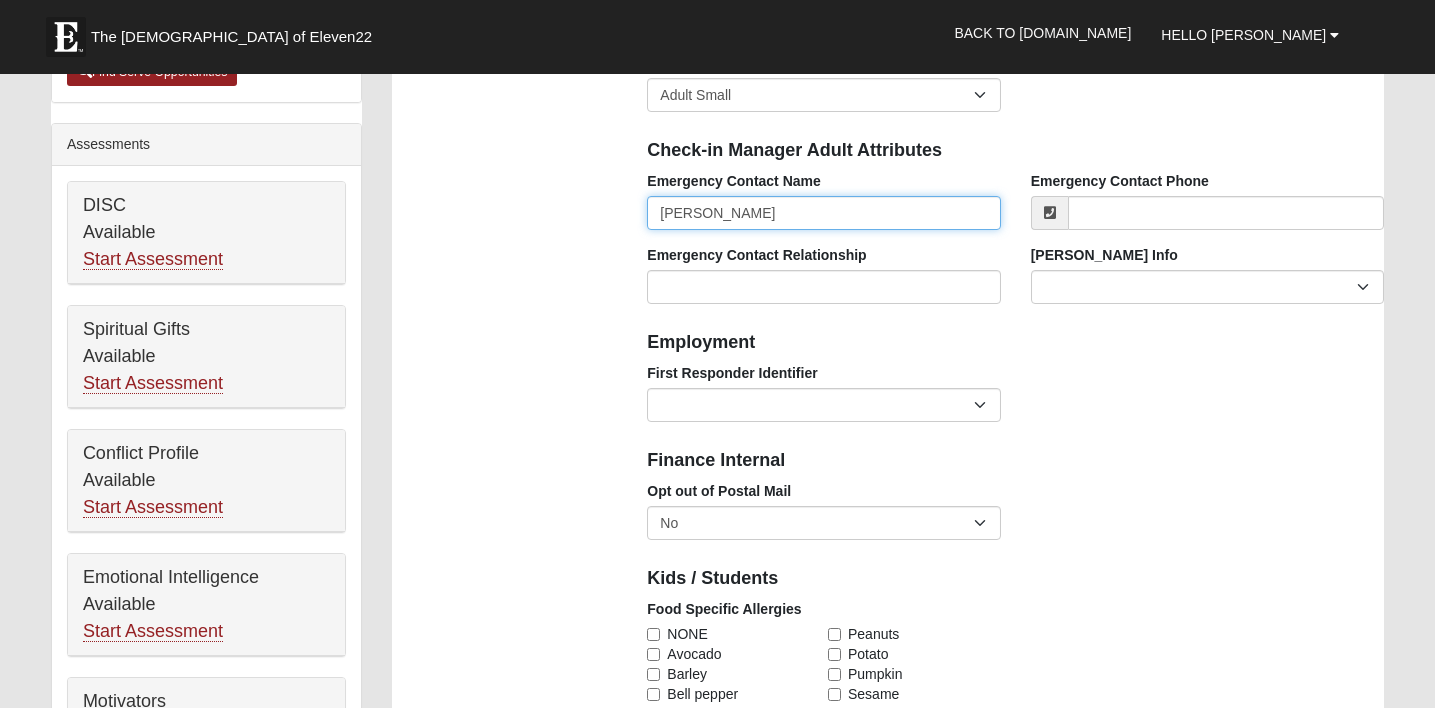 click on "David" at bounding box center (823, 213) 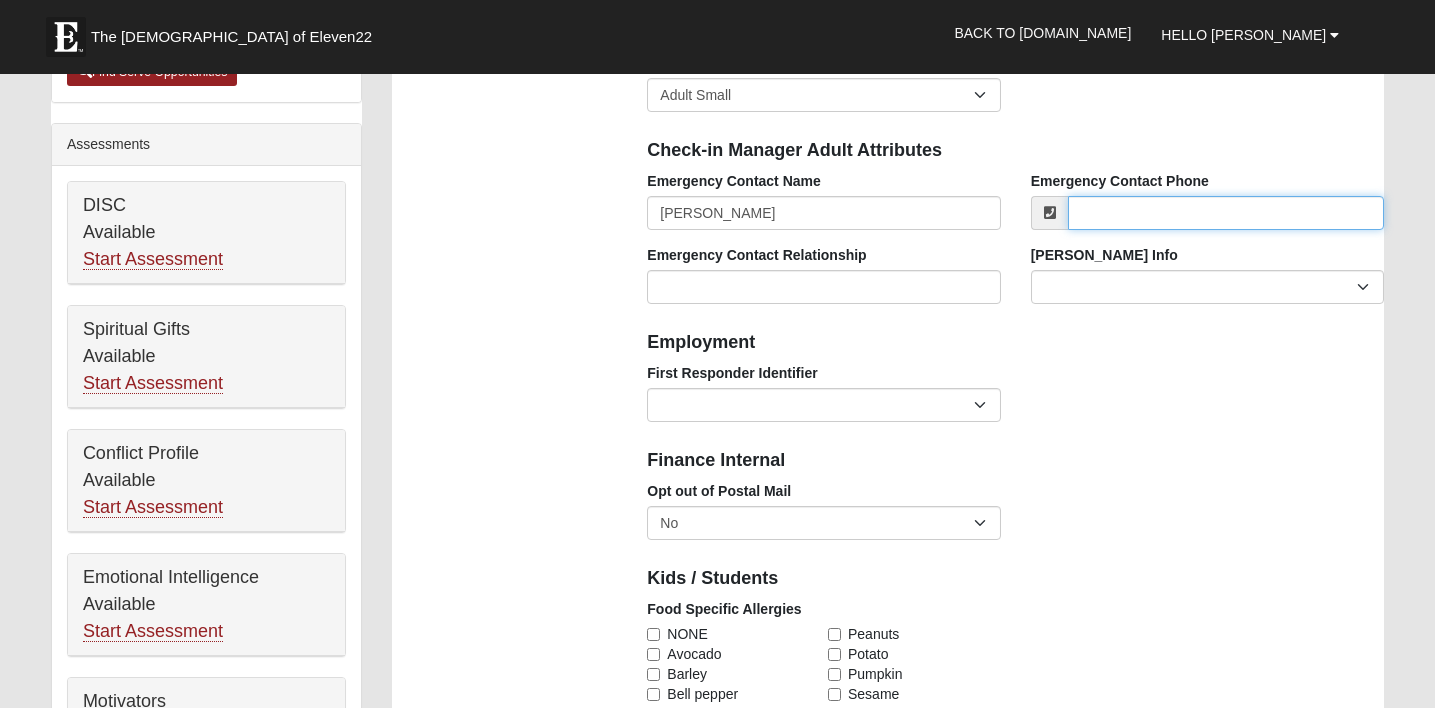 click on "Emergency Contact Phone" at bounding box center [1226, 213] 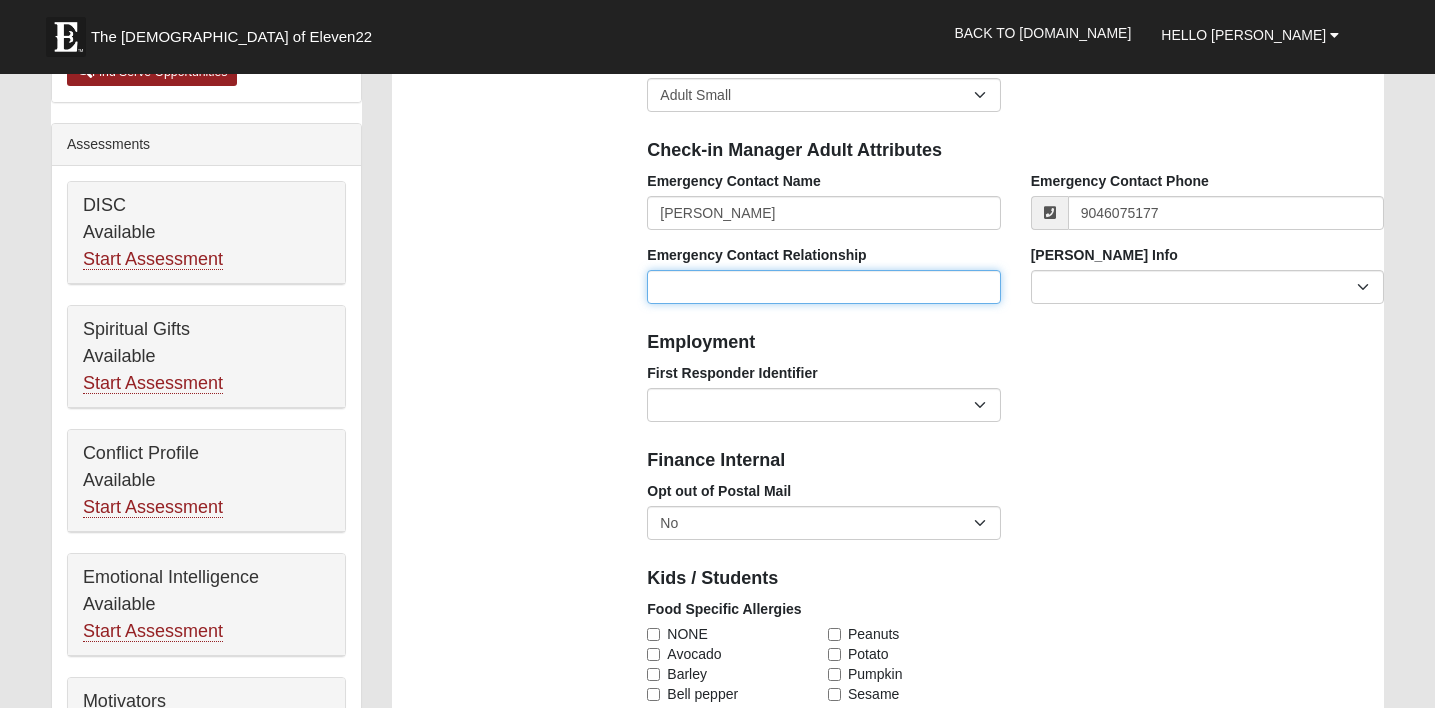 type on "(904) 607-5177" 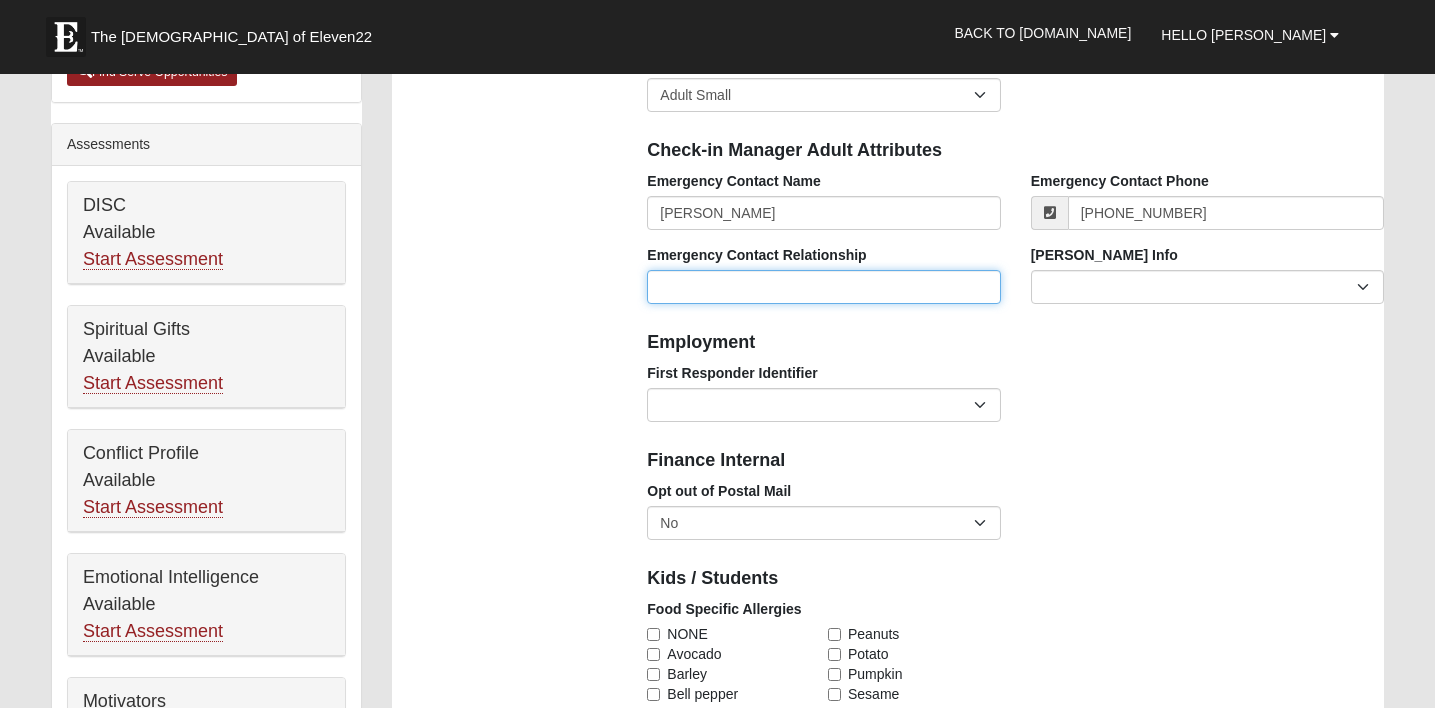 click on "Emergency Contact Relationship" at bounding box center [823, 287] 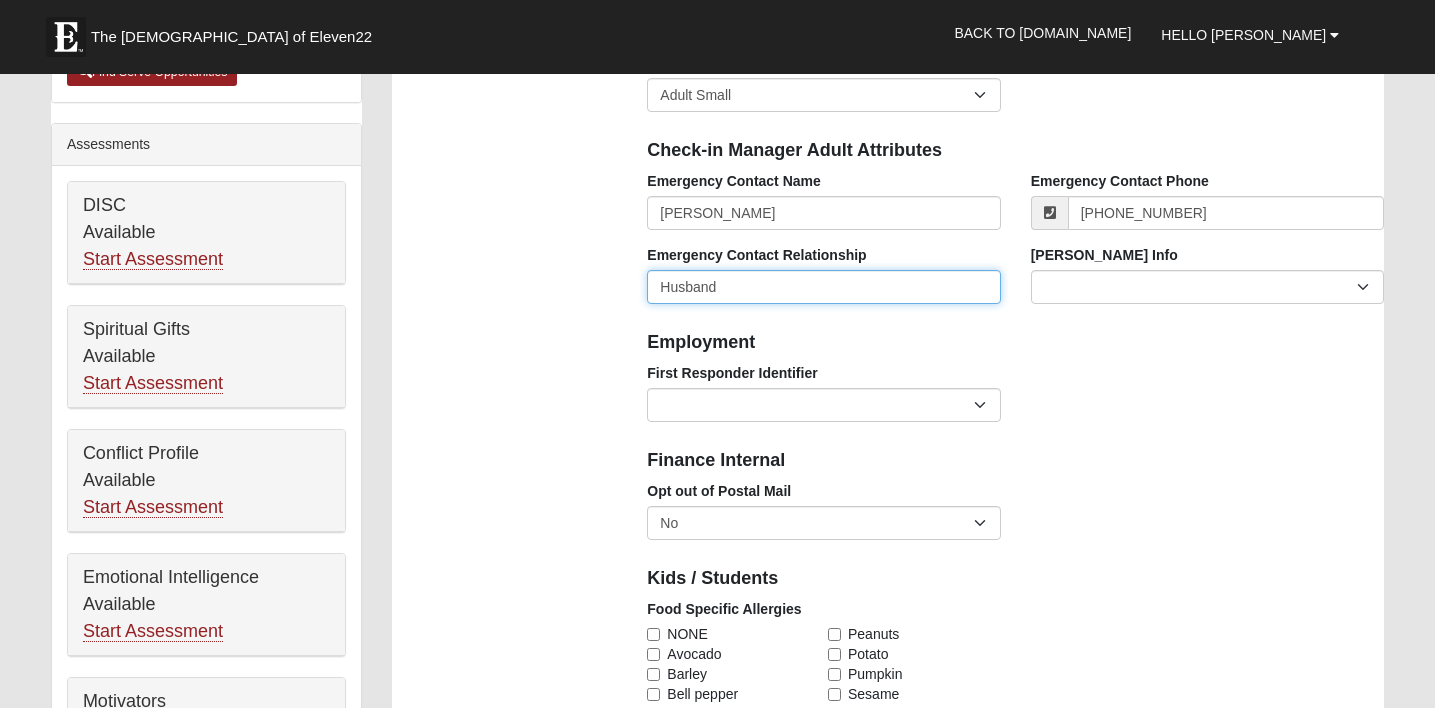 type on "Husband" 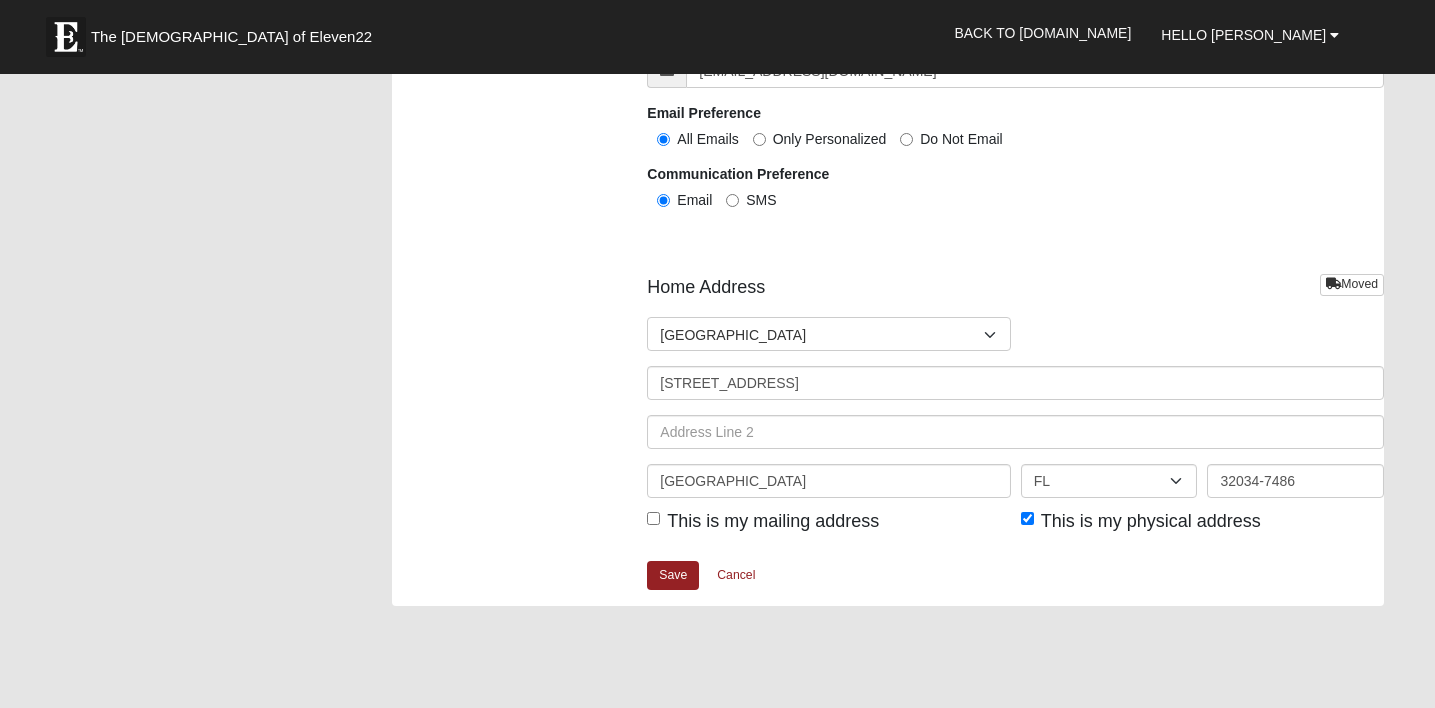scroll, scrollTop: 2318, scrollLeft: 0, axis: vertical 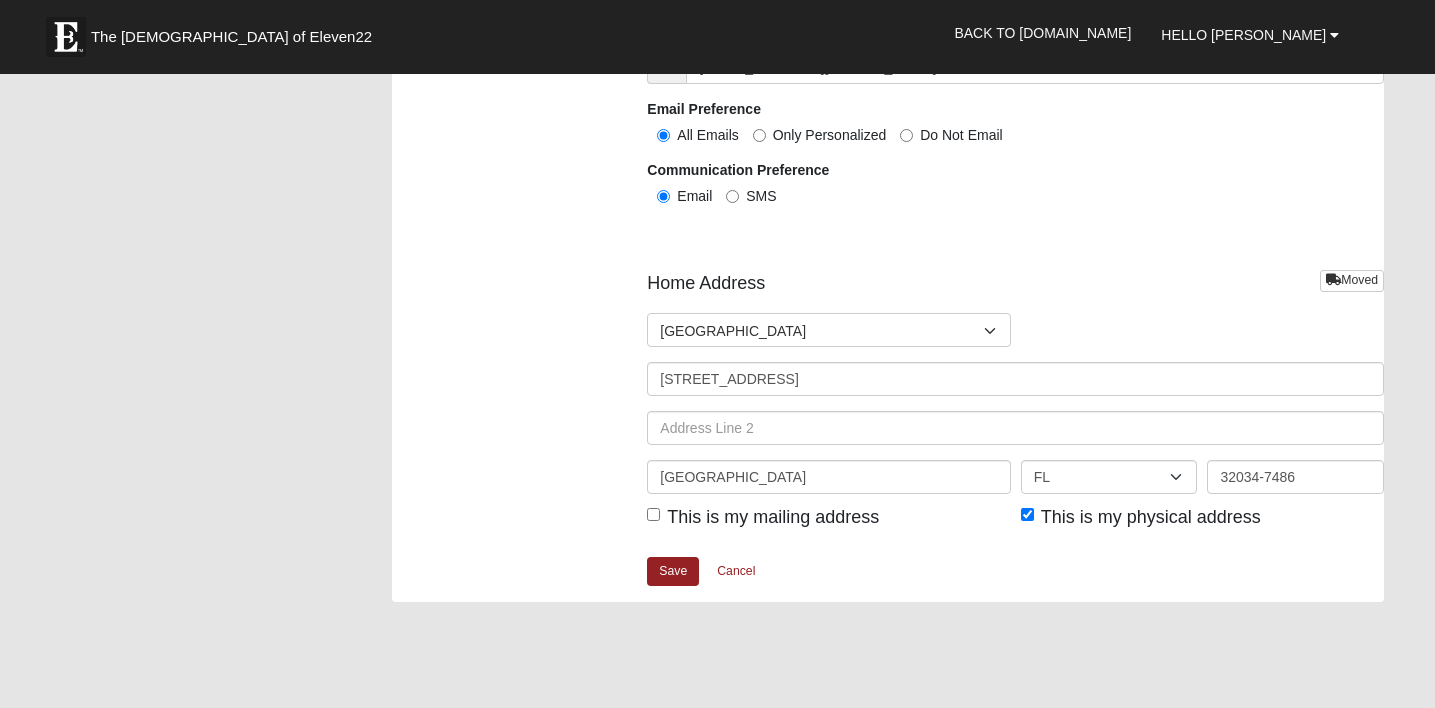 click on "This is my mailing address" at bounding box center (653, 514) 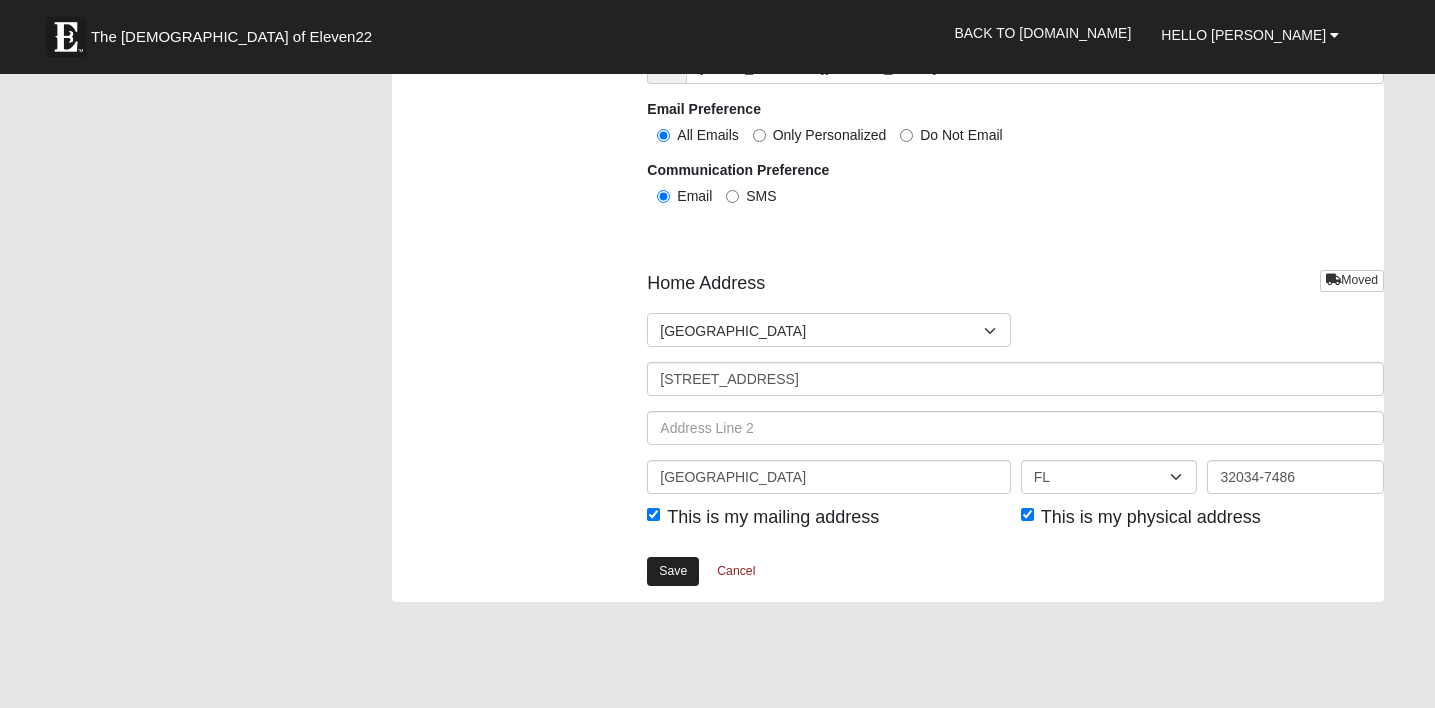 click on "Save" at bounding box center [673, 571] 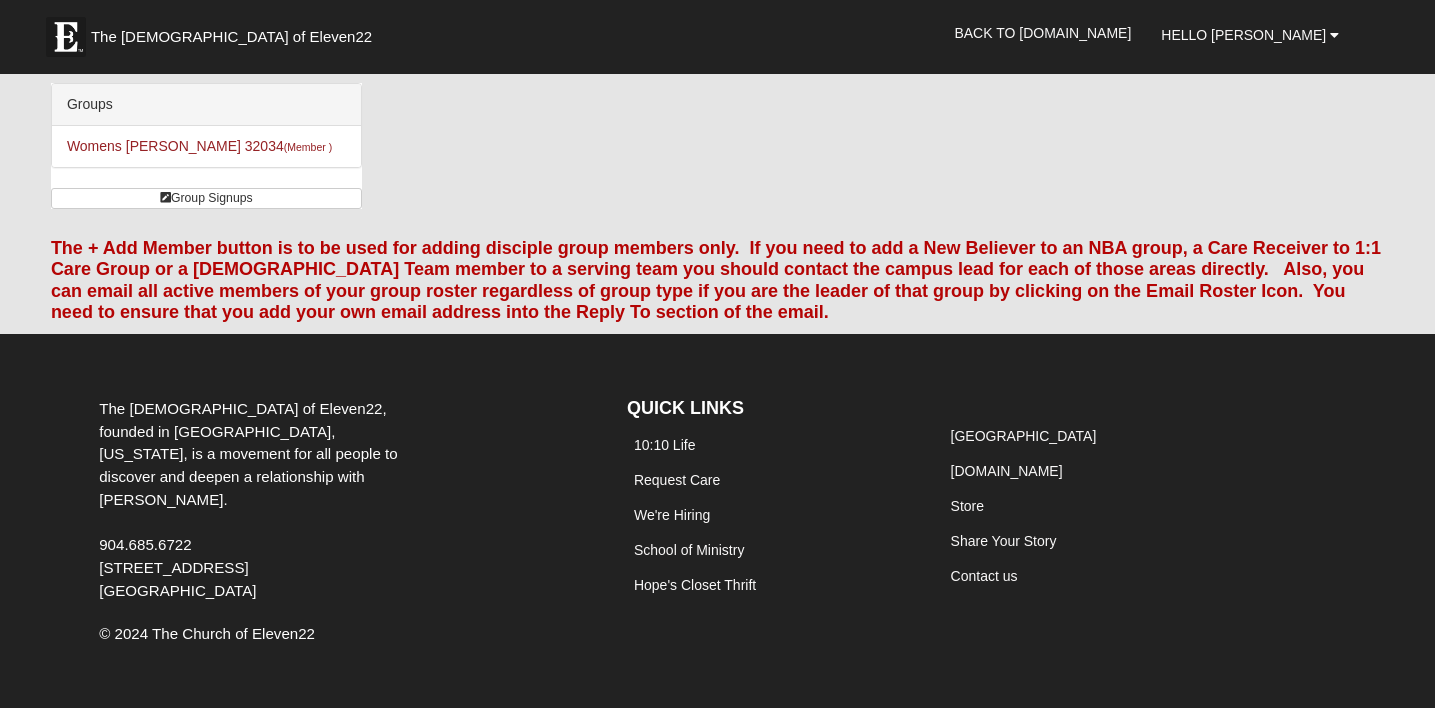 scroll, scrollTop: 0, scrollLeft: 0, axis: both 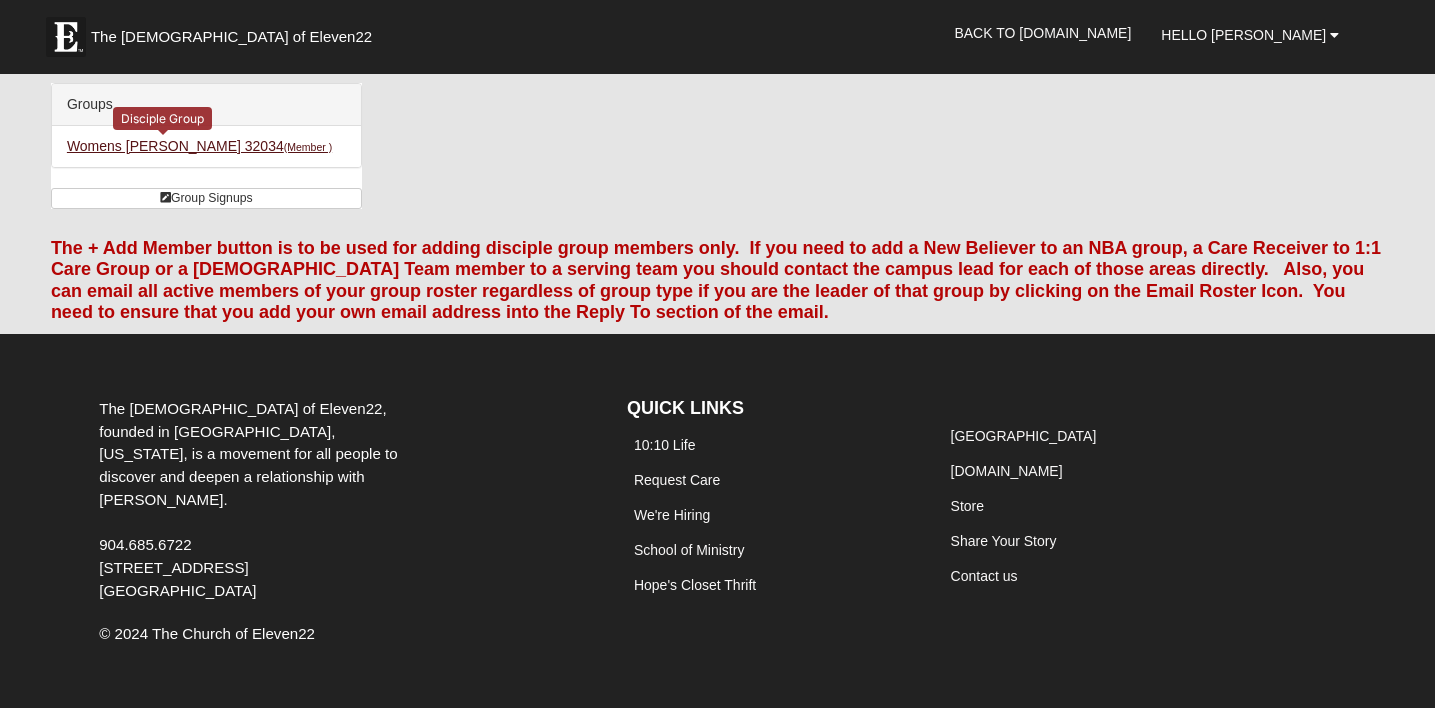 click on "(Member        )" at bounding box center [308, 147] 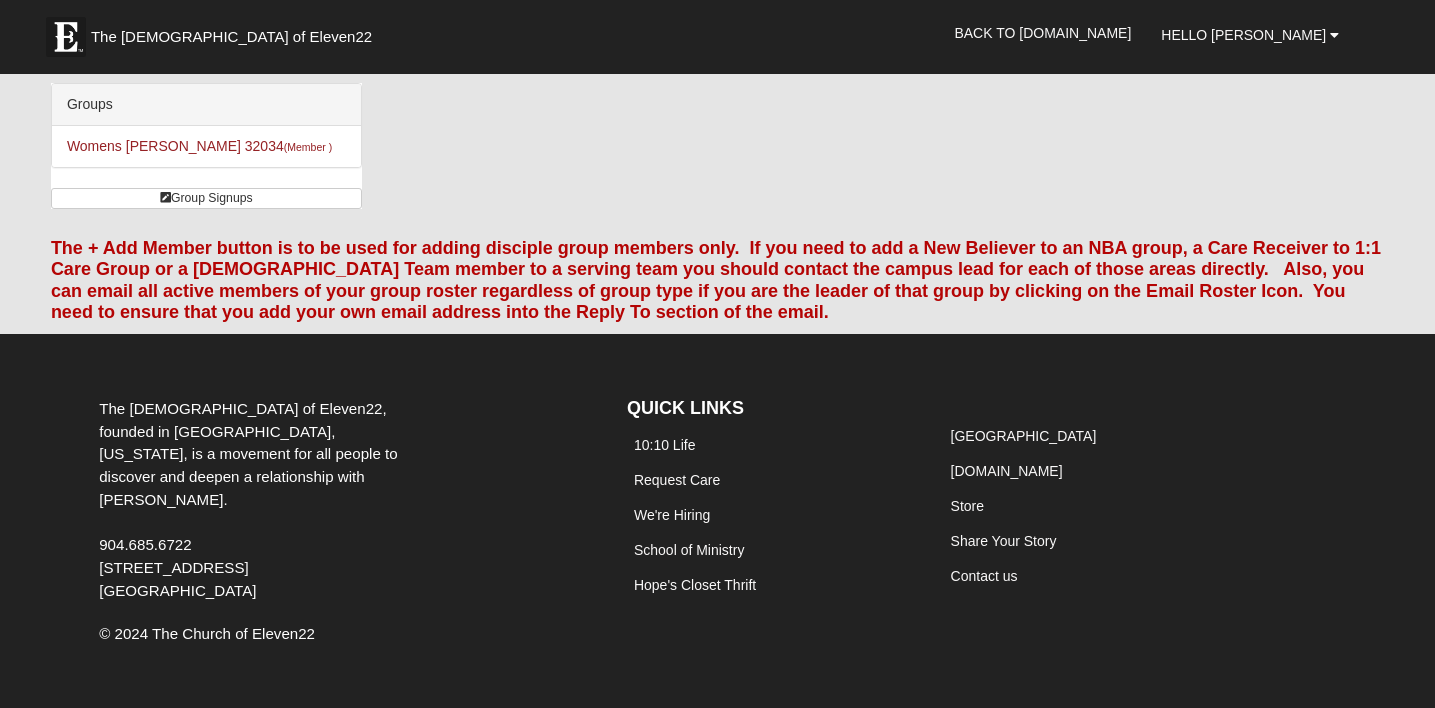 scroll, scrollTop: 0, scrollLeft: 0, axis: both 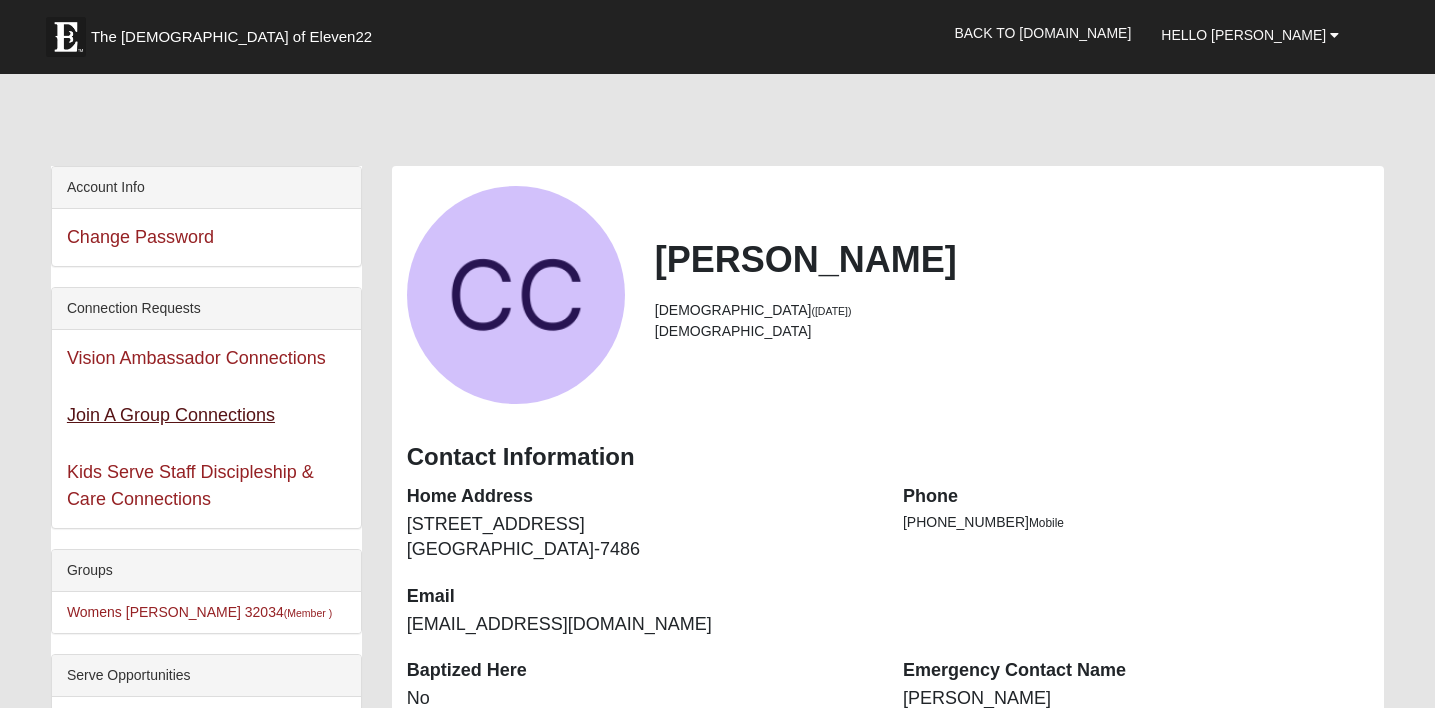 click on "Join A Group Connections" at bounding box center (171, 415) 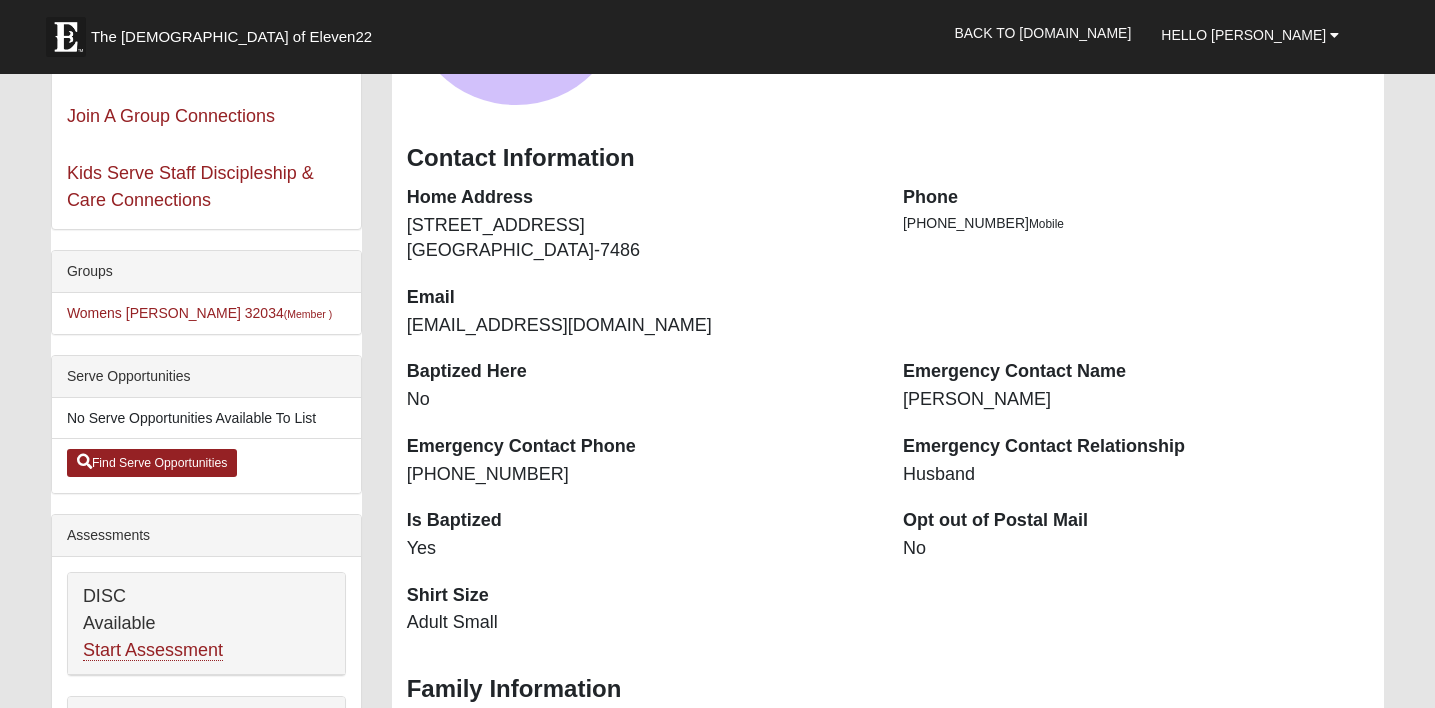 scroll, scrollTop: 304, scrollLeft: 0, axis: vertical 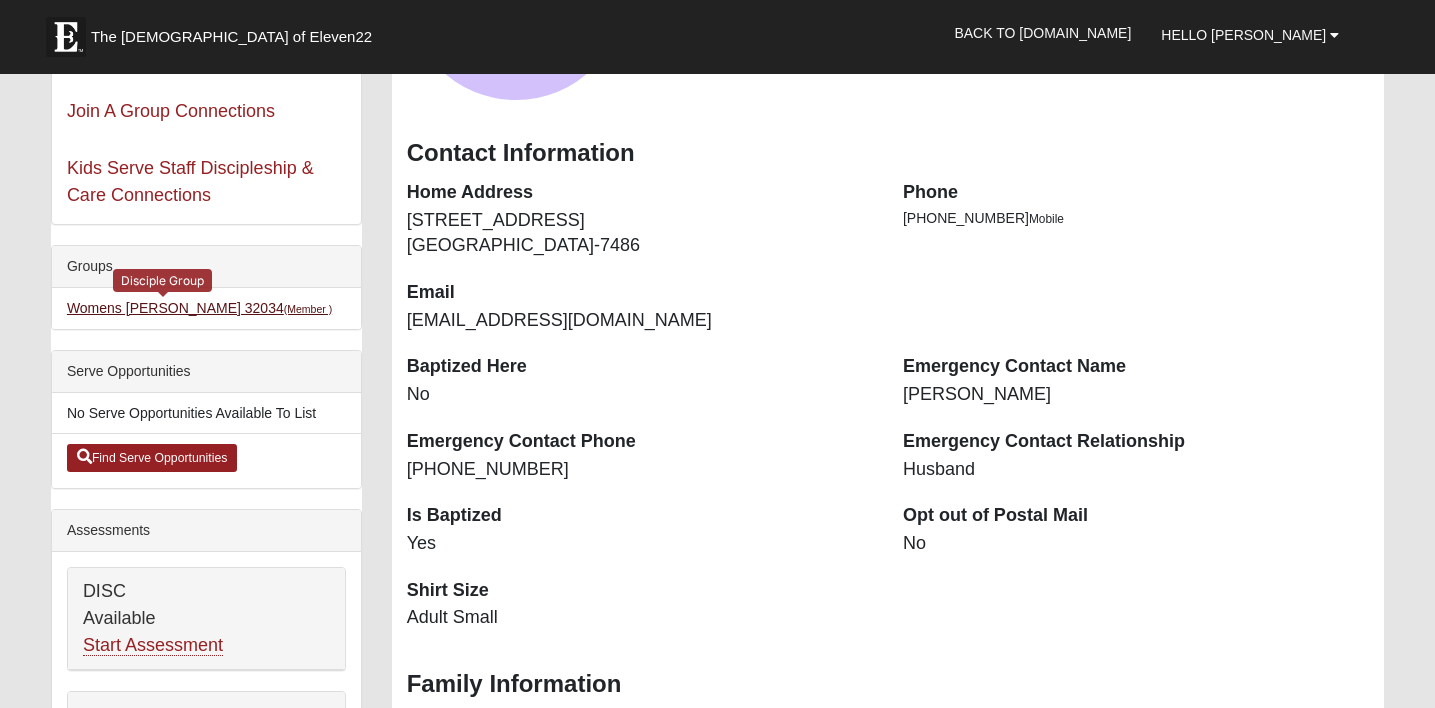 click on "Womens [PERSON_NAME] 32034  (Member        )" at bounding box center (199, 308) 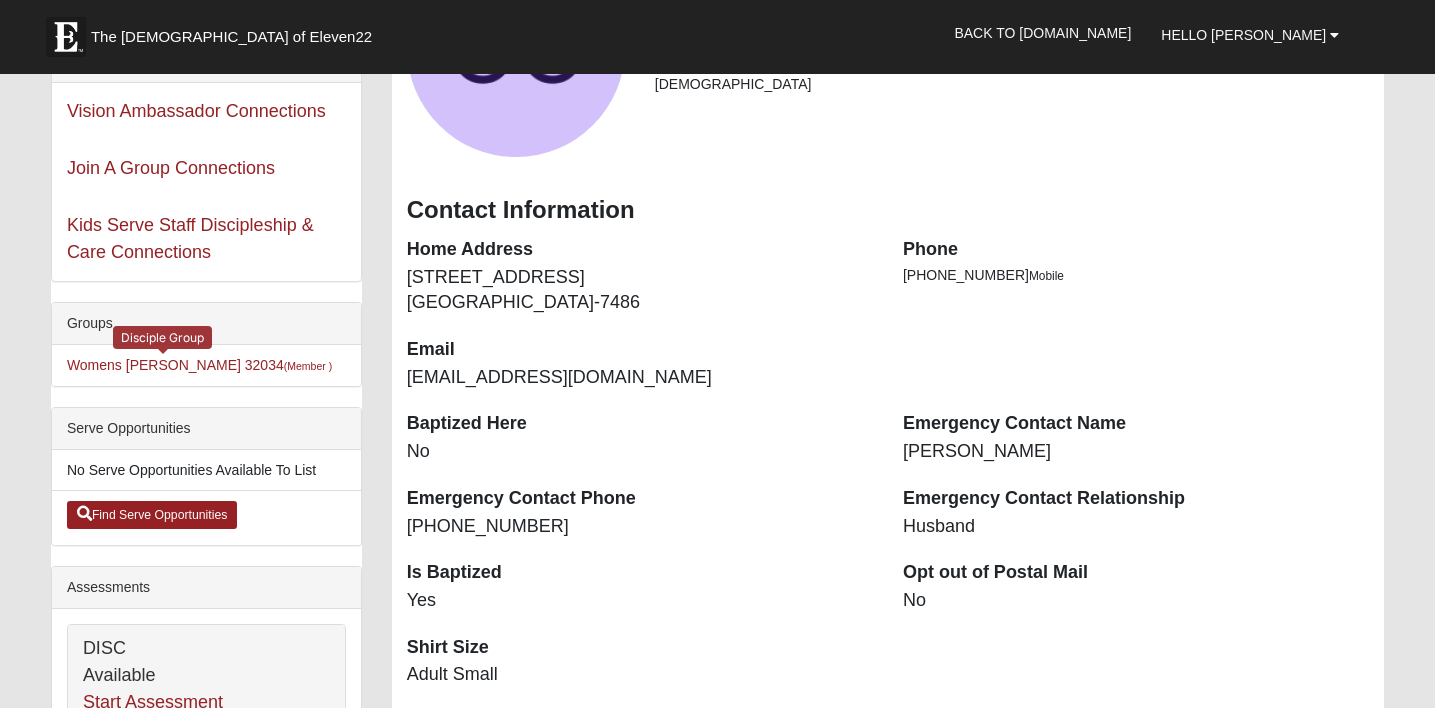 scroll, scrollTop: 254, scrollLeft: 0, axis: vertical 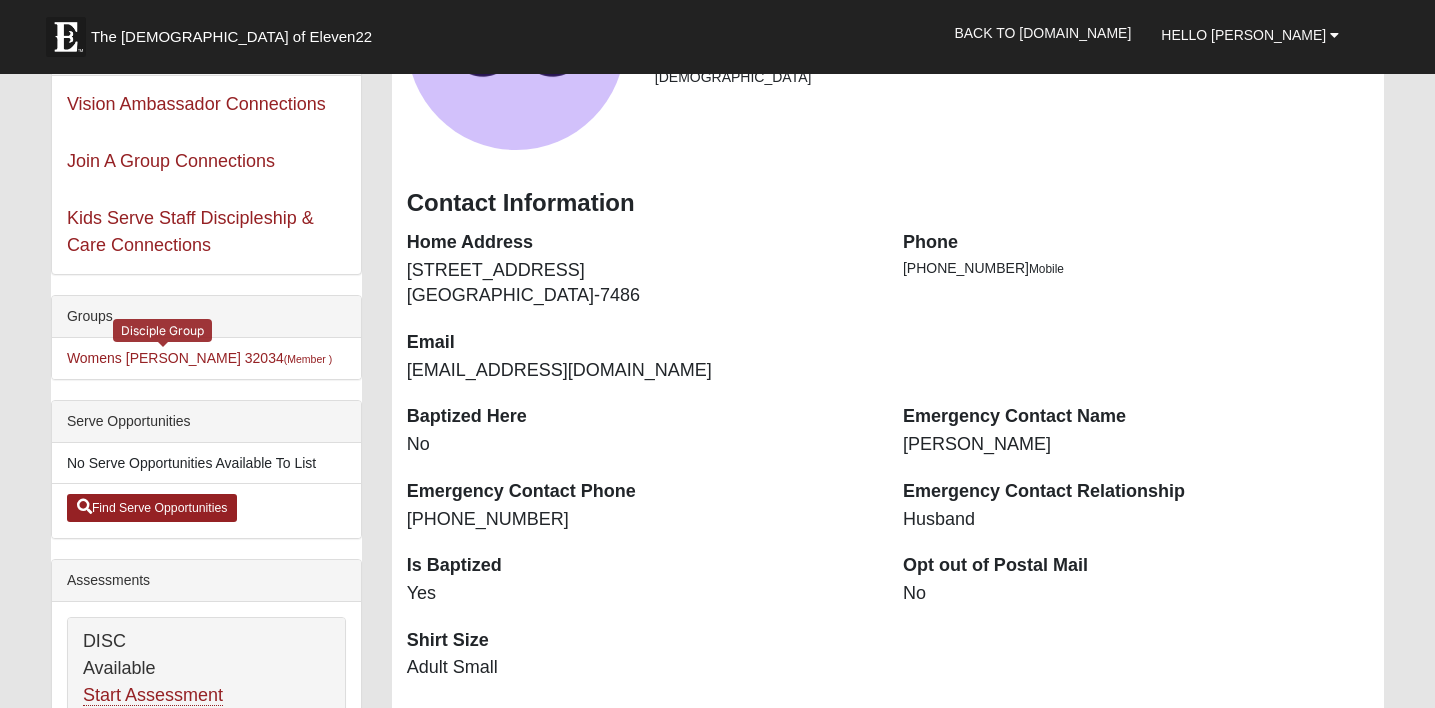 click on "Account Info
Change Password
Connection Requests
Vision Ambassador Connections
Join A Group Connections
Kids Serve Staff Discipleship & Care Connections
Groups
Womens Taylor 32034  (Member        )
Disciple Group
Serve Opportunities
No Serve Opportunities Available To List
Find Serve Opportunities" at bounding box center (206, 654) 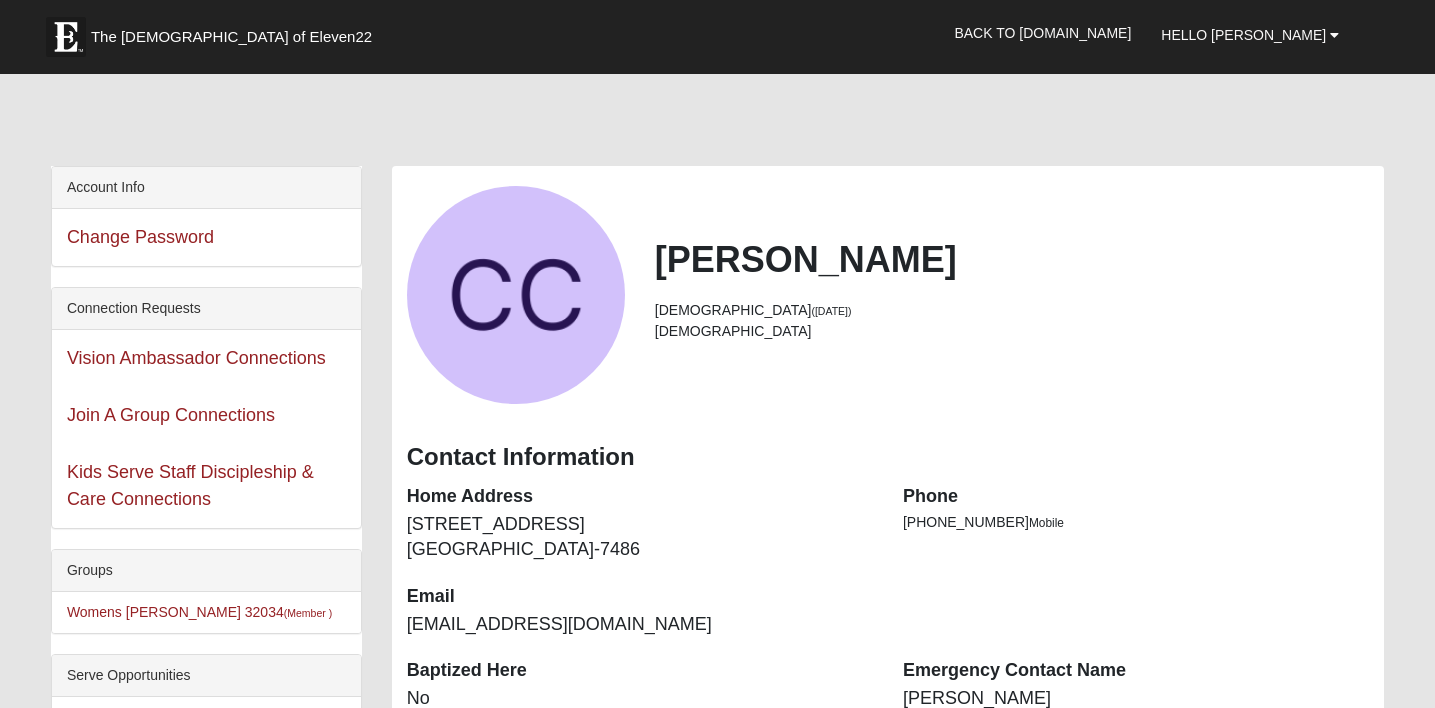 scroll, scrollTop: 0, scrollLeft: 0, axis: both 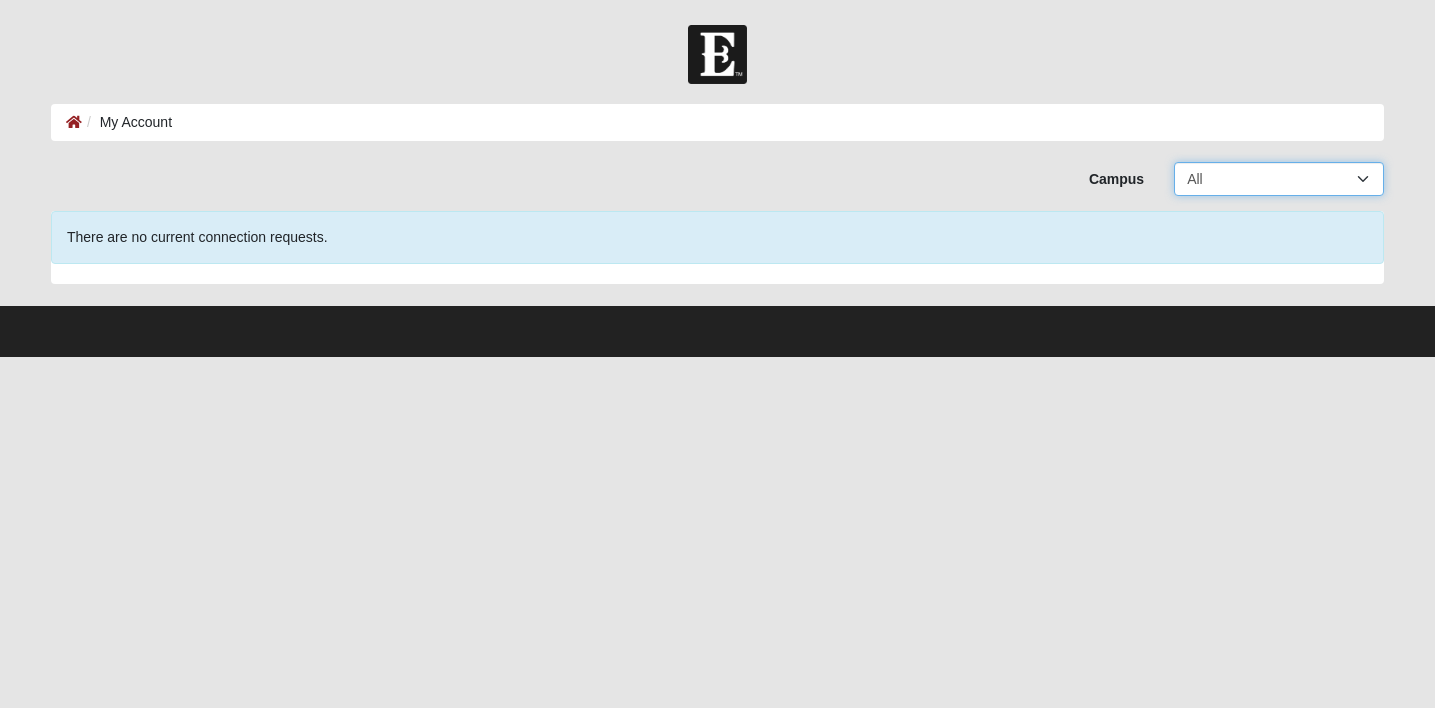 select on "17" 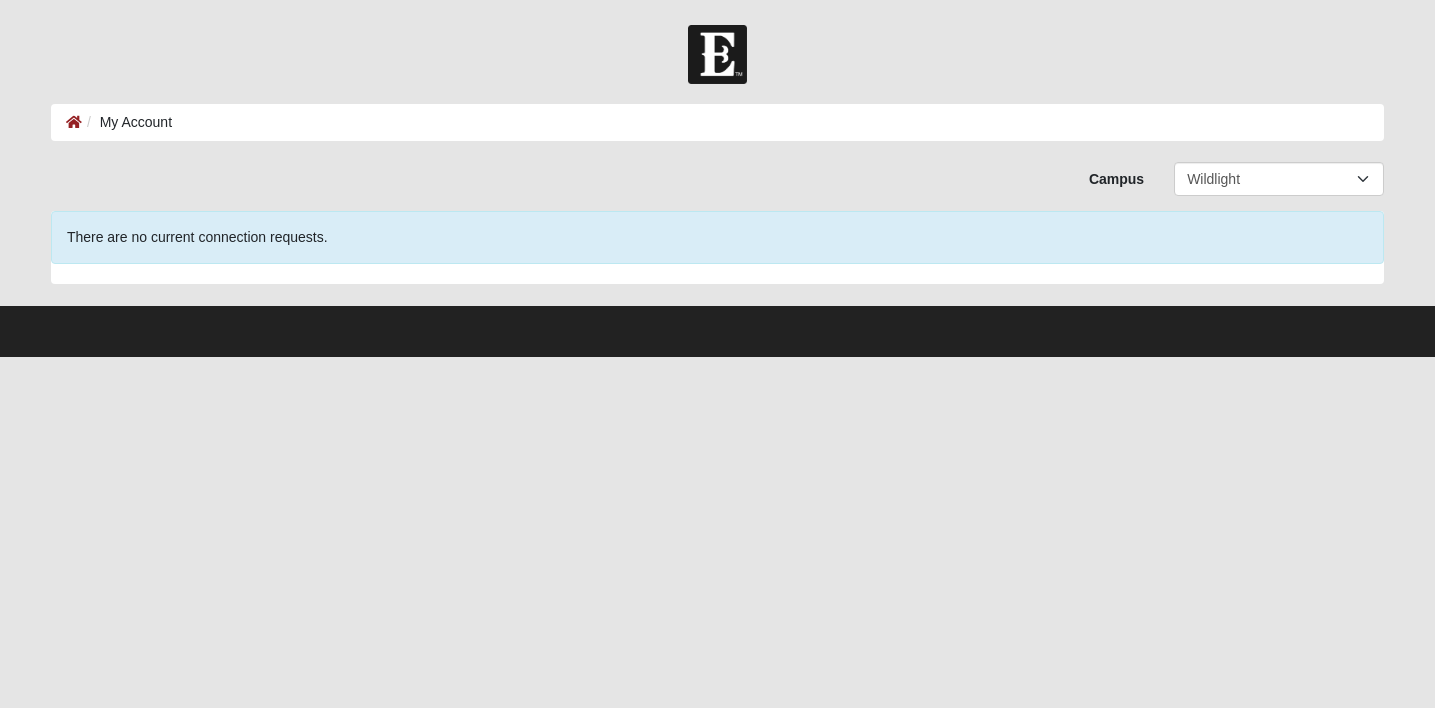 scroll, scrollTop: 0, scrollLeft: 0, axis: both 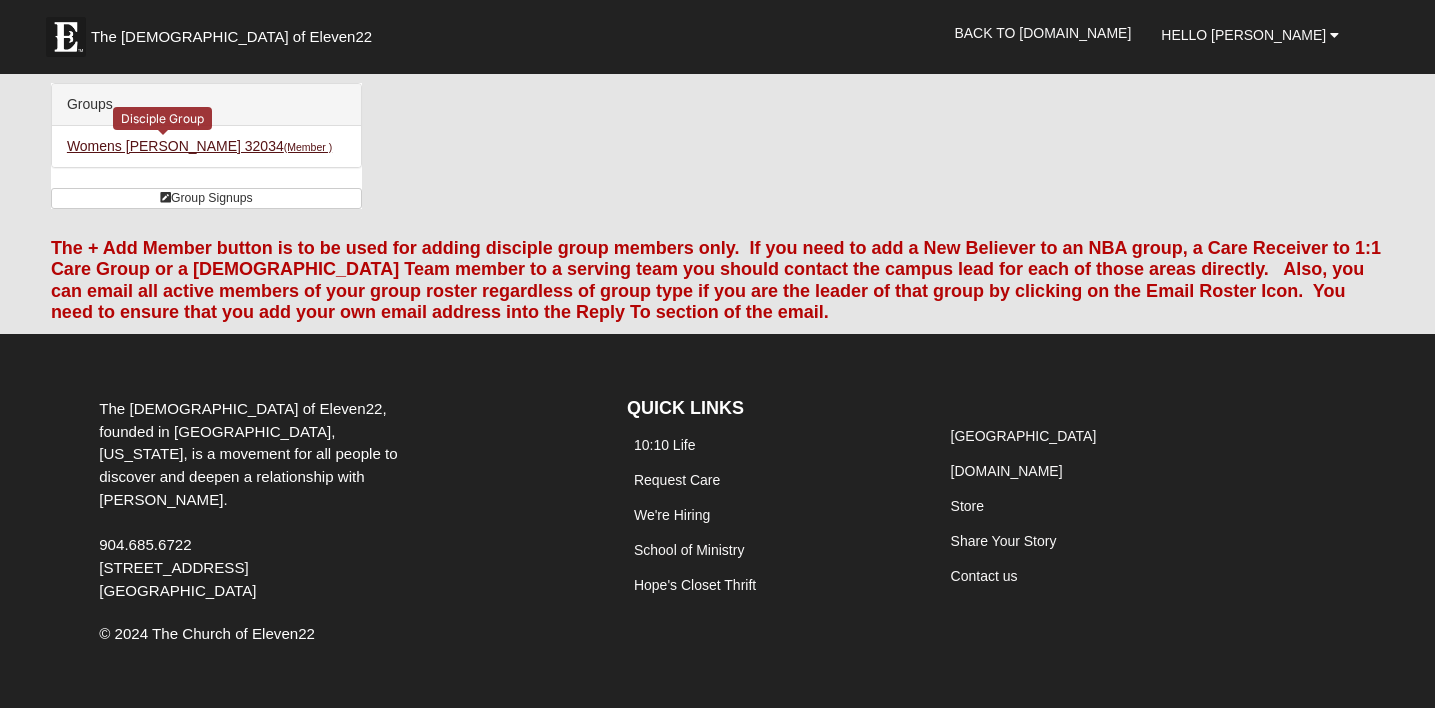 click on "Womens [PERSON_NAME] 32034  (Member        )" at bounding box center [199, 146] 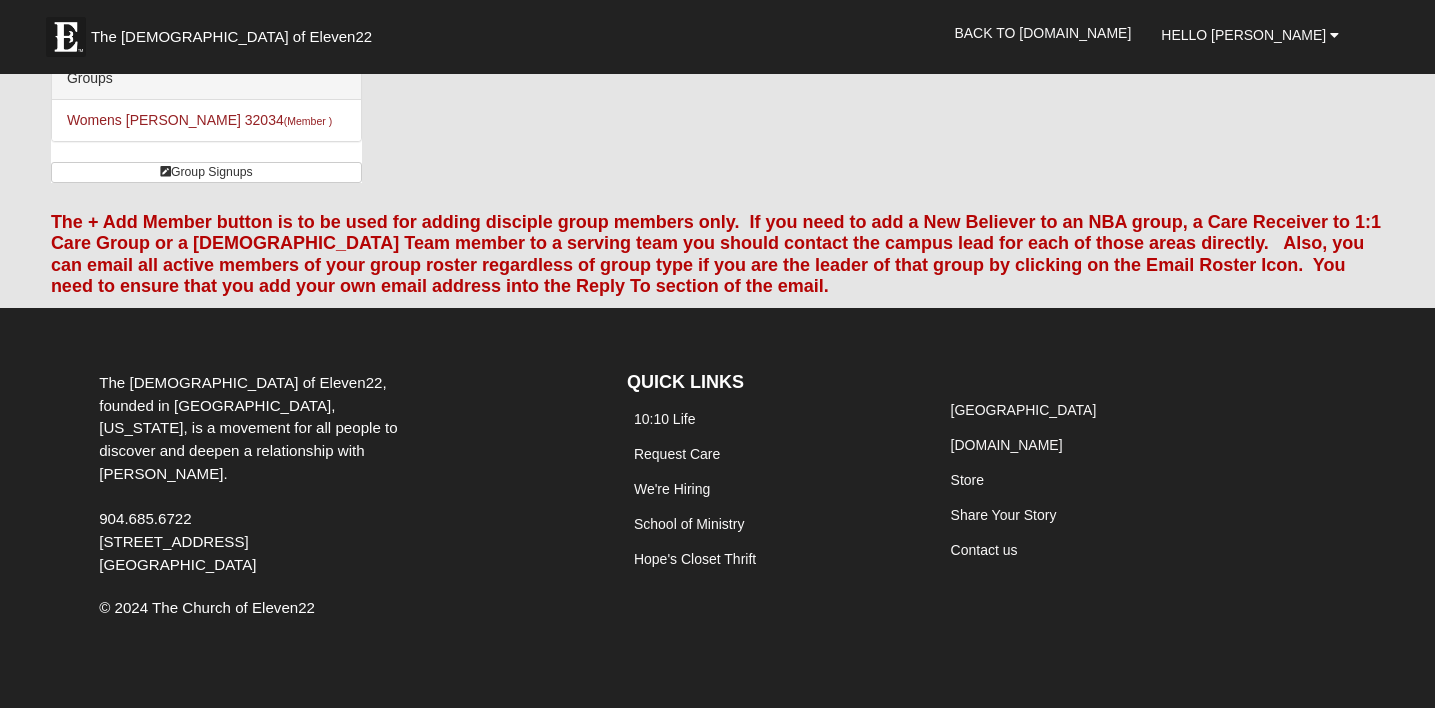 scroll, scrollTop: 25, scrollLeft: 0, axis: vertical 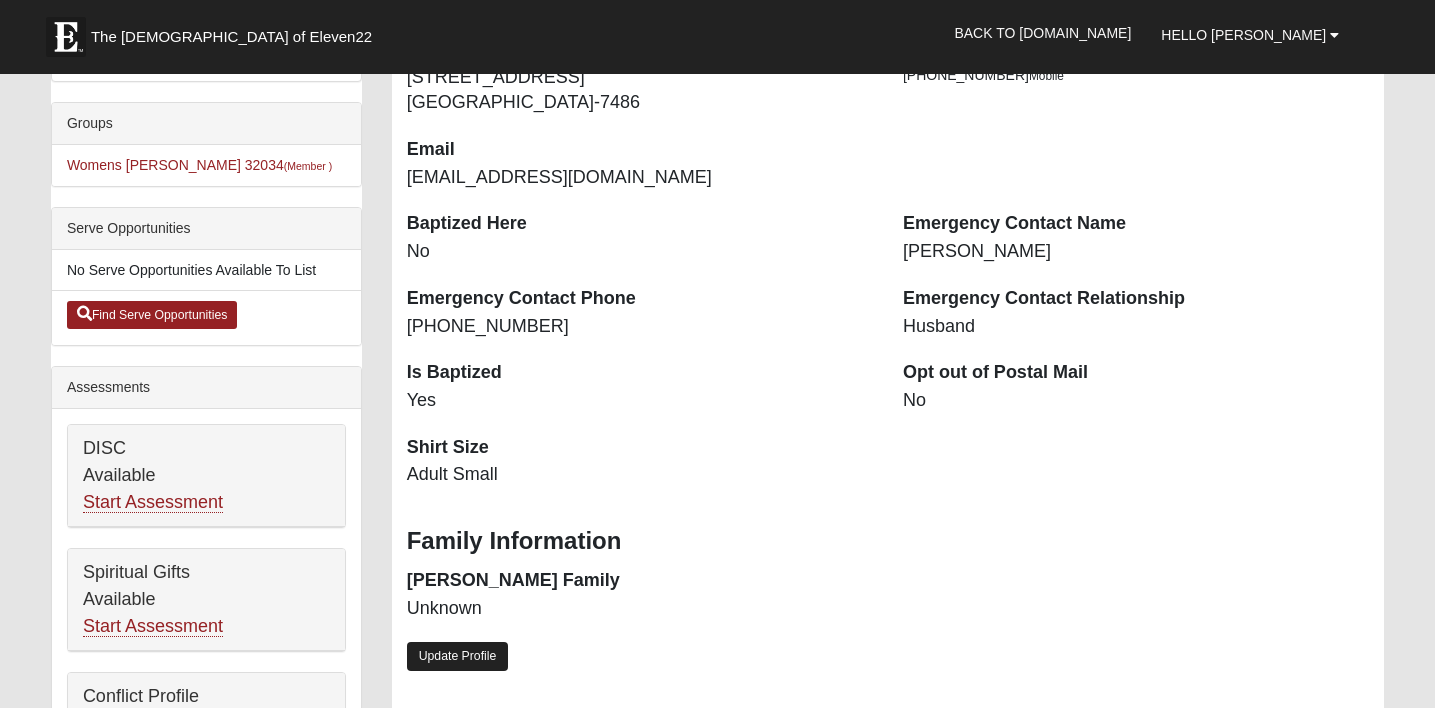 click on "Update Profile" at bounding box center (458, 656) 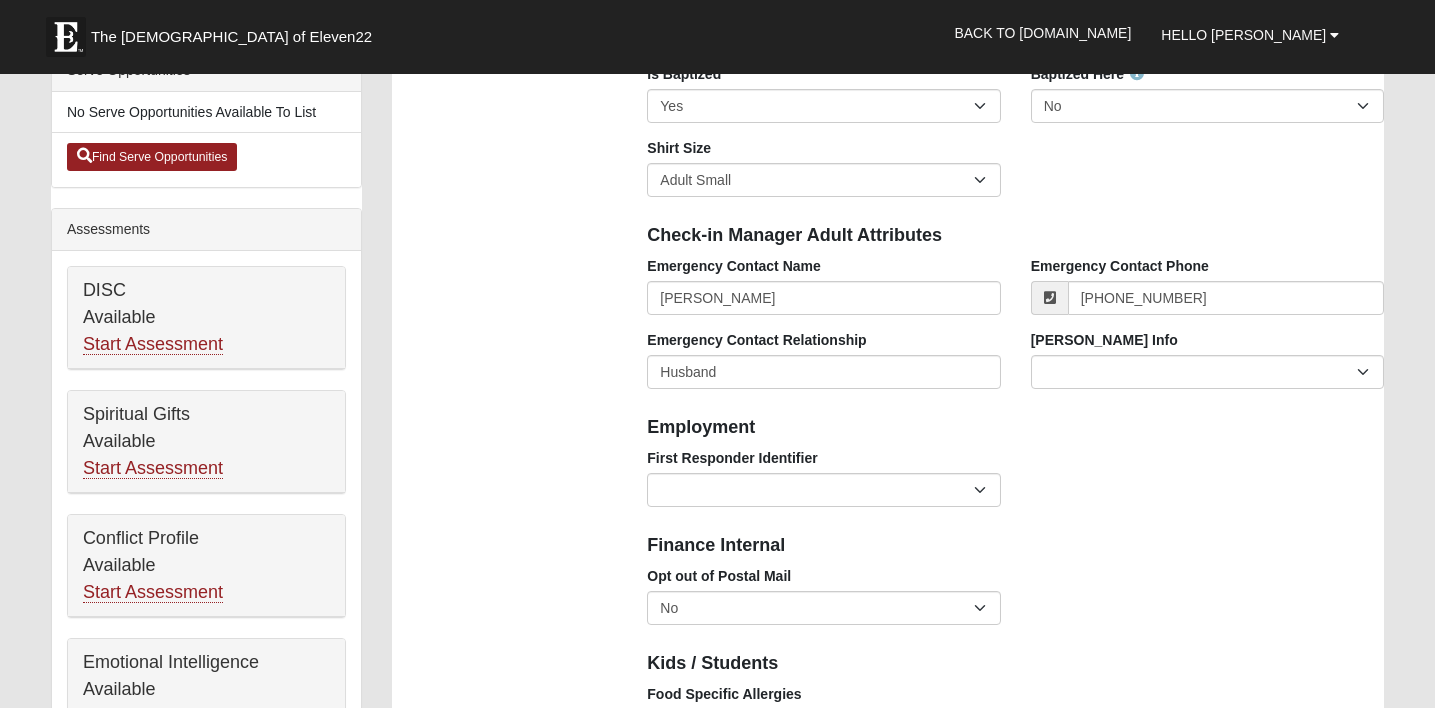 scroll, scrollTop: 617, scrollLeft: 0, axis: vertical 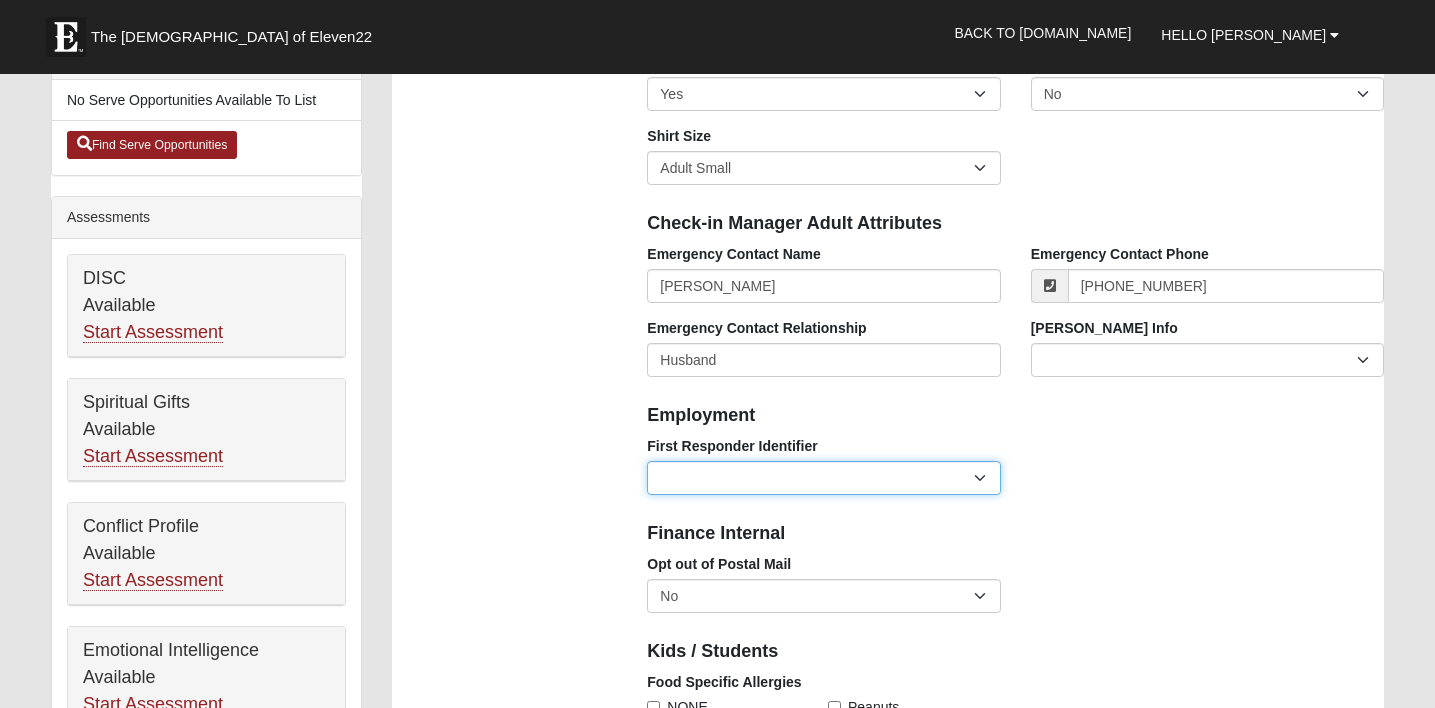 select on "2462" 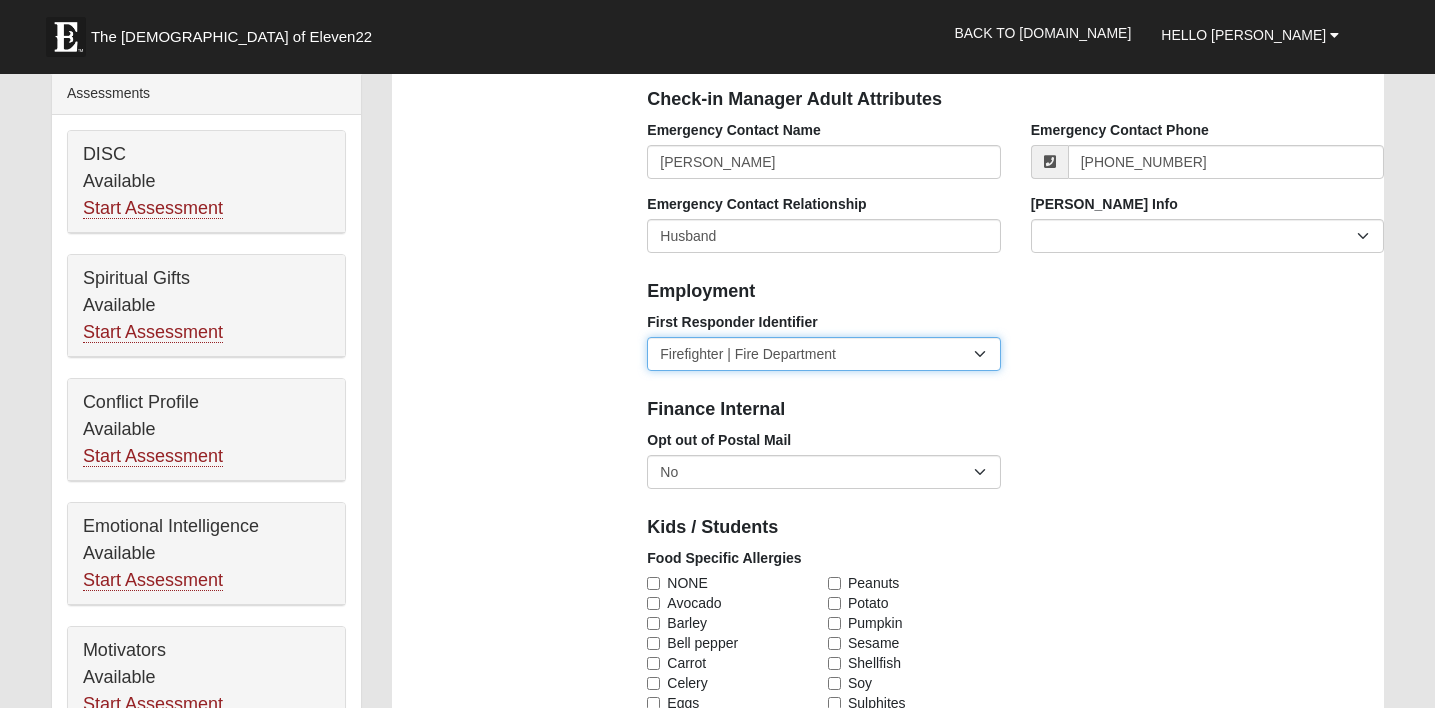 scroll, scrollTop: 743, scrollLeft: 0, axis: vertical 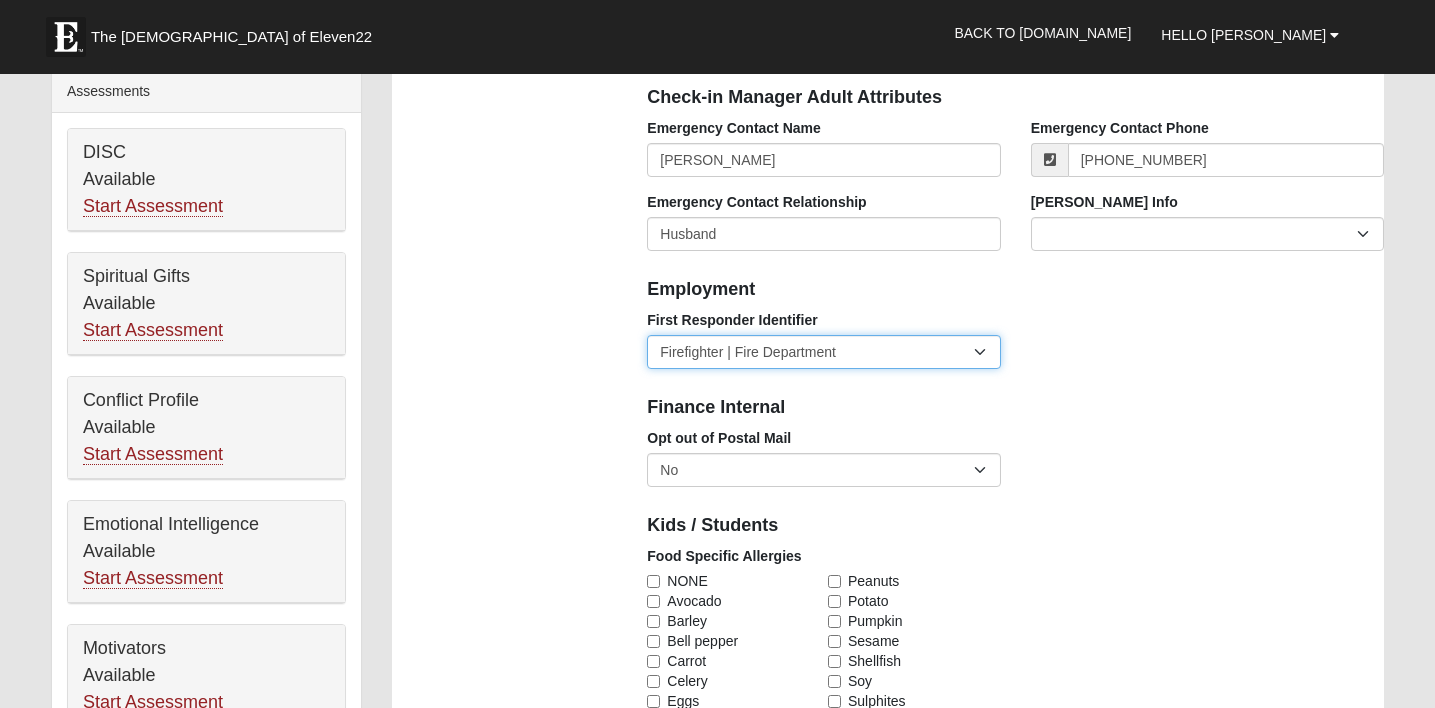 select 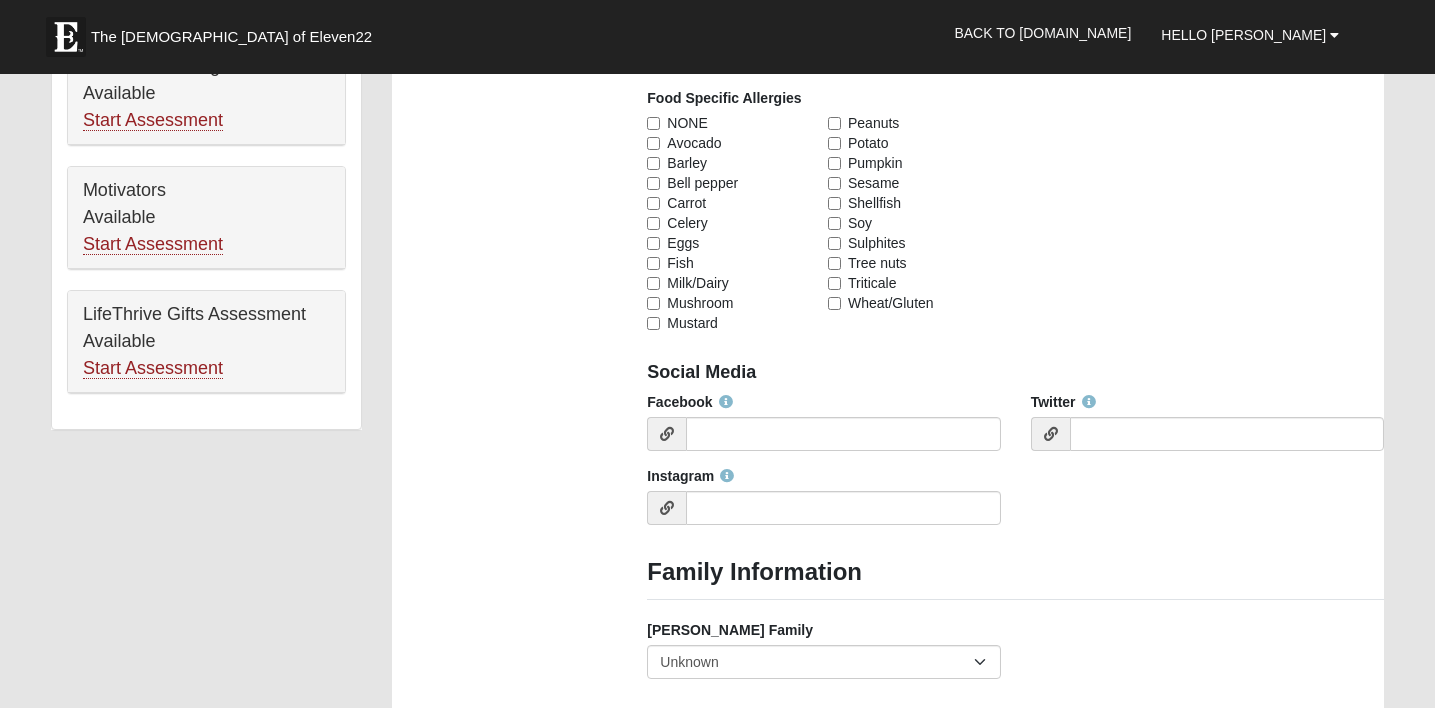 scroll, scrollTop: 1202, scrollLeft: 0, axis: vertical 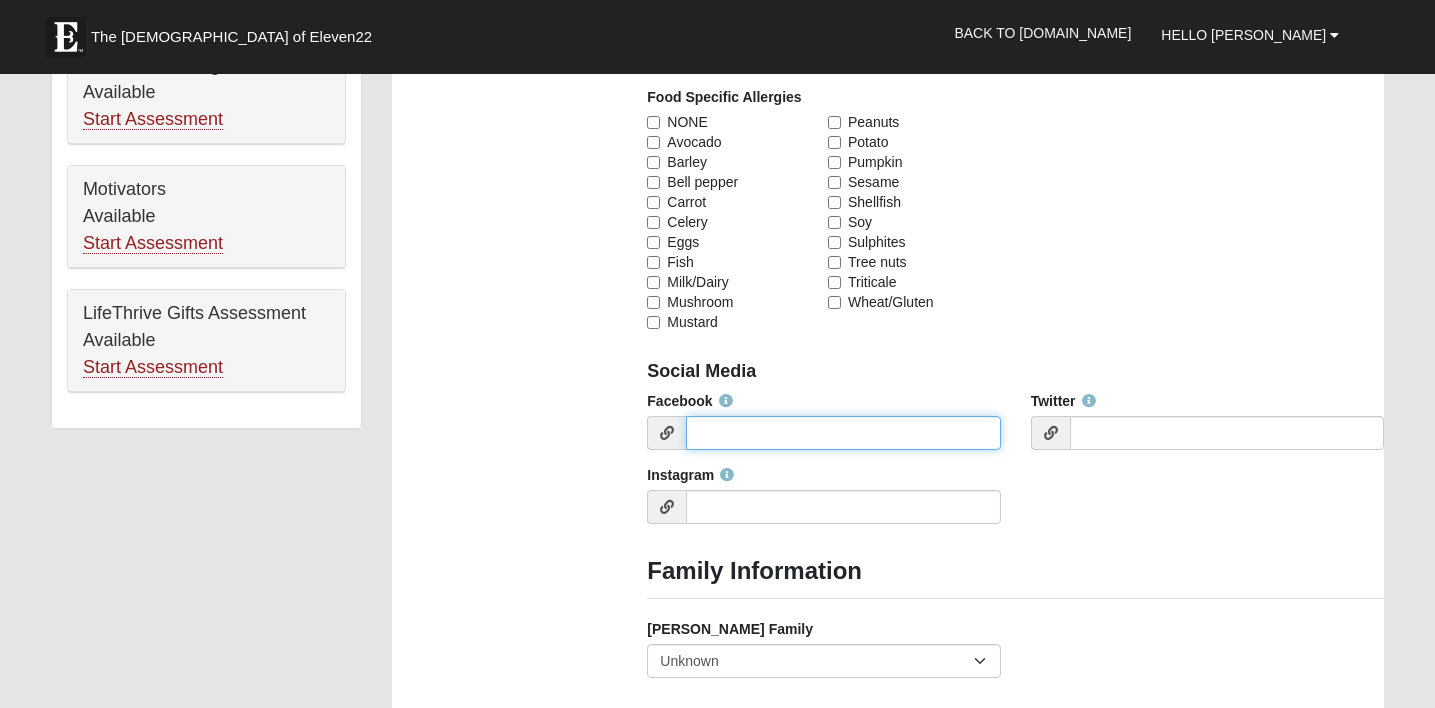 click on "Facebook" at bounding box center (843, 433) 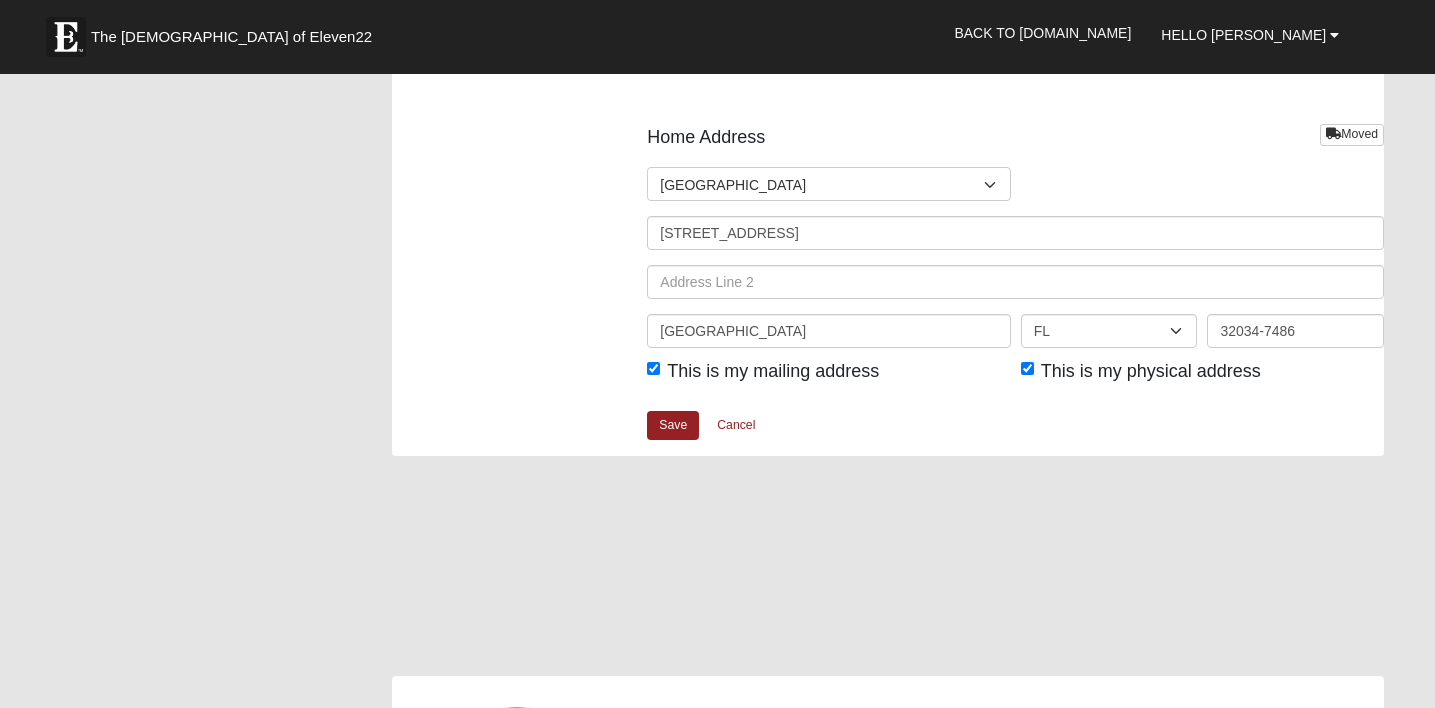 scroll, scrollTop: 2588, scrollLeft: 0, axis: vertical 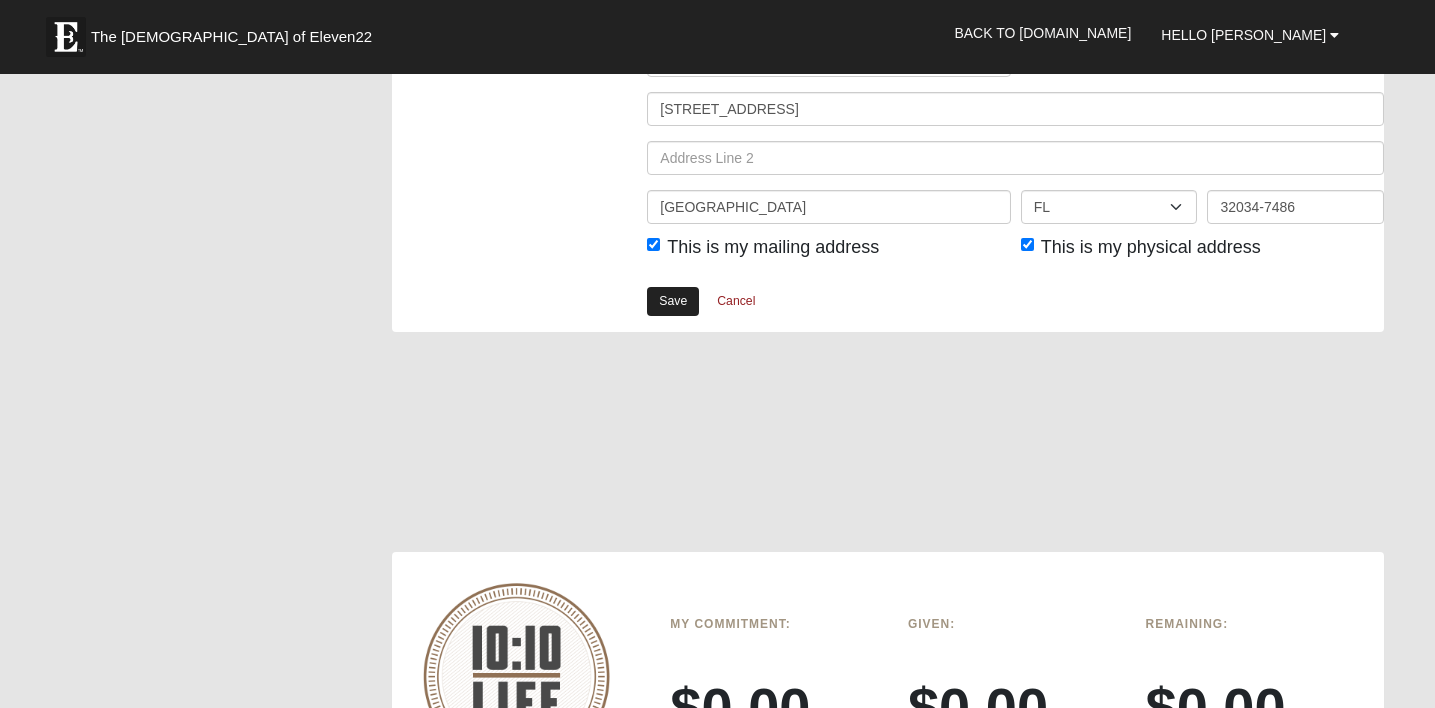 type on "https://www.facebook.com/cboulerchambers" 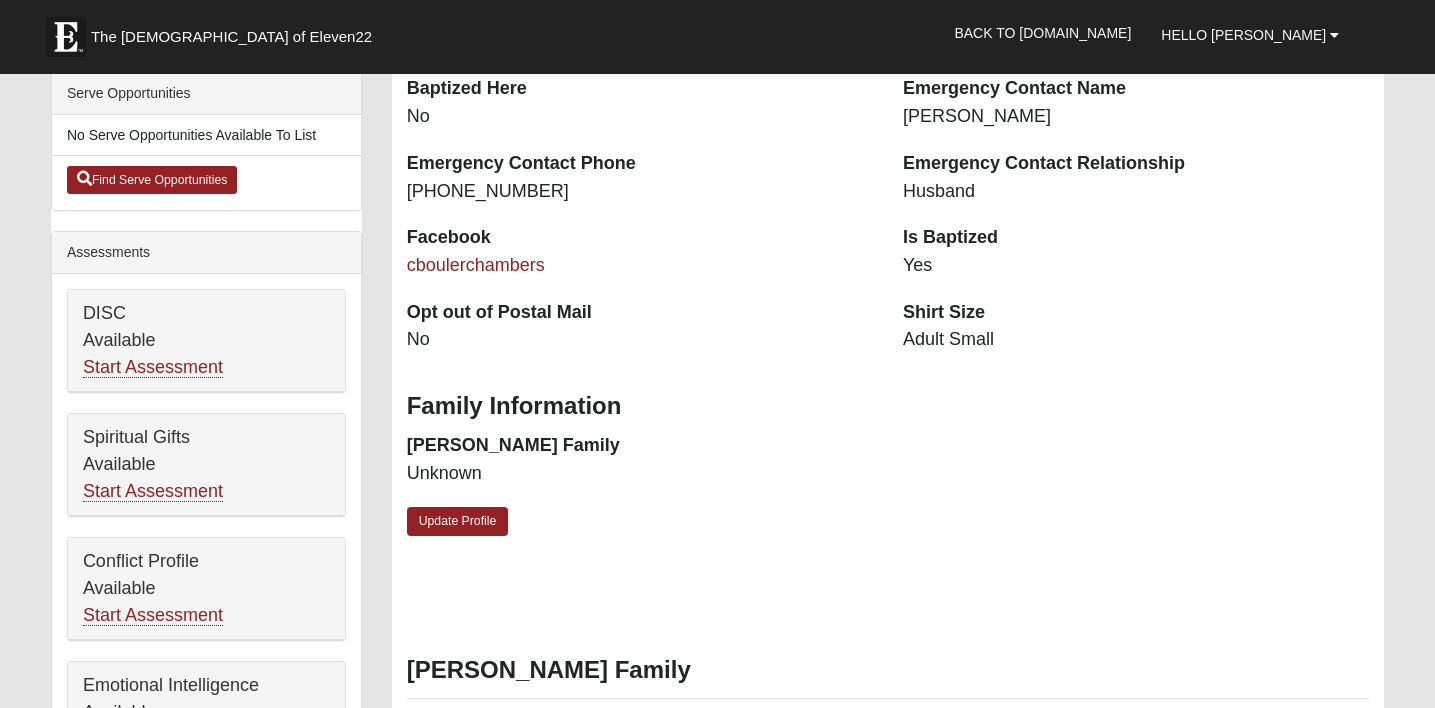 scroll, scrollTop: 597, scrollLeft: 0, axis: vertical 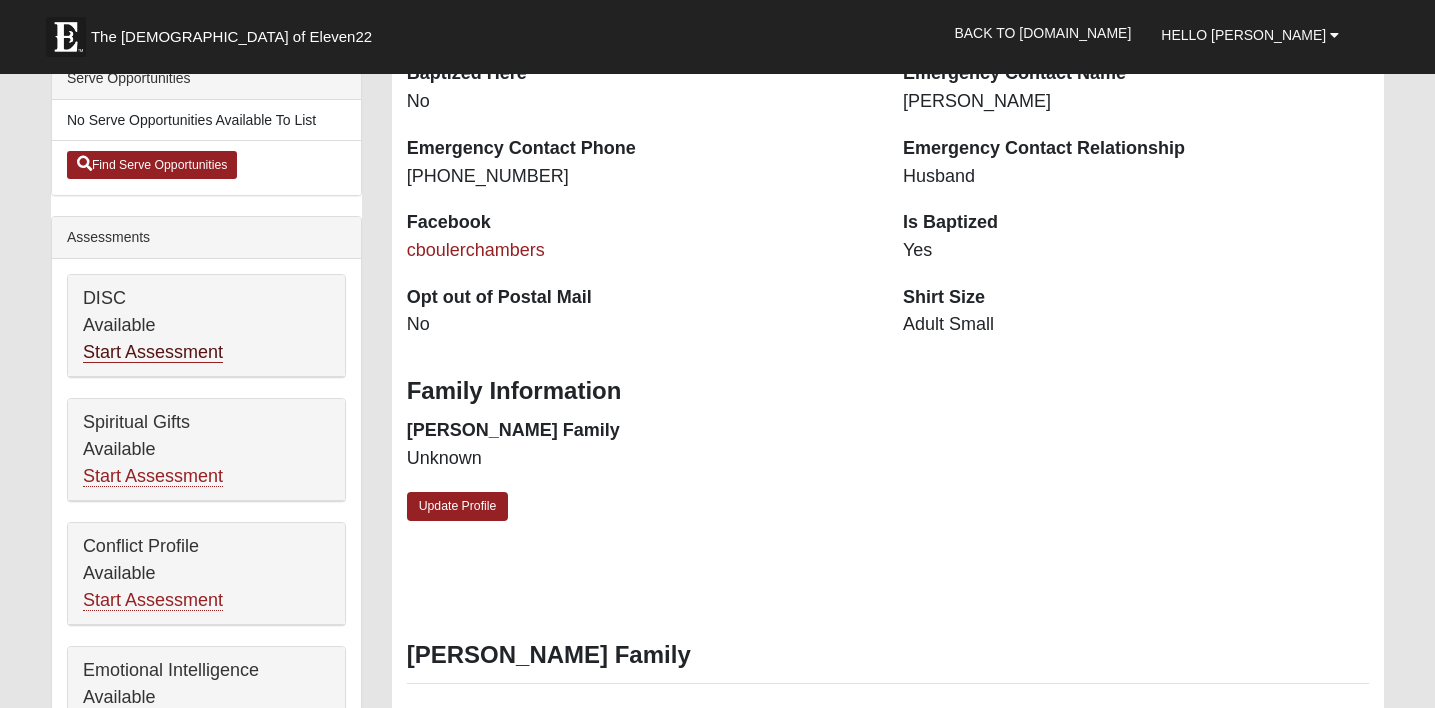 click on "Start Assessment" at bounding box center (153, 352) 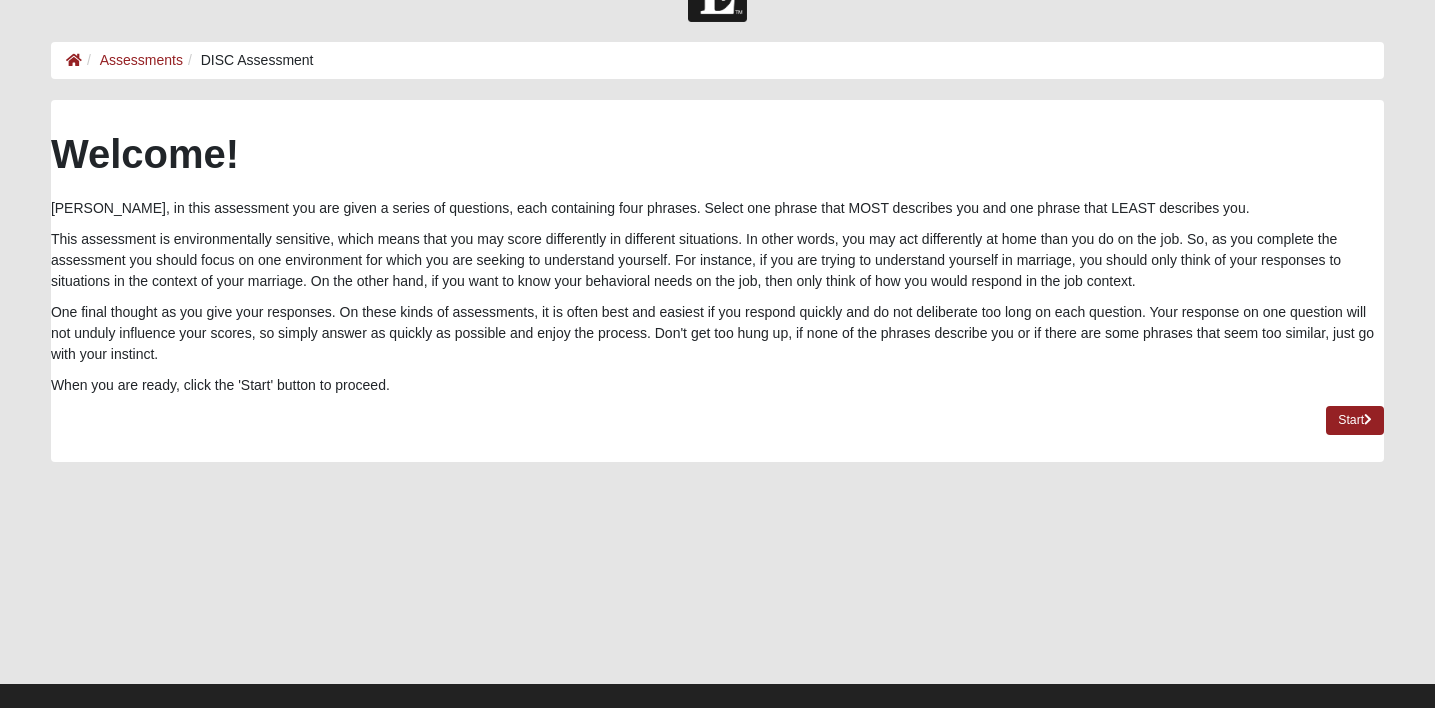 scroll, scrollTop: 73, scrollLeft: 0, axis: vertical 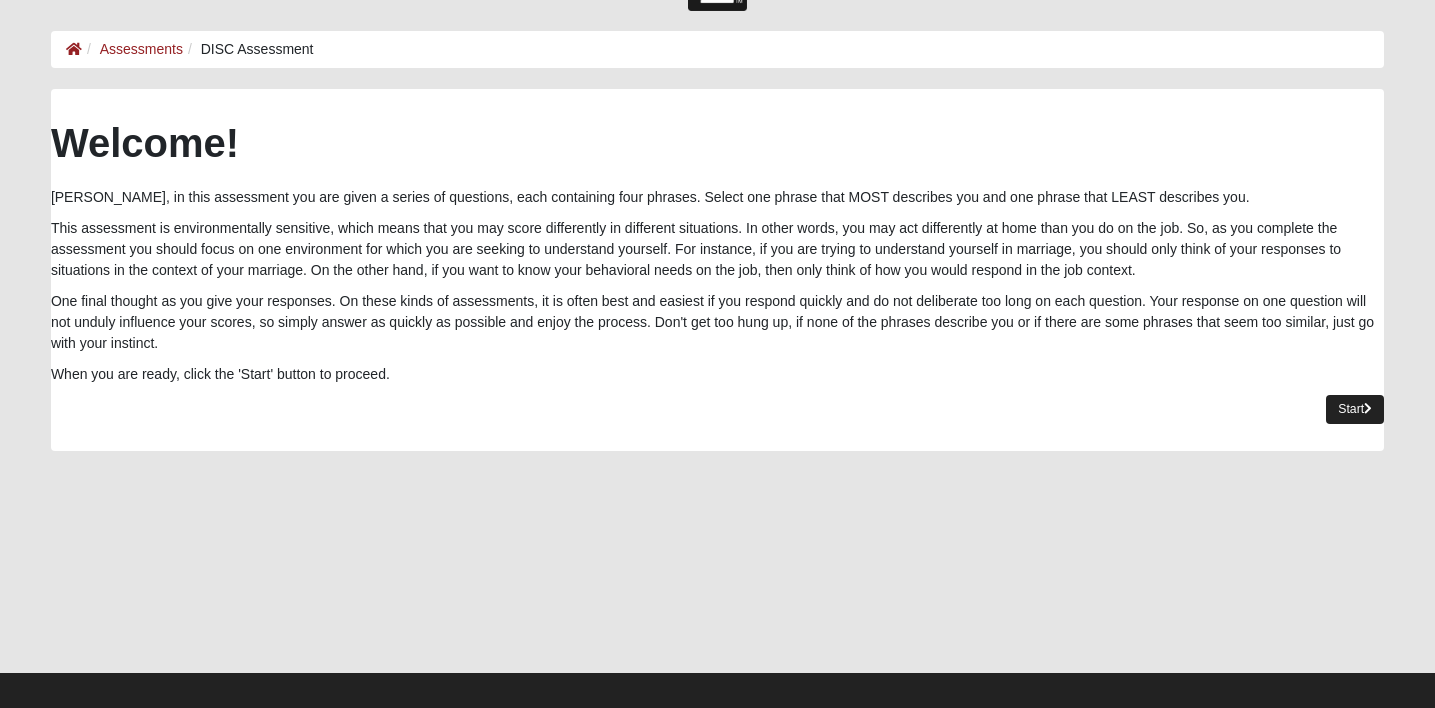 click on "Start" at bounding box center [1355, 409] 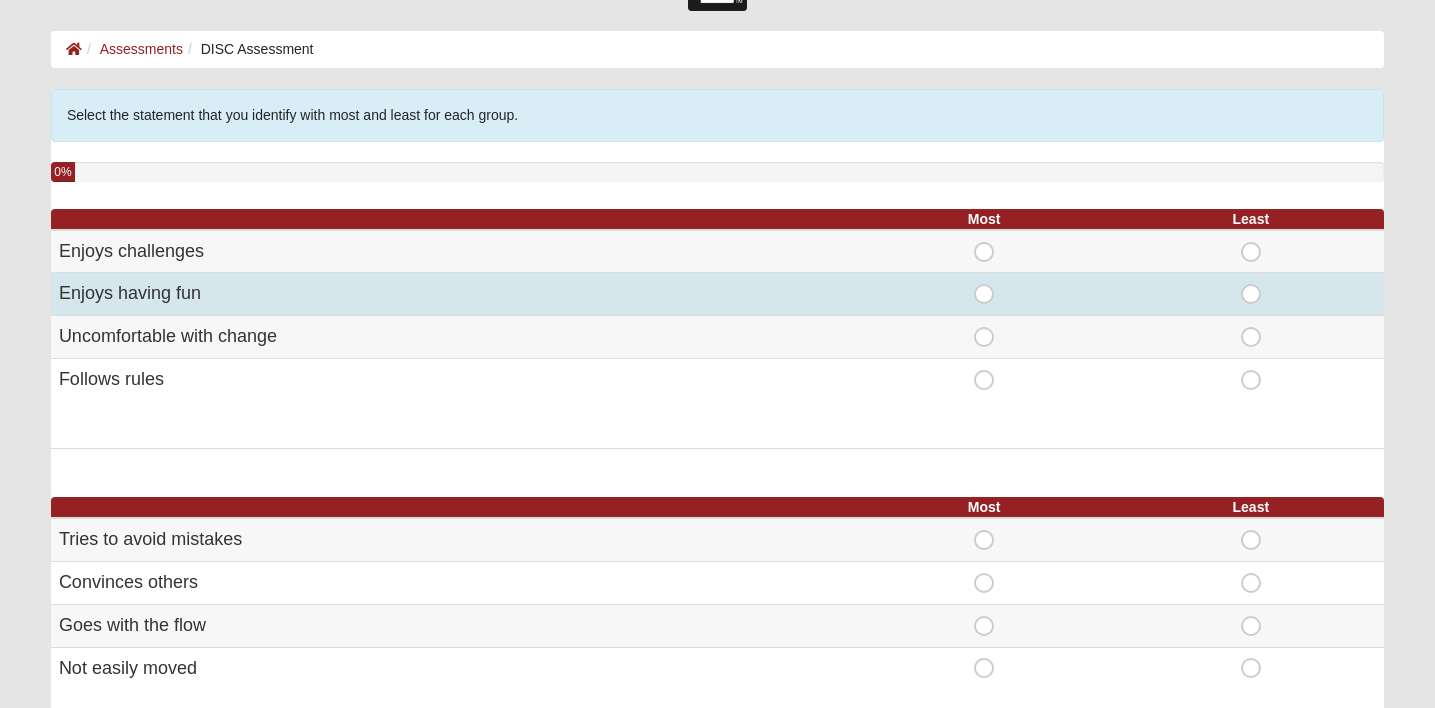 click on "Most" at bounding box center (984, 284) 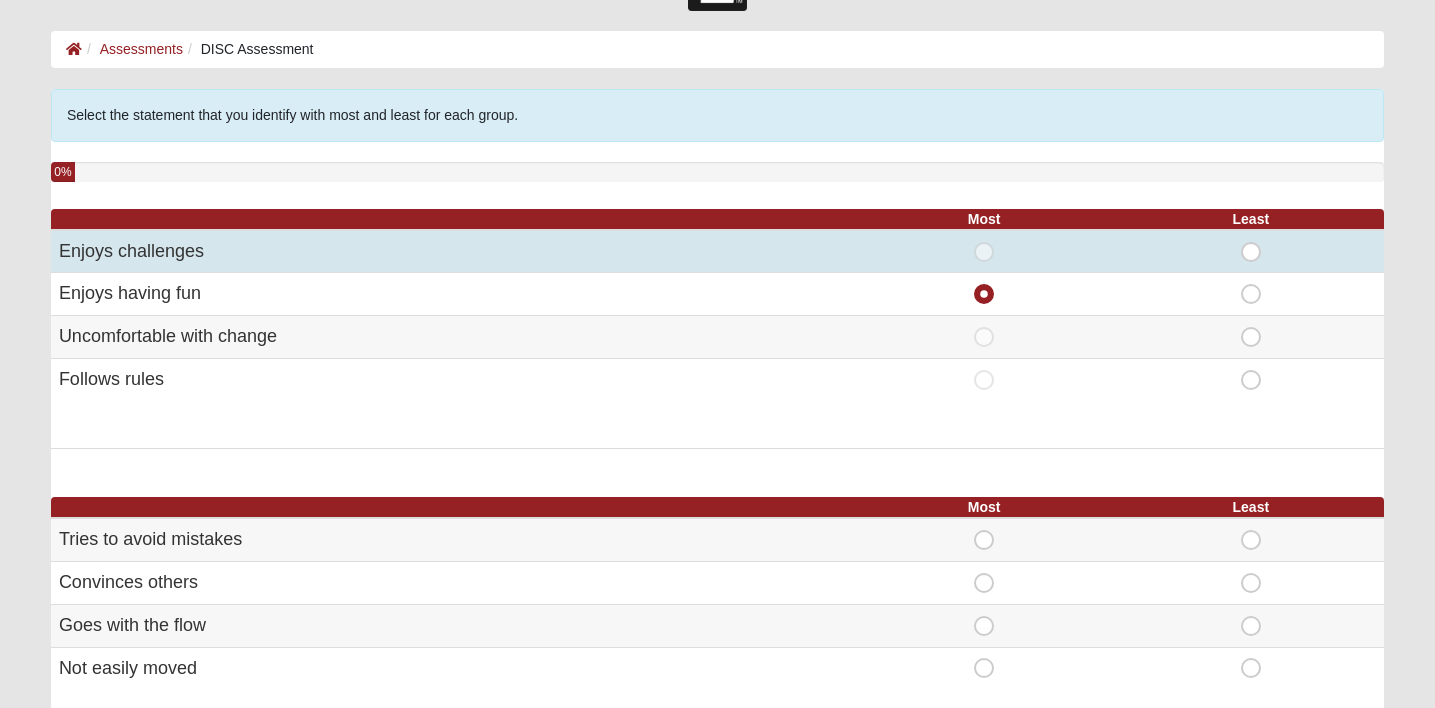 click on "Least" at bounding box center [1251, 242] 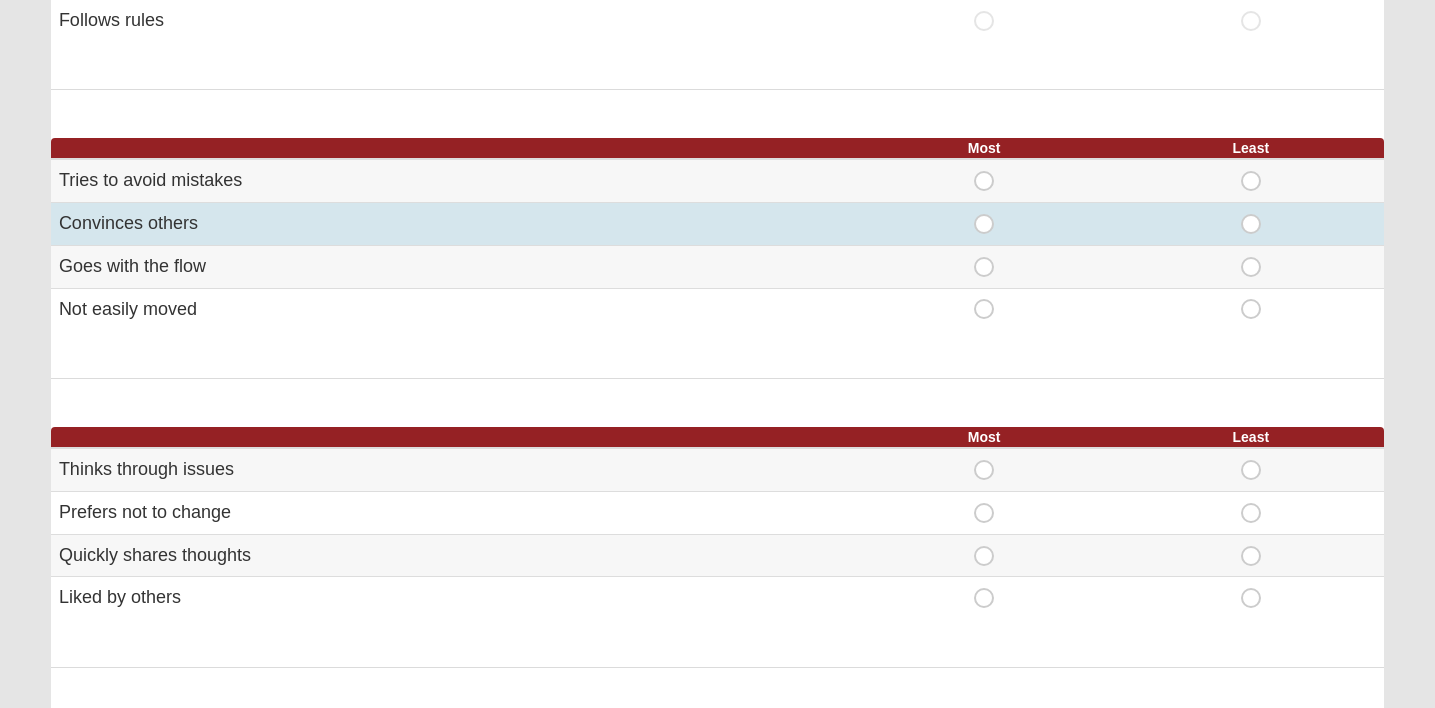 scroll, scrollTop: 453, scrollLeft: 0, axis: vertical 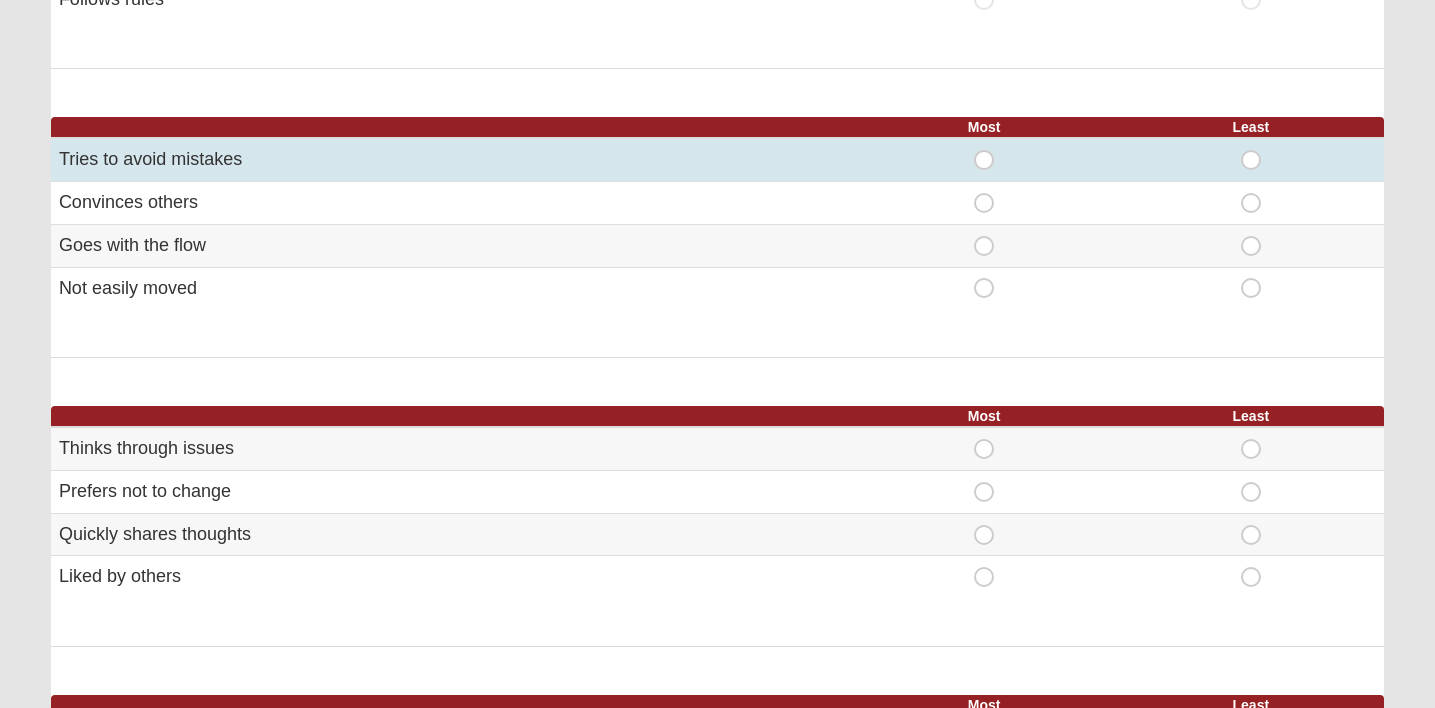 click on "Most" at bounding box center (984, 150) 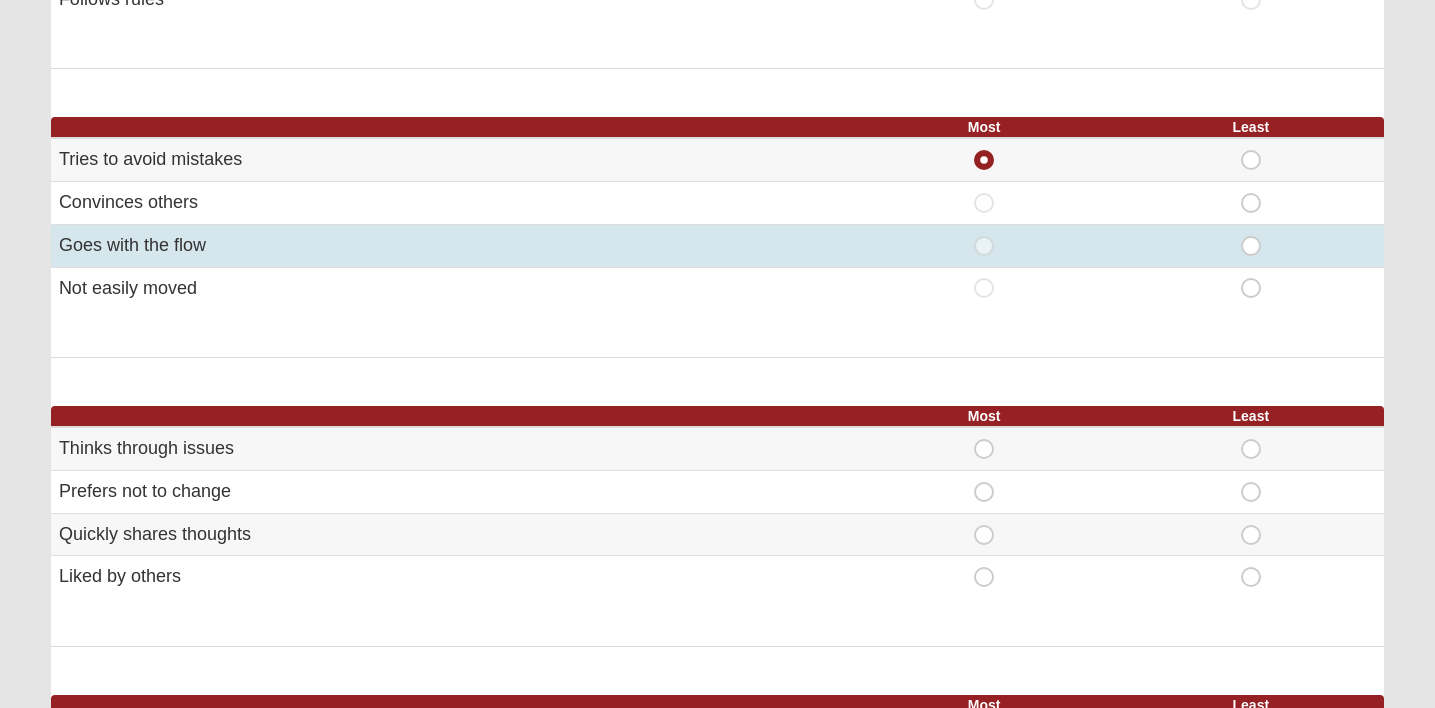 click on "Least" at bounding box center [1251, 236] 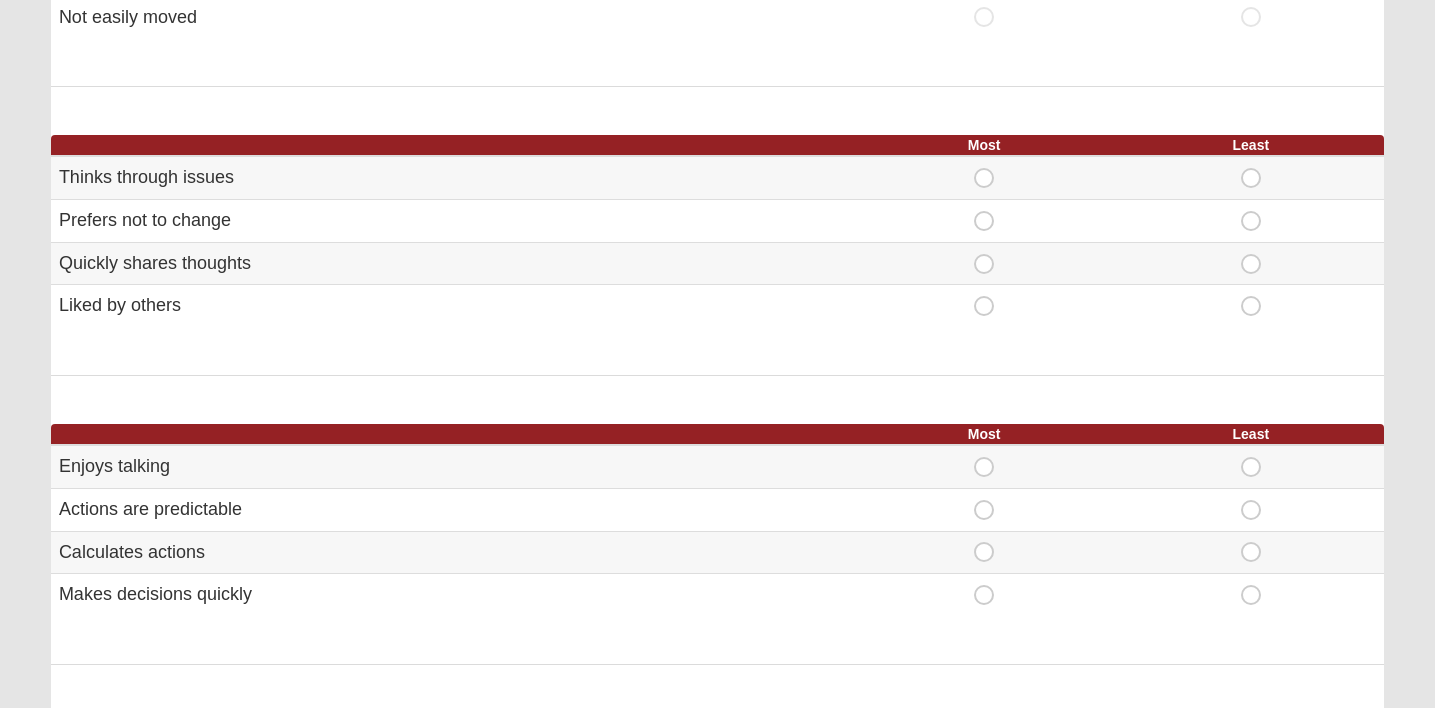 scroll, scrollTop: 731, scrollLeft: 0, axis: vertical 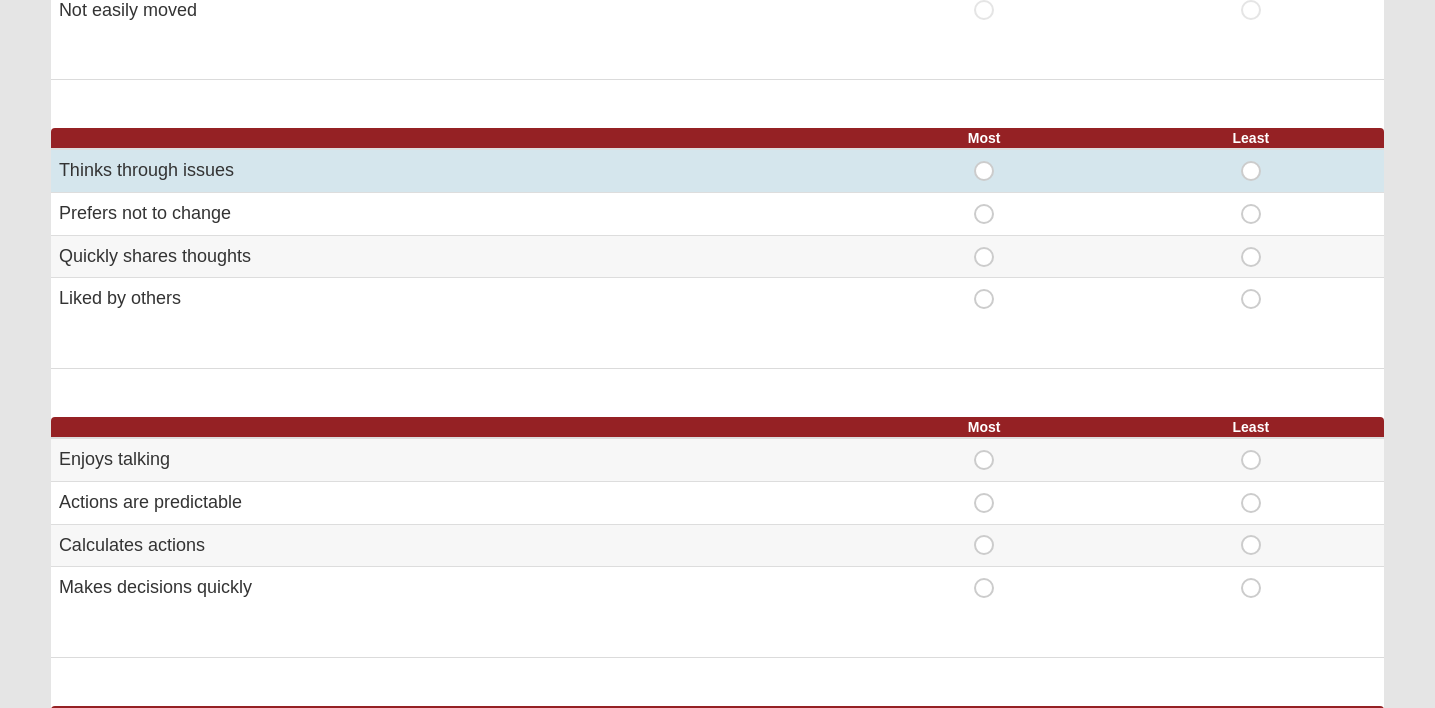 click on "Most" at bounding box center [984, 161] 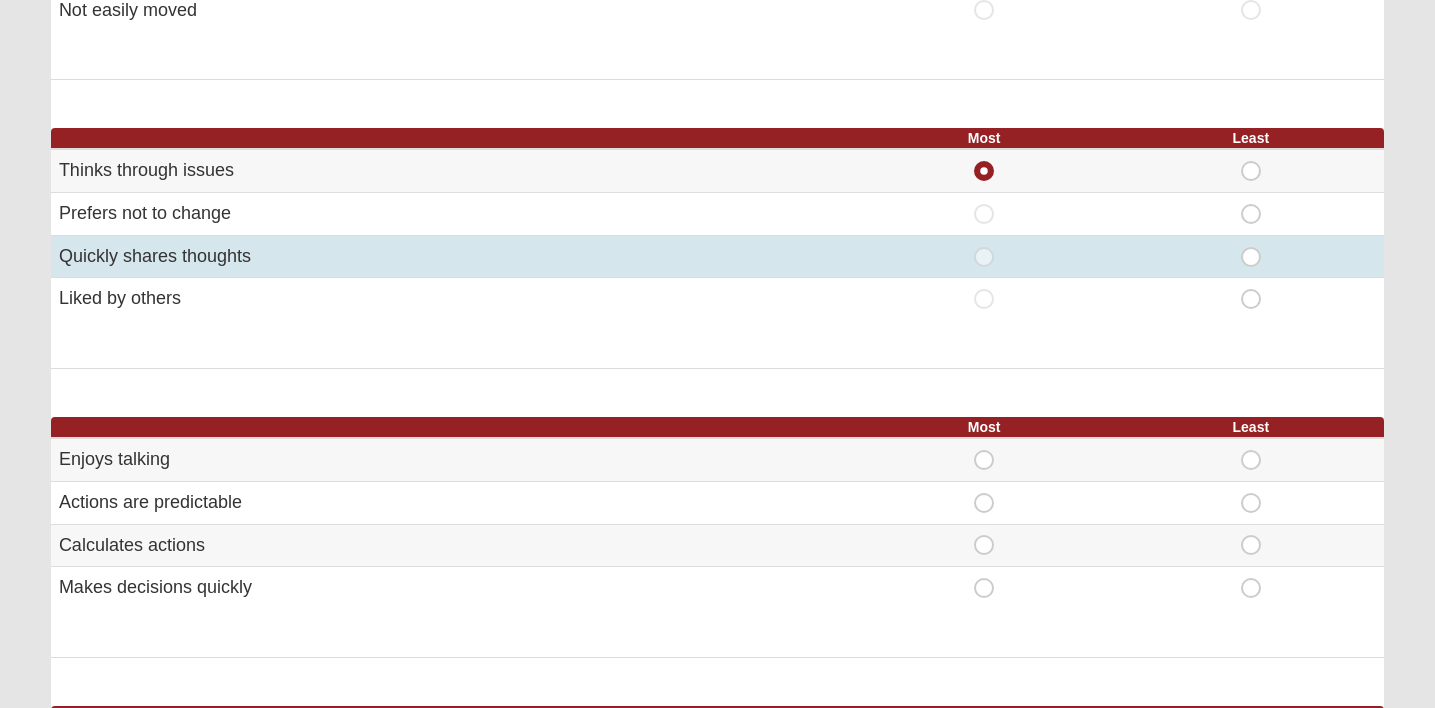 click on "Least" at bounding box center (1251, 247) 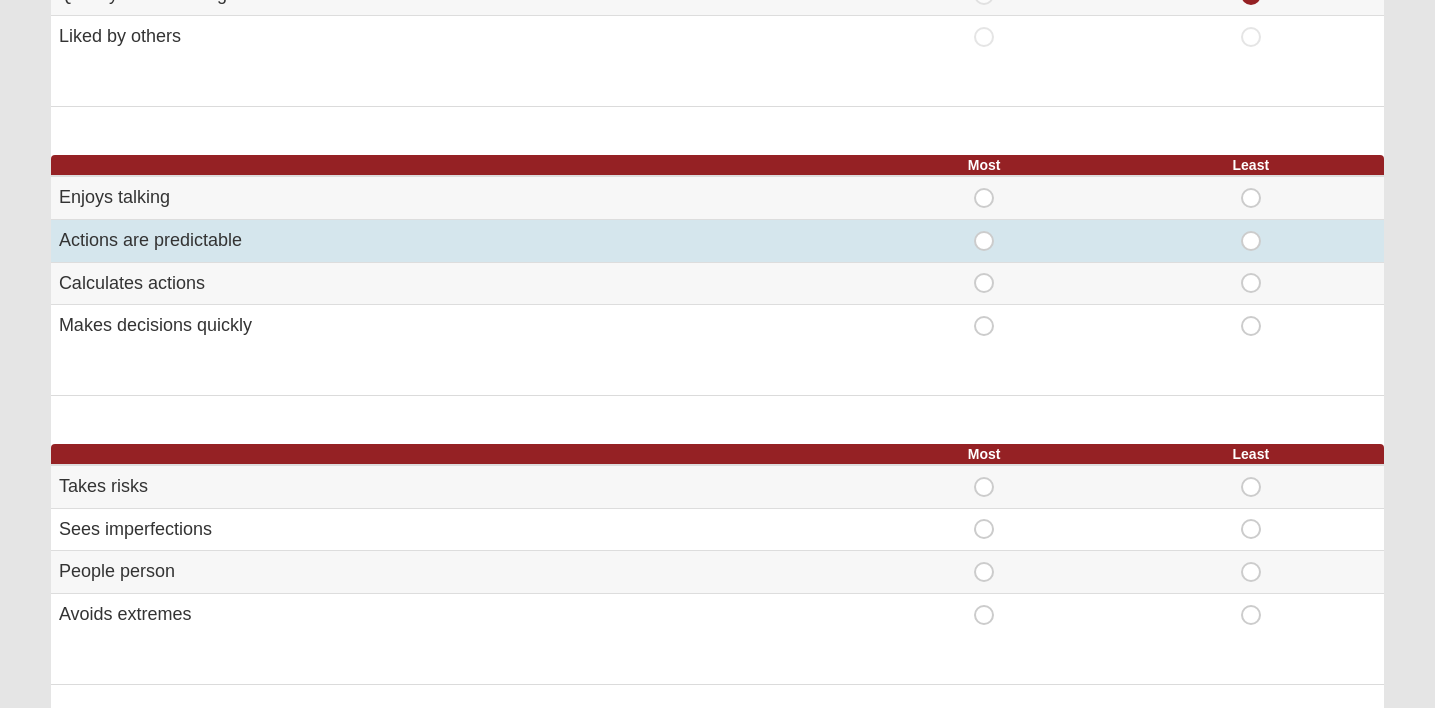 scroll, scrollTop: 993, scrollLeft: 0, axis: vertical 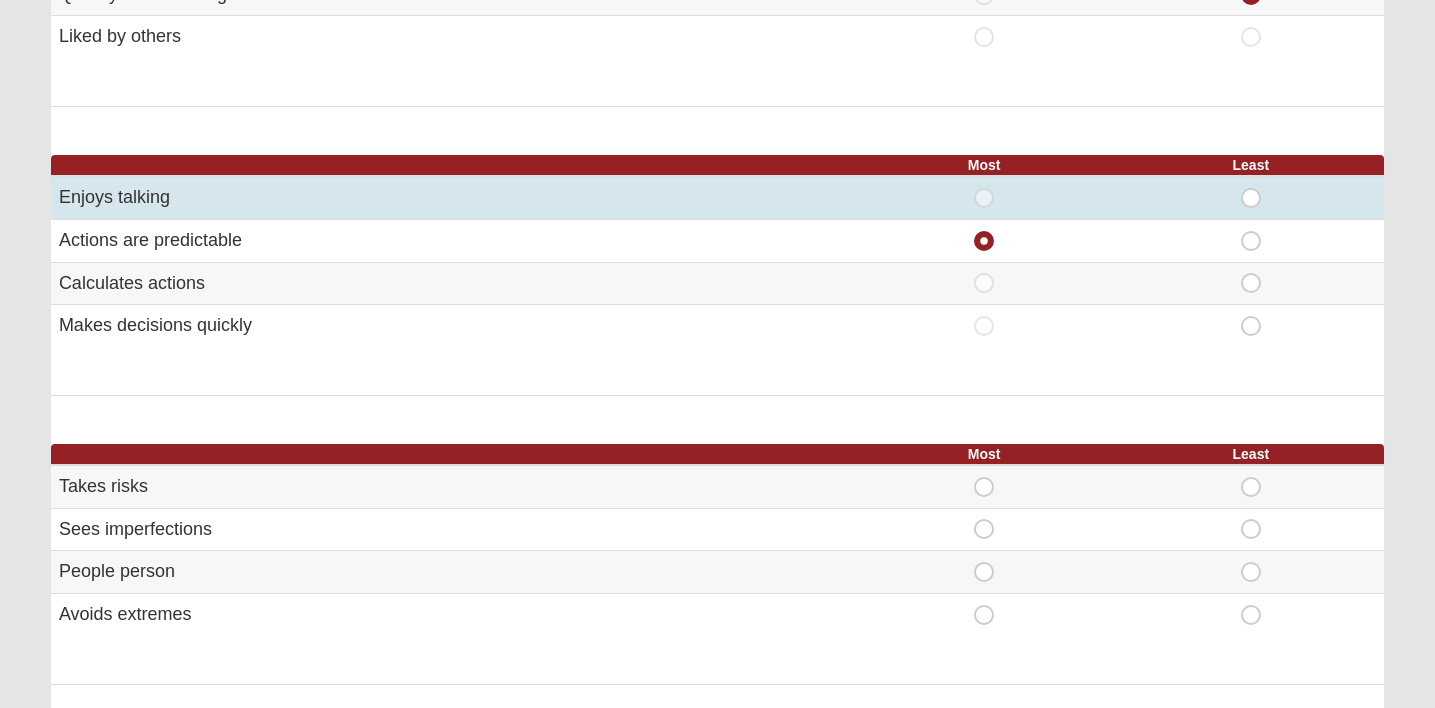 click on "Least" at bounding box center [1251, 188] 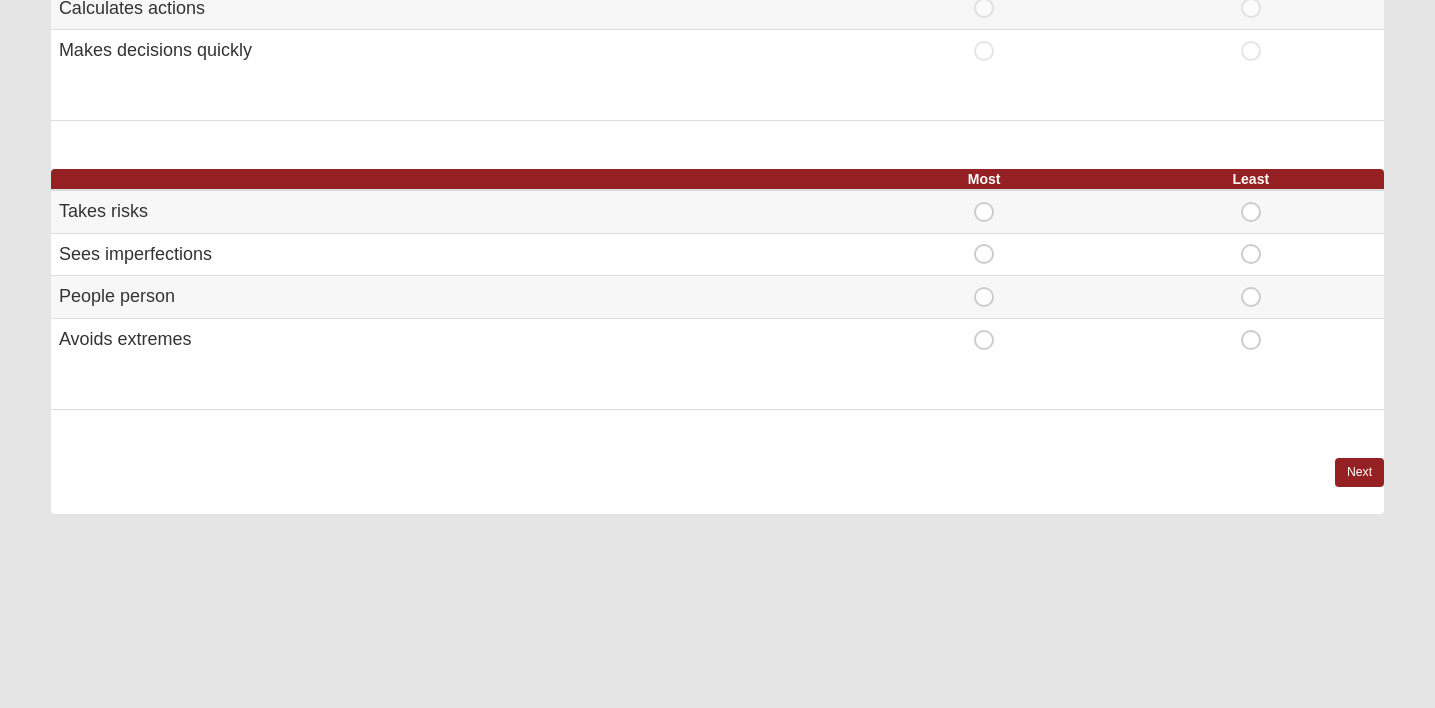 scroll, scrollTop: 1272, scrollLeft: 0, axis: vertical 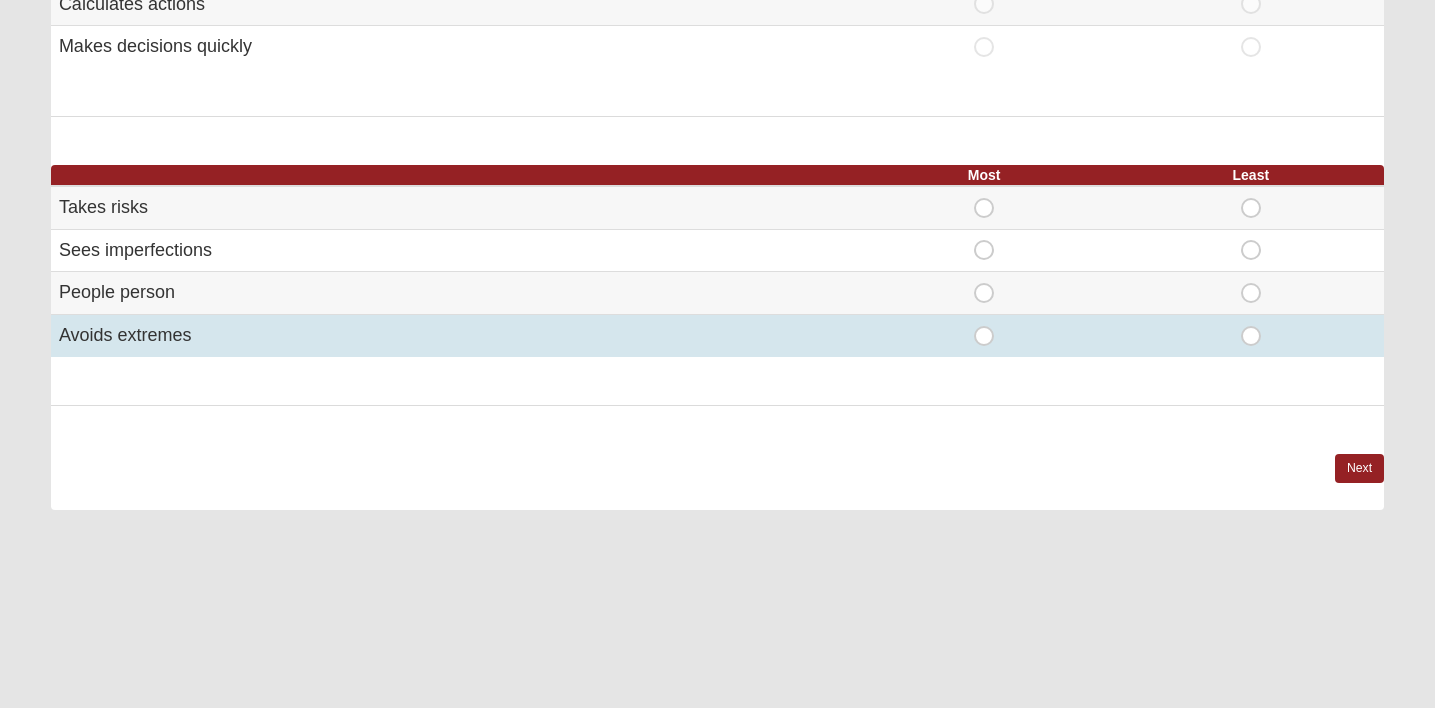 click on "Most" at bounding box center [984, 326] 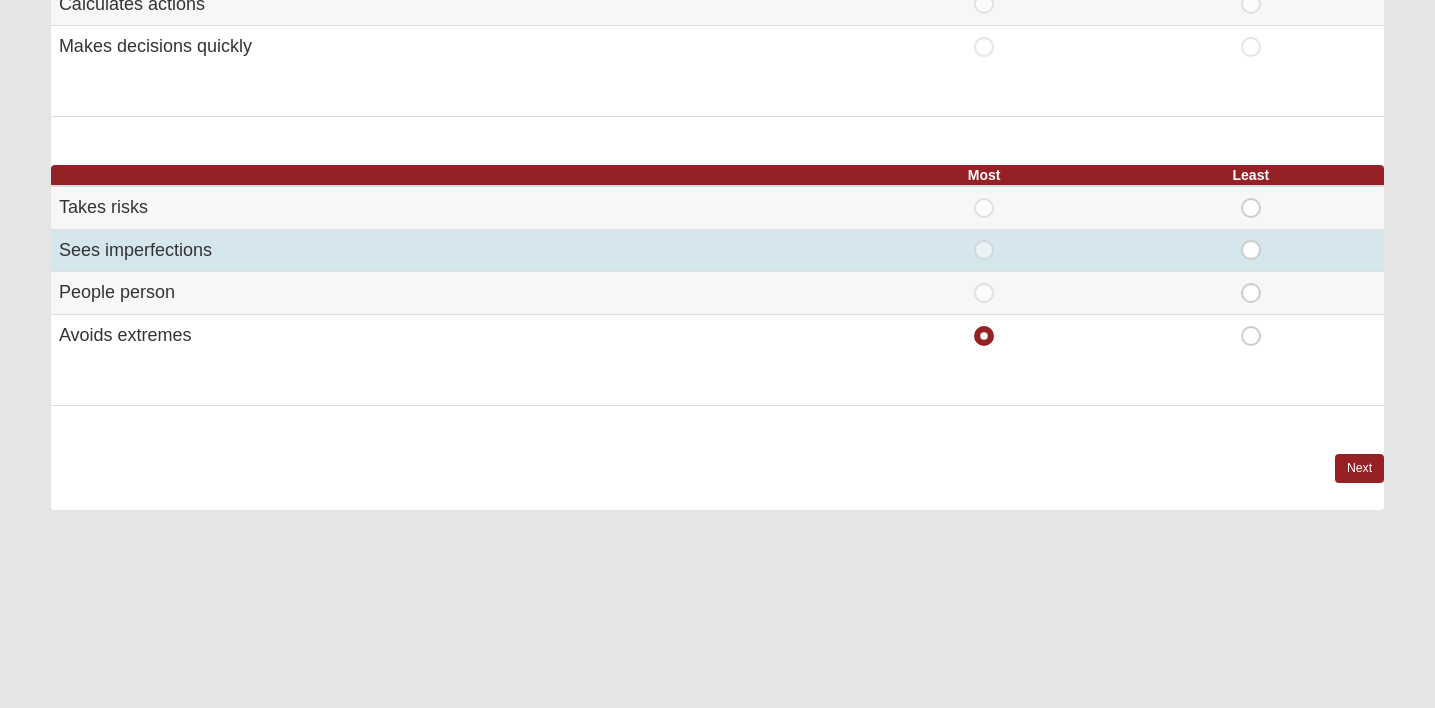 click on "Least" at bounding box center (1251, 240) 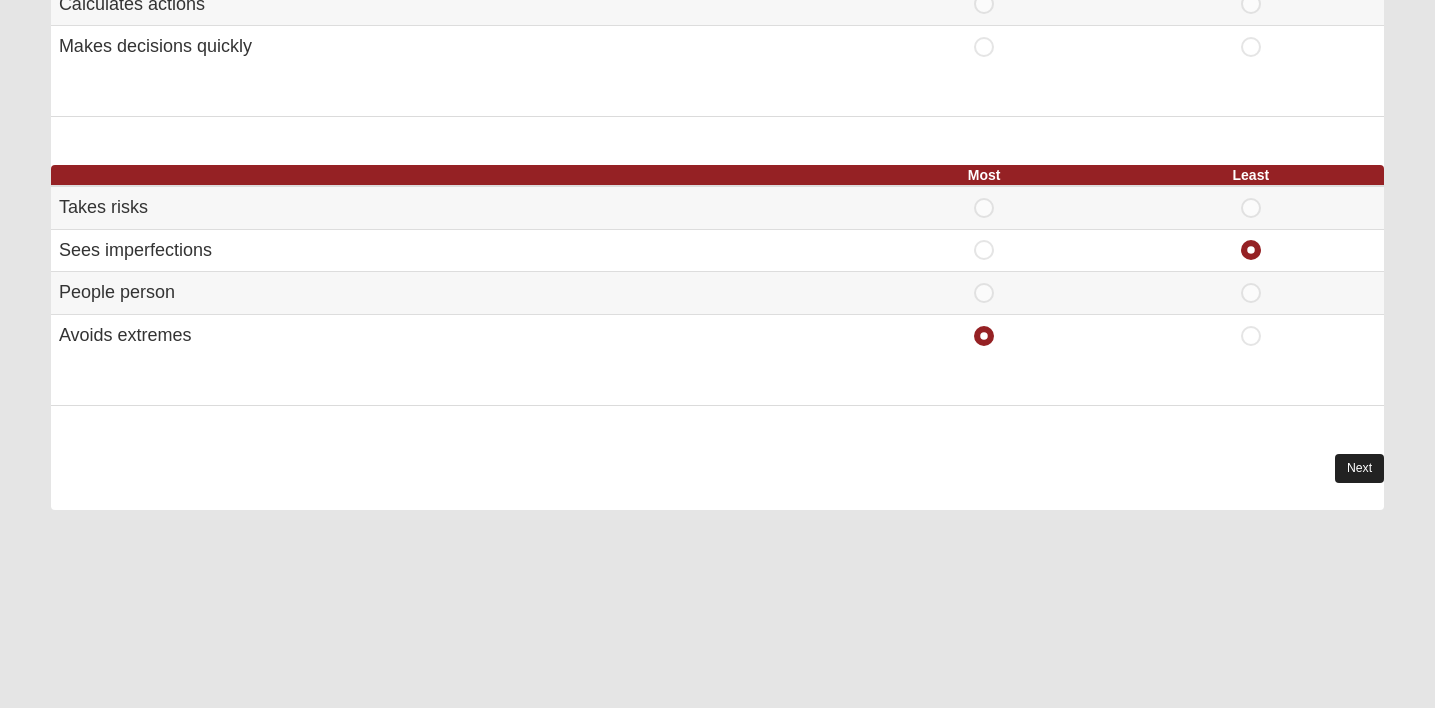 click on "Next" at bounding box center [1359, 468] 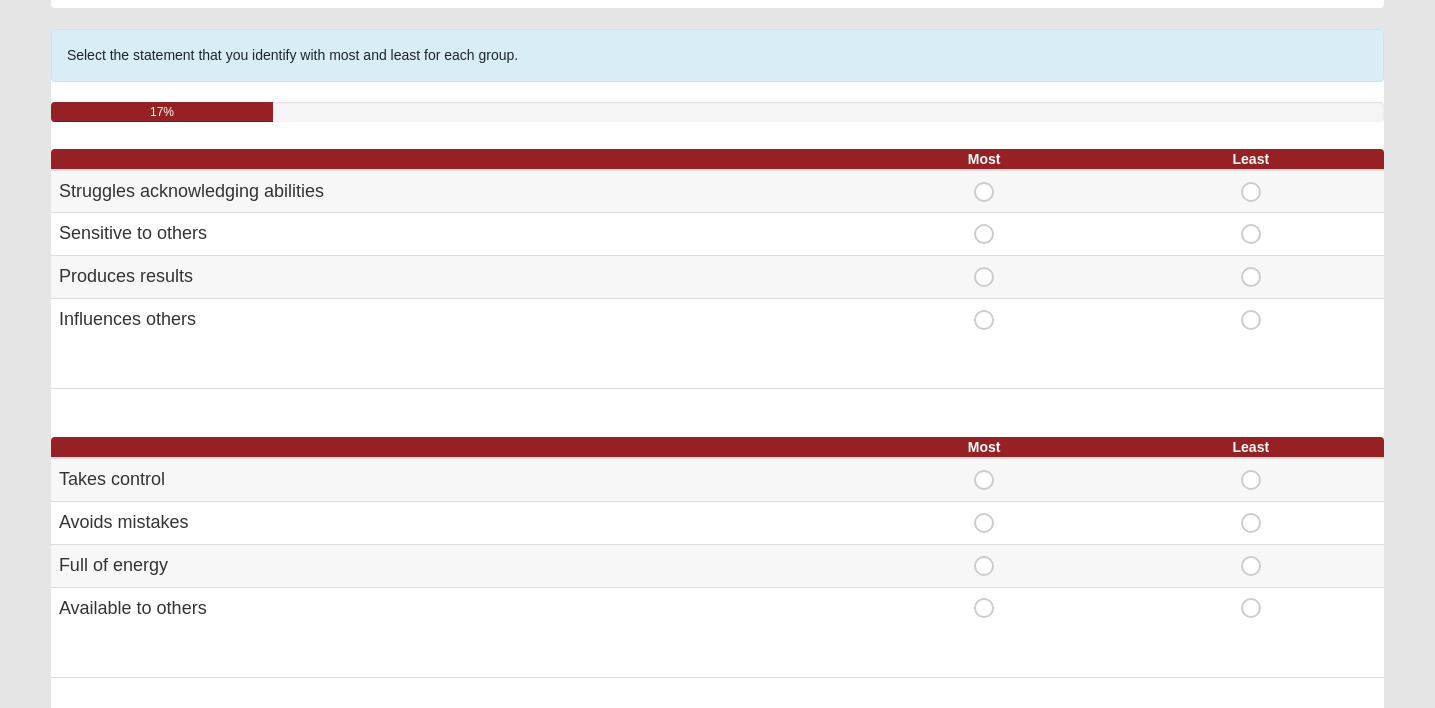scroll, scrollTop: 136, scrollLeft: 0, axis: vertical 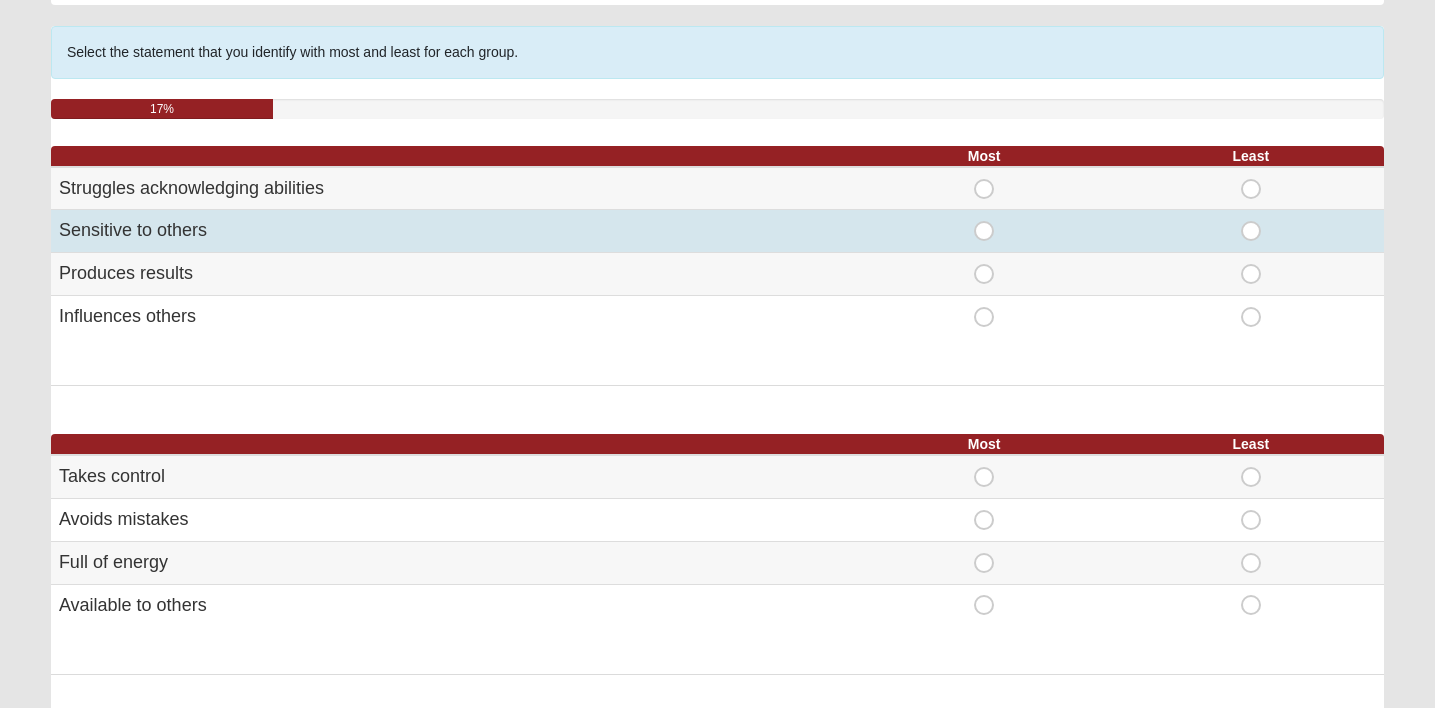 click on "Most" at bounding box center (984, 221) 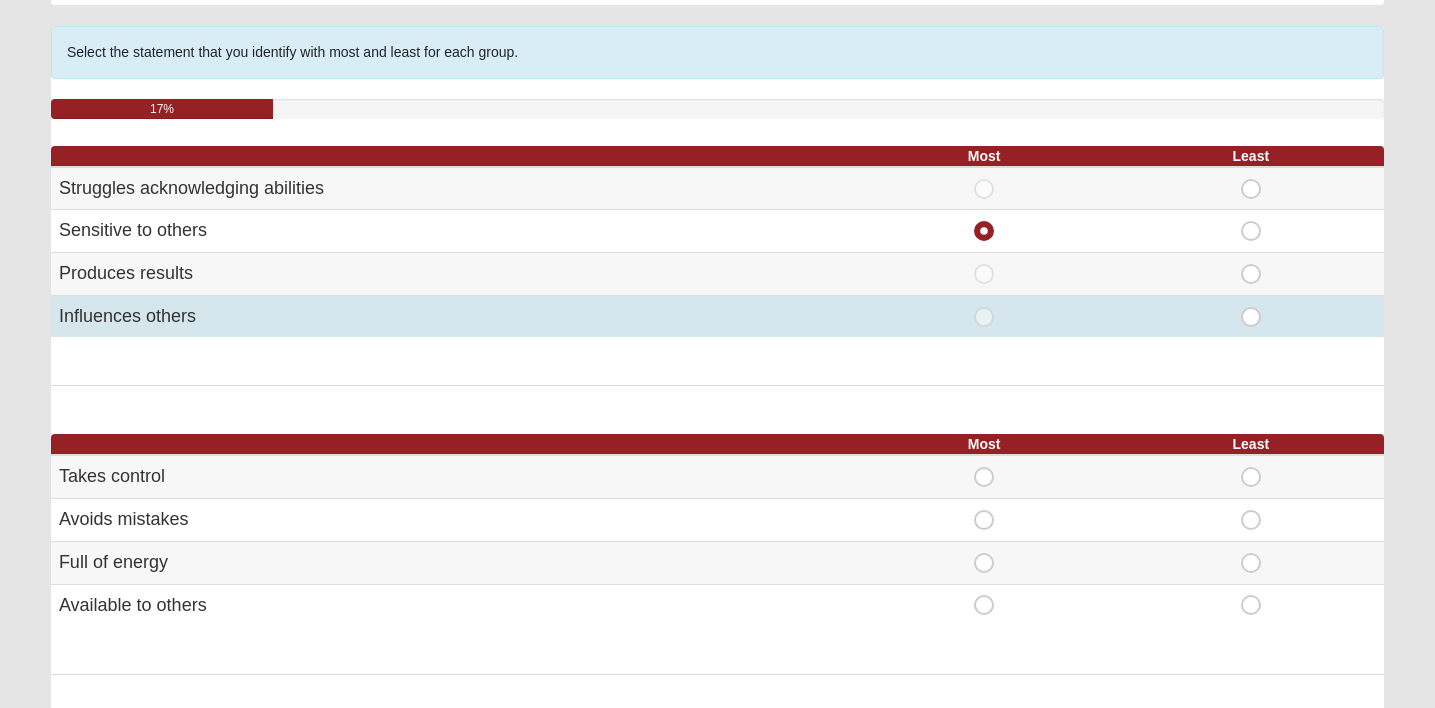 click on "Least" at bounding box center (1251, 307) 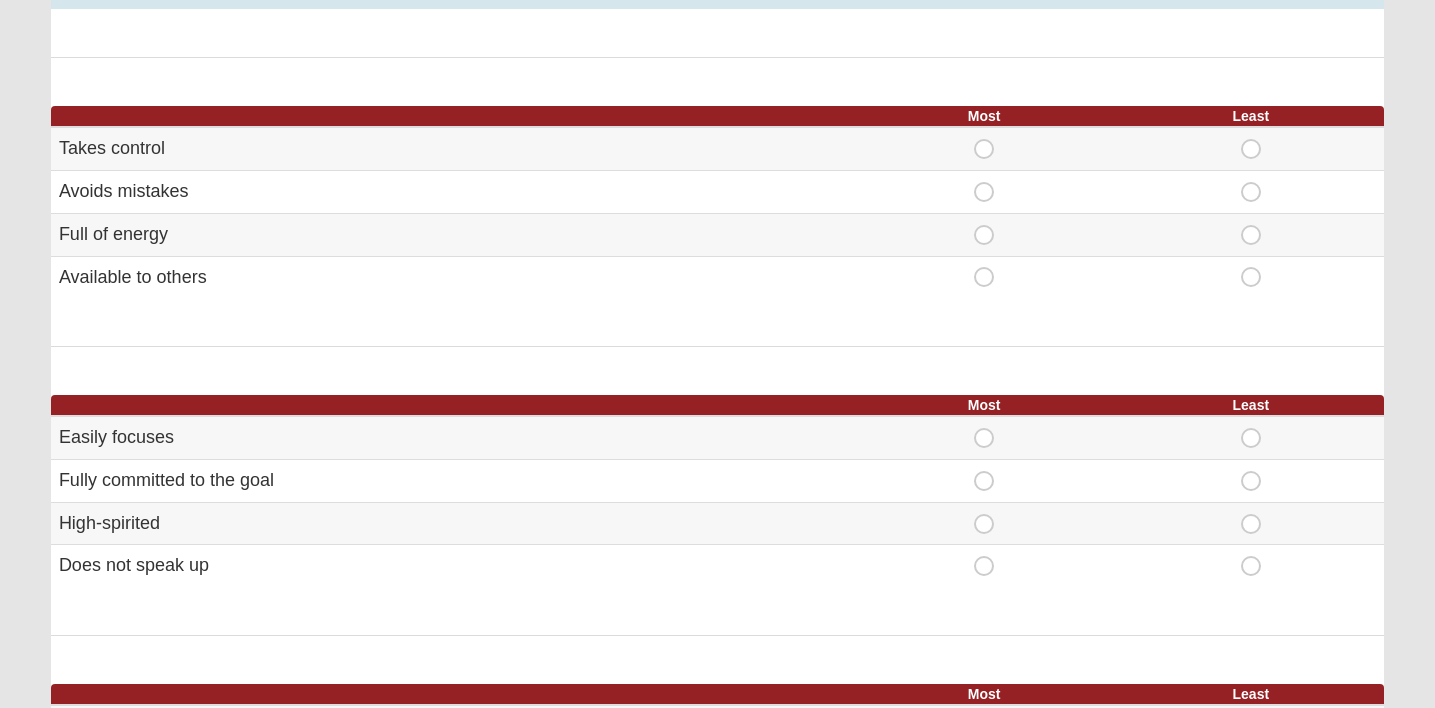 scroll, scrollTop: 466, scrollLeft: 0, axis: vertical 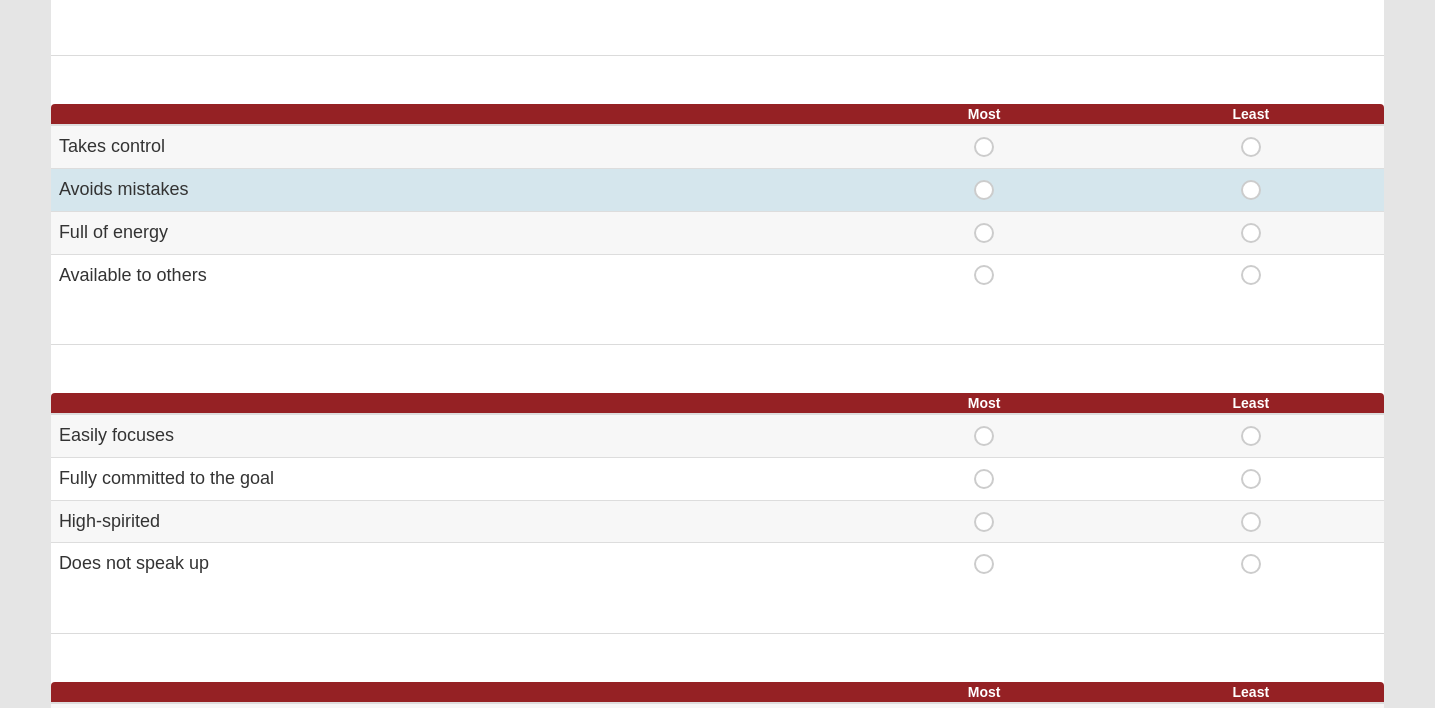 click on "Most" at bounding box center (984, 180) 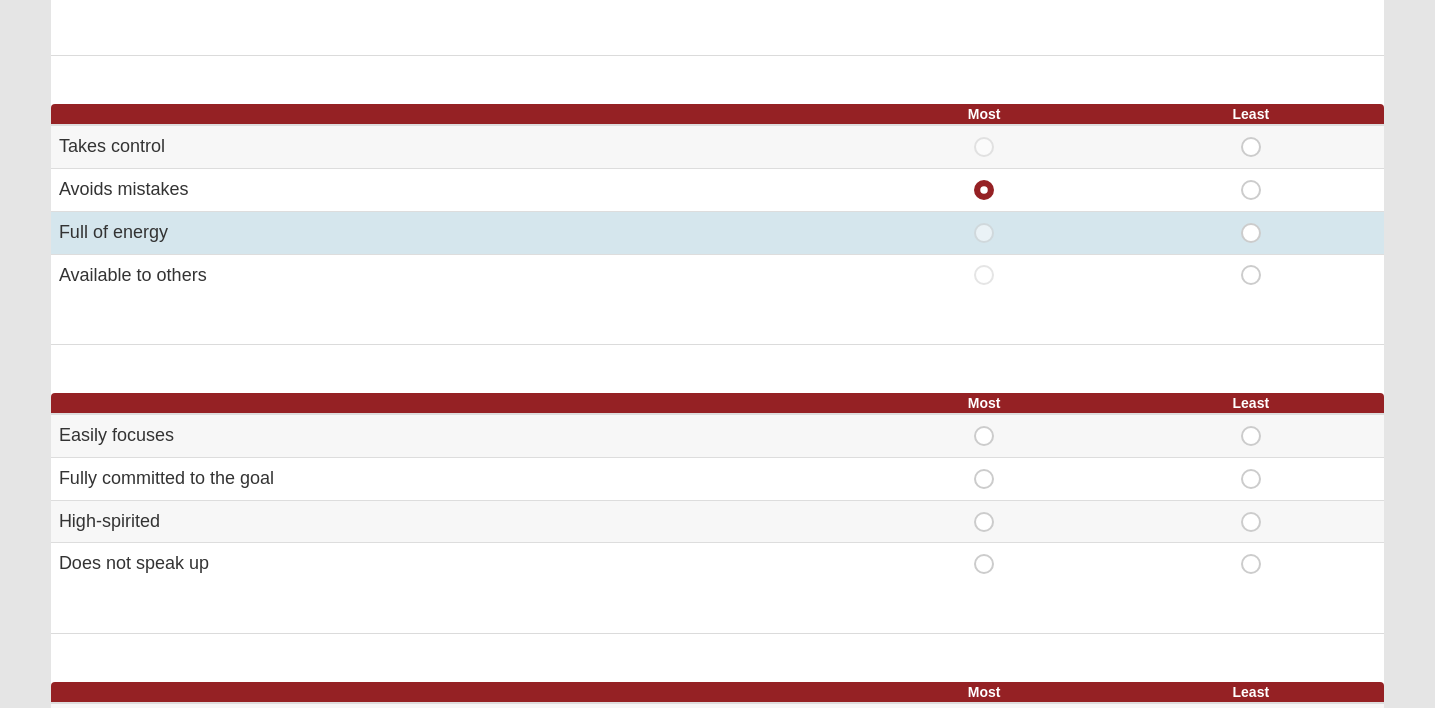 click on "Least" at bounding box center (1251, 223) 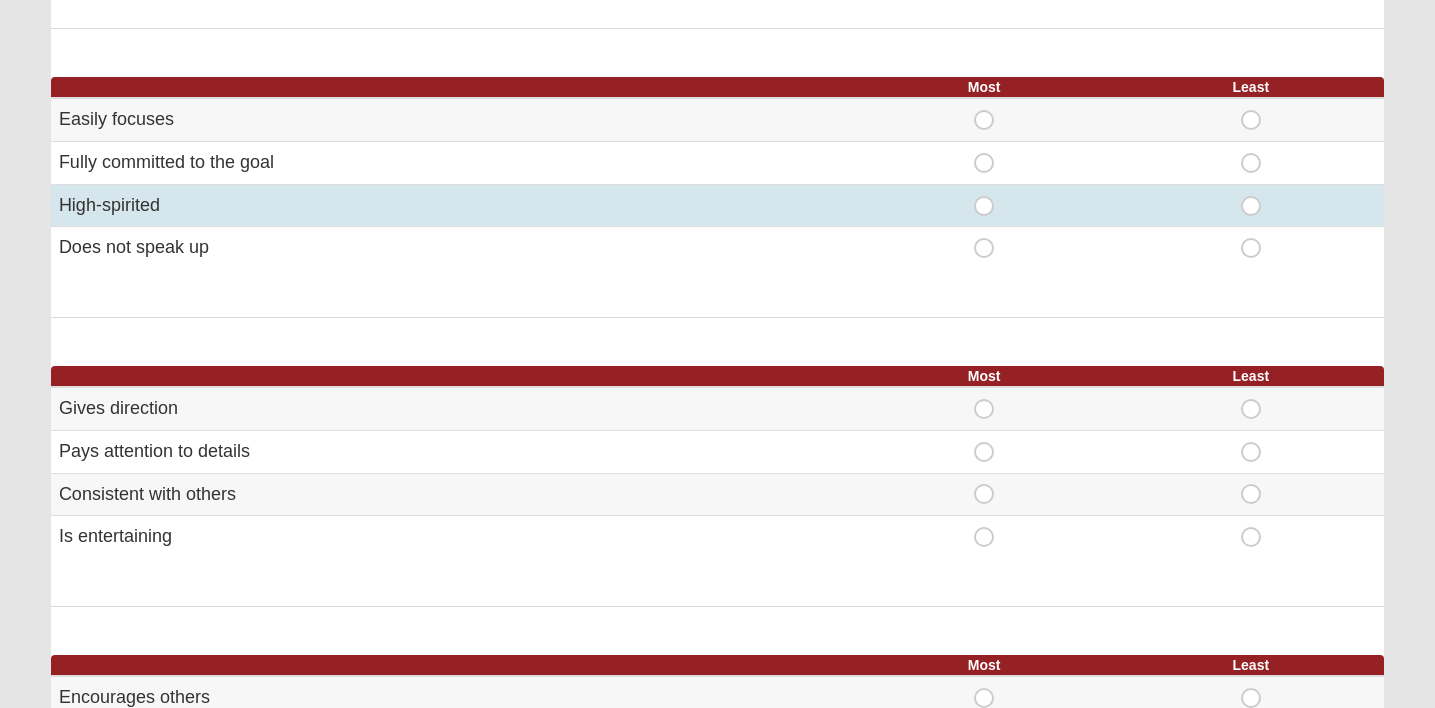 scroll, scrollTop: 781, scrollLeft: 0, axis: vertical 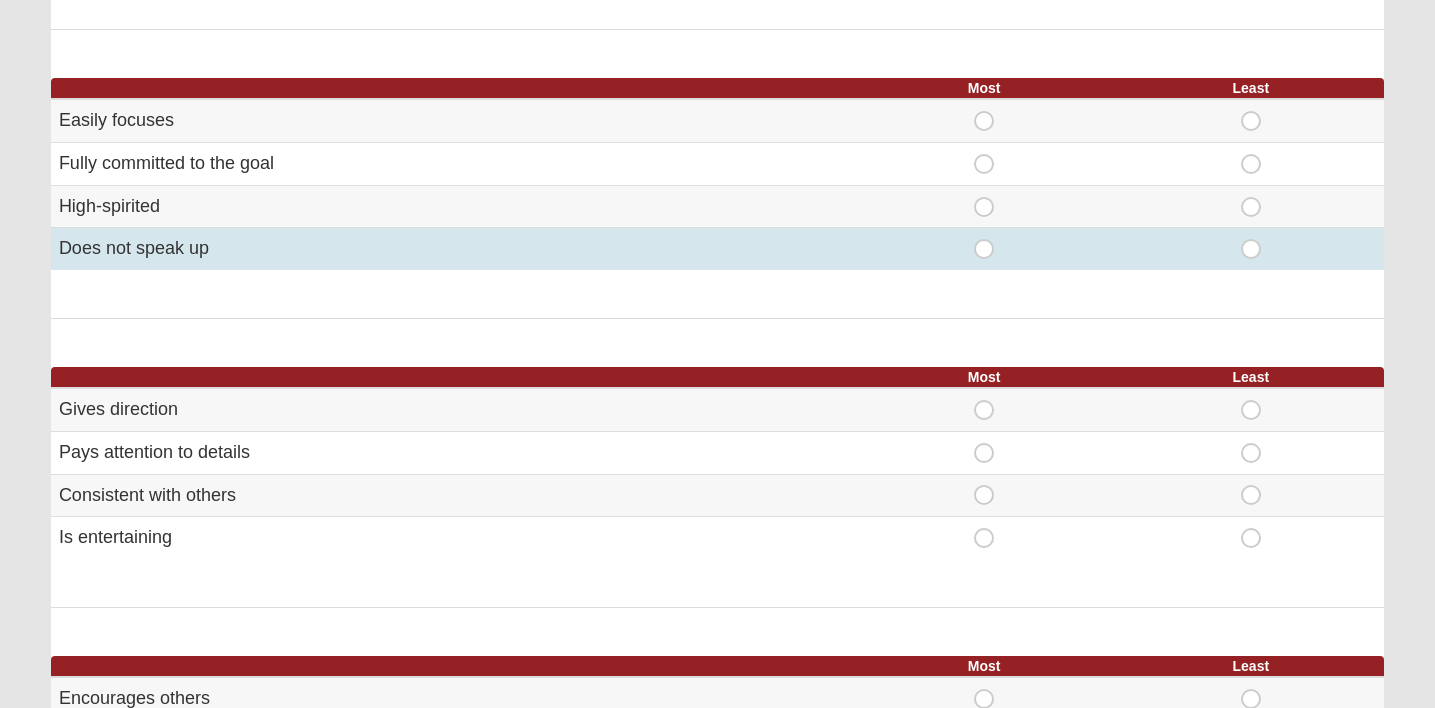 click on "Least" at bounding box center (1251, 239) 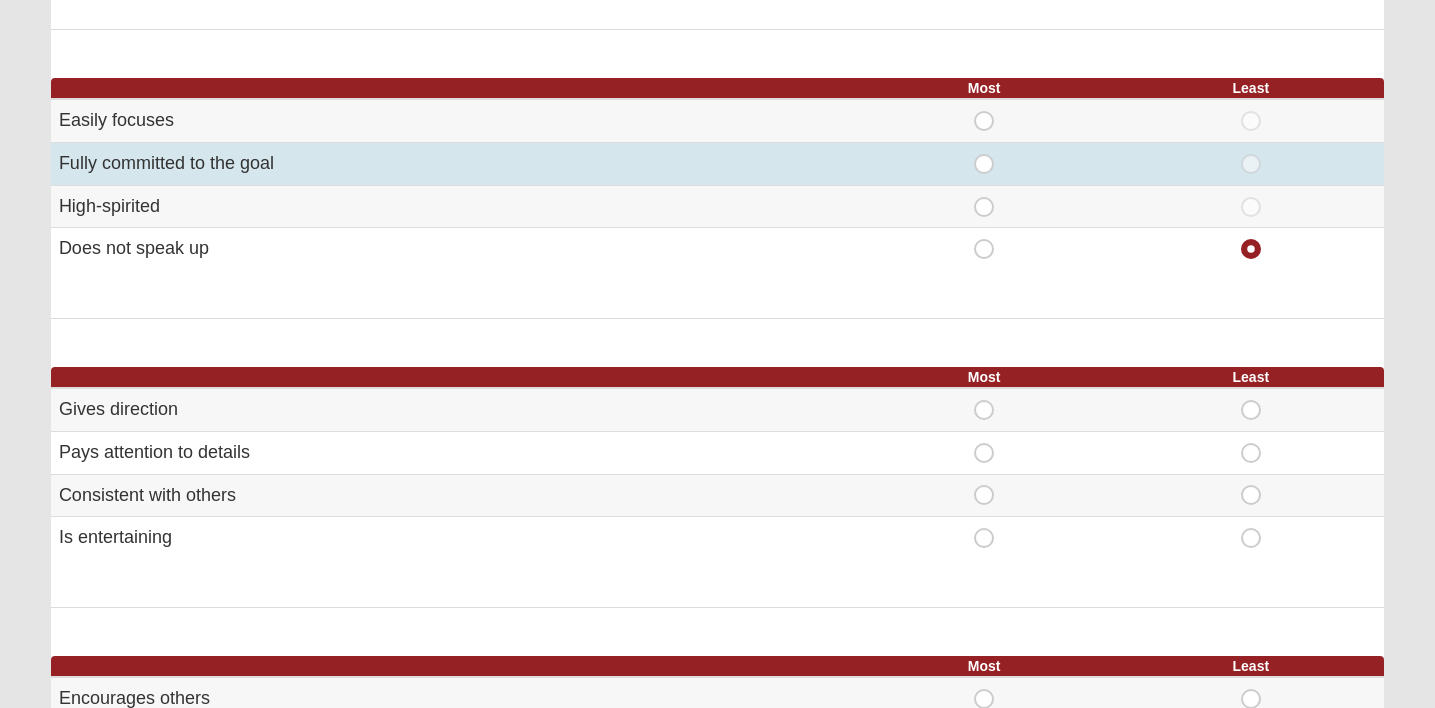 click on "Most" at bounding box center [984, 154] 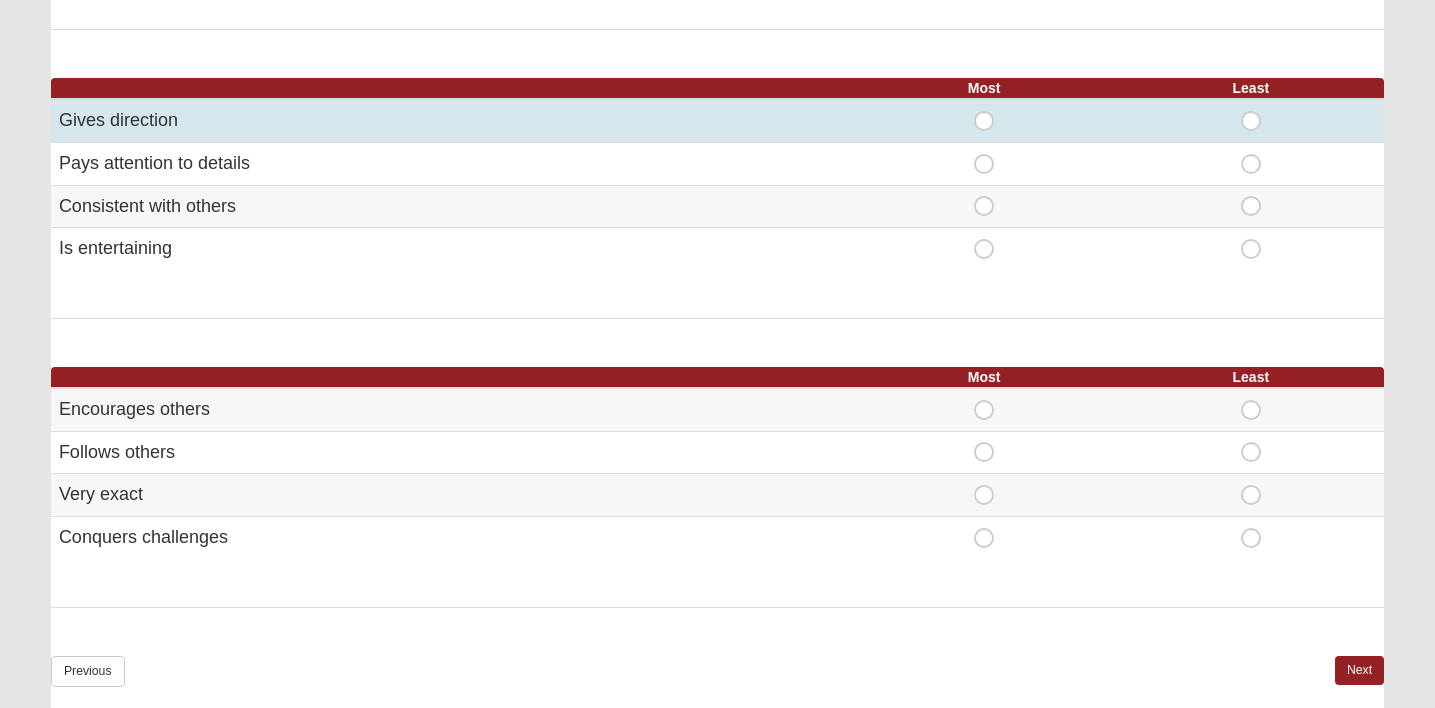scroll, scrollTop: 1077, scrollLeft: 0, axis: vertical 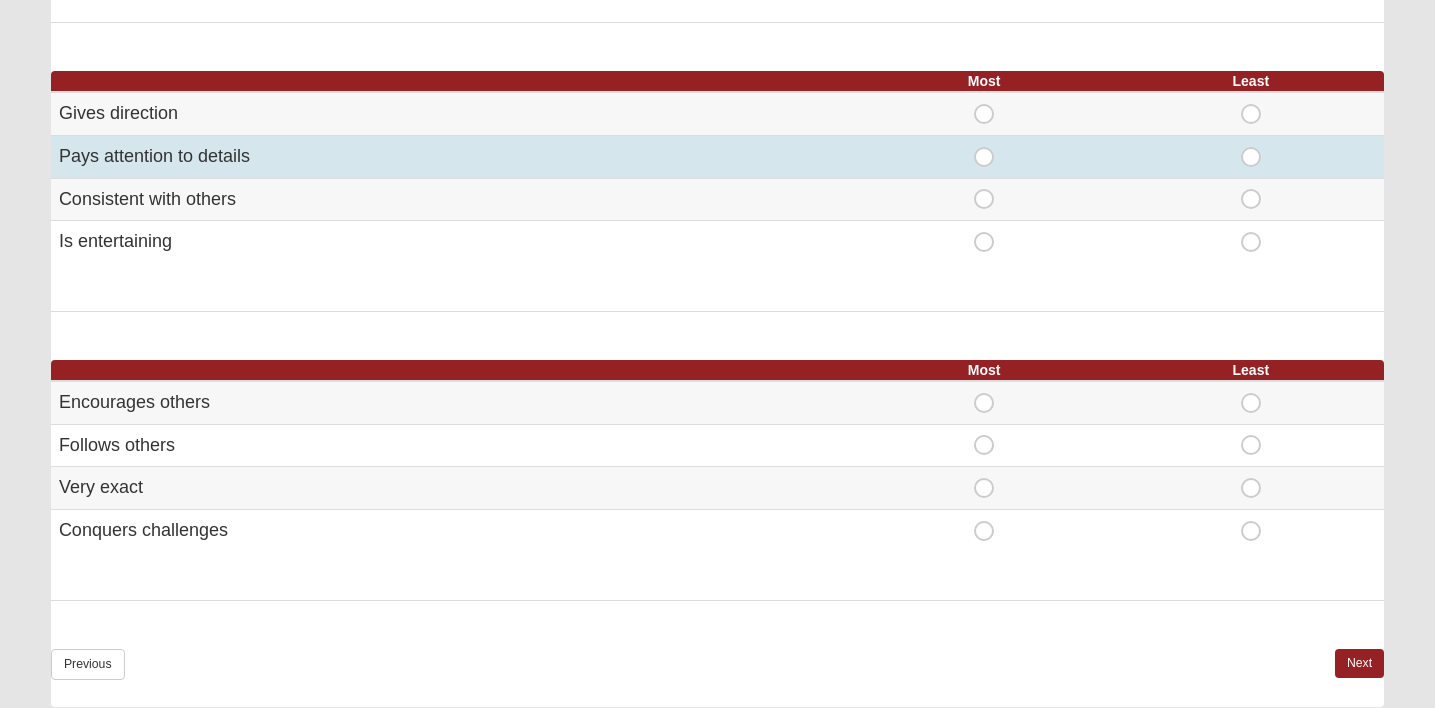 click on "Most" at bounding box center [984, 147] 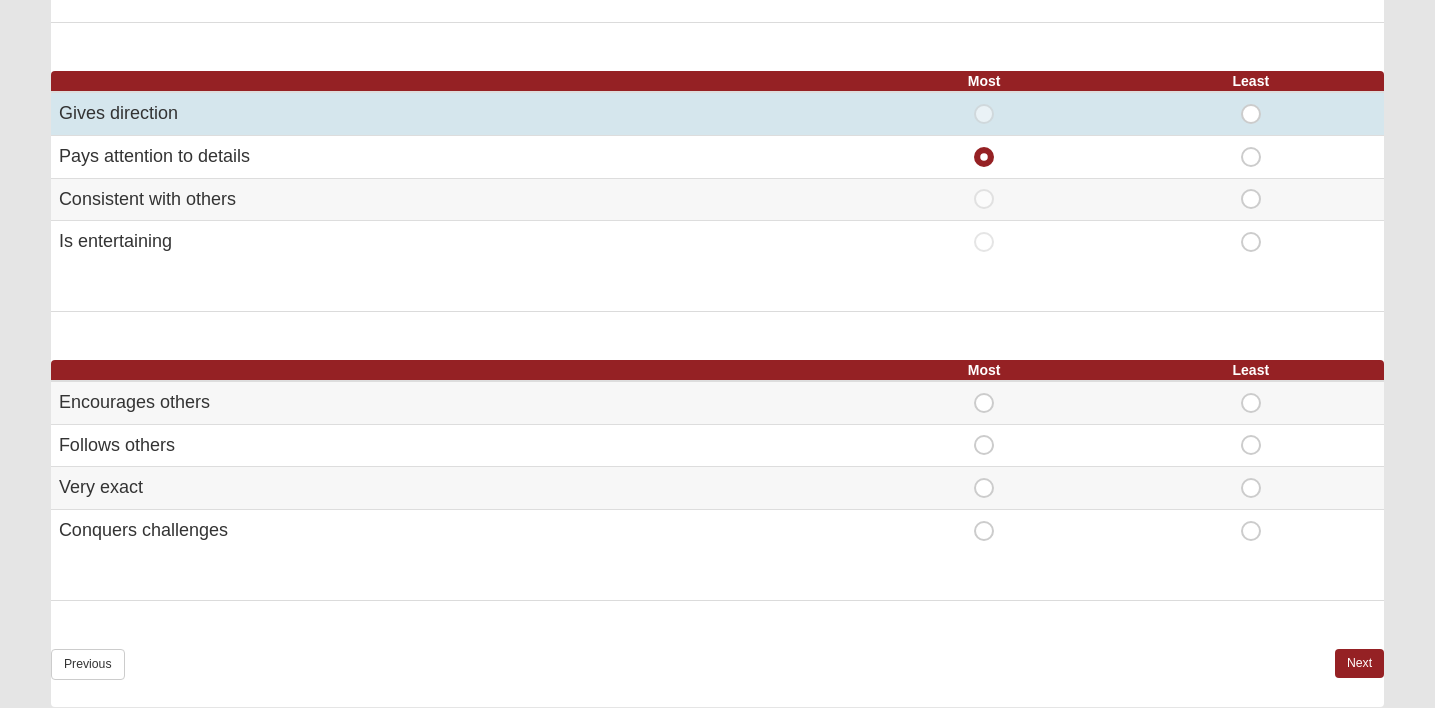 click on "Least" at bounding box center (1251, 104) 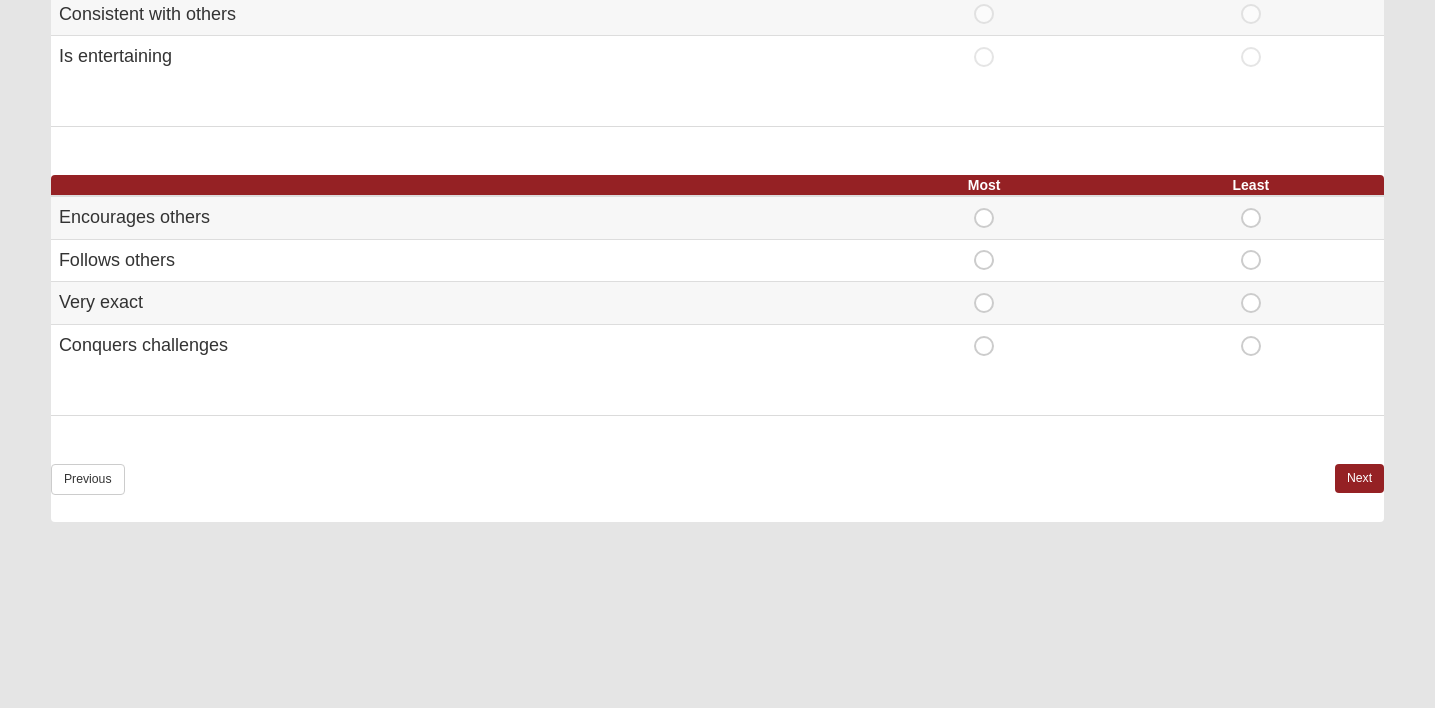scroll, scrollTop: 1264, scrollLeft: 0, axis: vertical 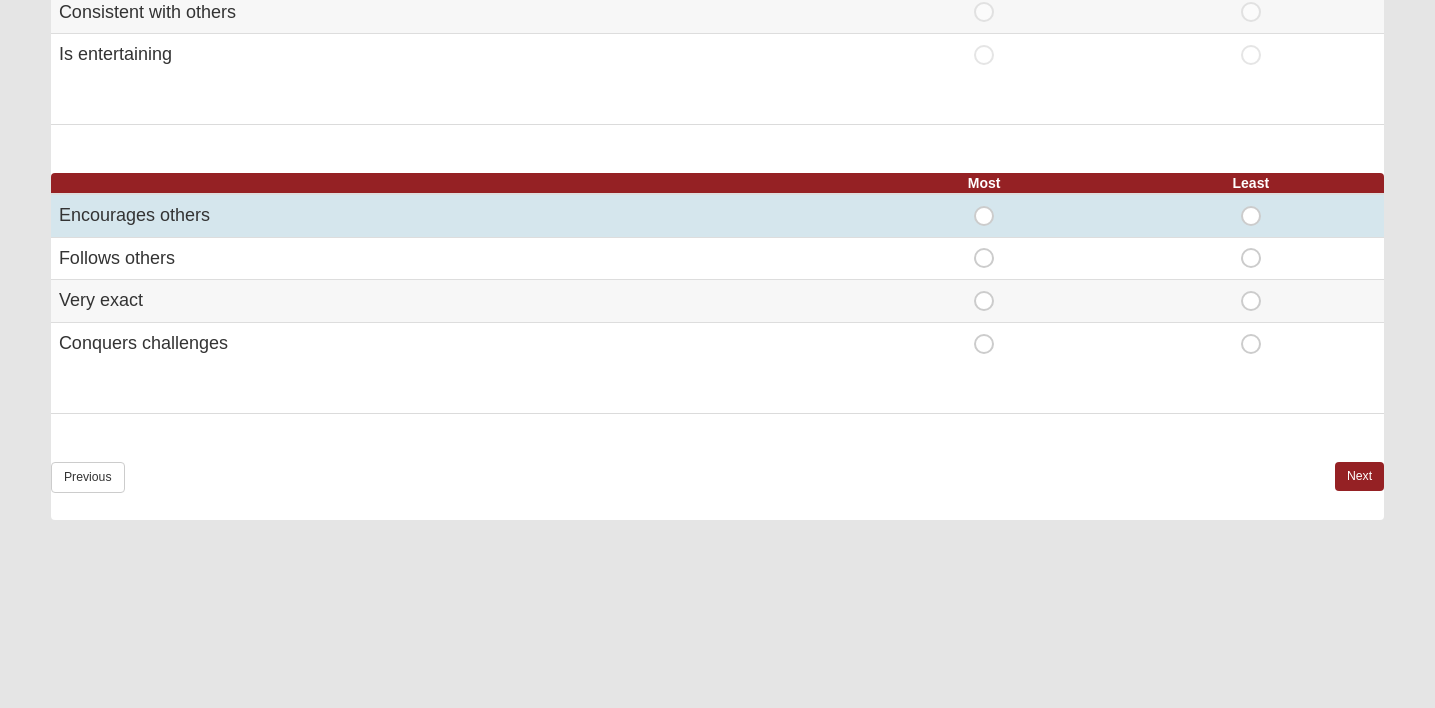 click on "Most" at bounding box center [984, 206] 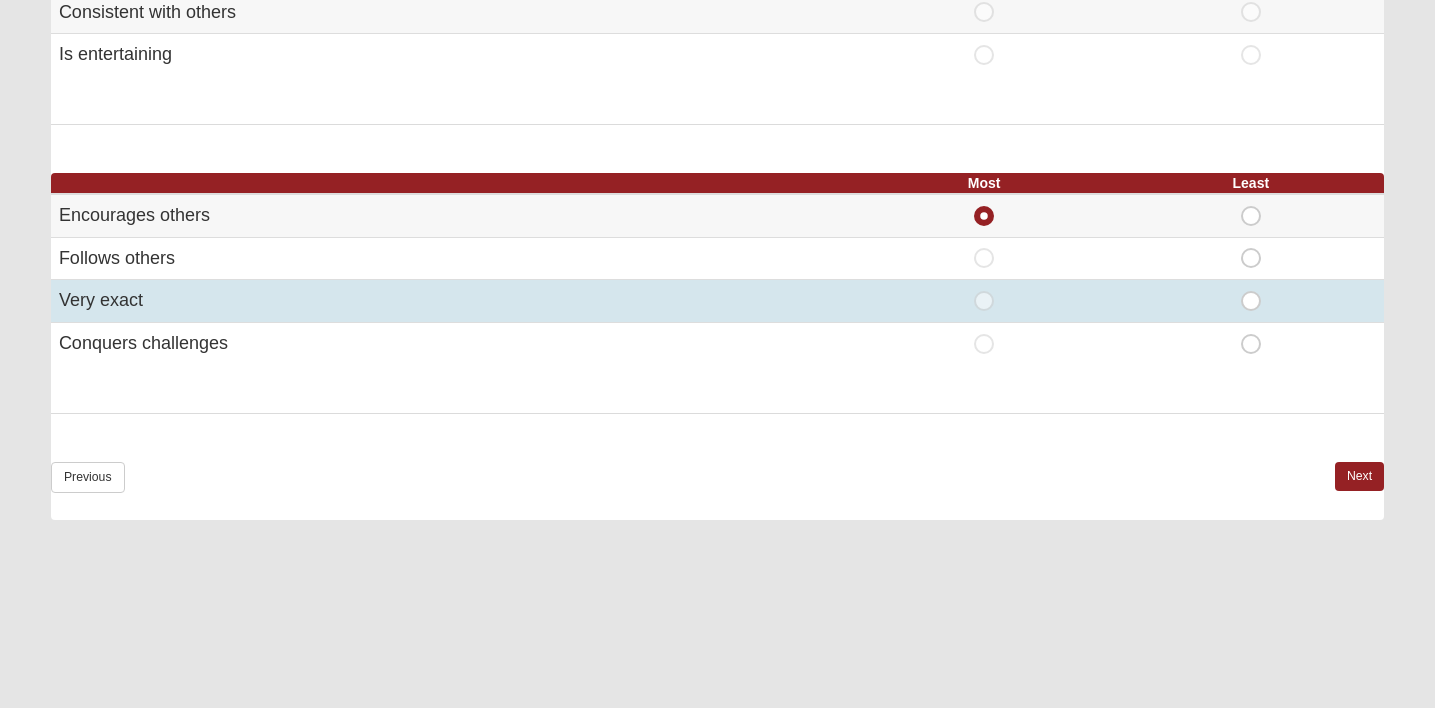click on "Least" at bounding box center [1251, 291] 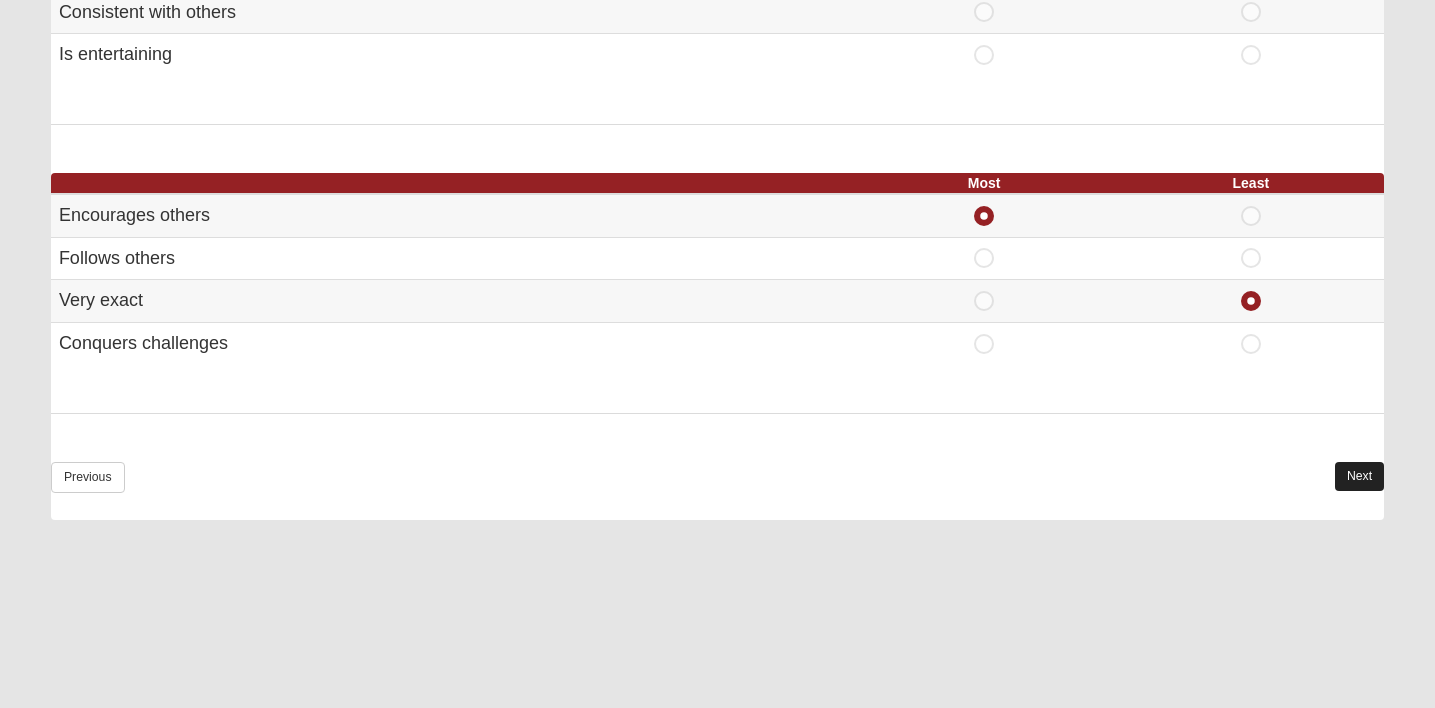 click on "Next" at bounding box center (1359, 476) 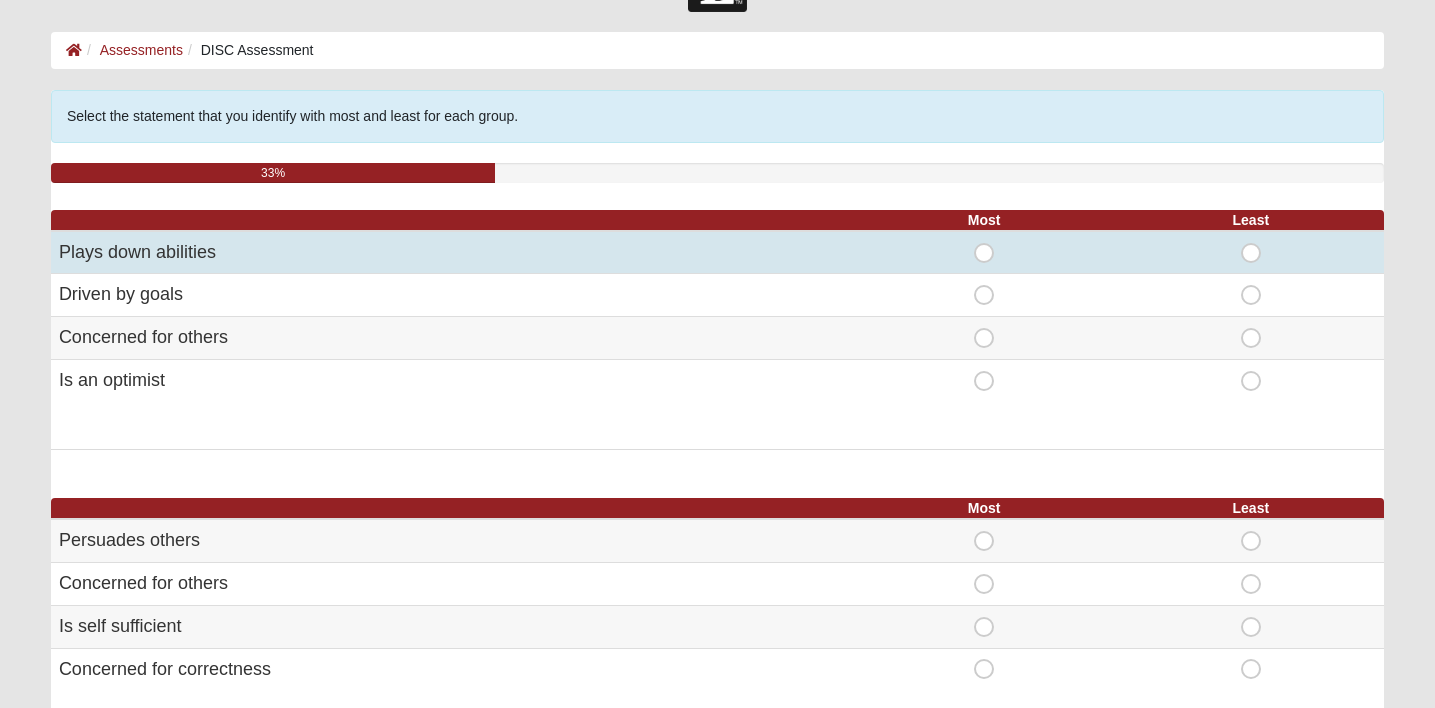 scroll, scrollTop: 76, scrollLeft: 0, axis: vertical 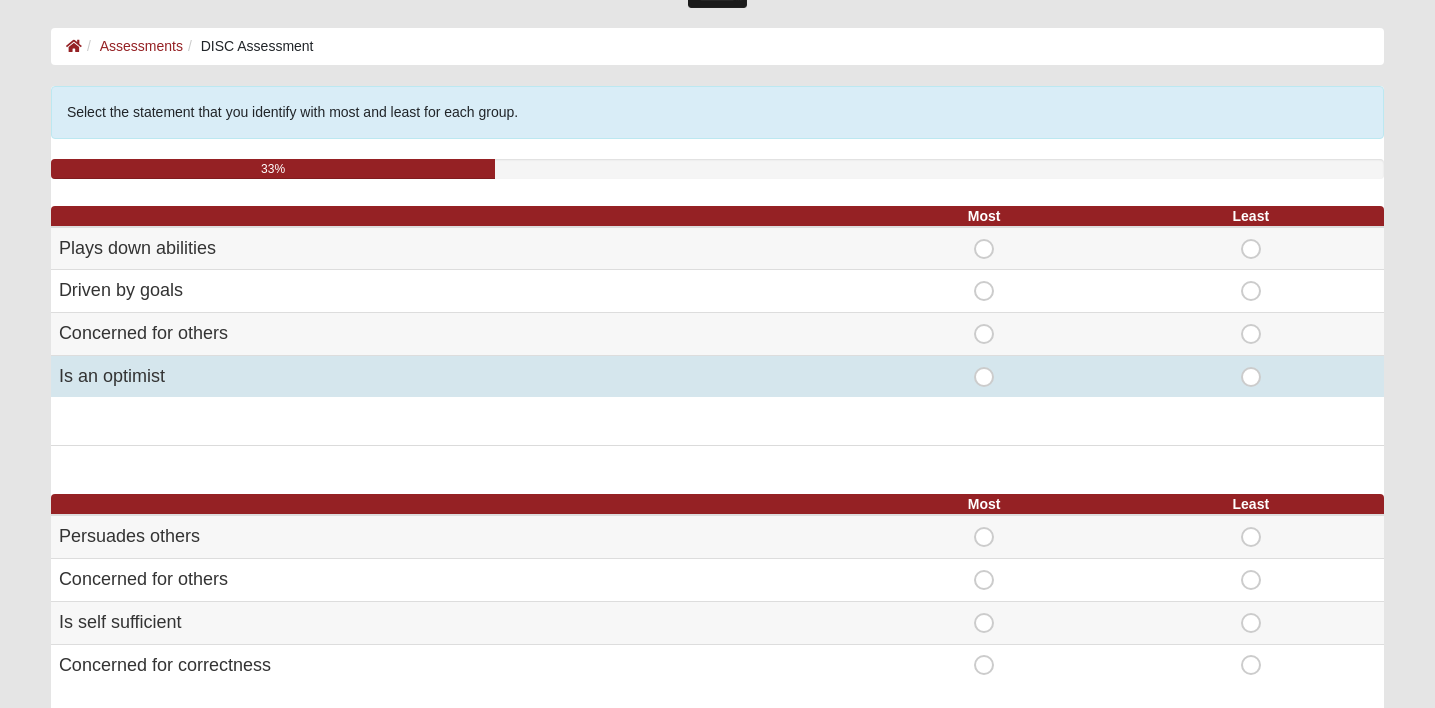 click on "Least" at bounding box center [1251, 367] 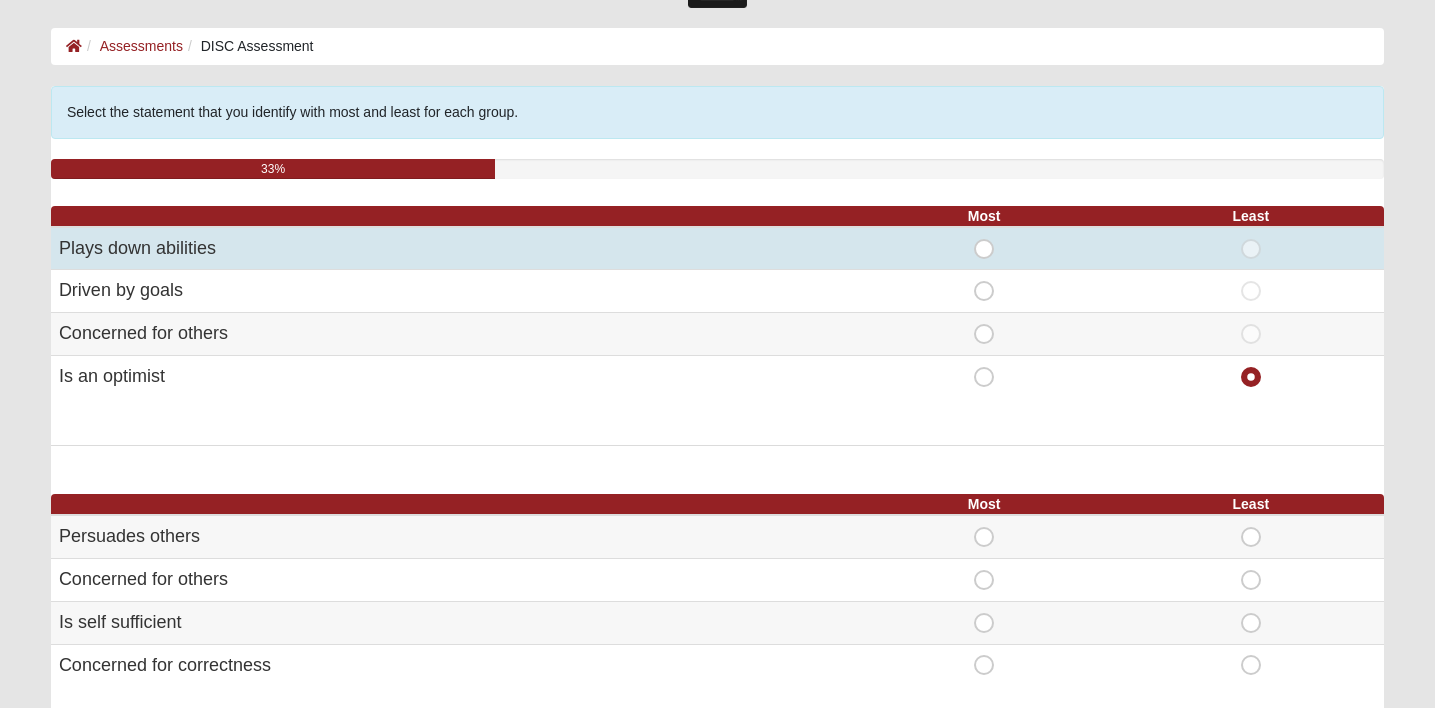 click on "Most" at bounding box center (984, 239) 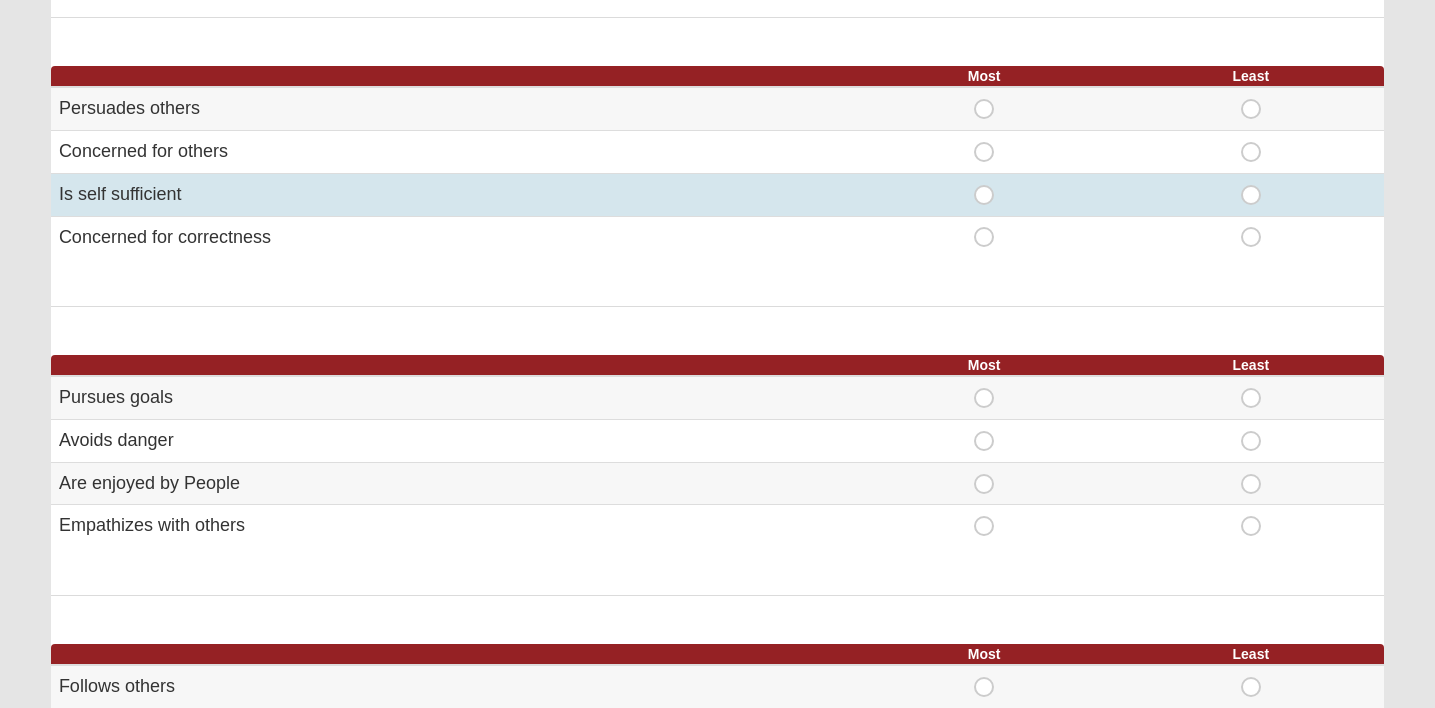 scroll, scrollTop: 507, scrollLeft: 0, axis: vertical 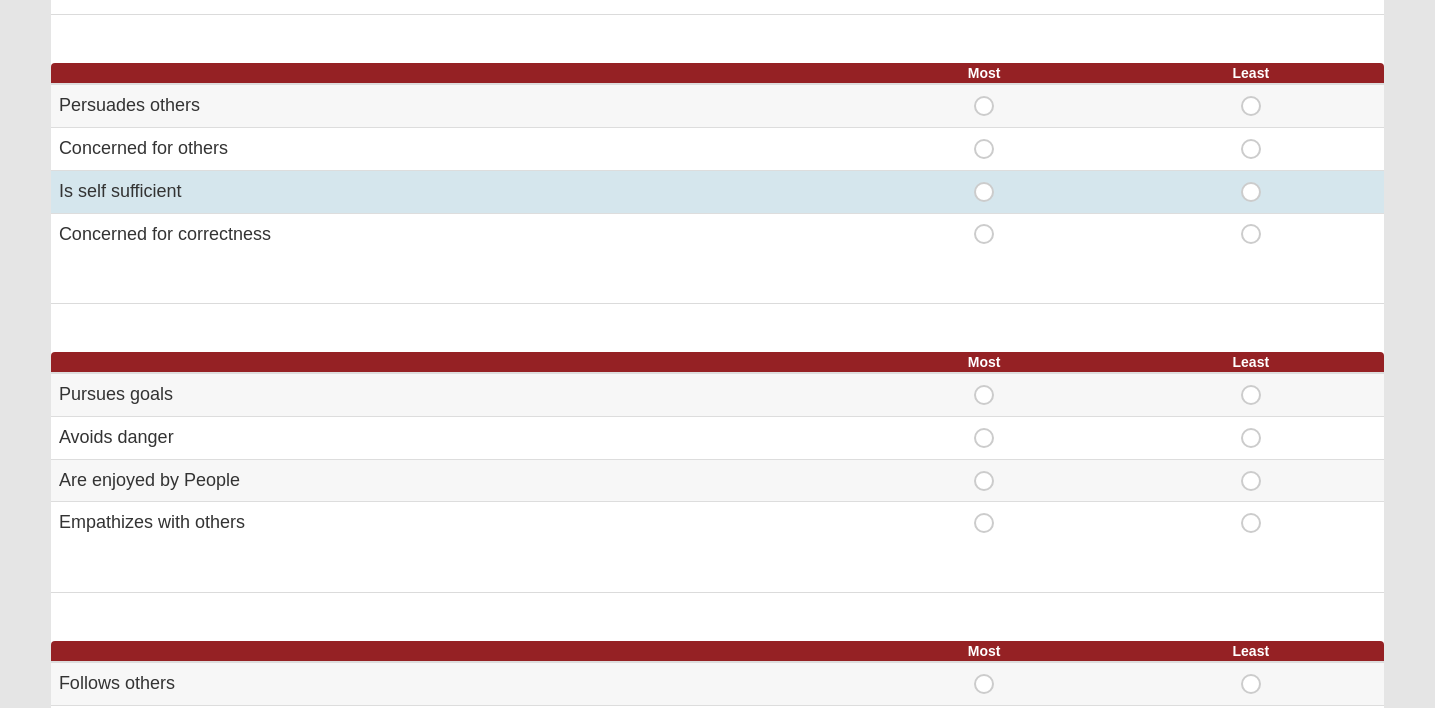click on "Most" at bounding box center (984, 182) 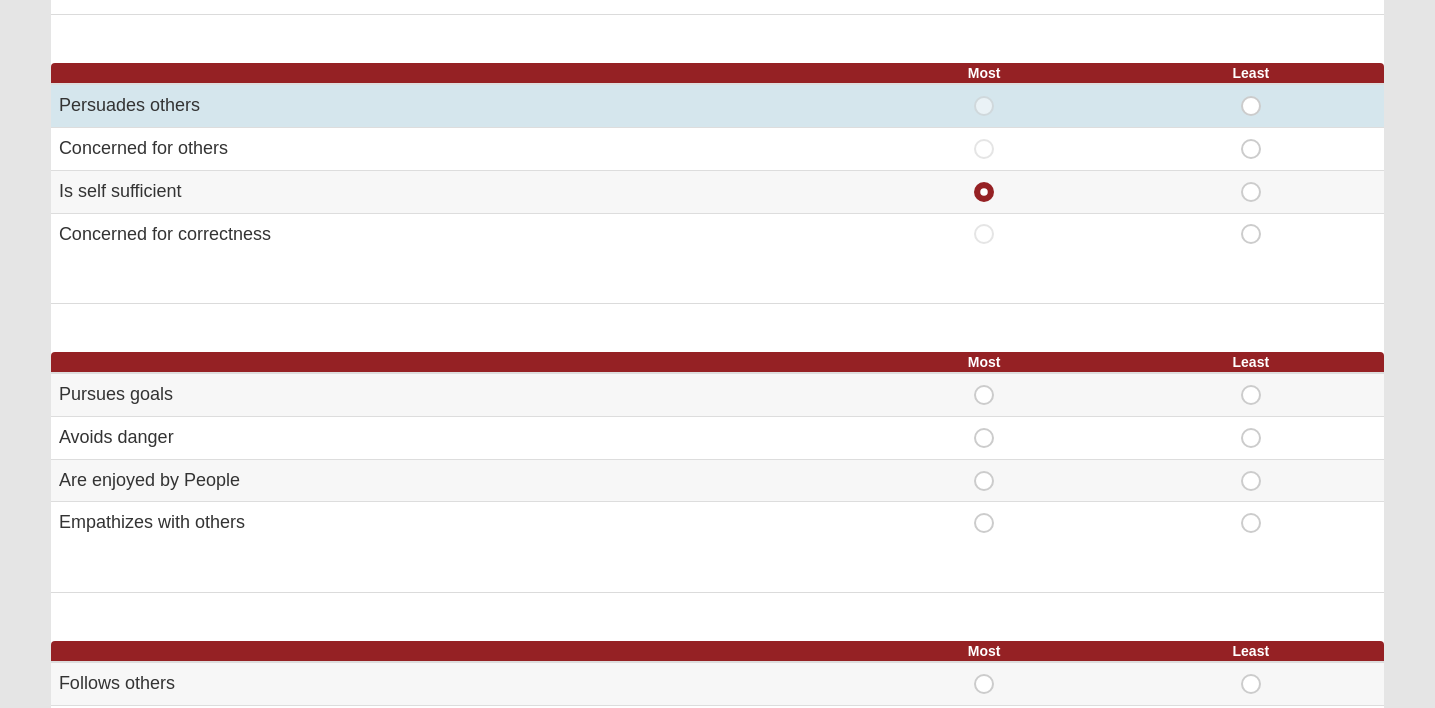 click on "Least" at bounding box center (1251, 96) 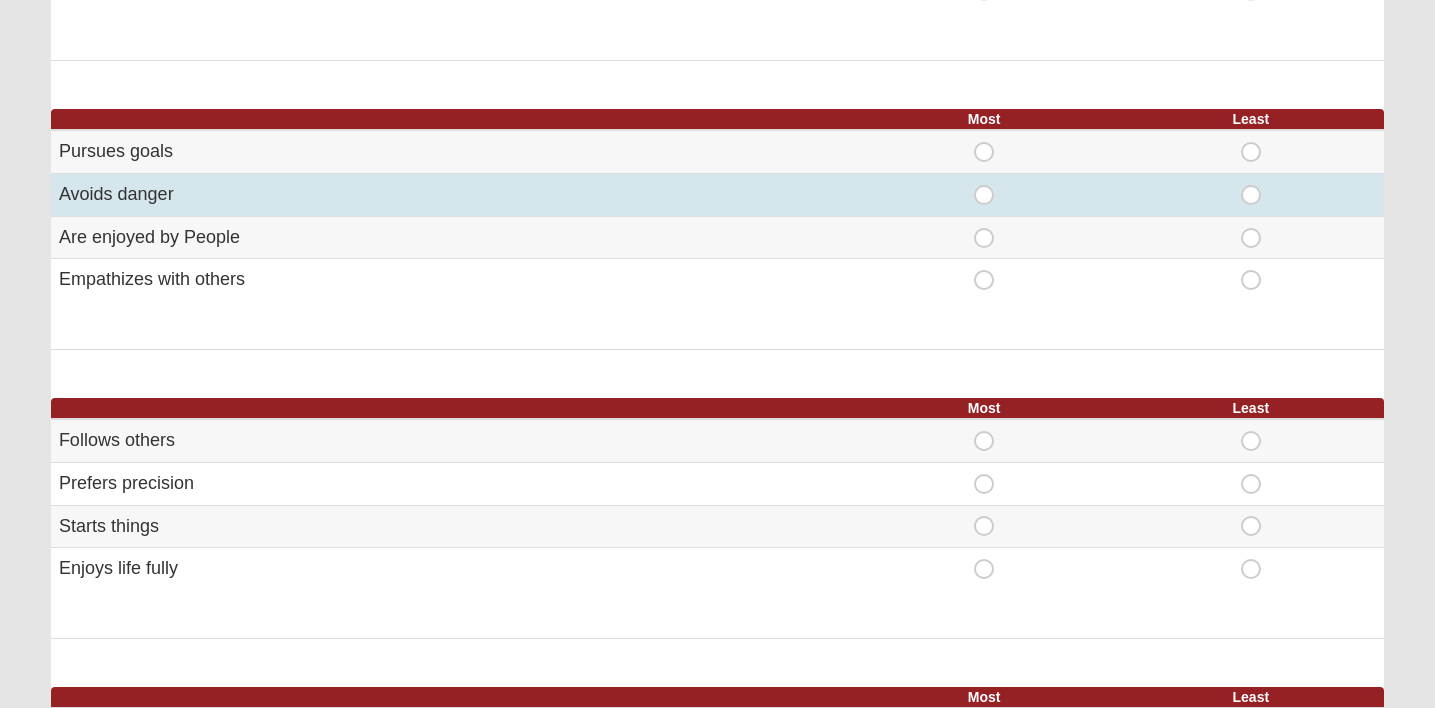 scroll, scrollTop: 754, scrollLeft: 0, axis: vertical 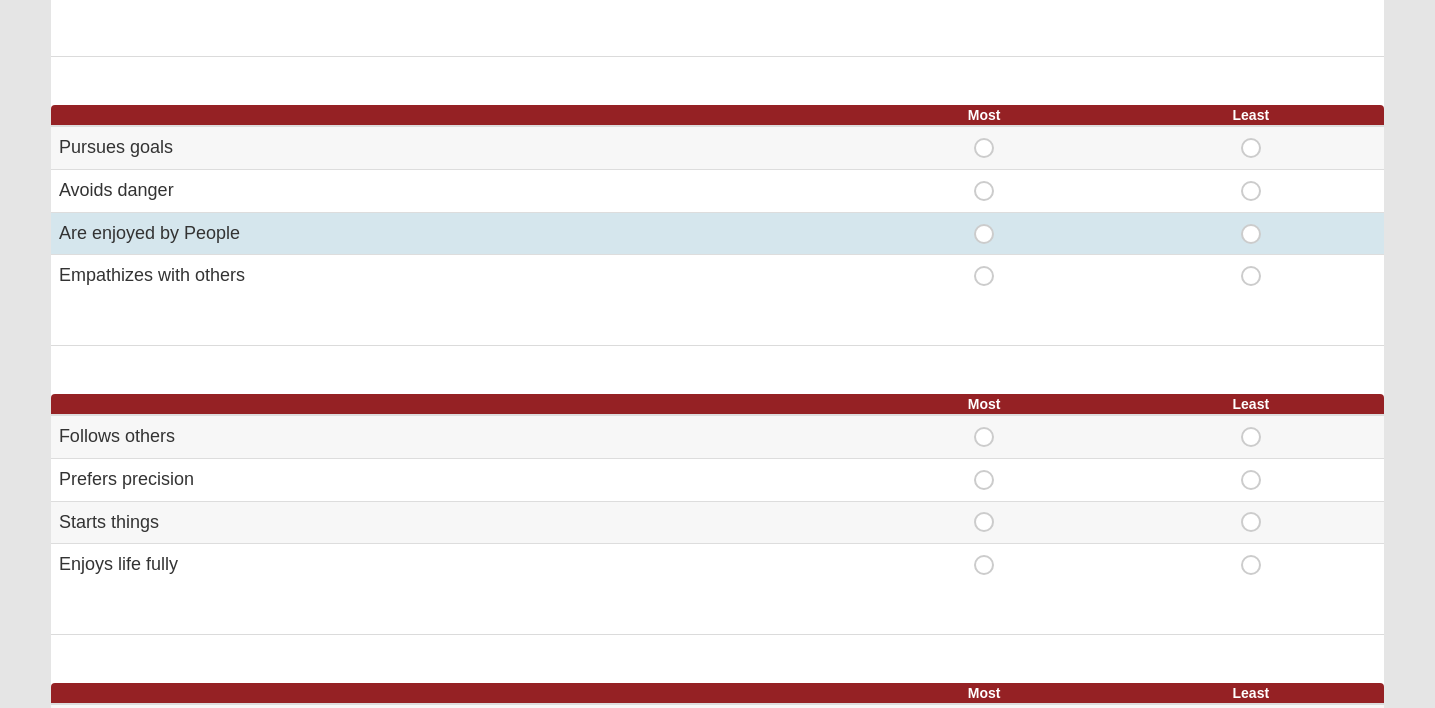 click on "Most" at bounding box center (984, 224) 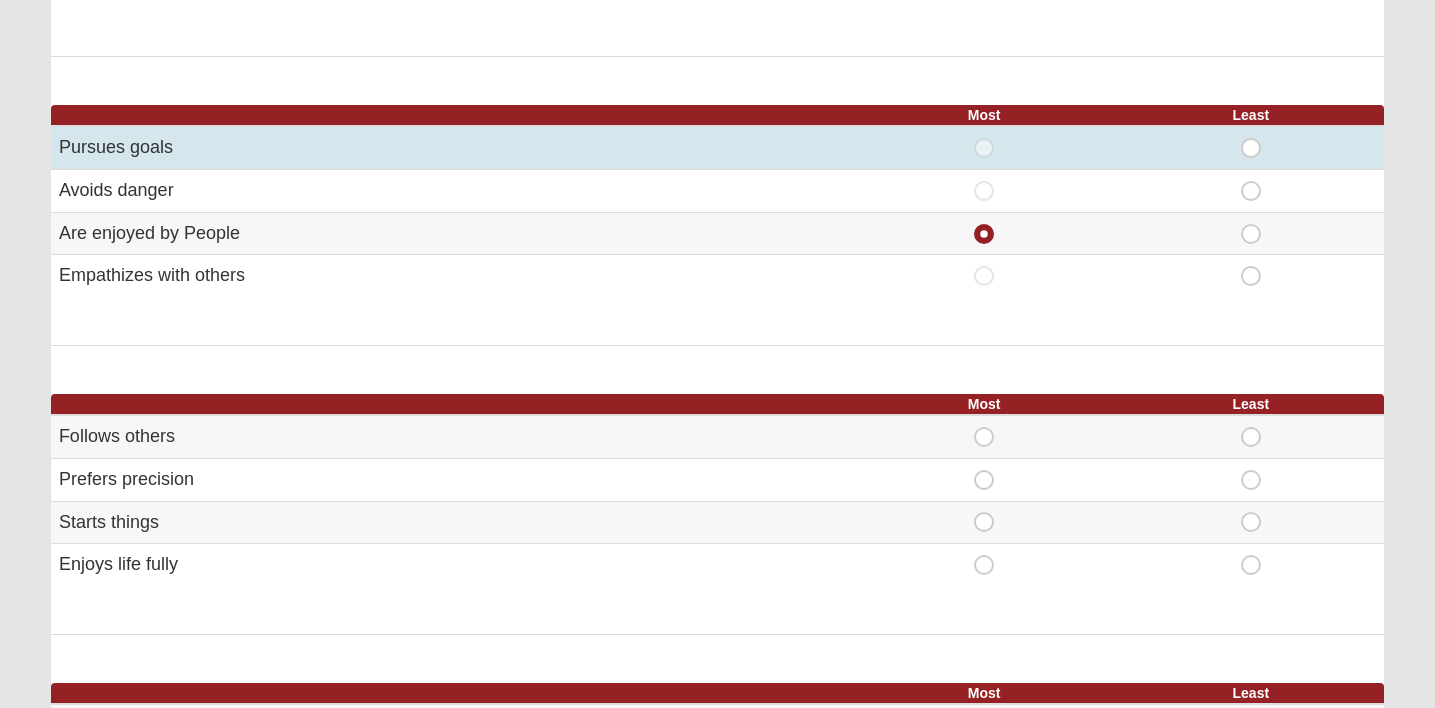 click on "Least" at bounding box center (1251, 138) 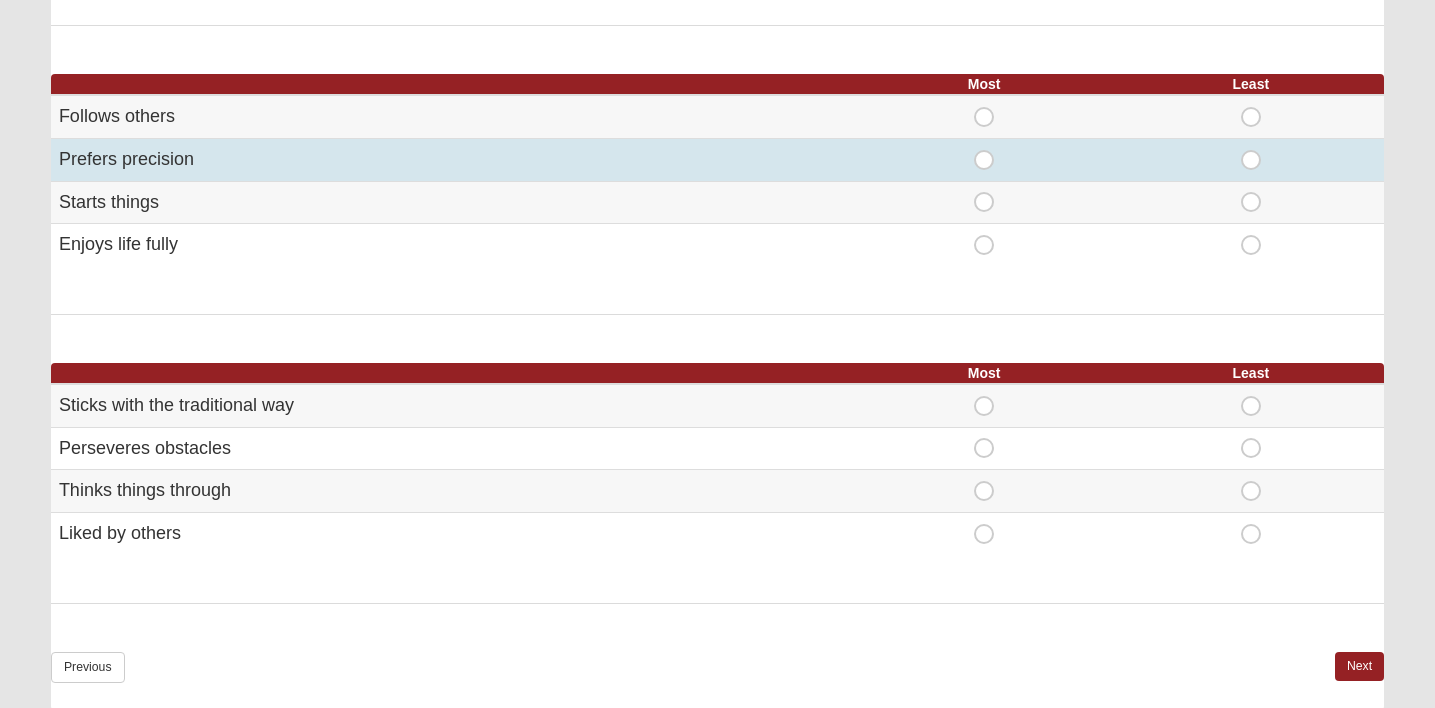 scroll, scrollTop: 1075, scrollLeft: 0, axis: vertical 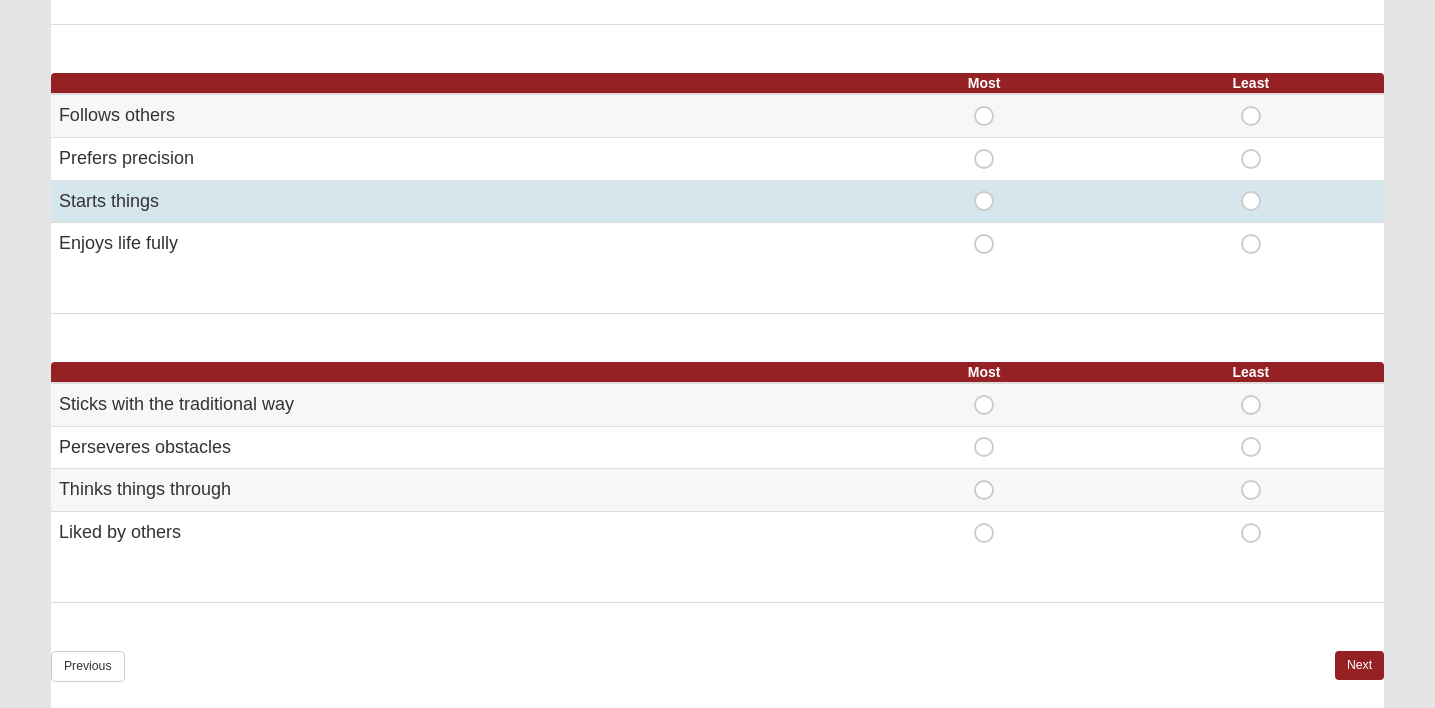 click on "Most" at bounding box center [984, 191] 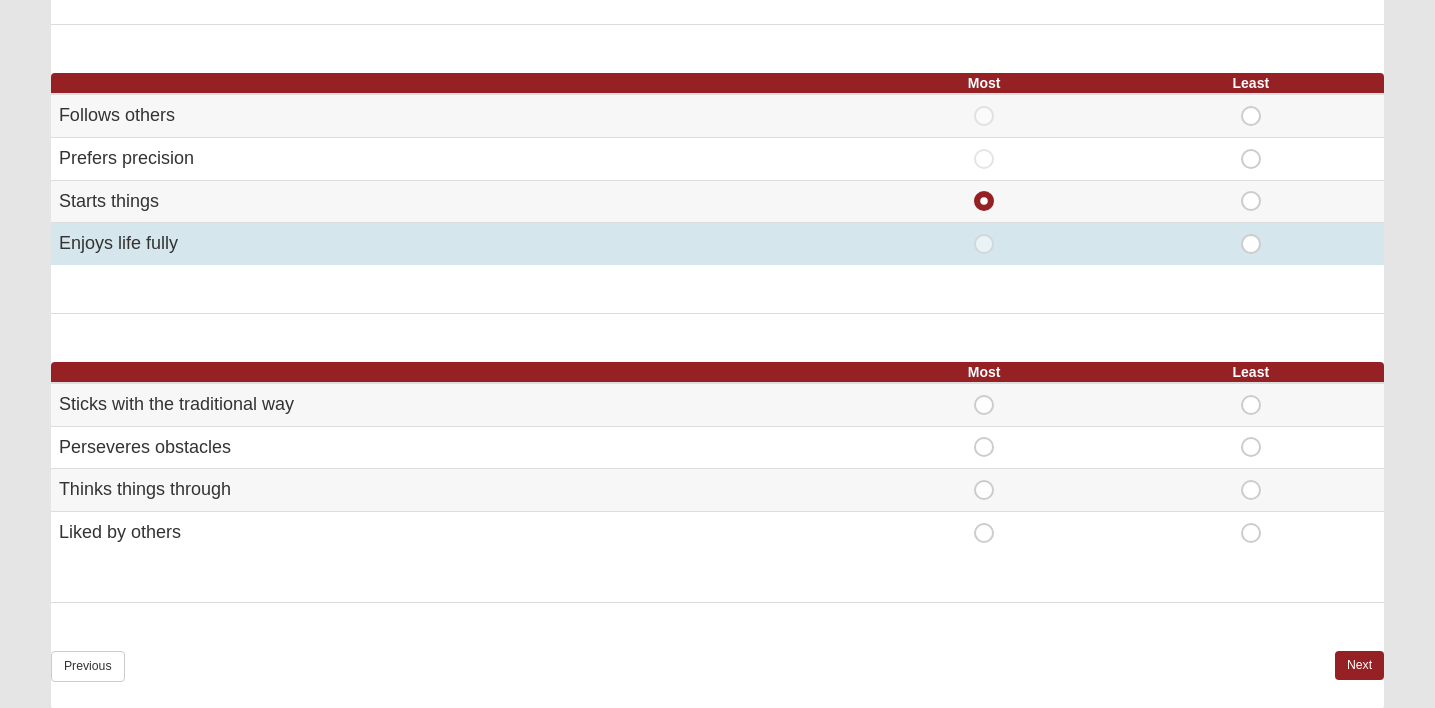 click on "Least" at bounding box center (1251, 234) 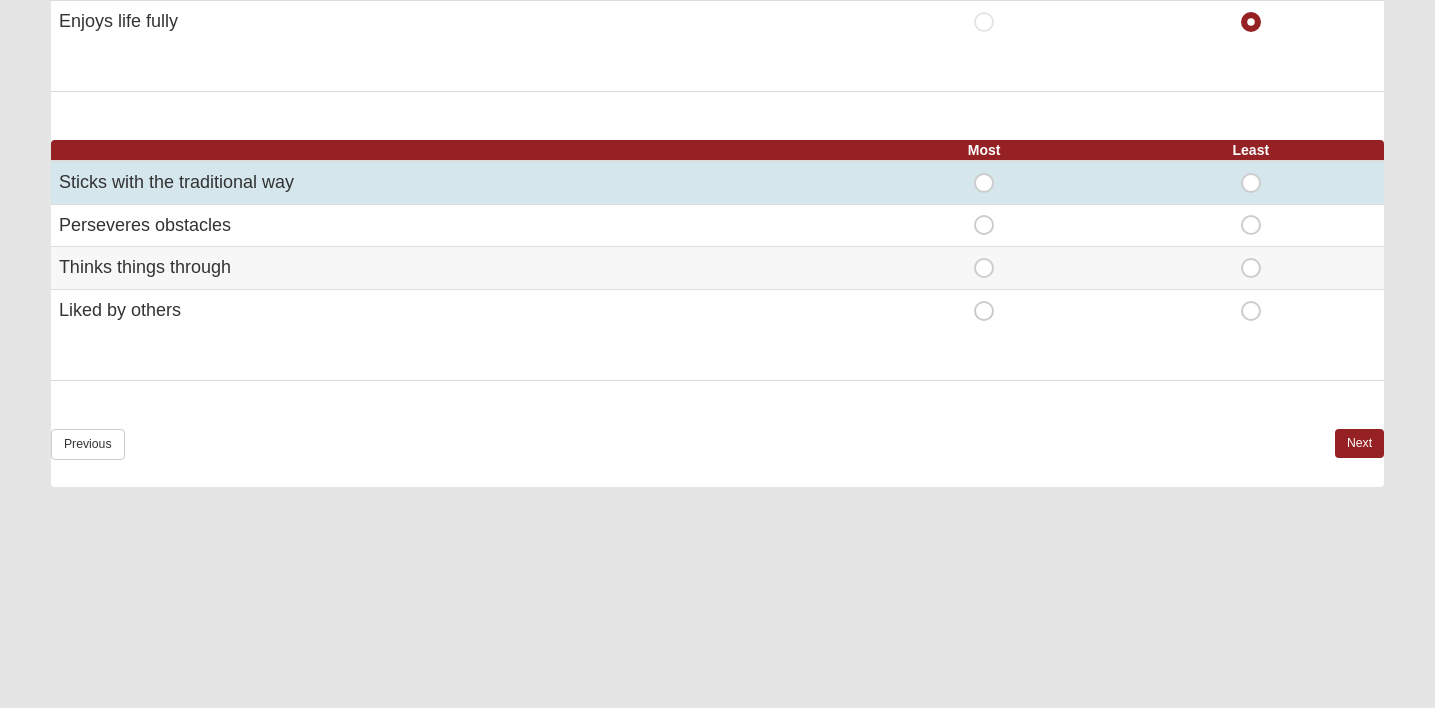 scroll, scrollTop: 1299, scrollLeft: 0, axis: vertical 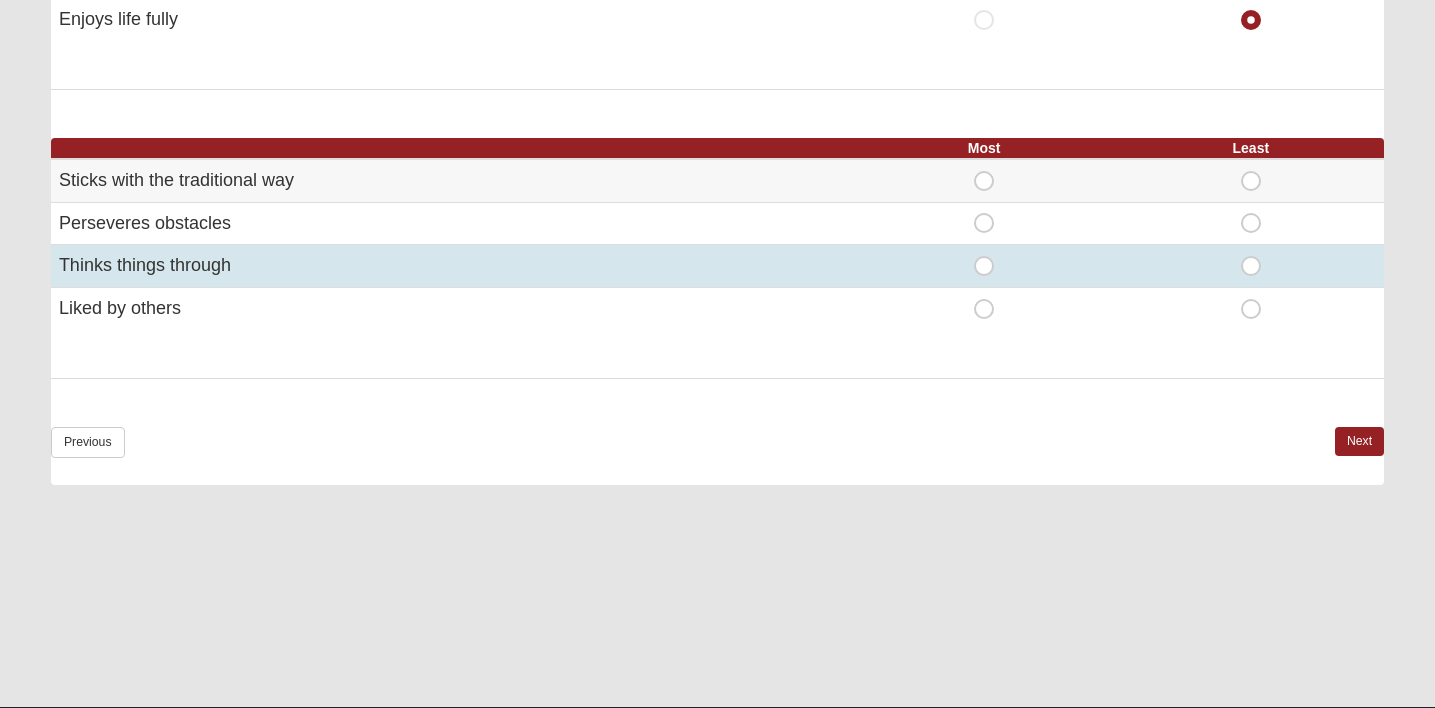 click on "Most" at bounding box center [984, 256] 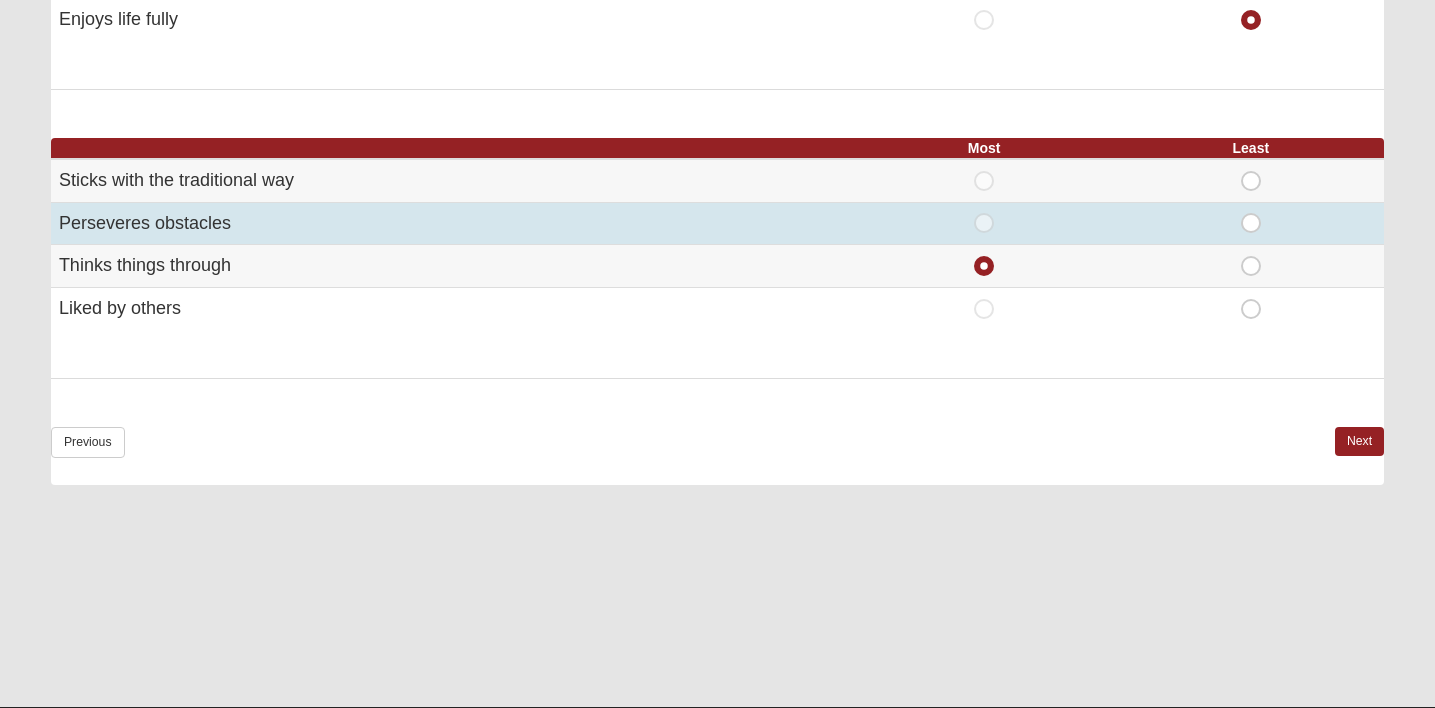 click on "Least" at bounding box center [1250, 223] 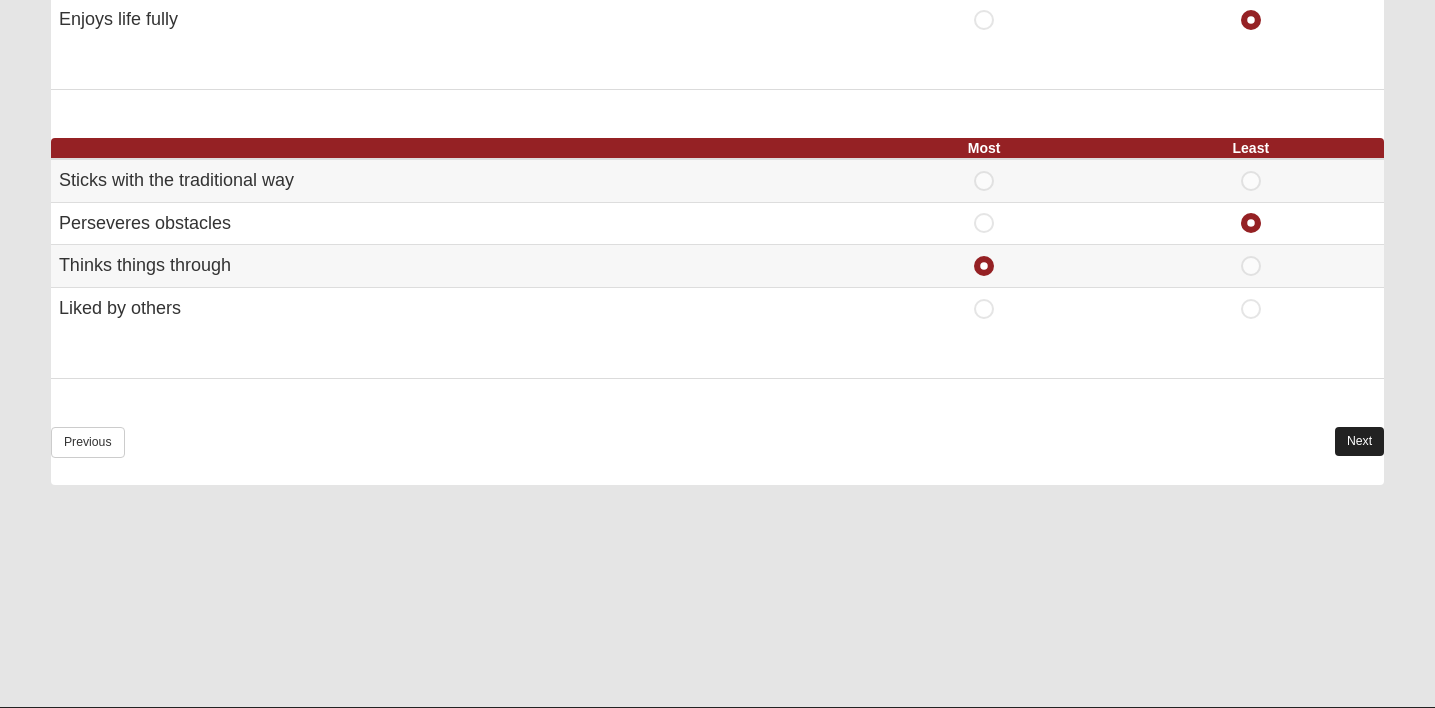 click on "Next" at bounding box center [1359, 441] 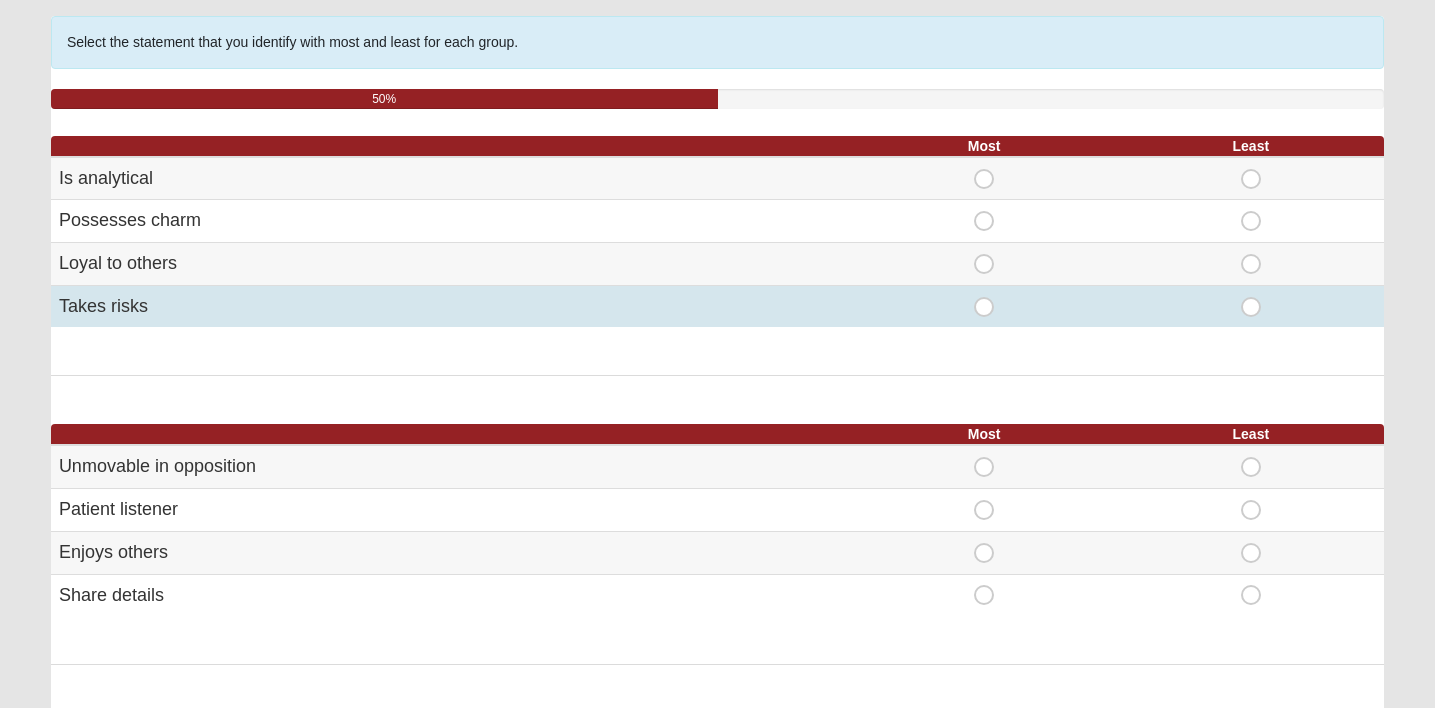 scroll, scrollTop: 150, scrollLeft: 0, axis: vertical 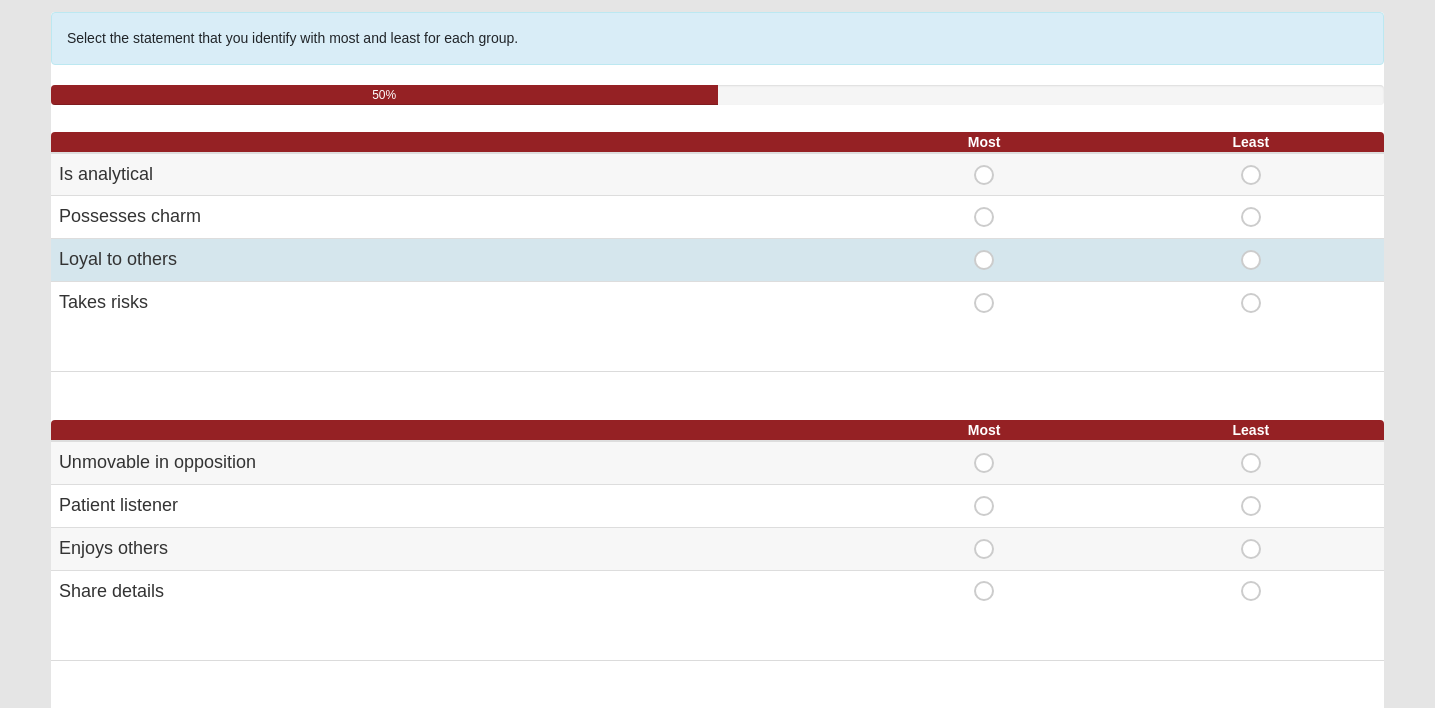 click on "Most" at bounding box center (984, 250) 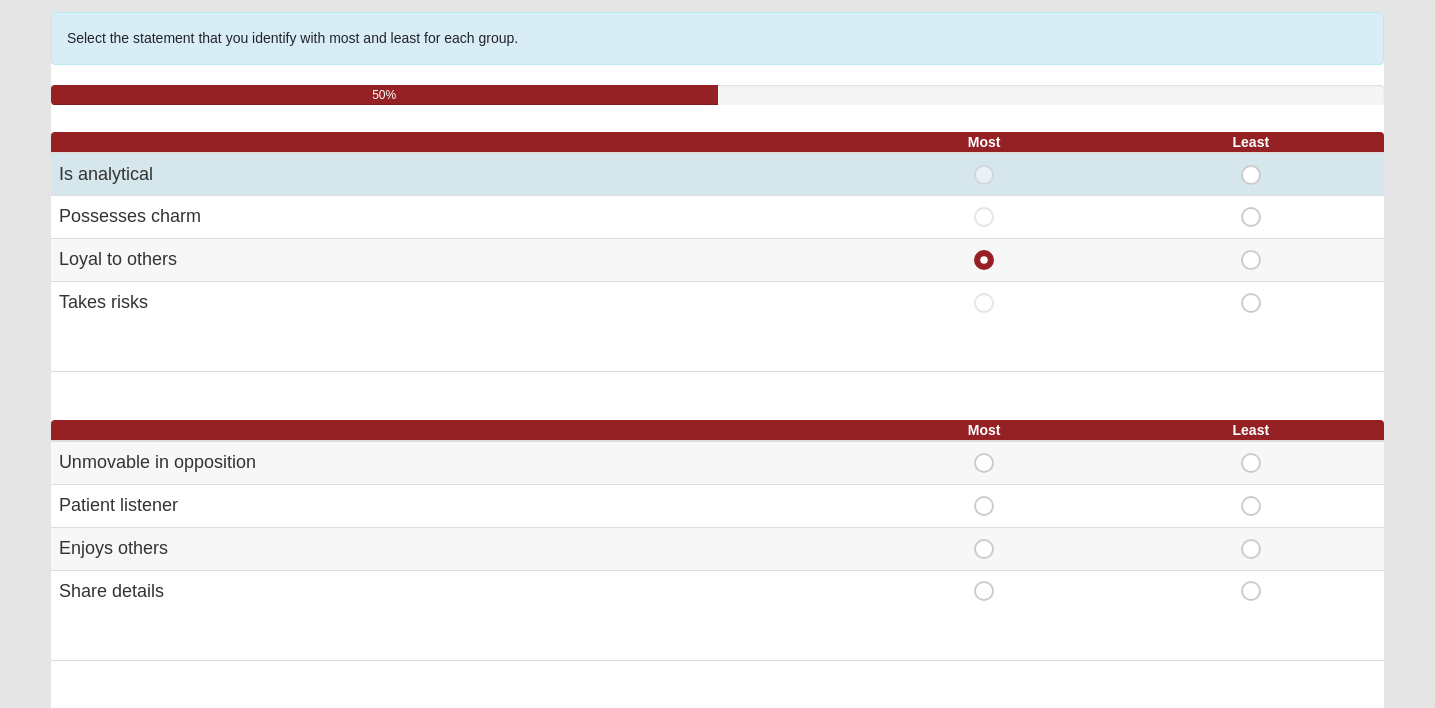 click on "Least" at bounding box center (1251, 165) 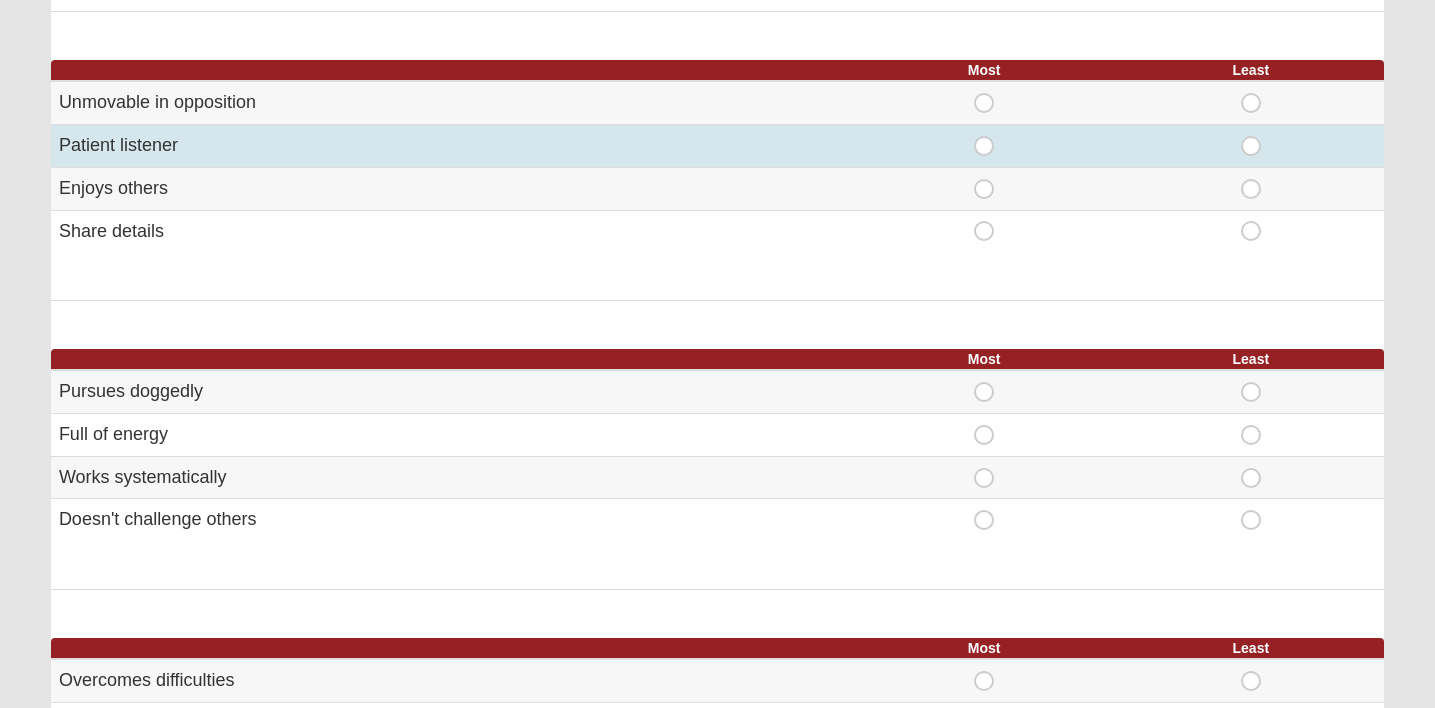 scroll, scrollTop: 524, scrollLeft: 0, axis: vertical 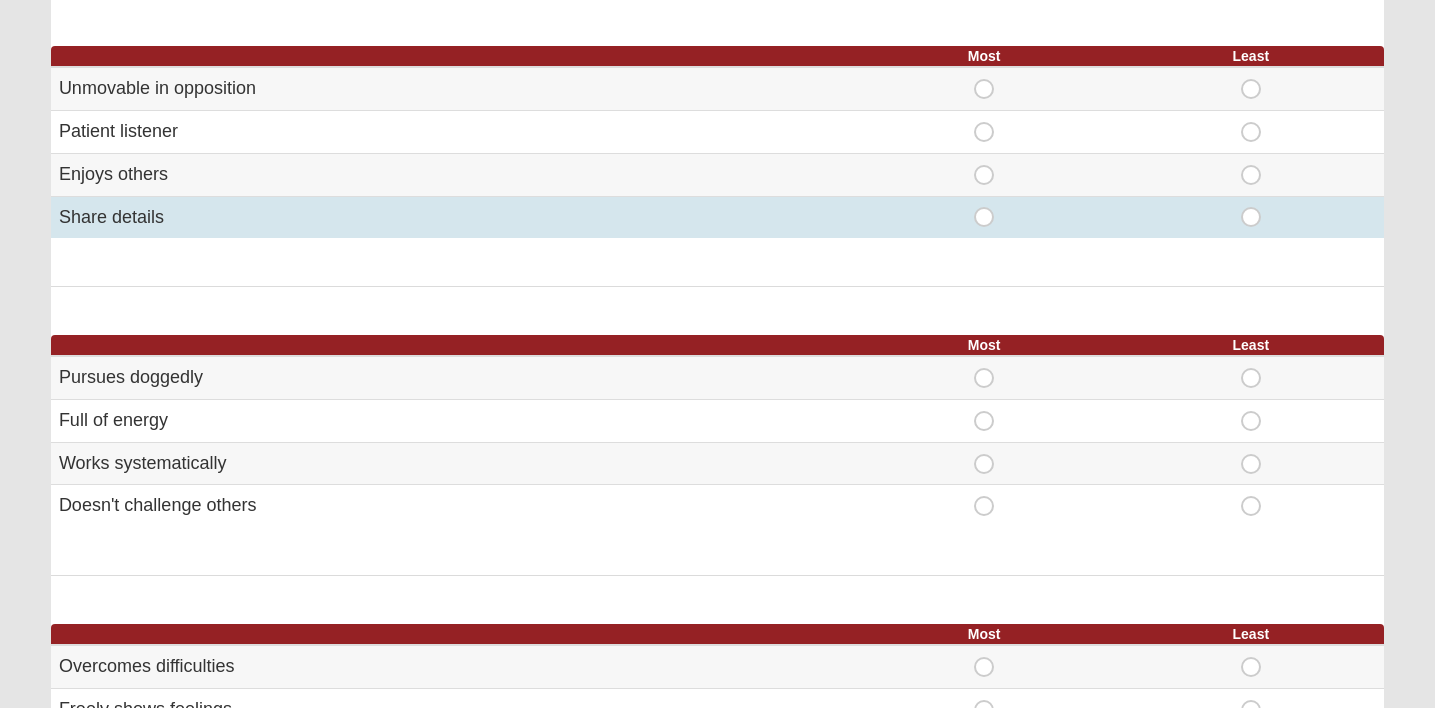 click on "Most" at bounding box center (984, 207) 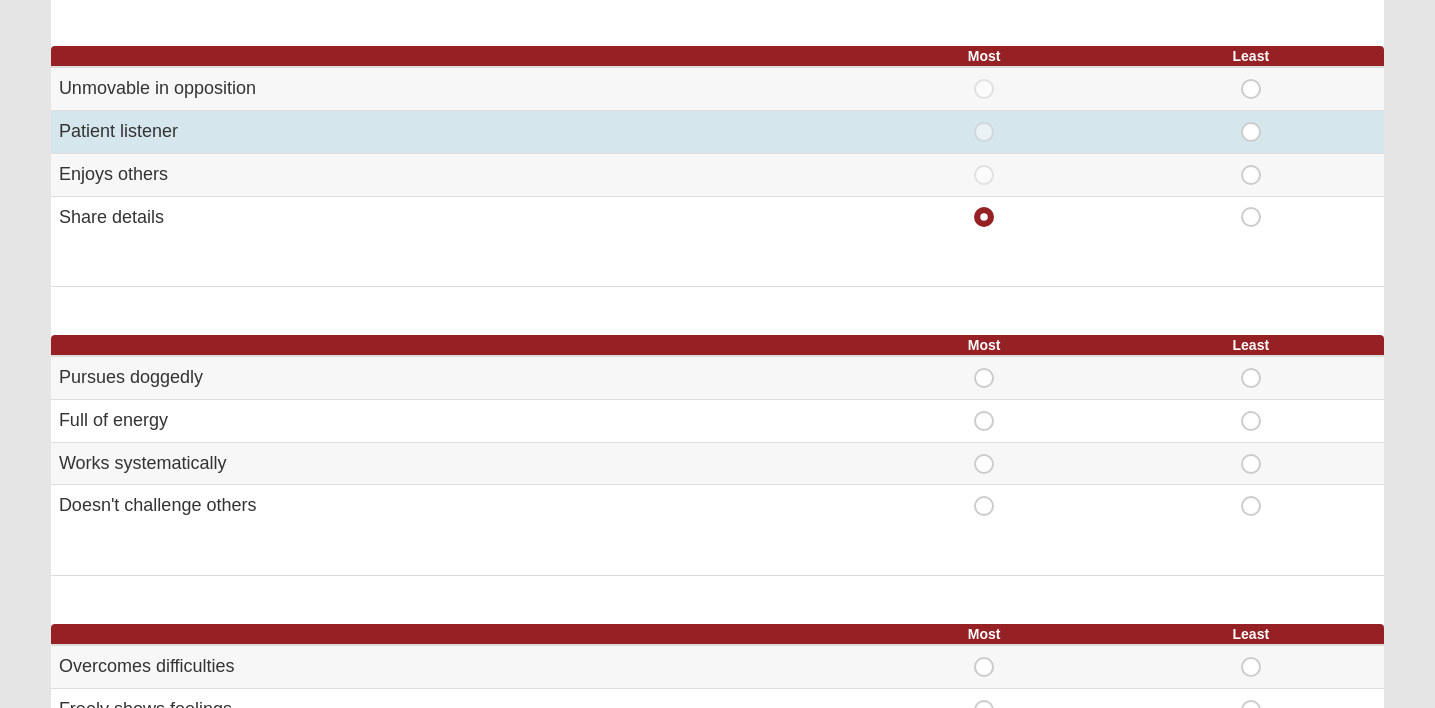 click on "Least" at bounding box center (1251, 122) 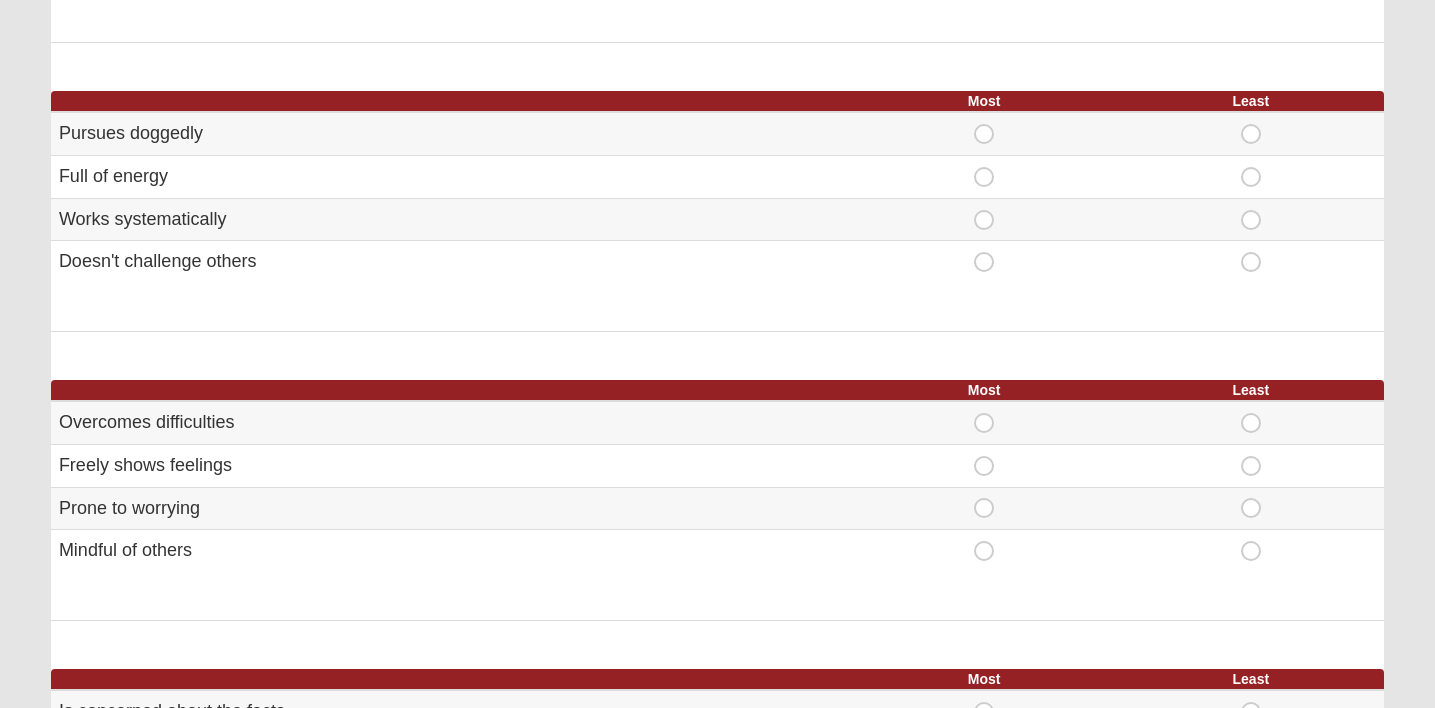scroll, scrollTop: 771, scrollLeft: 0, axis: vertical 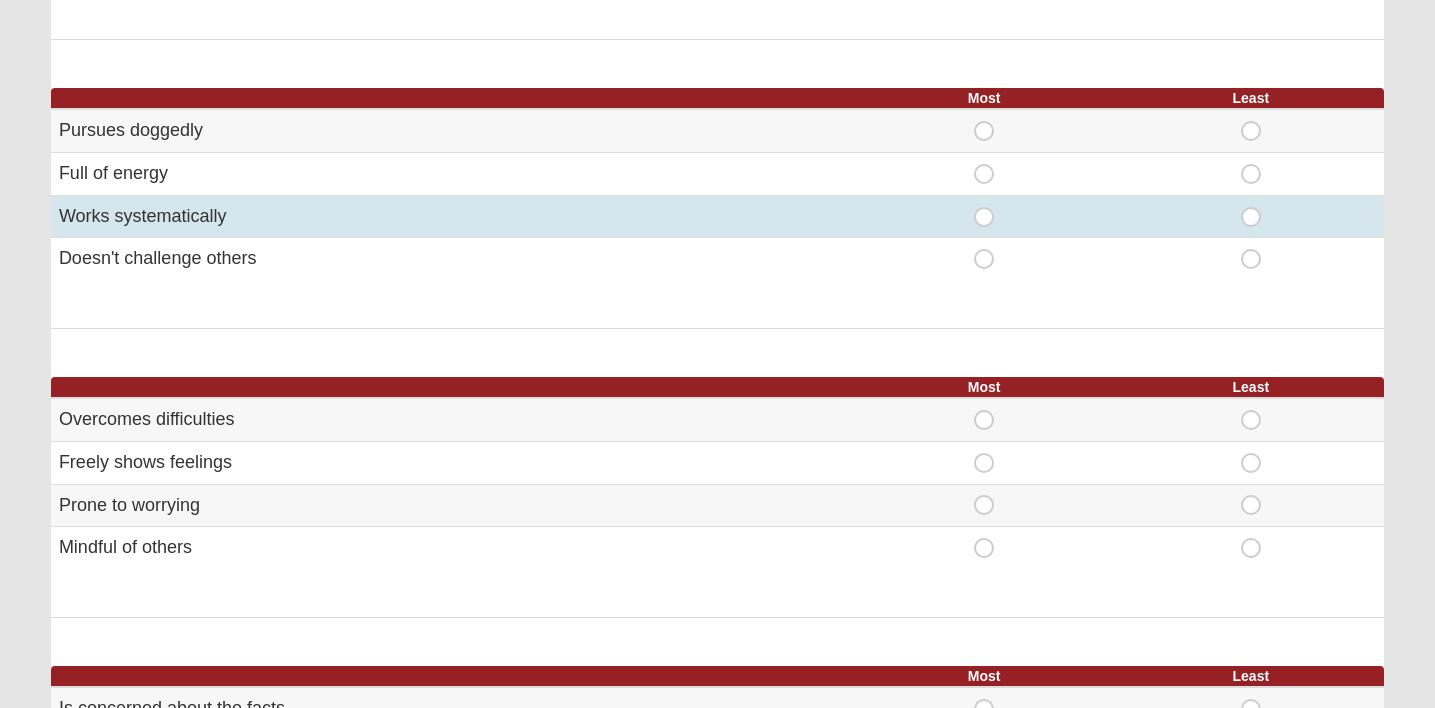 click on "Most" at bounding box center (984, 207) 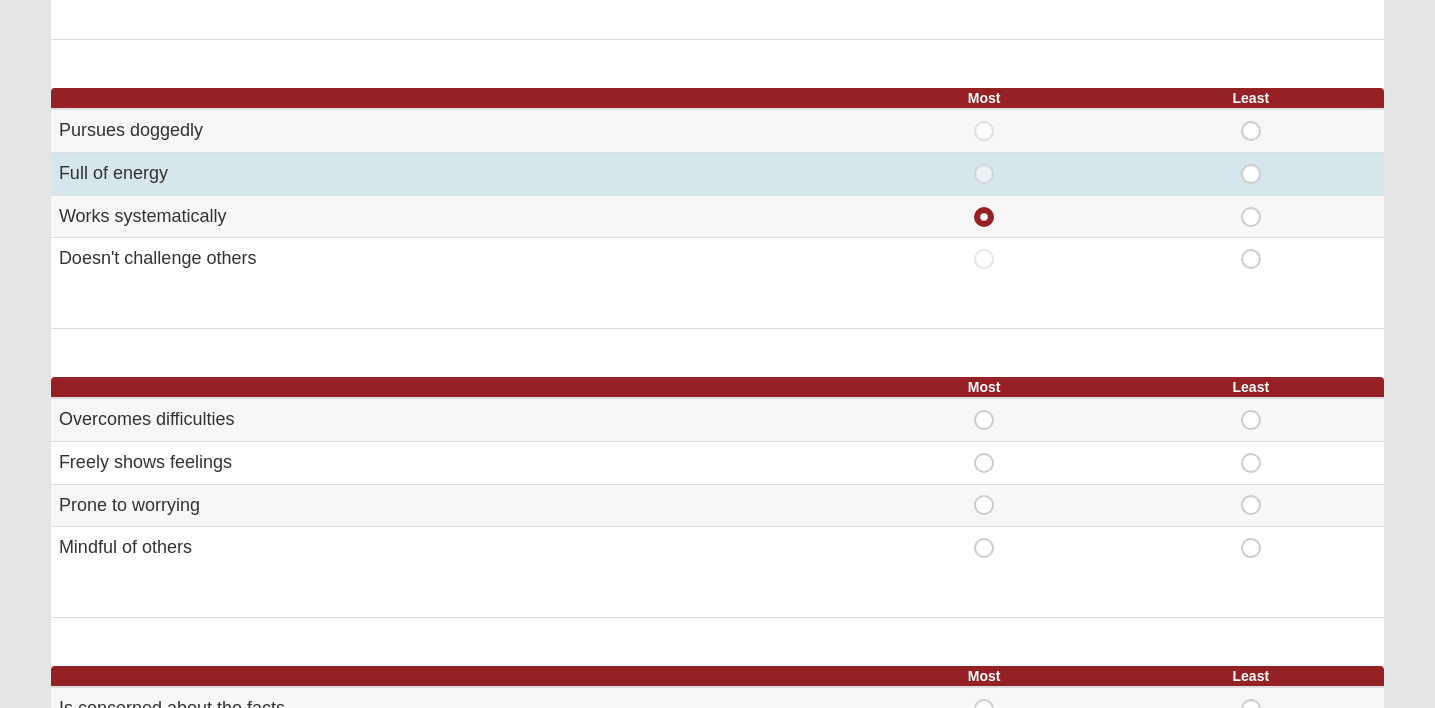 click on "Least" at bounding box center [1251, 164] 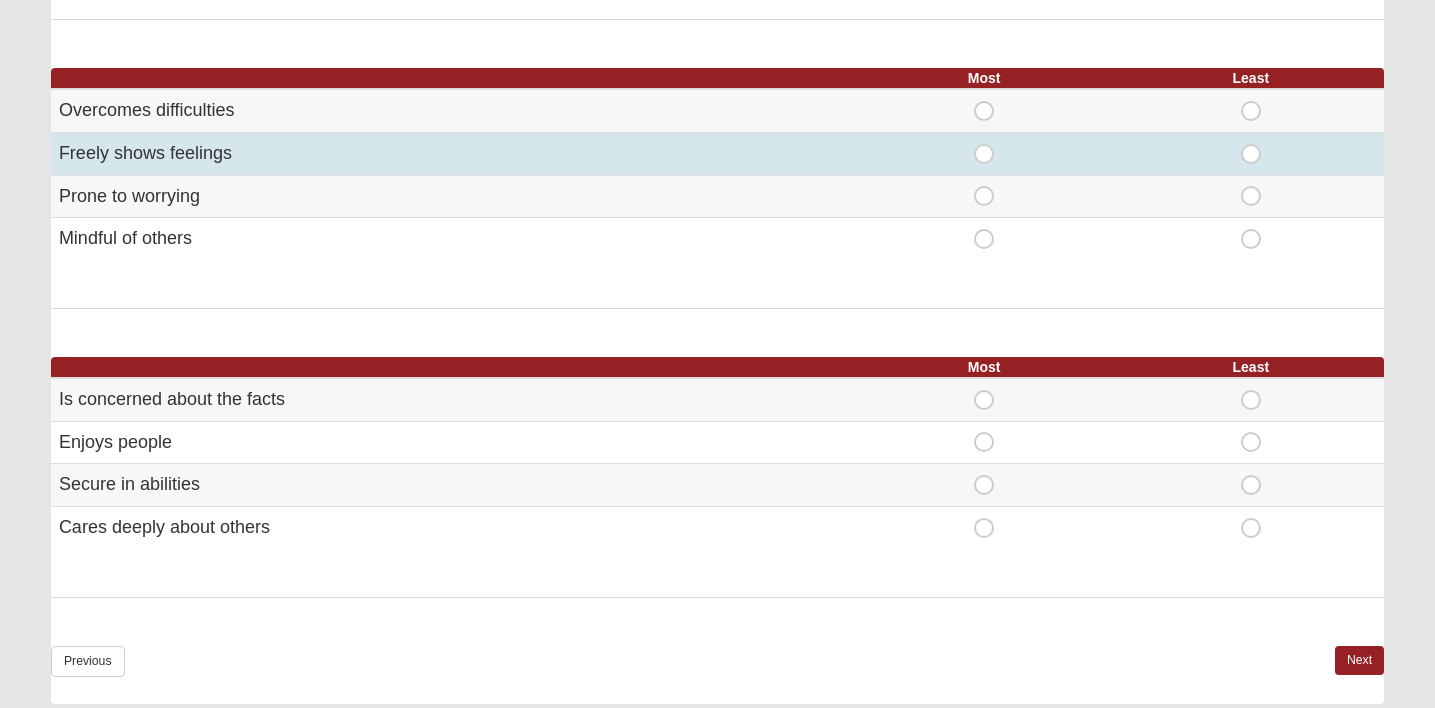 scroll, scrollTop: 1085, scrollLeft: 0, axis: vertical 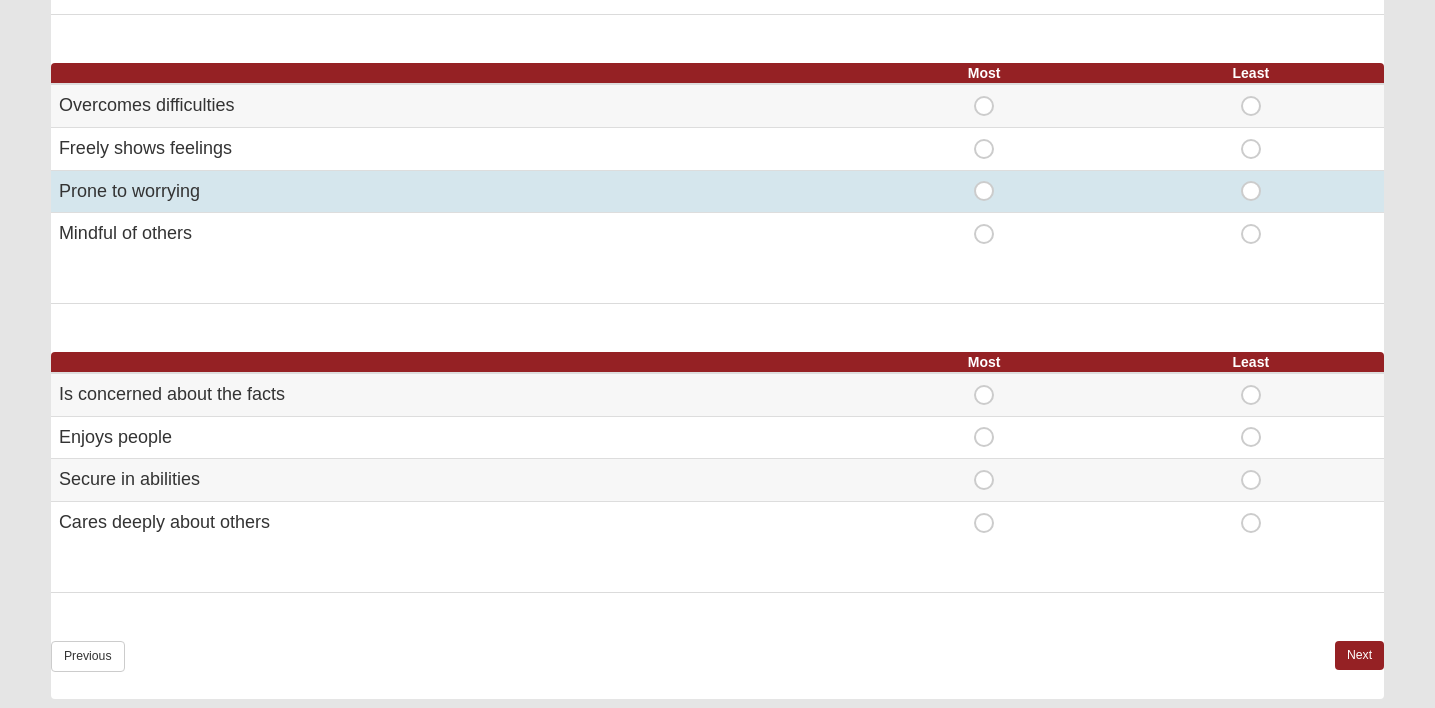 click on "Most" at bounding box center [984, 181] 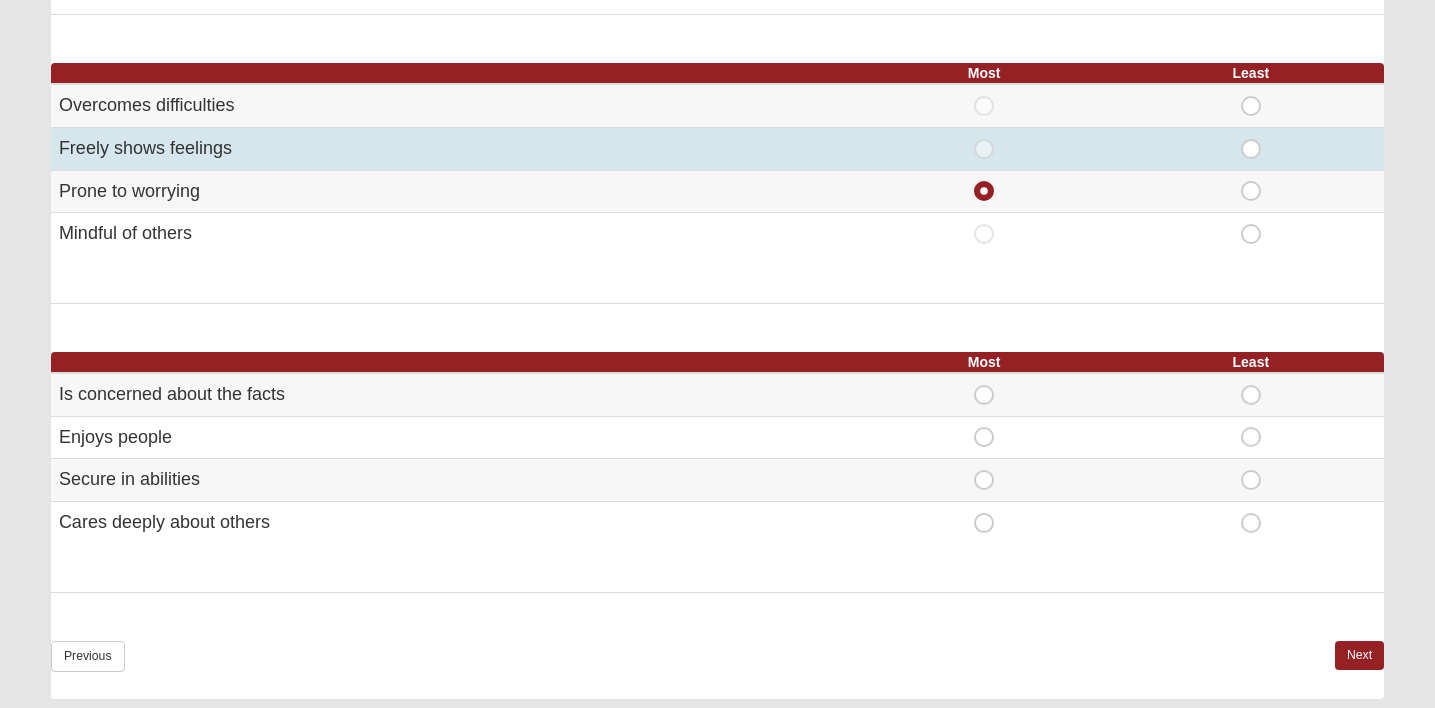 click on "Least" at bounding box center [1251, 139] 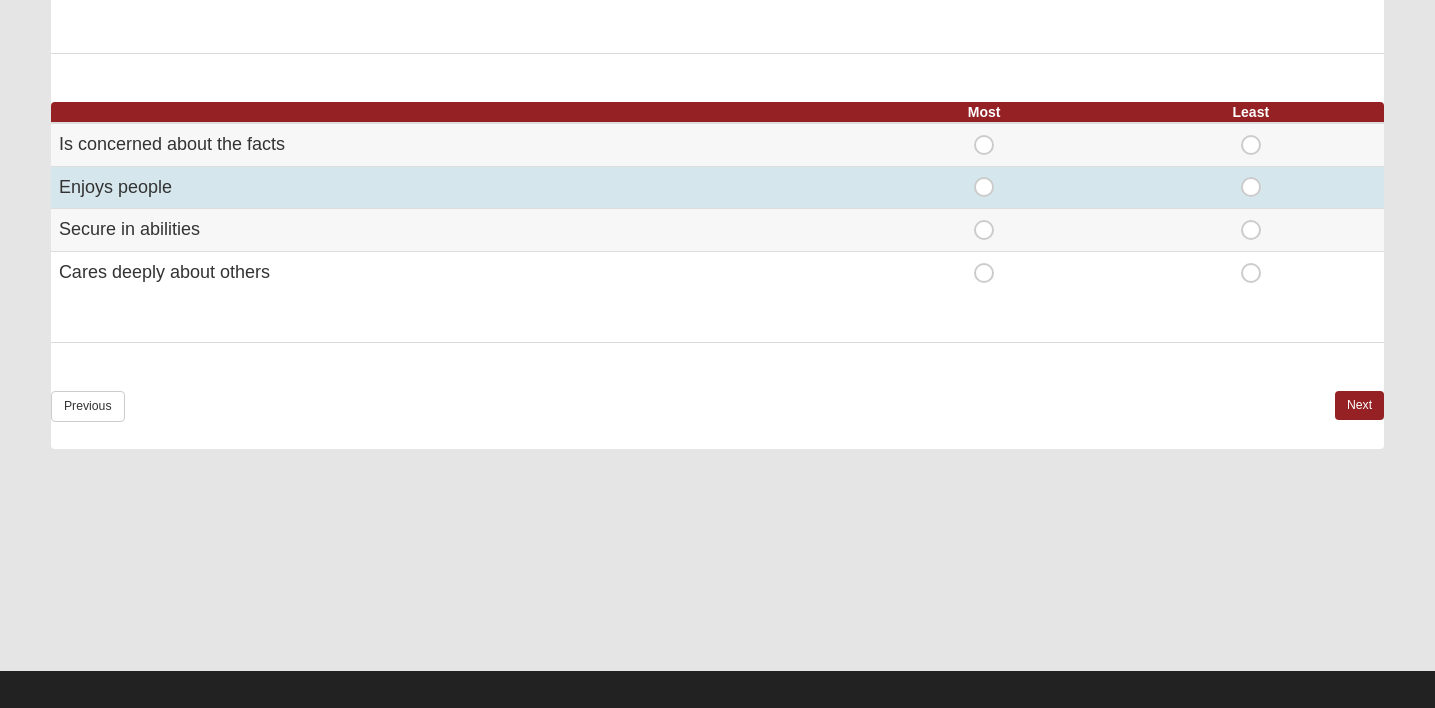 scroll, scrollTop: 1334, scrollLeft: 0, axis: vertical 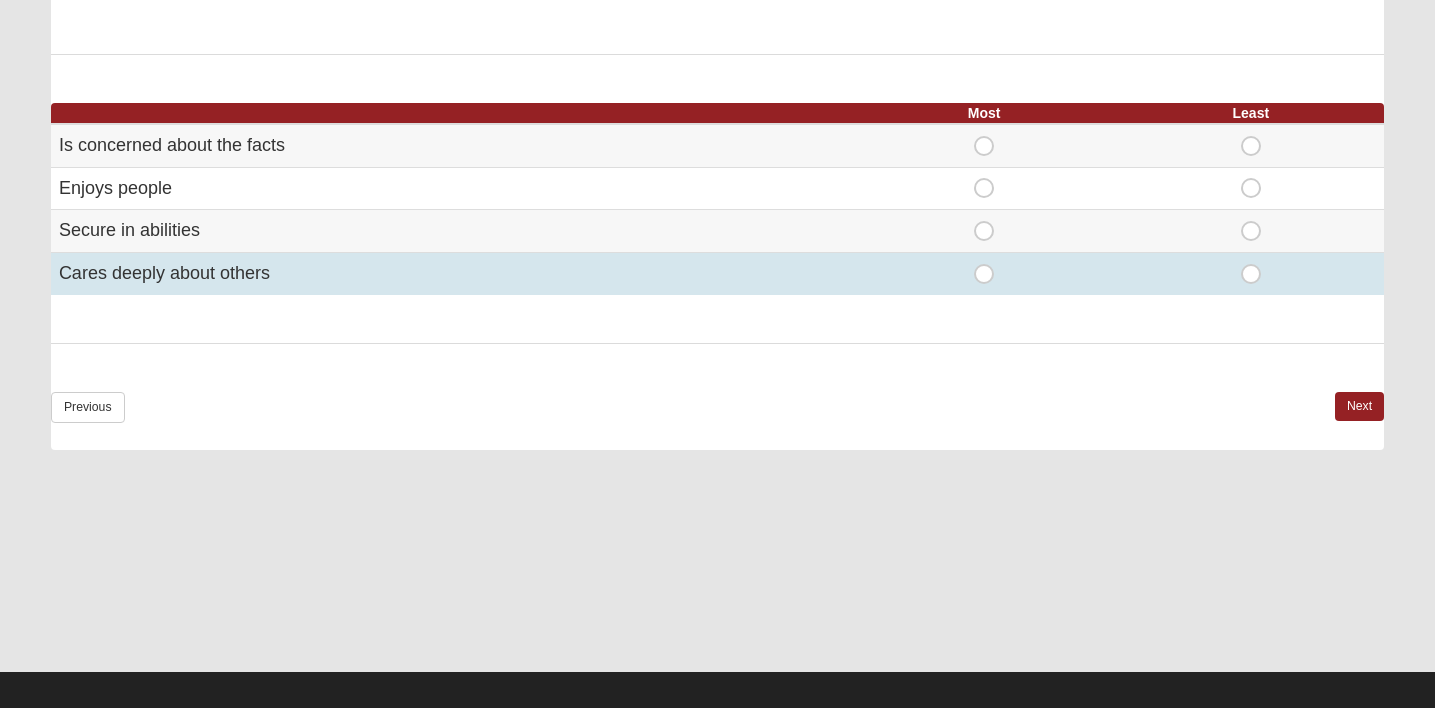 click on "Most" at bounding box center [984, 264] 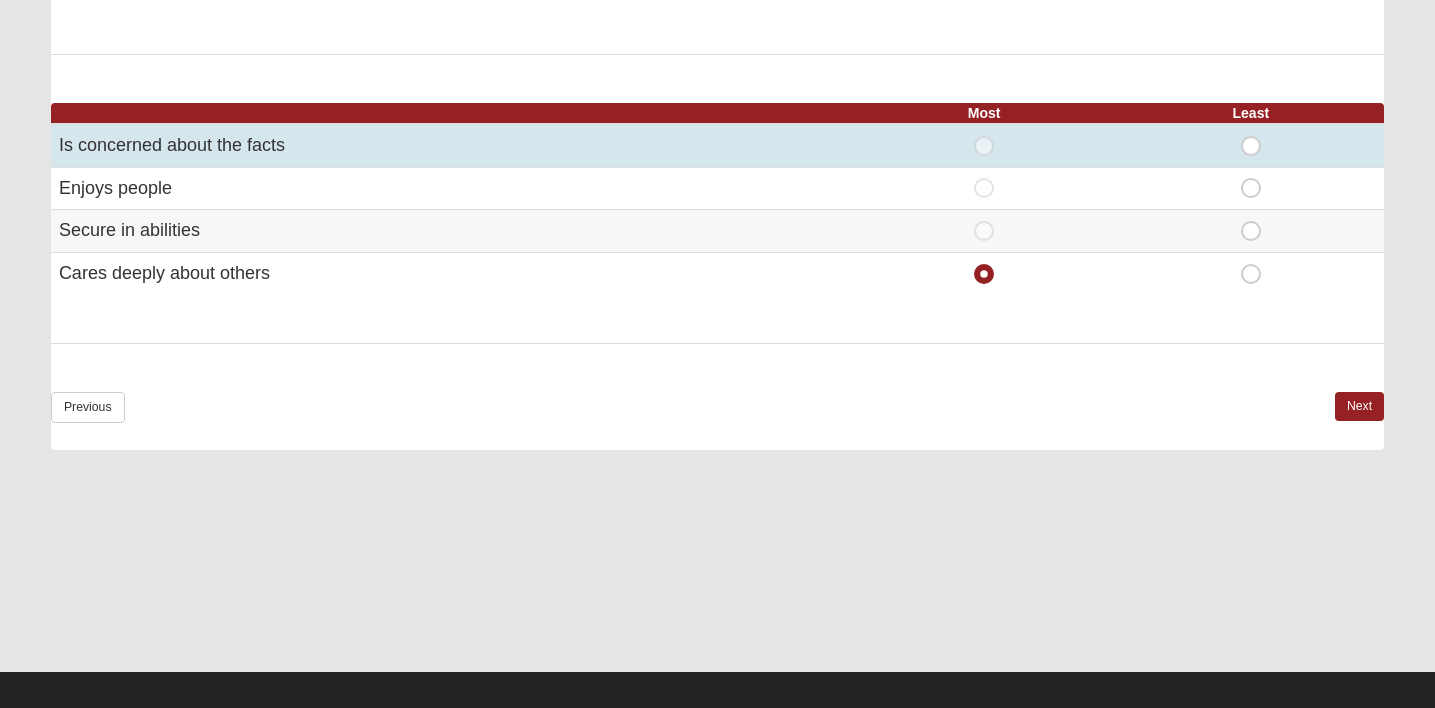 click on "Least" at bounding box center [1251, 136] 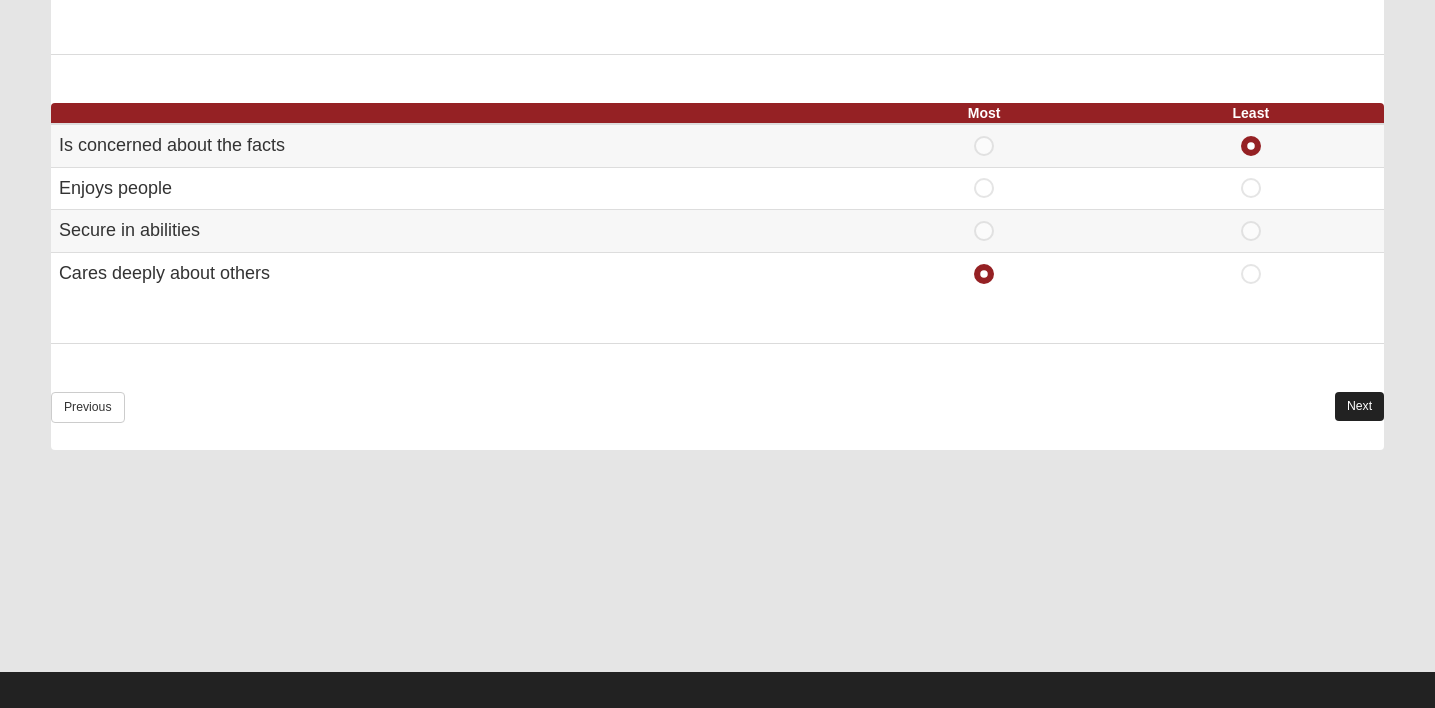 click on "Next" at bounding box center (1359, 406) 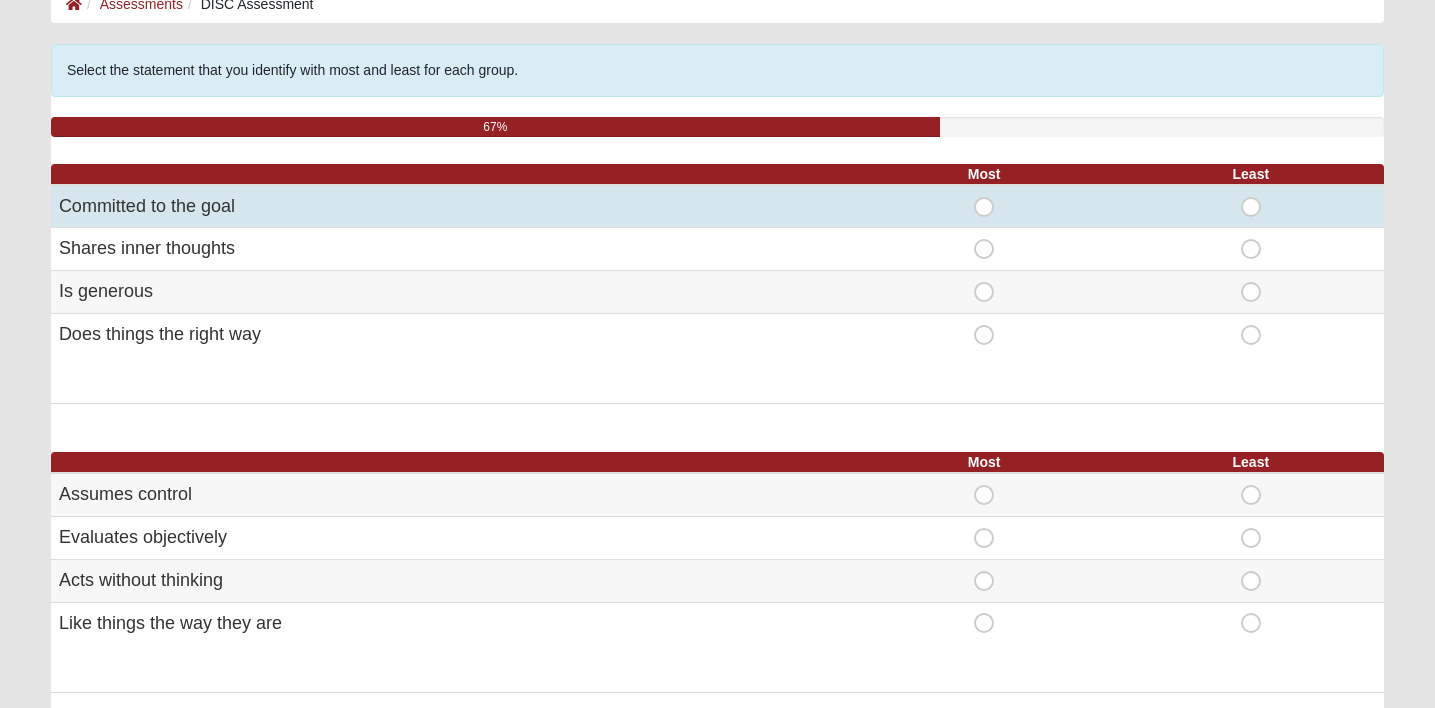 scroll, scrollTop: 133, scrollLeft: 0, axis: vertical 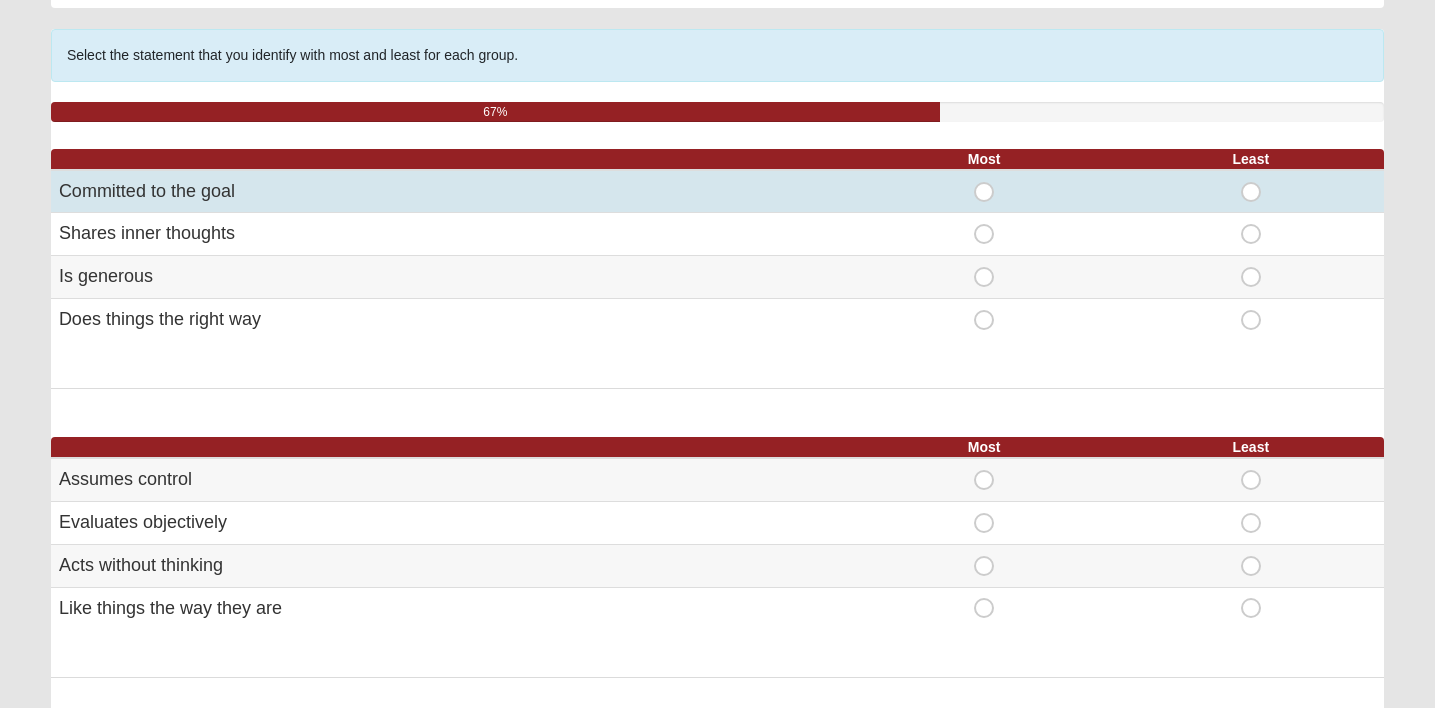 click on "Most" at bounding box center [984, 182] 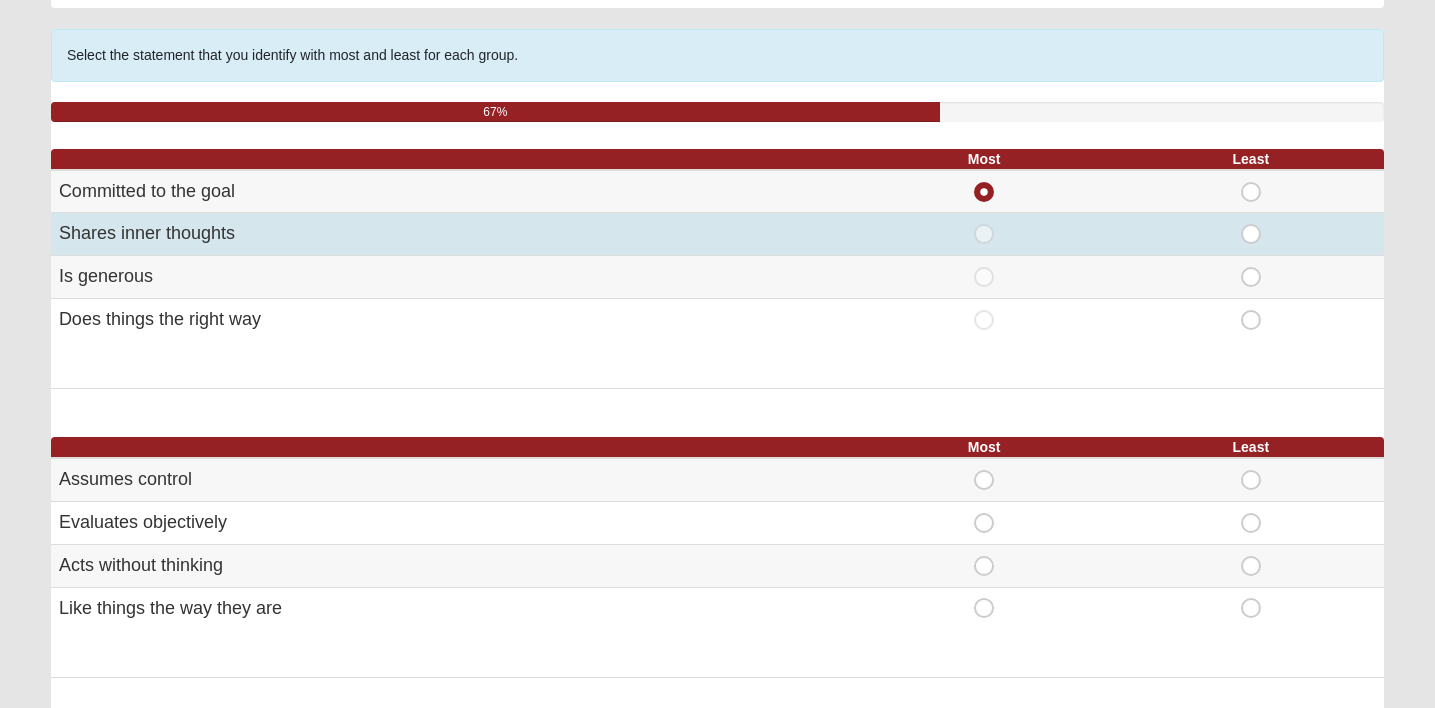 click on "Least" at bounding box center [1251, 224] 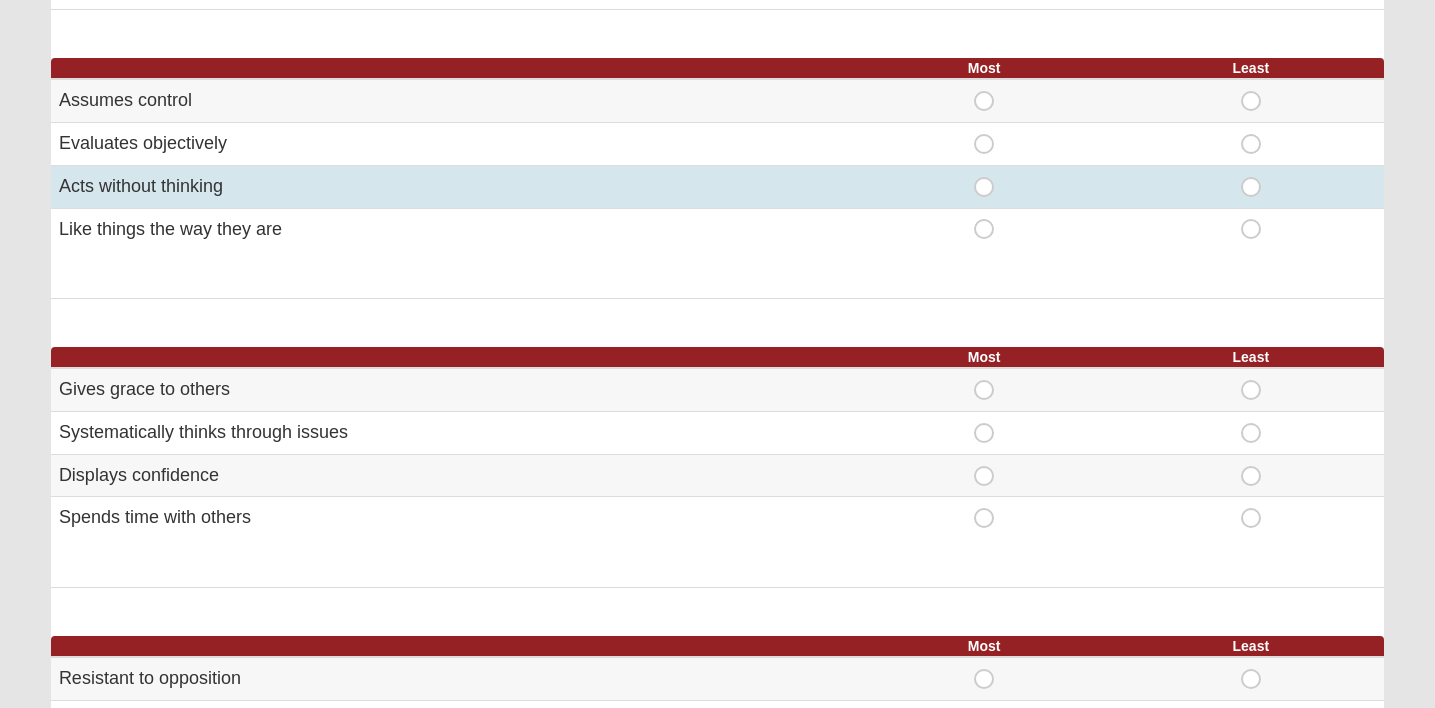 scroll, scrollTop: 511, scrollLeft: 0, axis: vertical 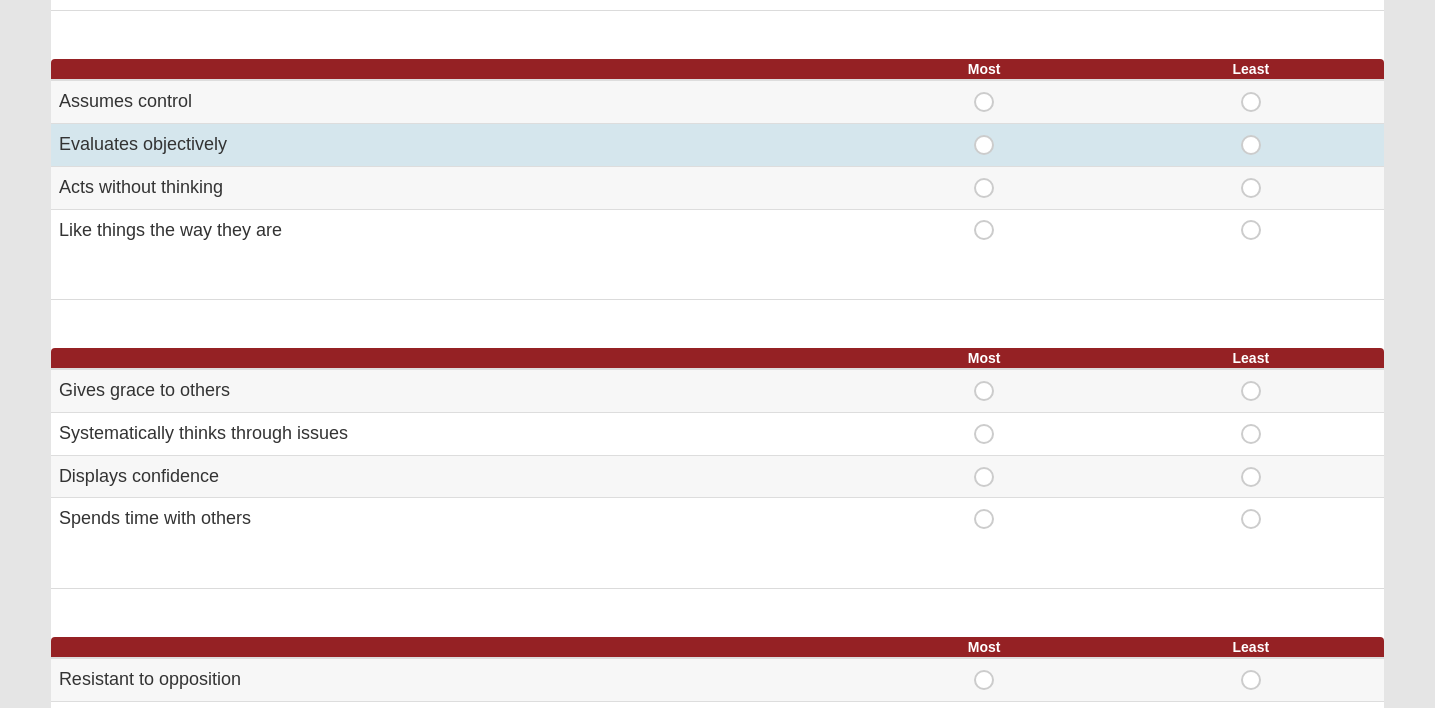 click on "Most" at bounding box center [984, 135] 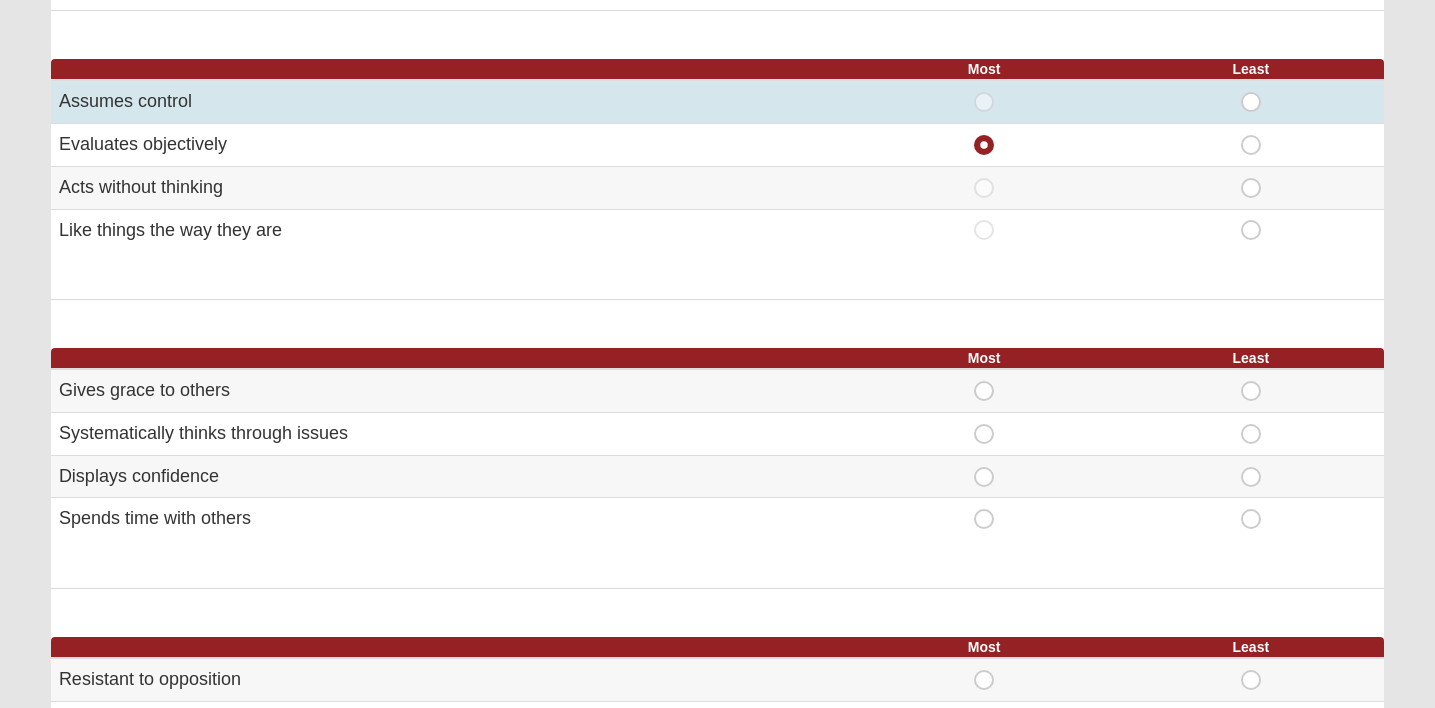 click on "Least" at bounding box center (1251, 92) 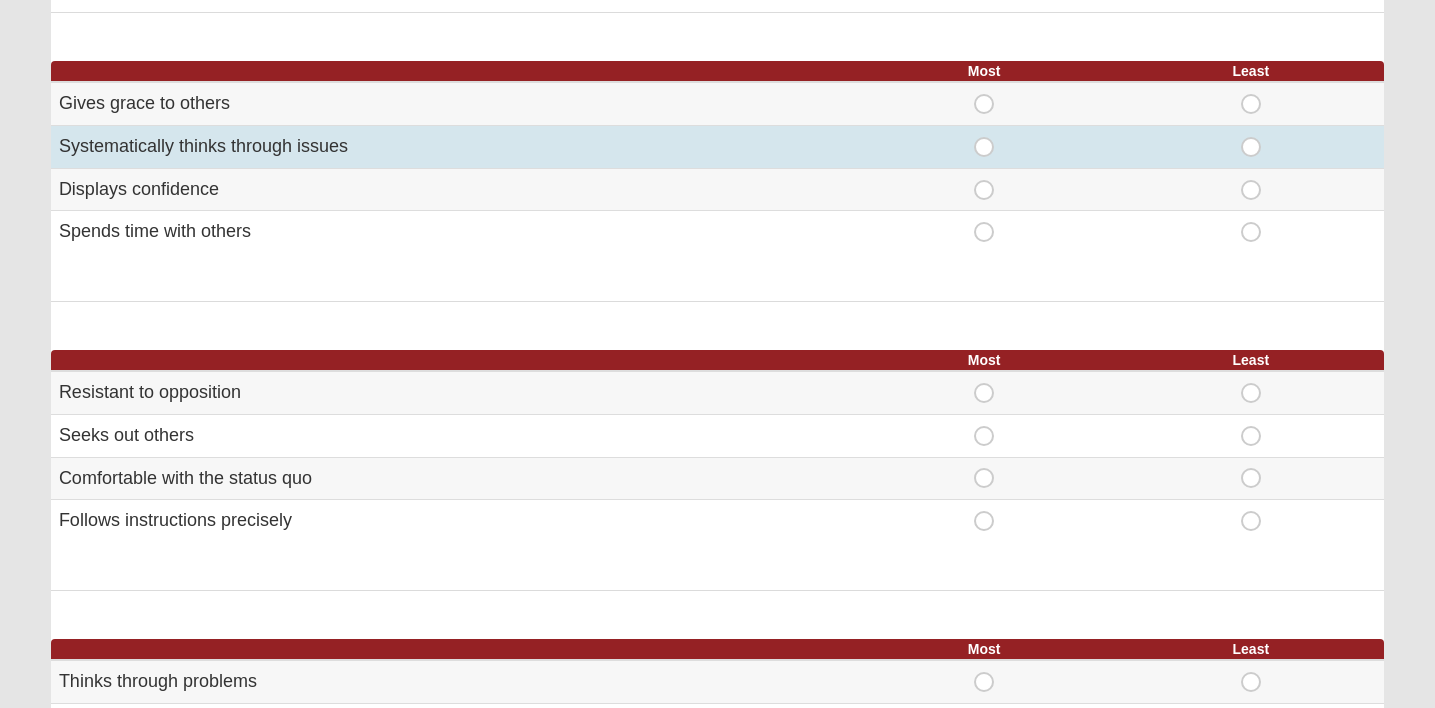 scroll, scrollTop: 800, scrollLeft: 0, axis: vertical 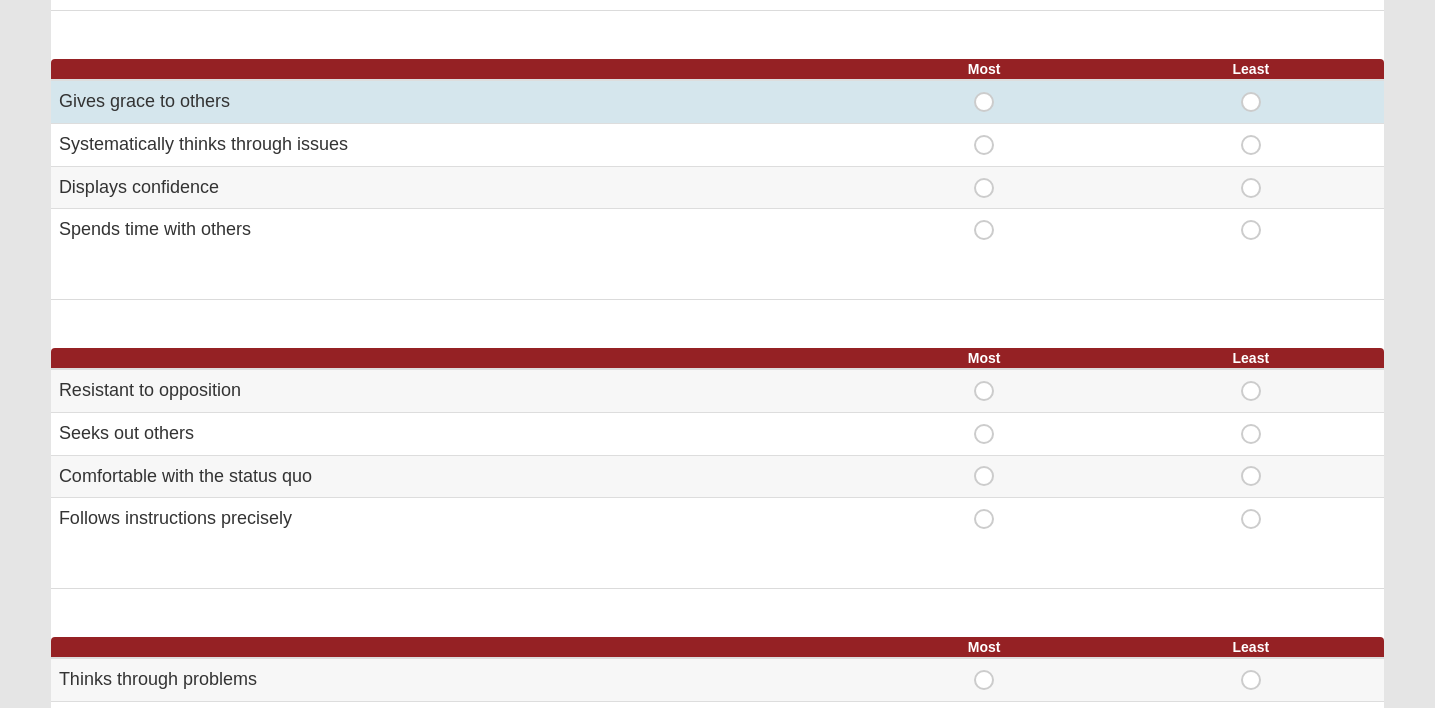 click on "Most" at bounding box center (984, 92) 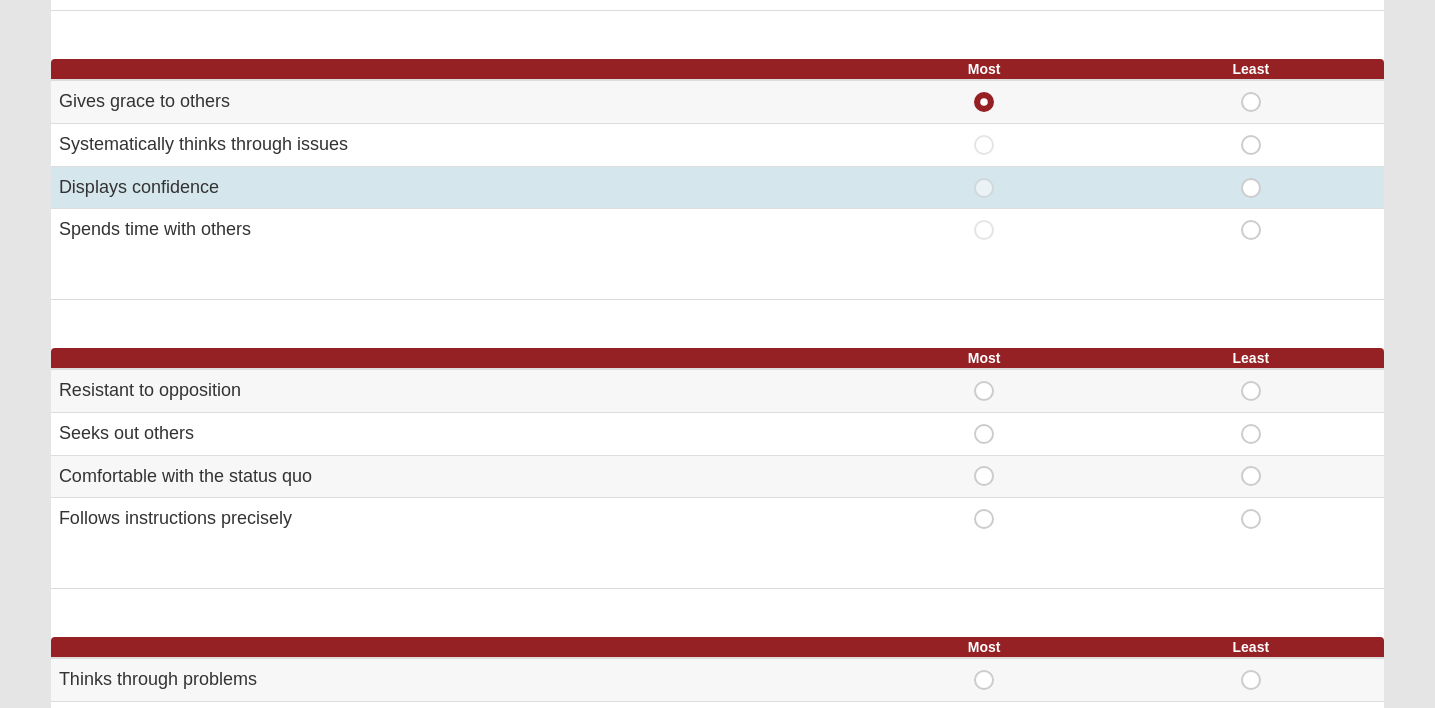 click on "Least" at bounding box center [1251, 178] 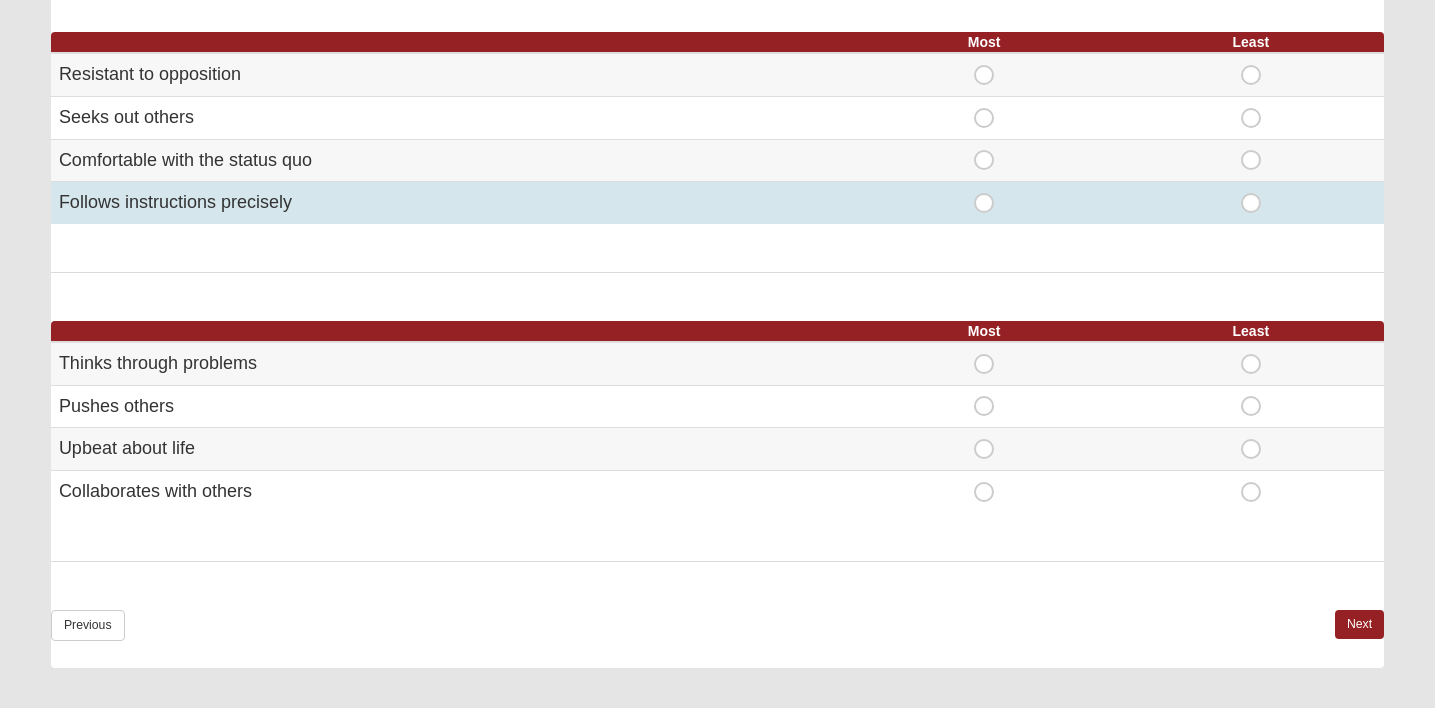 scroll, scrollTop: 1122, scrollLeft: 0, axis: vertical 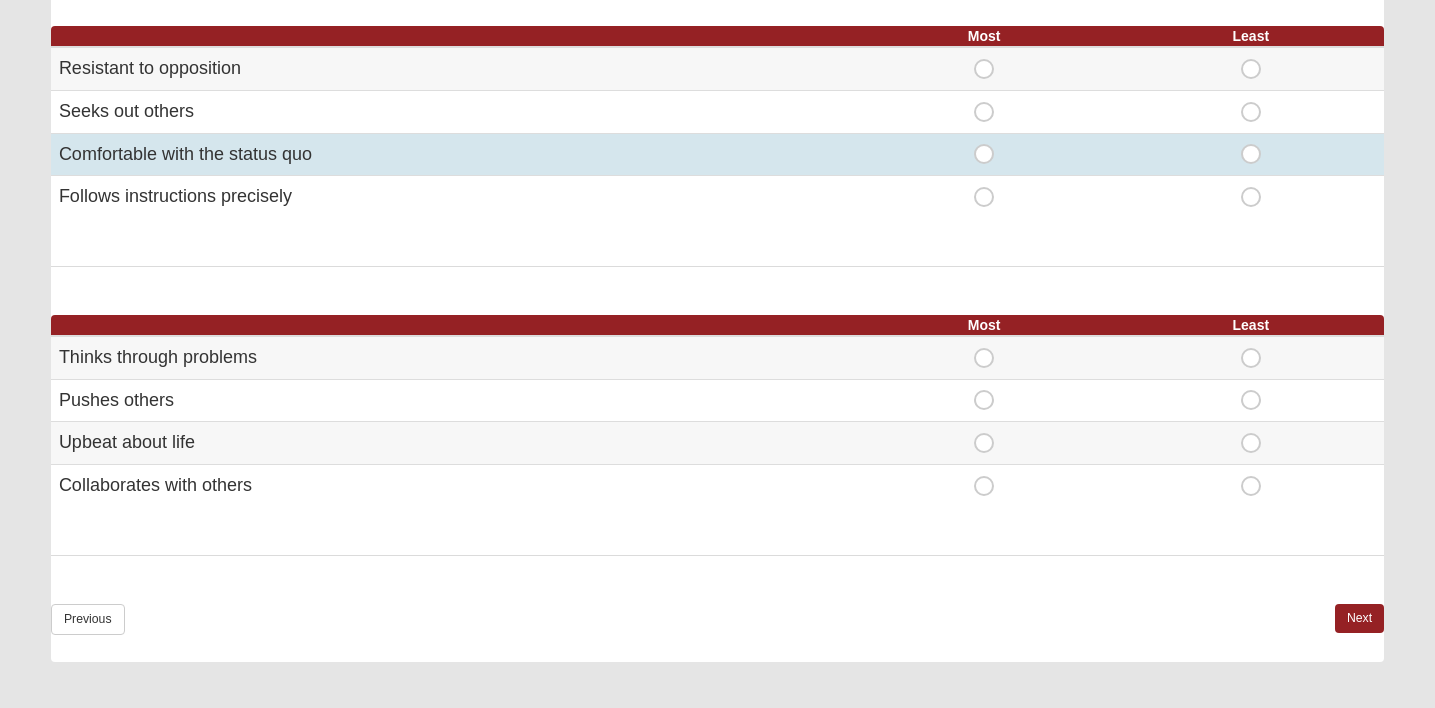 click on "Most" at bounding box center [984, 144] 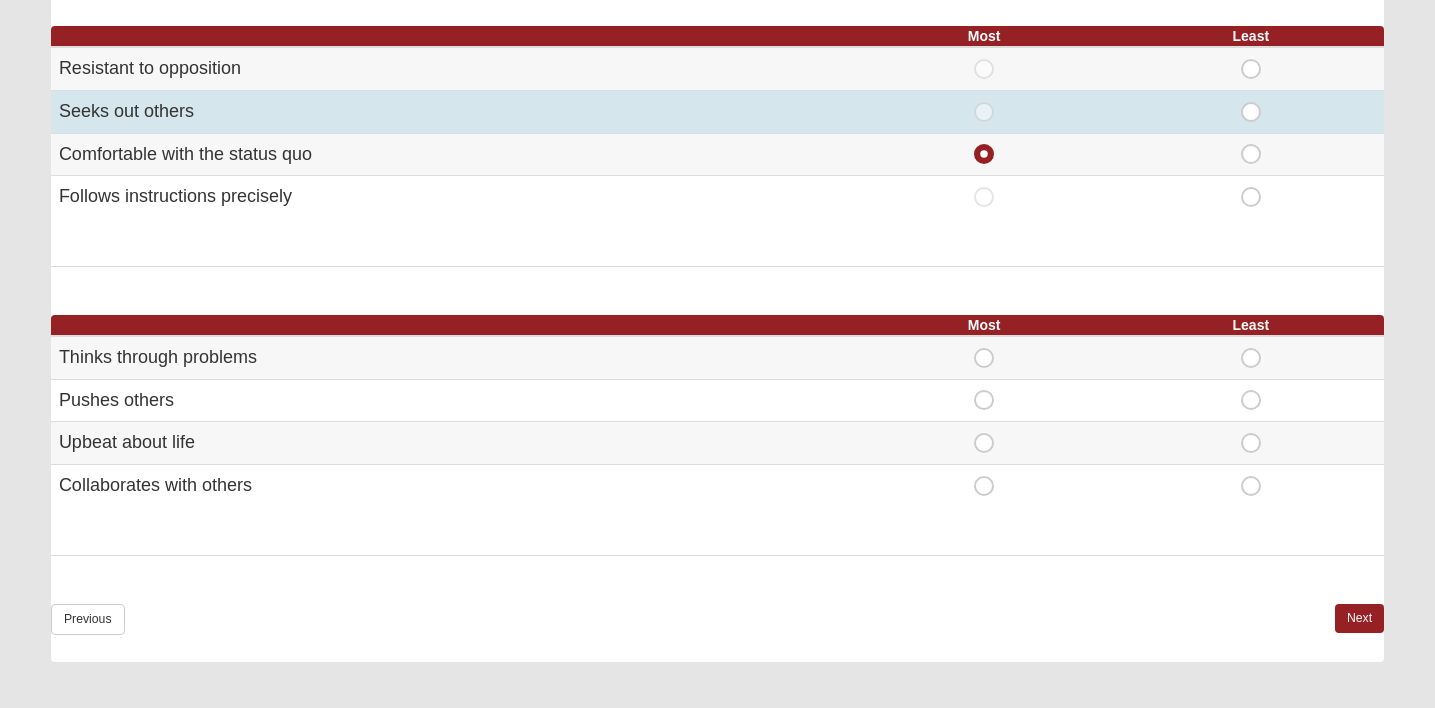 click on "Least" at bounding box center (1251, 102) 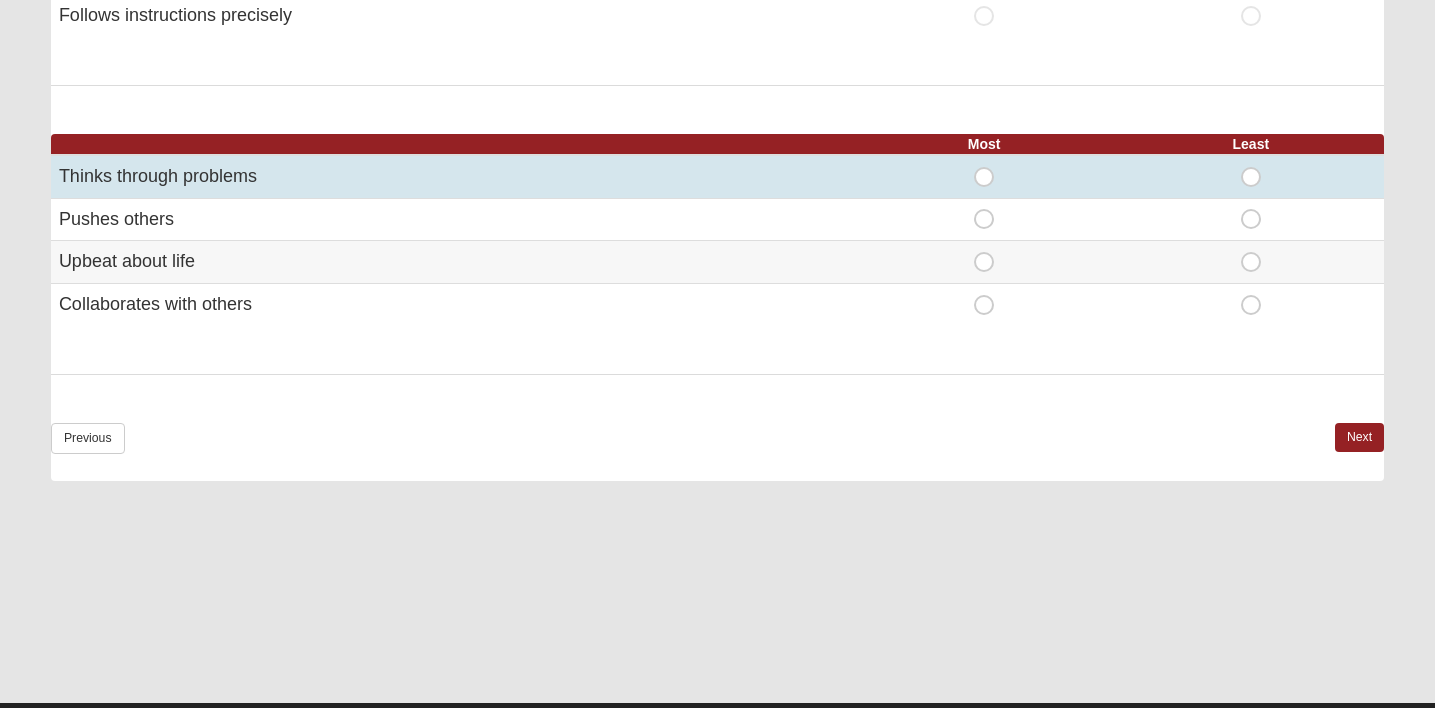 scroll, scrollTop: 1308, scrollLeft: 0, axis: vertical 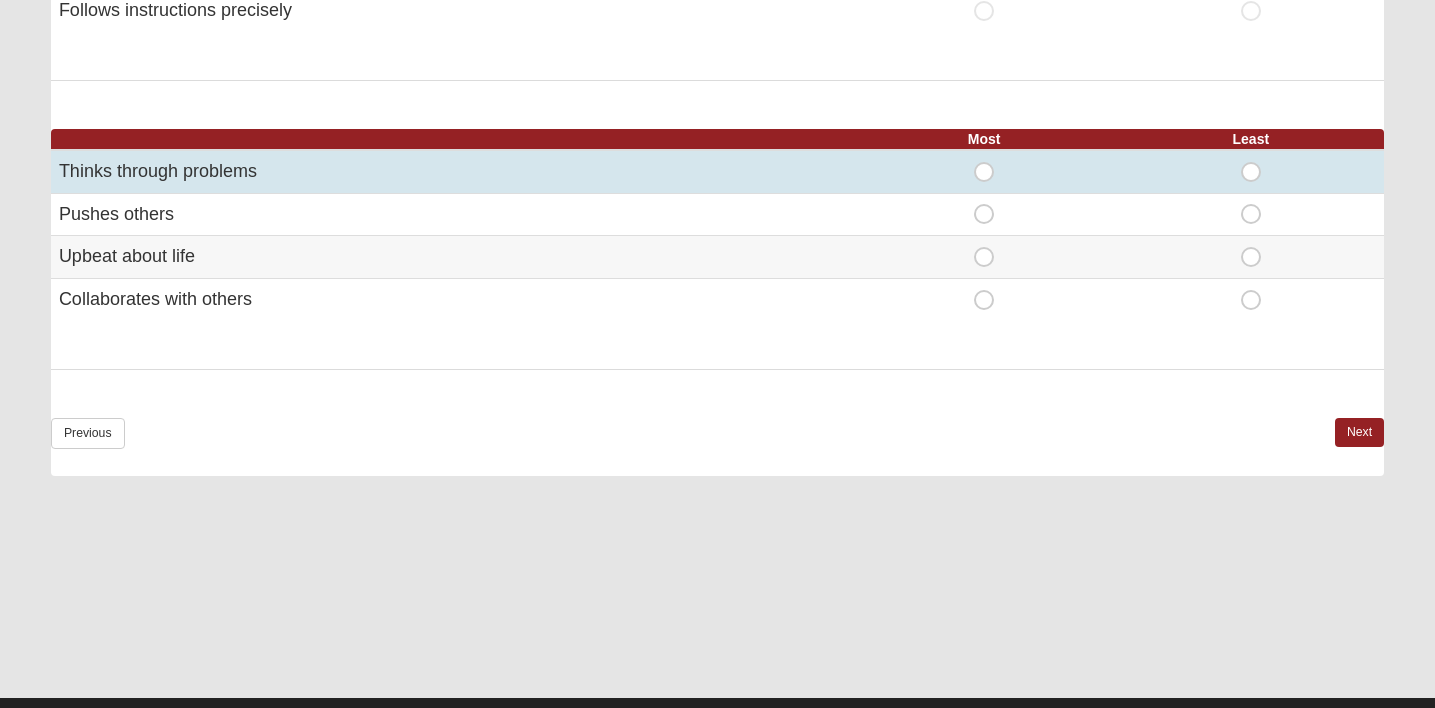 click on "Most" at bounding box center [984, 162] 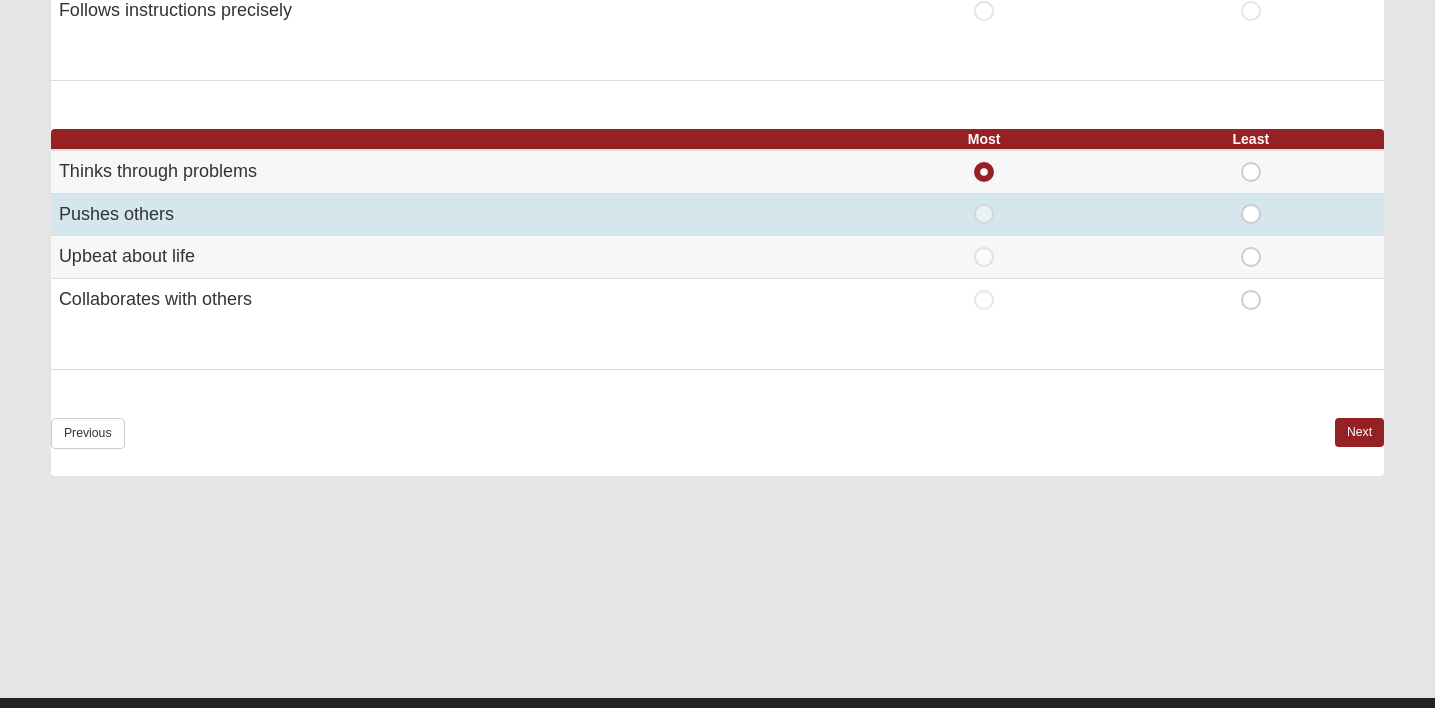 click on "Least" at bounding box center [1251, 204] 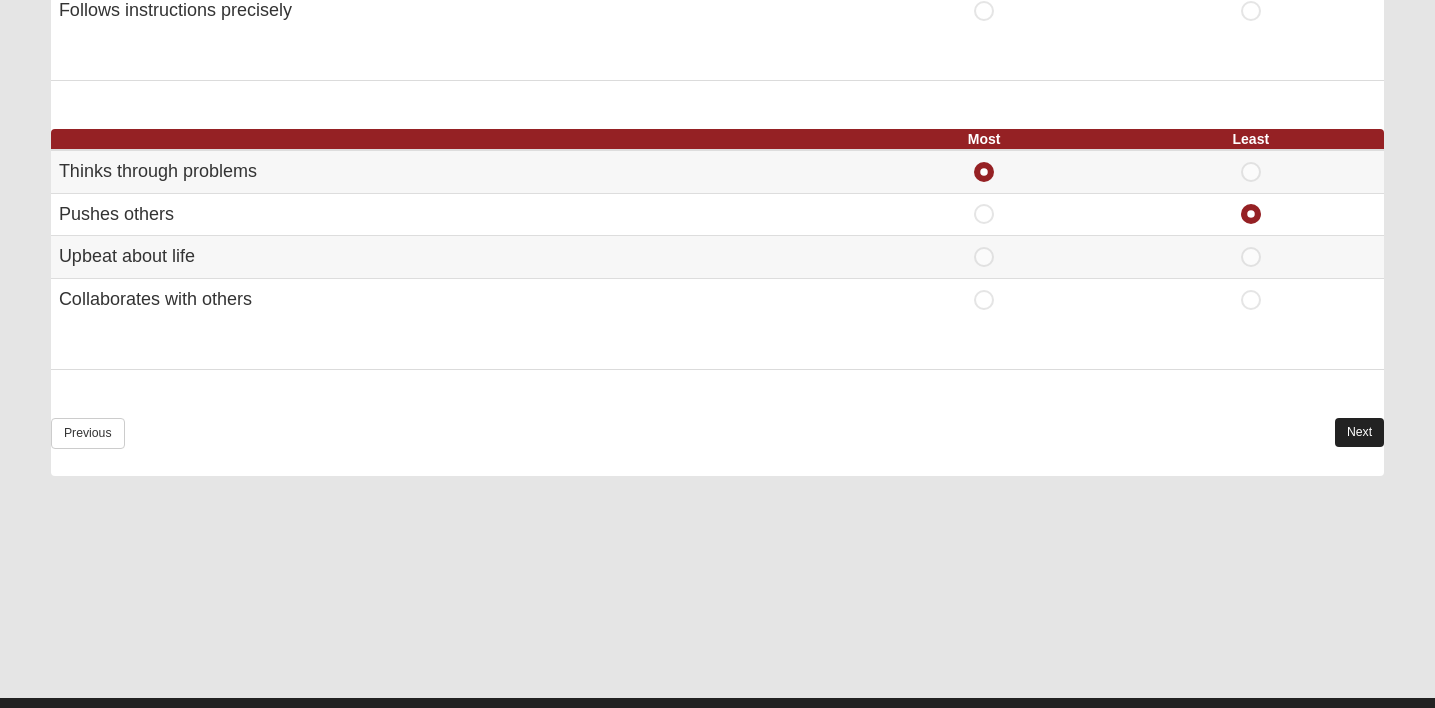 click on "Next" at bounding box center (1359, 432) 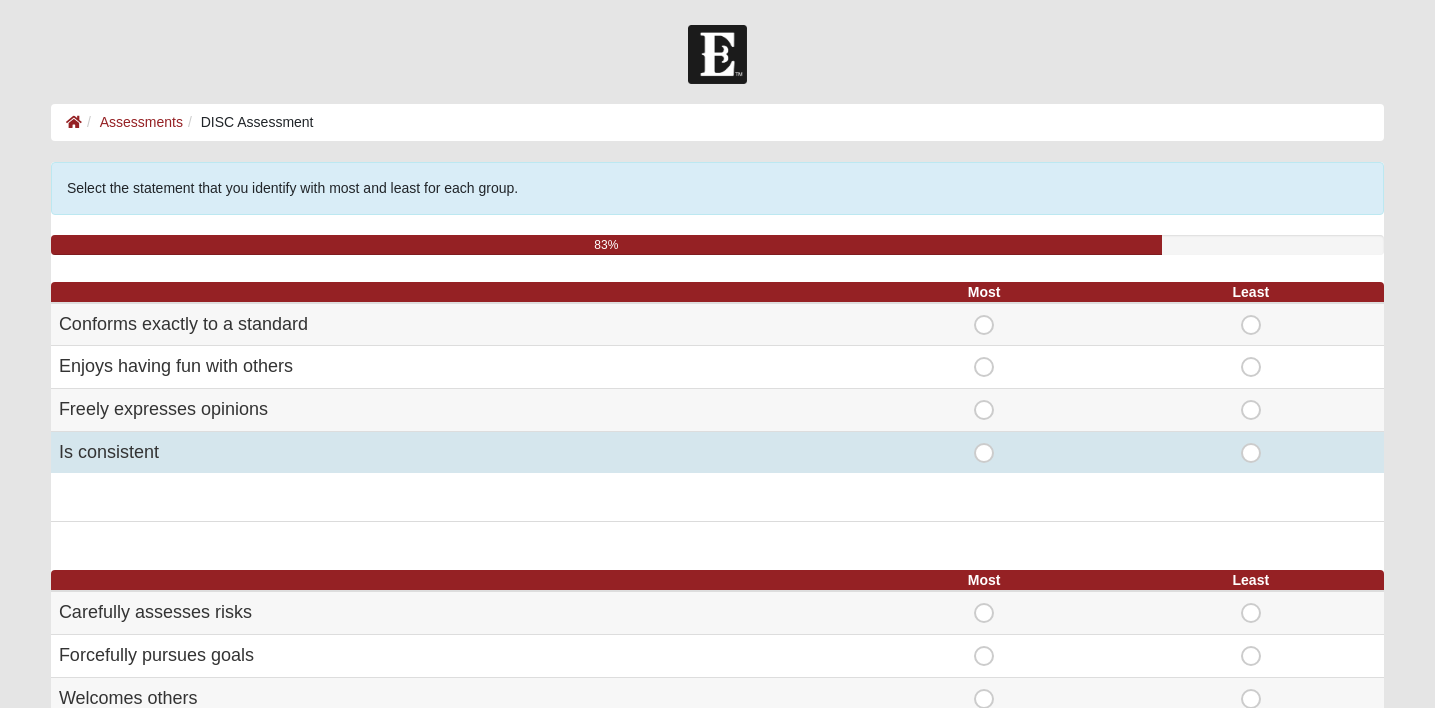 click on "Most" at bounding box center (984, 443) 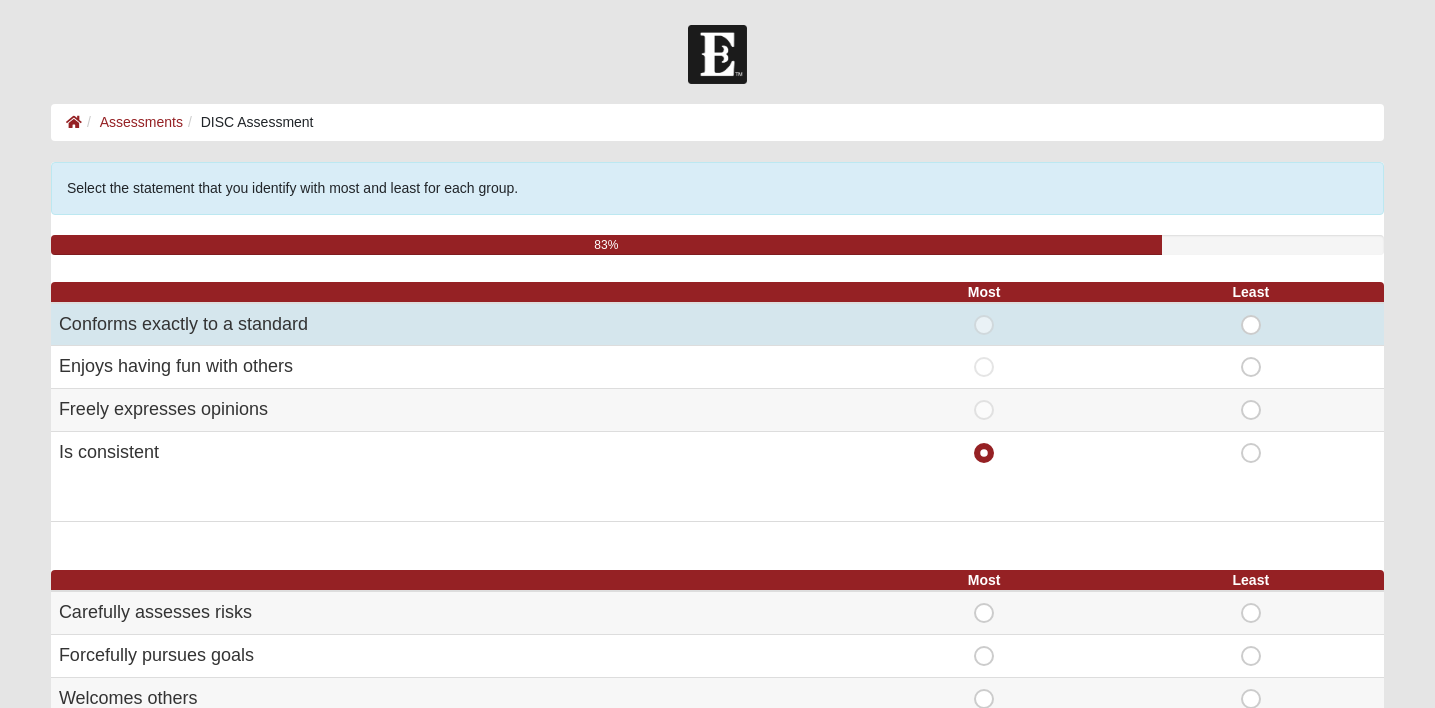 click on "Least" at bounding box center [1251, 315] 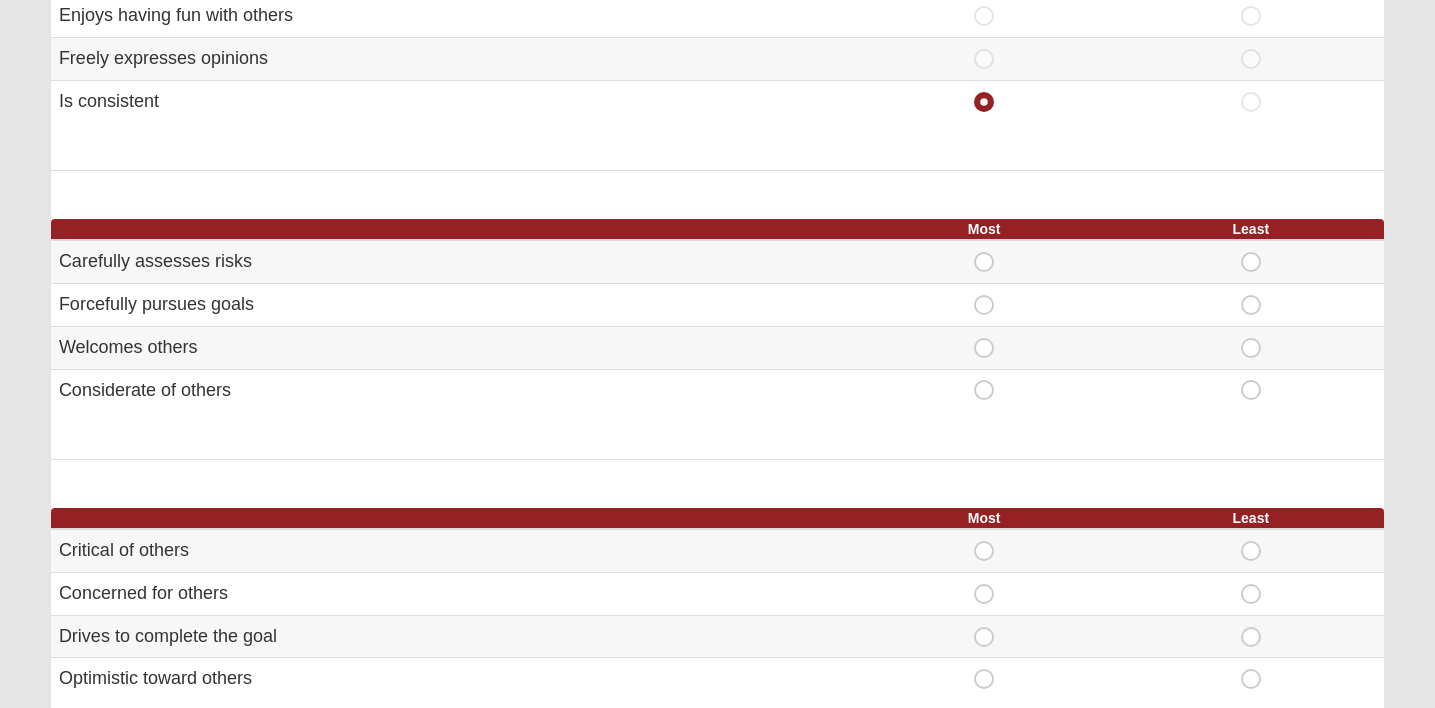scroll, scrollTop: 361, scrollLeft: 0, axis: vertical 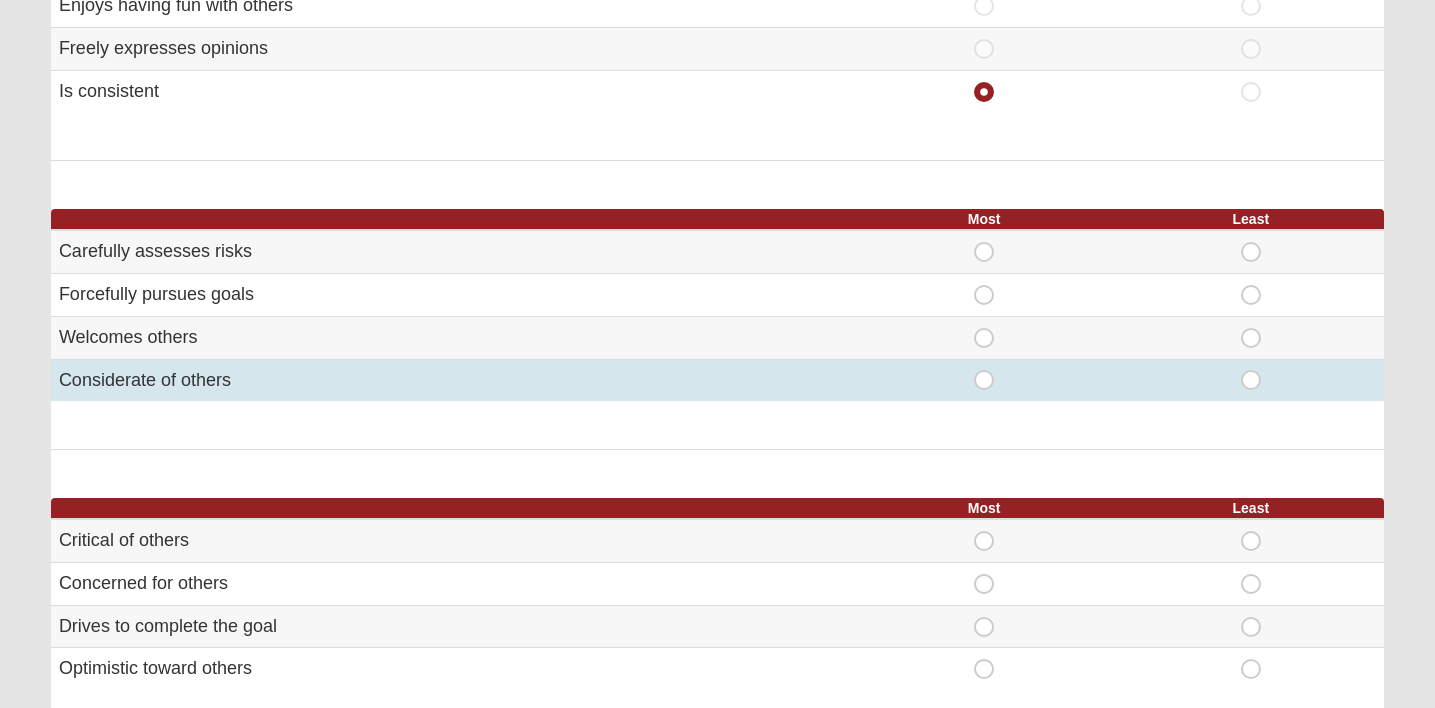 click on "Most" at bounding box center [984, 370] 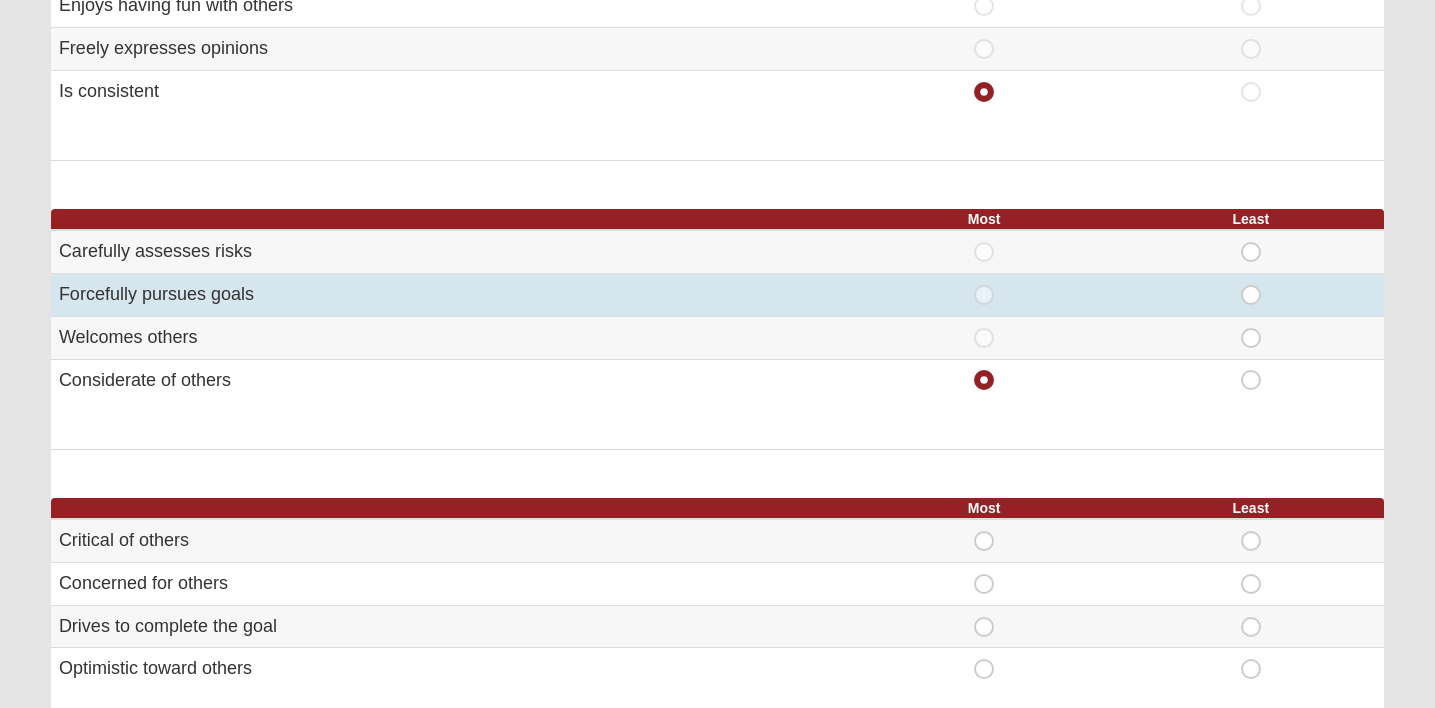 click on "Least" at bounding box center (1251, 285) 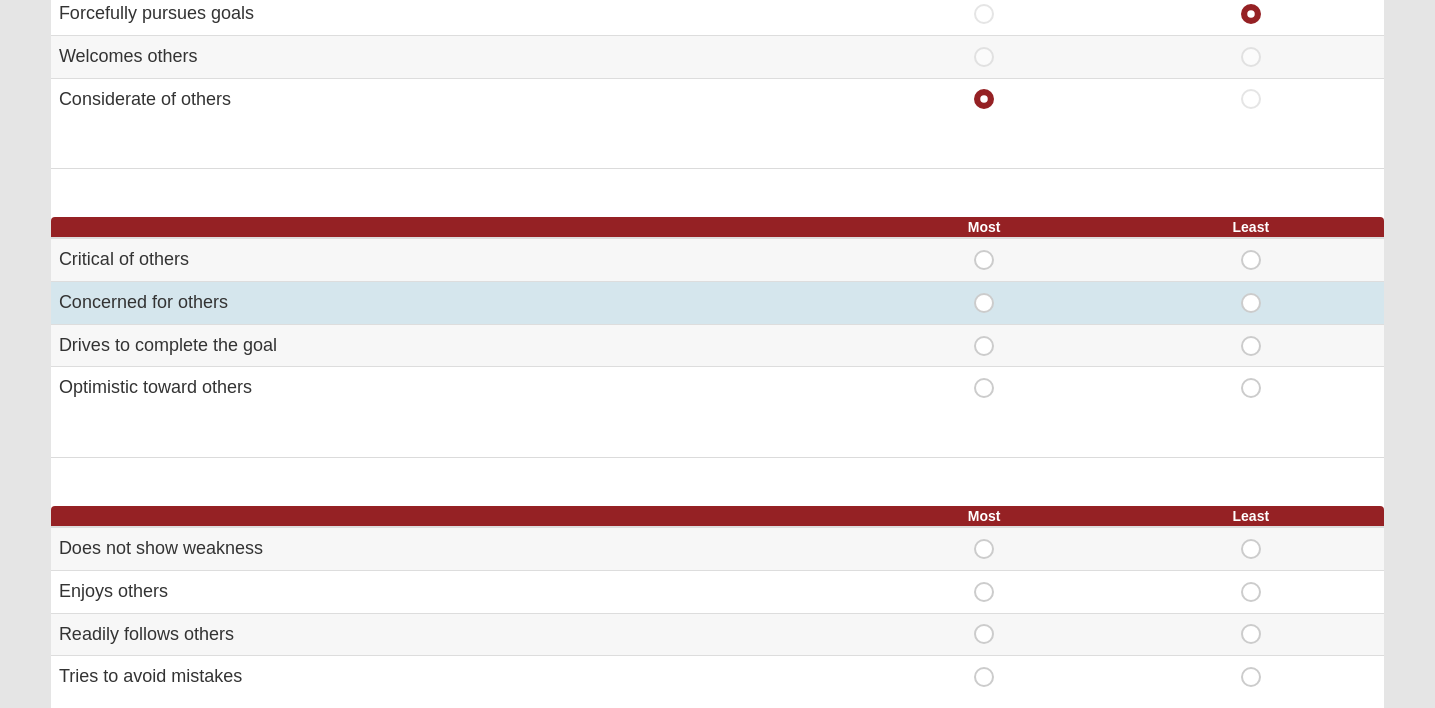 scroll, scrollTop: 648, scrollLeft: 0, axis: vertical 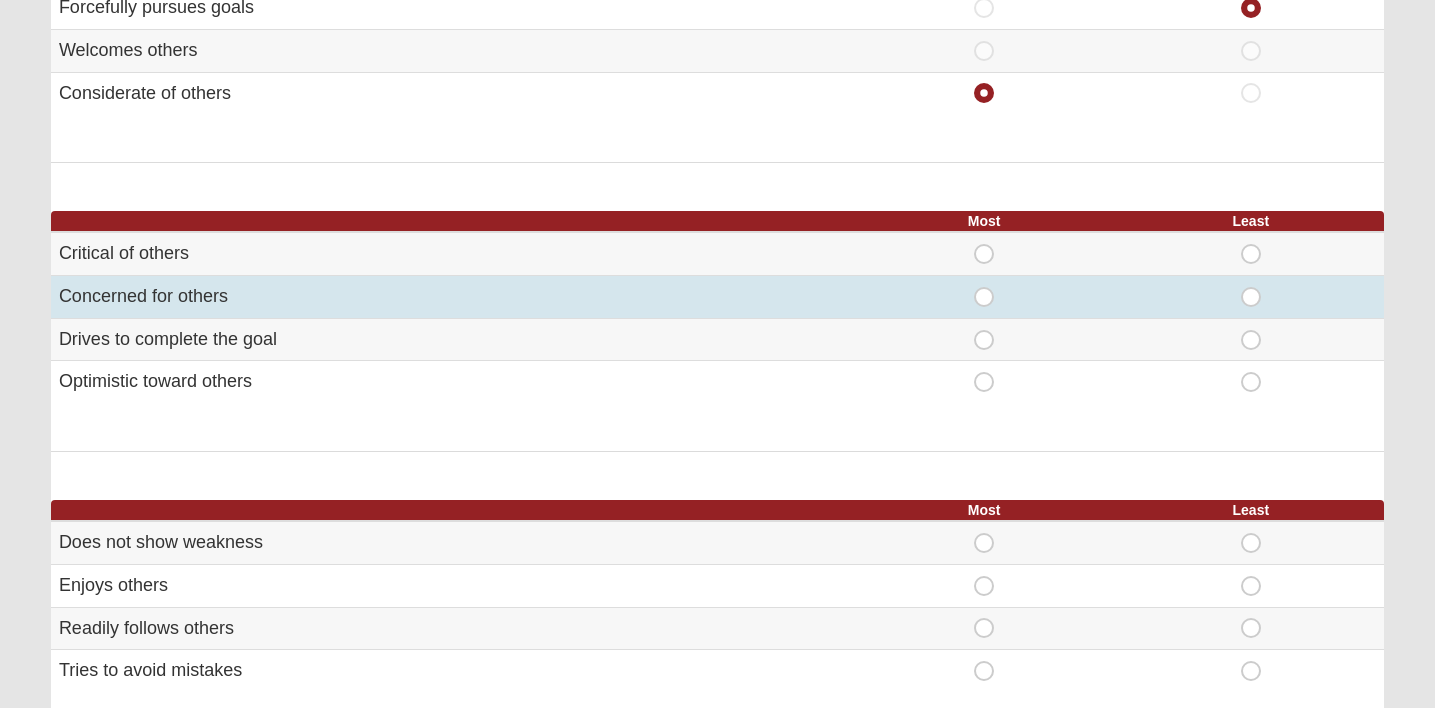 click on "Most" at bounding box center [984, 287] 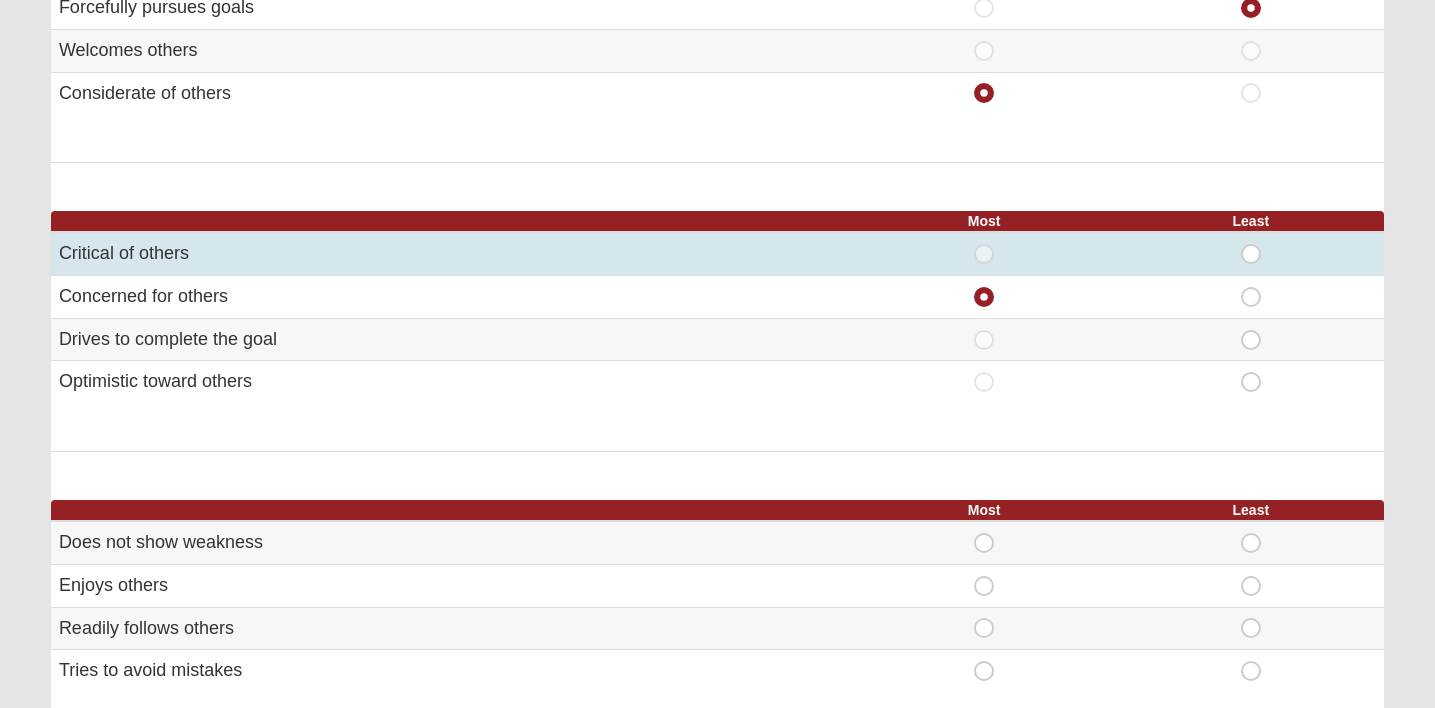 click on "Least" at bounding box center (1251, 244) 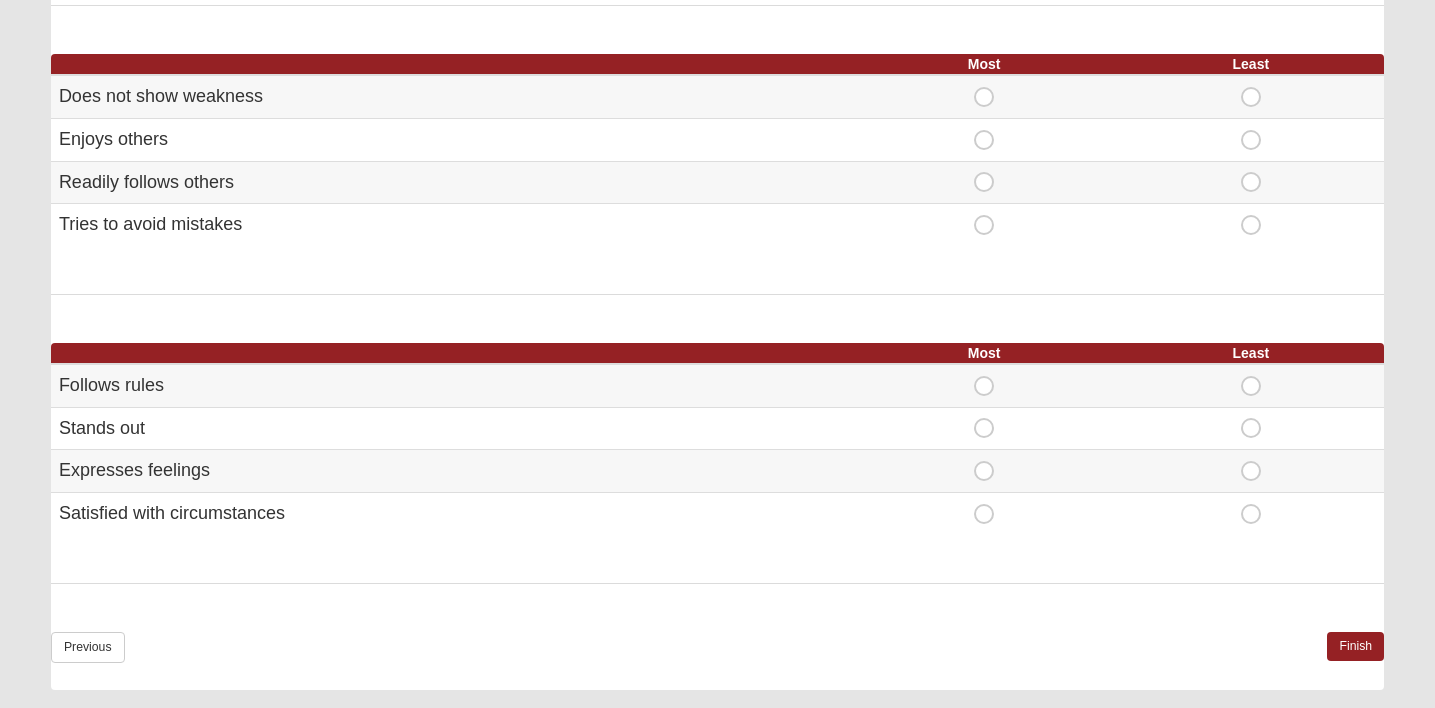 scroll, scrollTop: 1122, scrollLeft: 0, axis: vertical 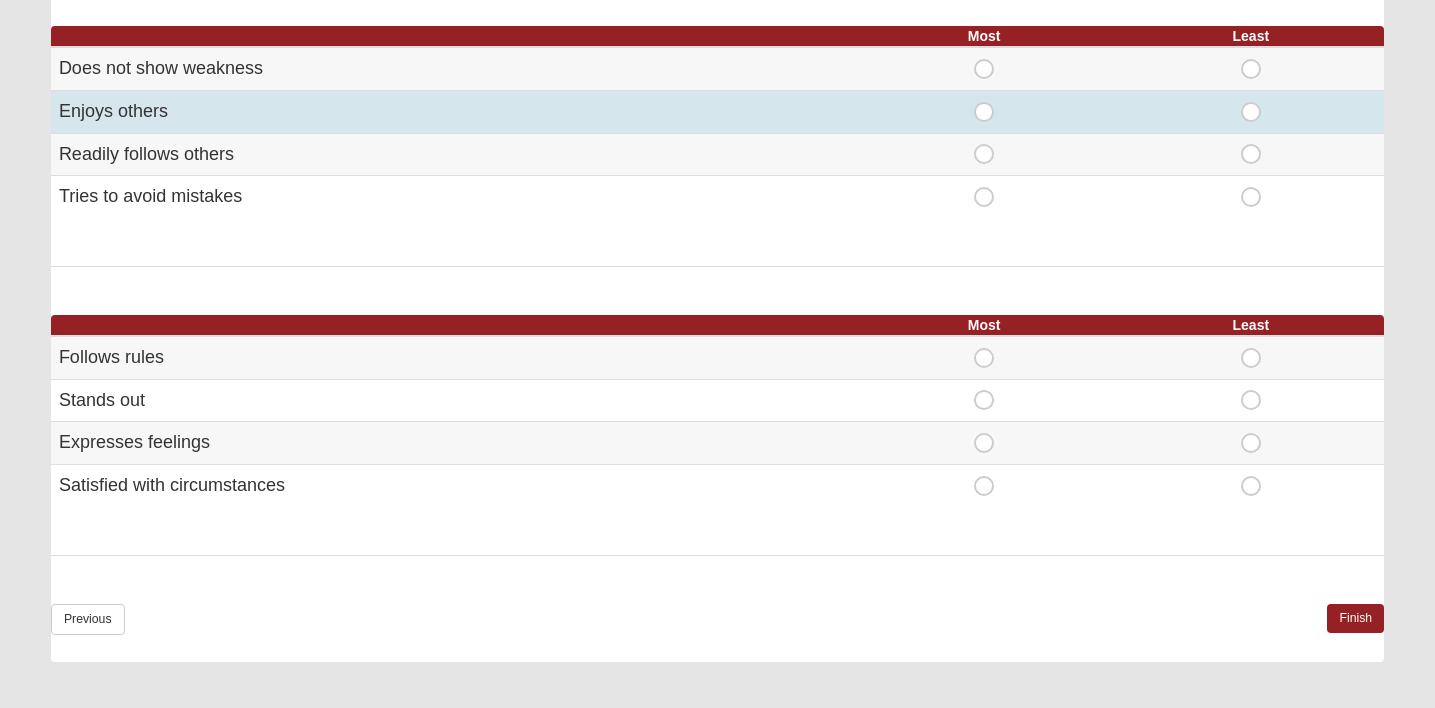 click on "Most" at bounding box center [984, 102] 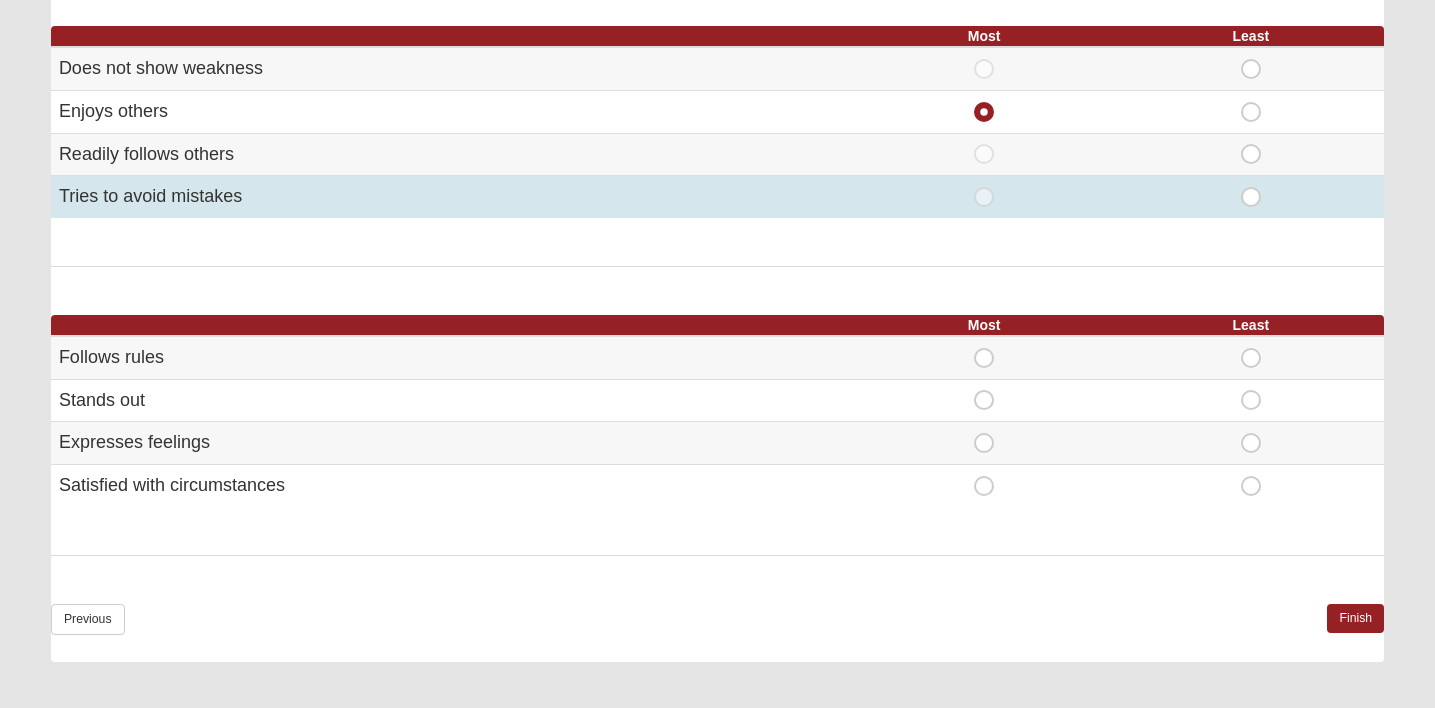 click on "Most" at bounding box center [984, 187] 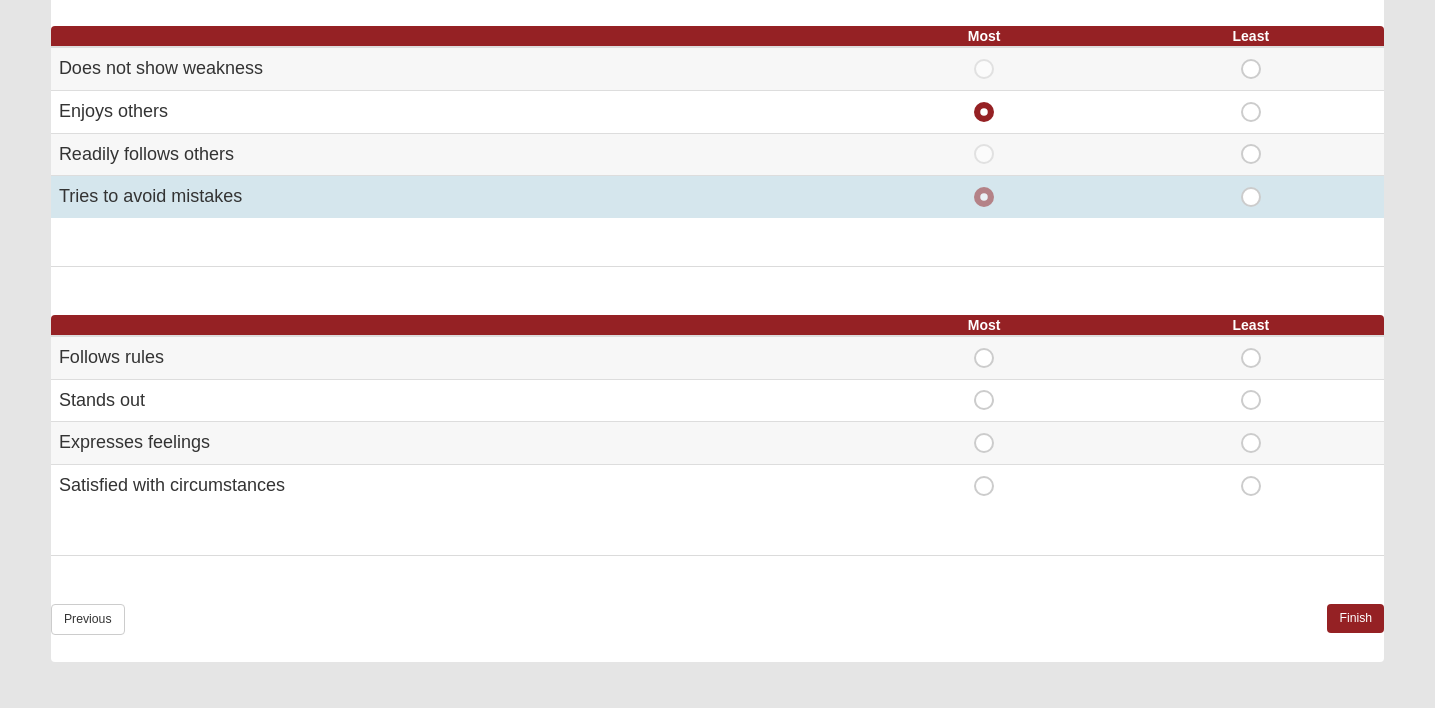 radio on "false" 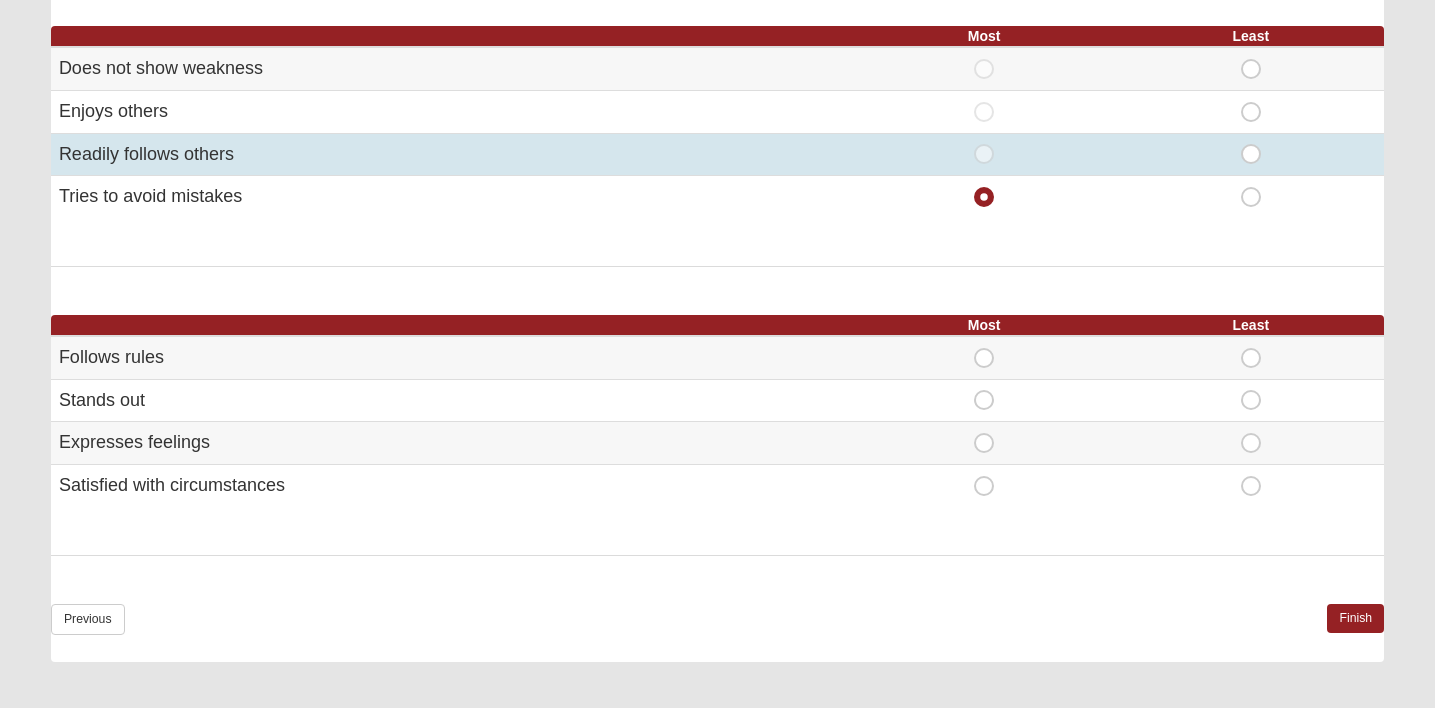 click on "Least" at bounding box center [1251, 144] 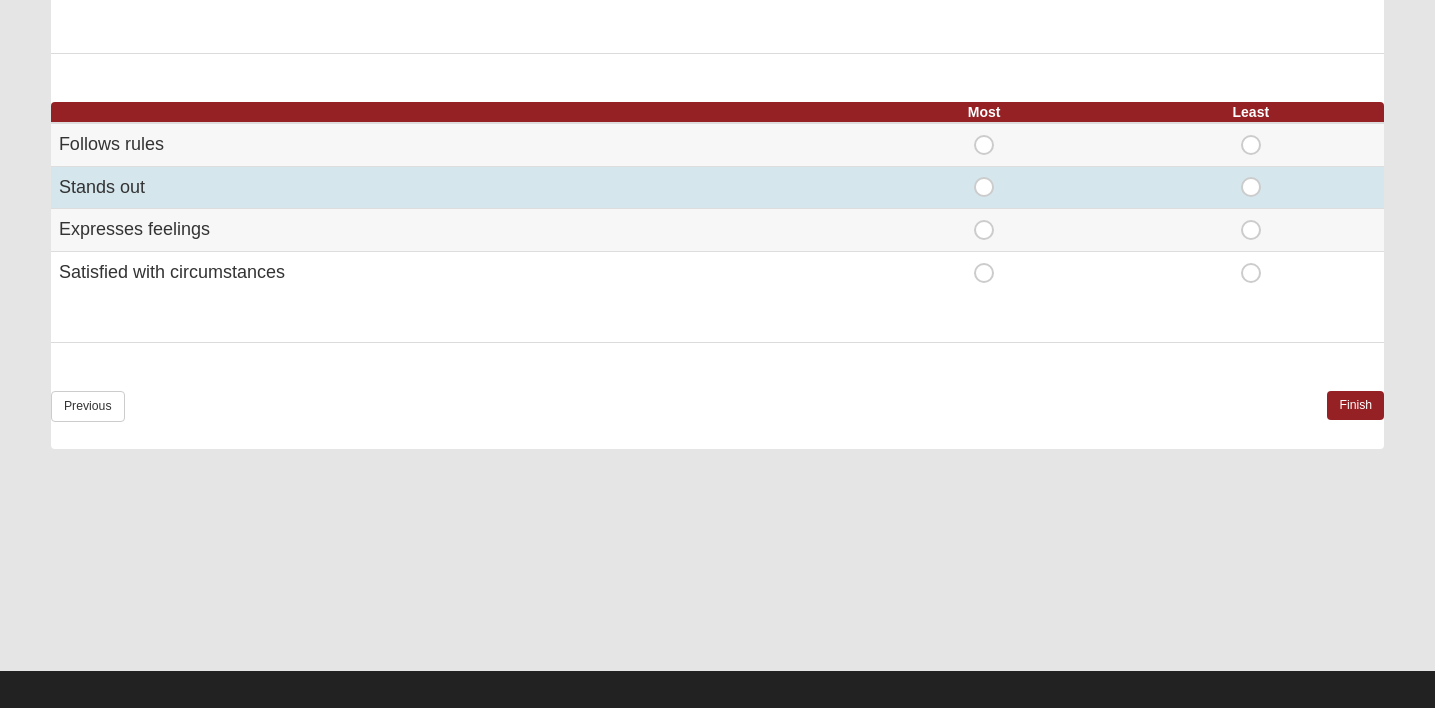 scroll, scrollTop: 1334, scrollLeft: 0, axis: vertical 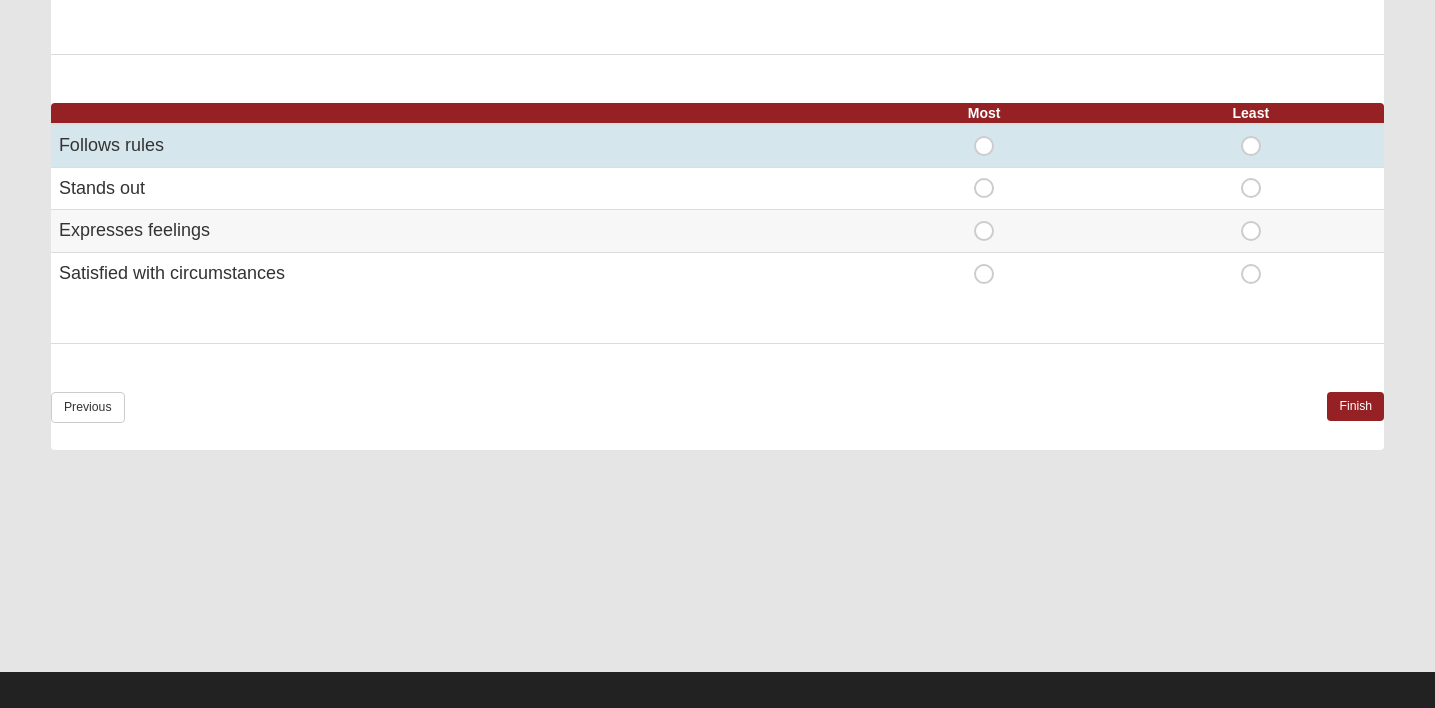 click on "Most" at bounding box center (984, 136) 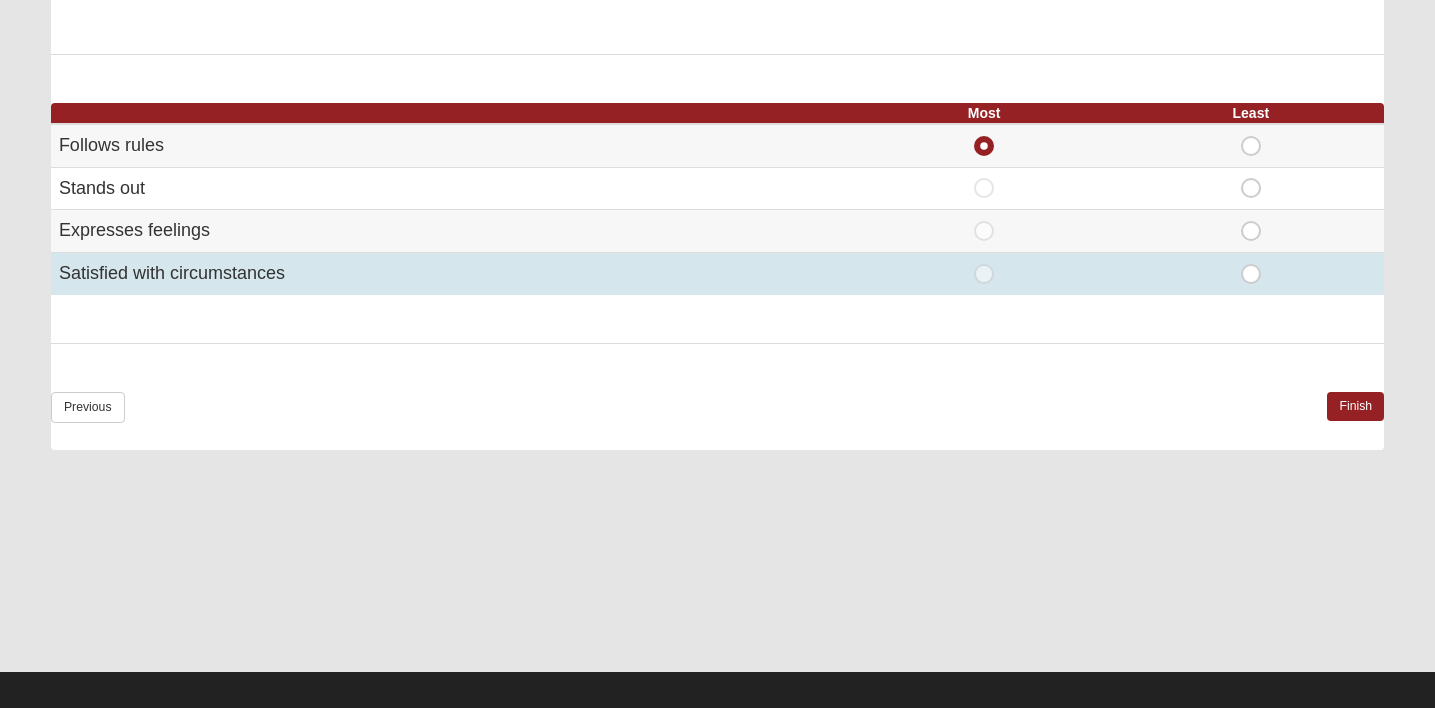 click on "Least" at bounding box center [1251, 264] 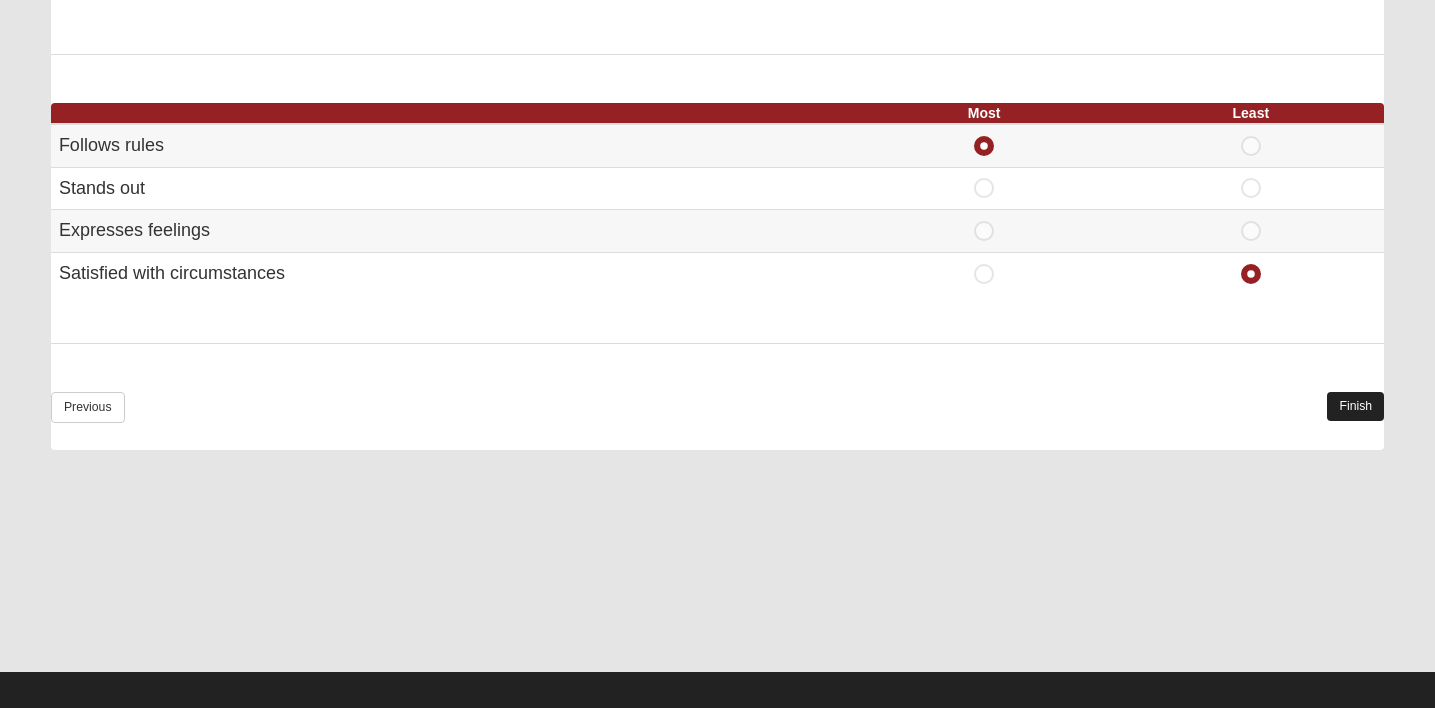 click on "Finish" at bounding box center (1355, 406) 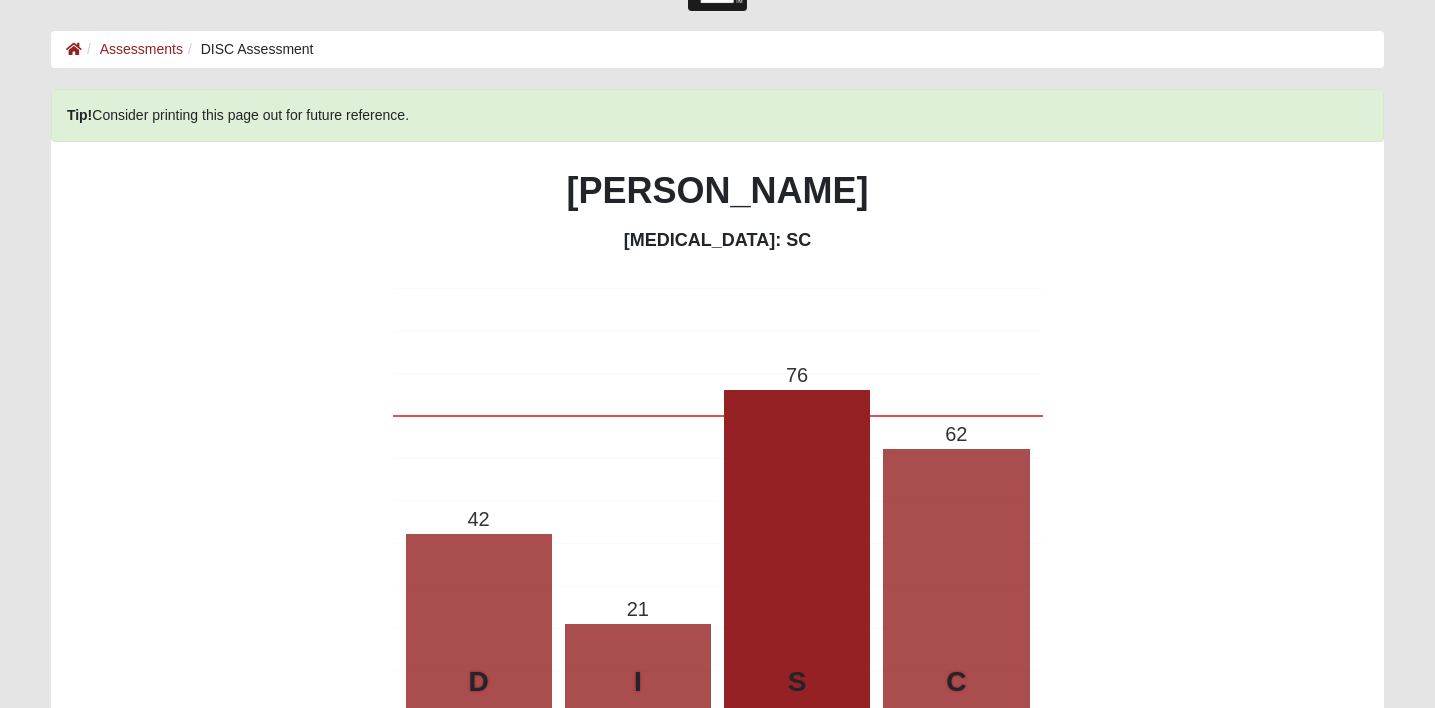 scroll, scrollTop: 72, scrollLeft: 0, axis: vertical 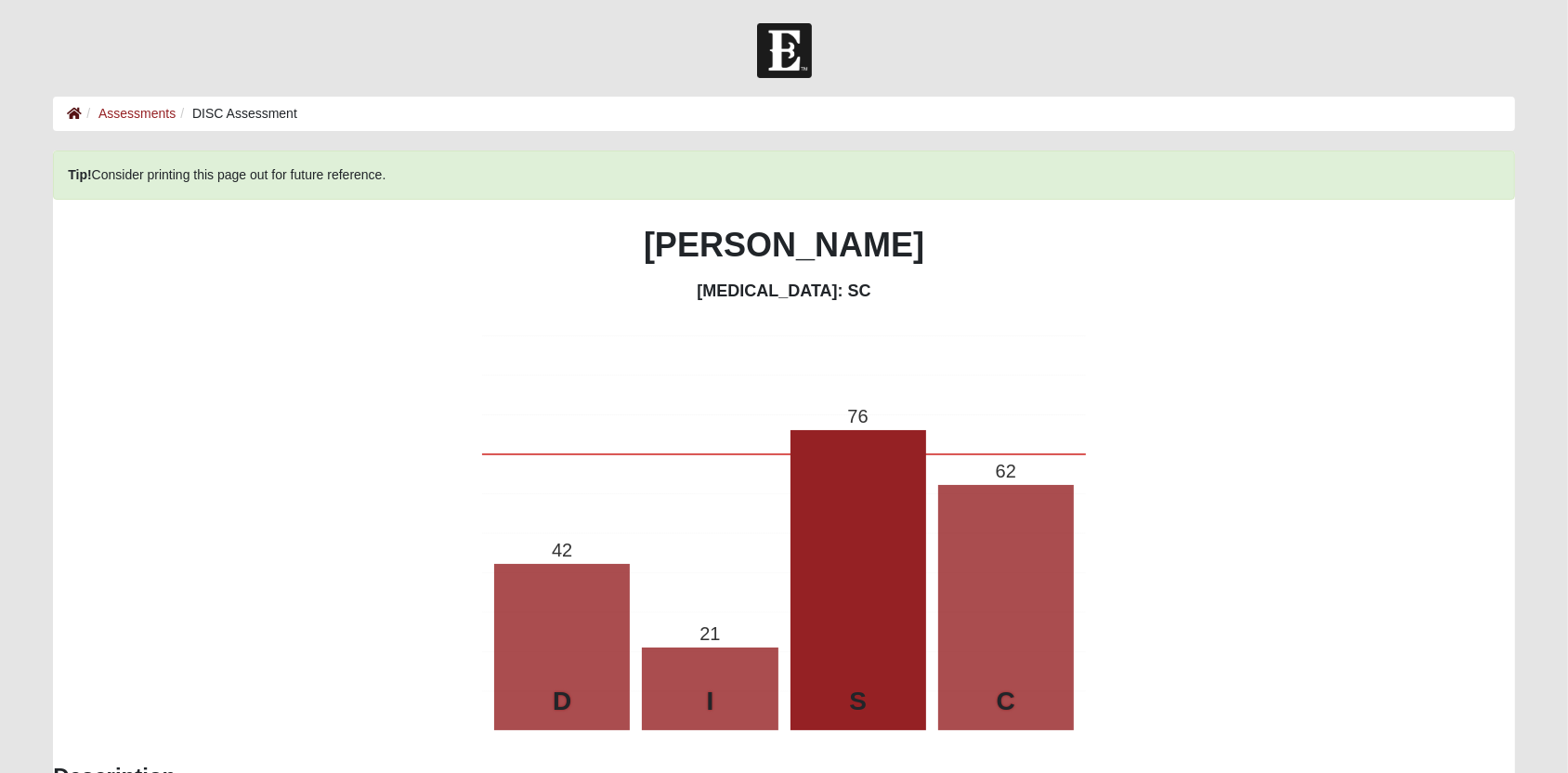 click at bounding box center (74, 113) 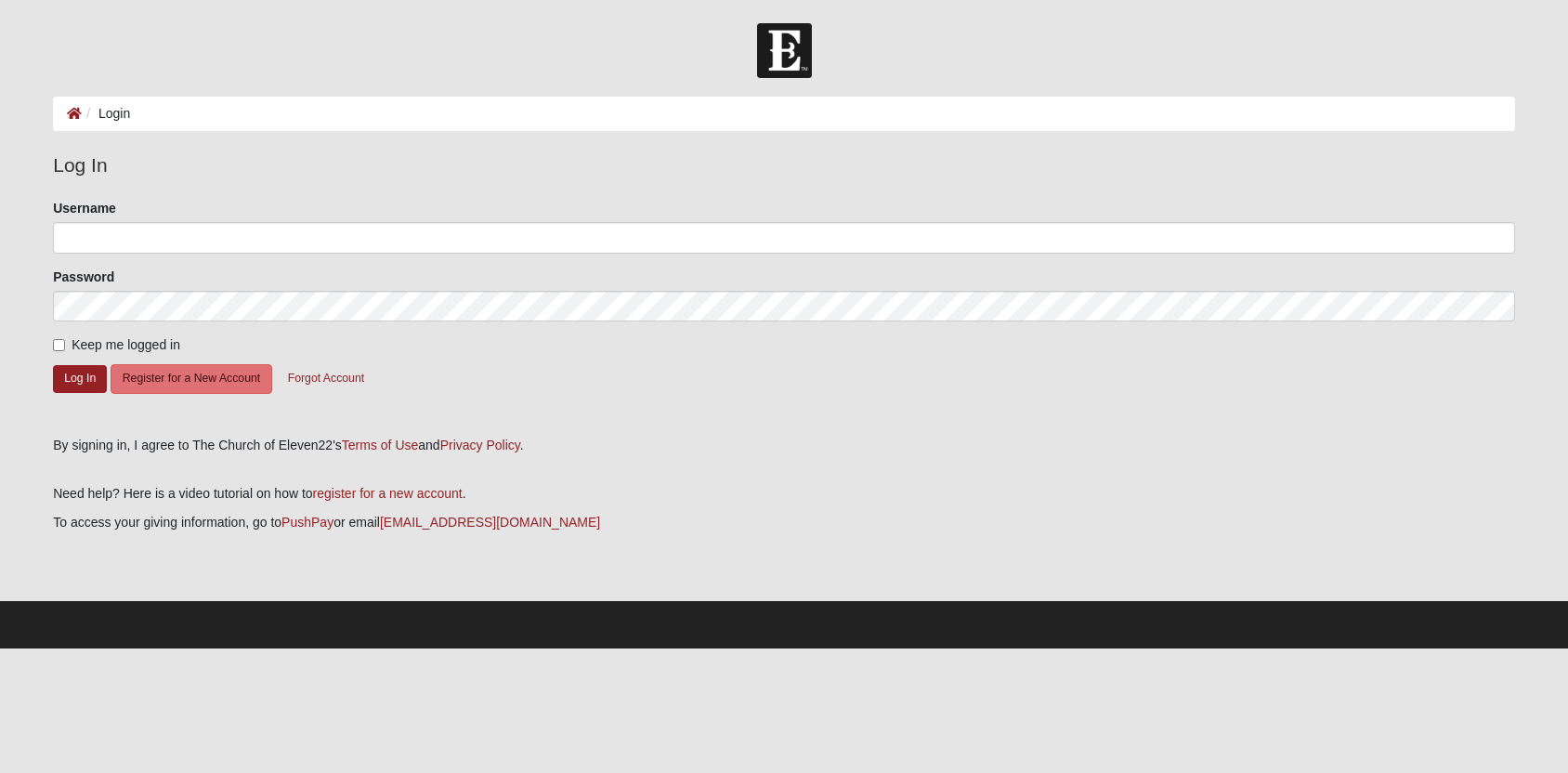 scroll, scrollTop: 0, scrollLeft: 0, axis: both 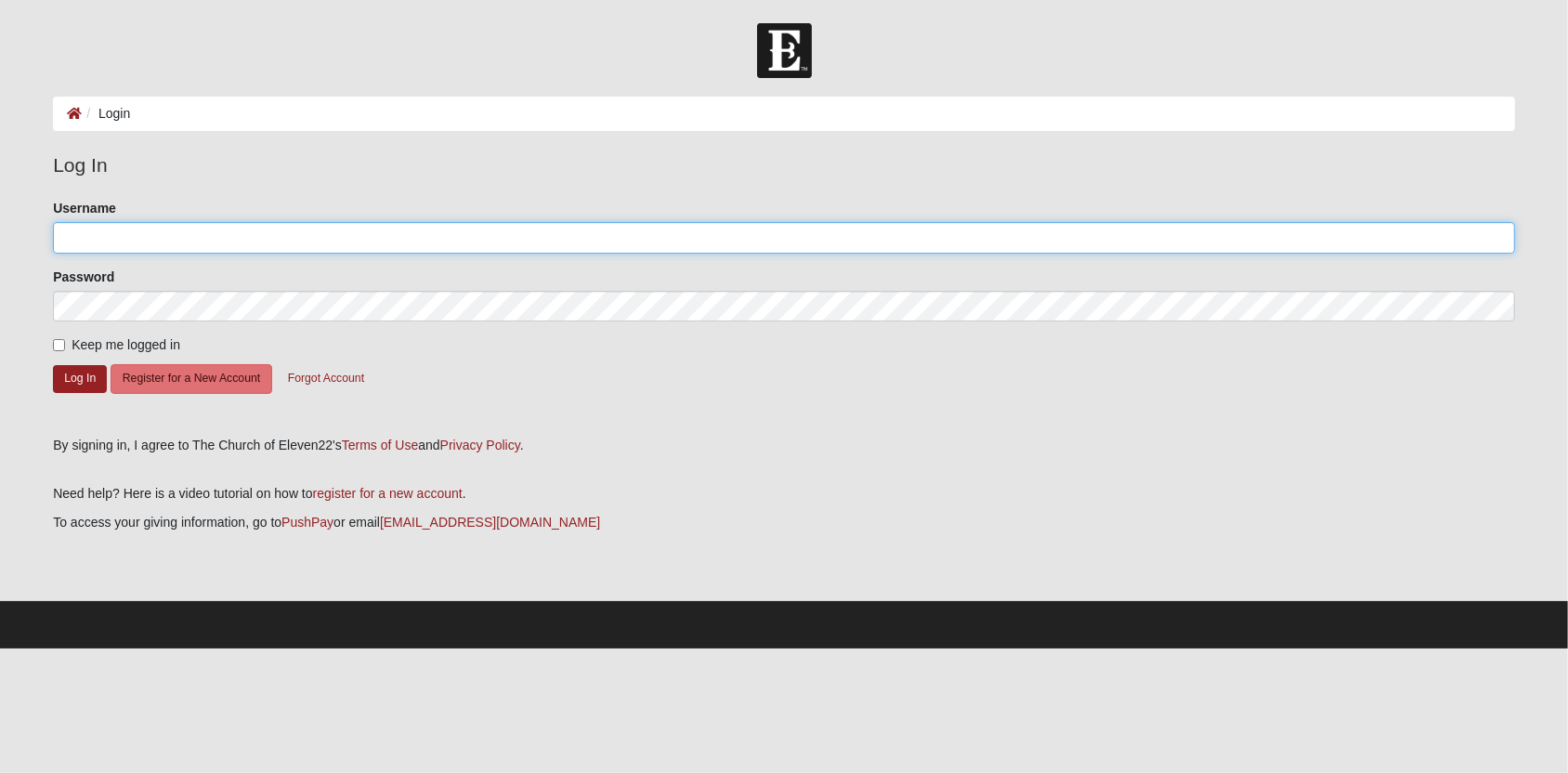 type on "neflmom" 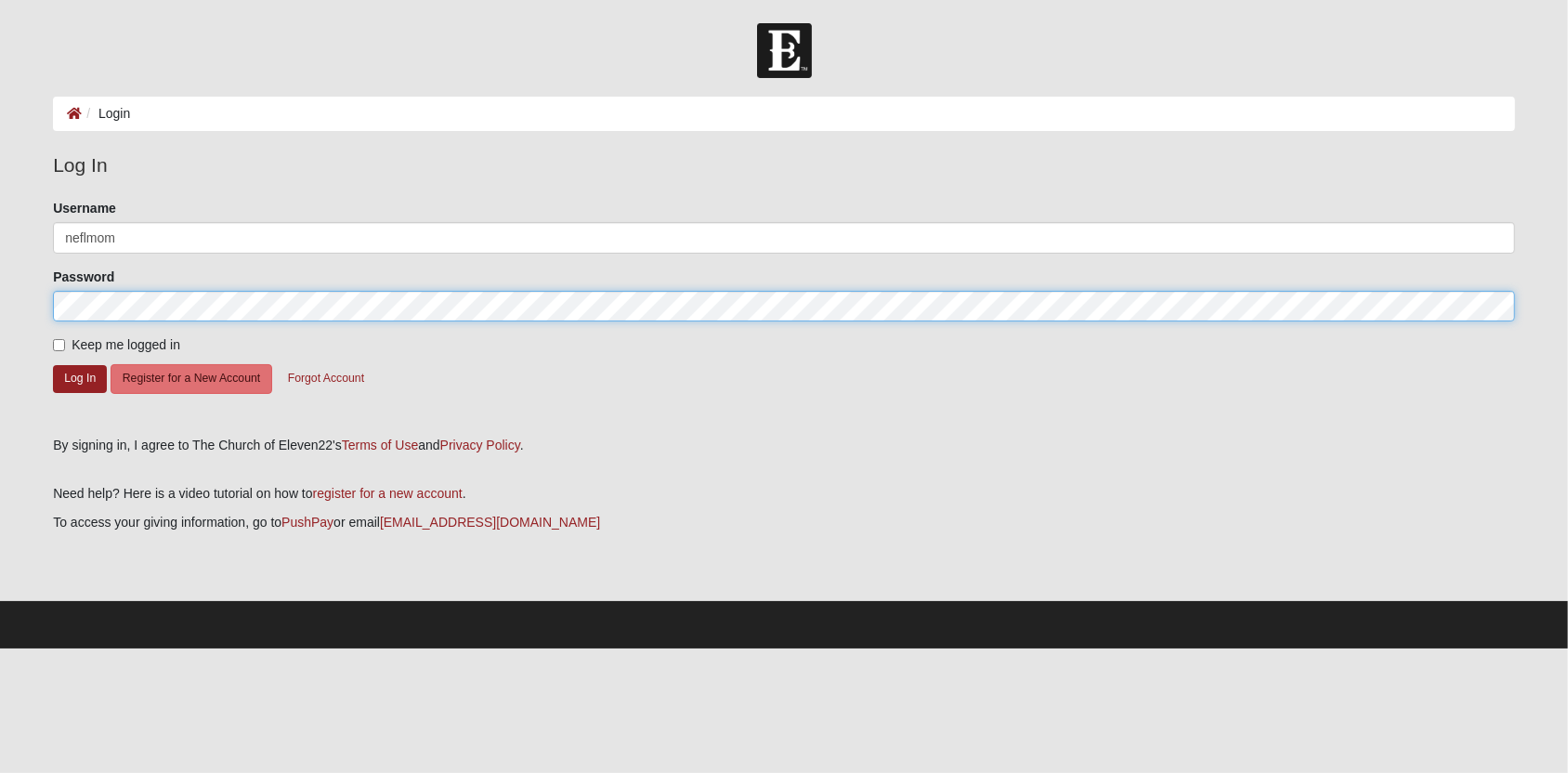 click on "Log In" 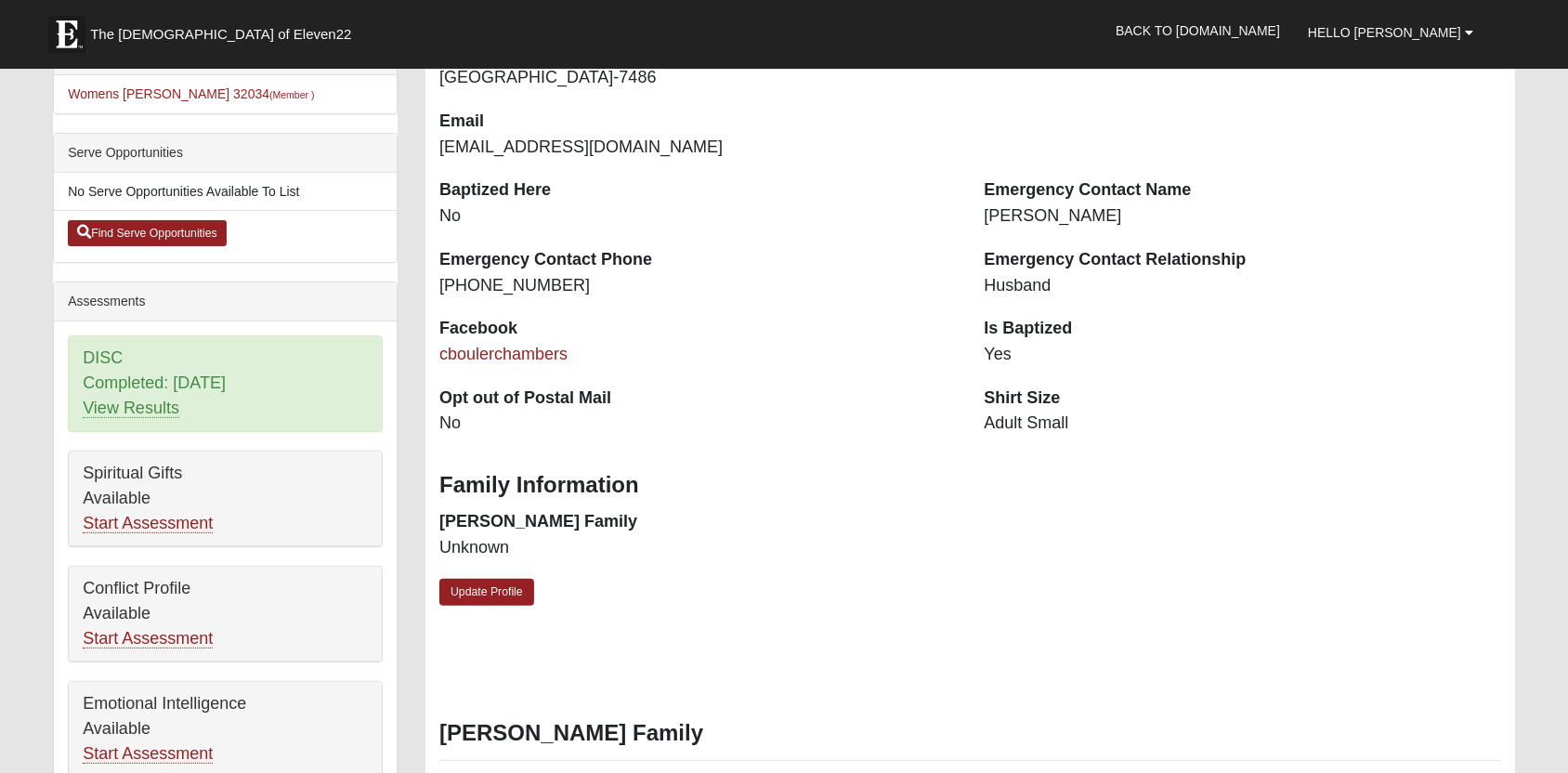 scroll, scrollTop: 478, scrollLeft: 0, axis: vertical 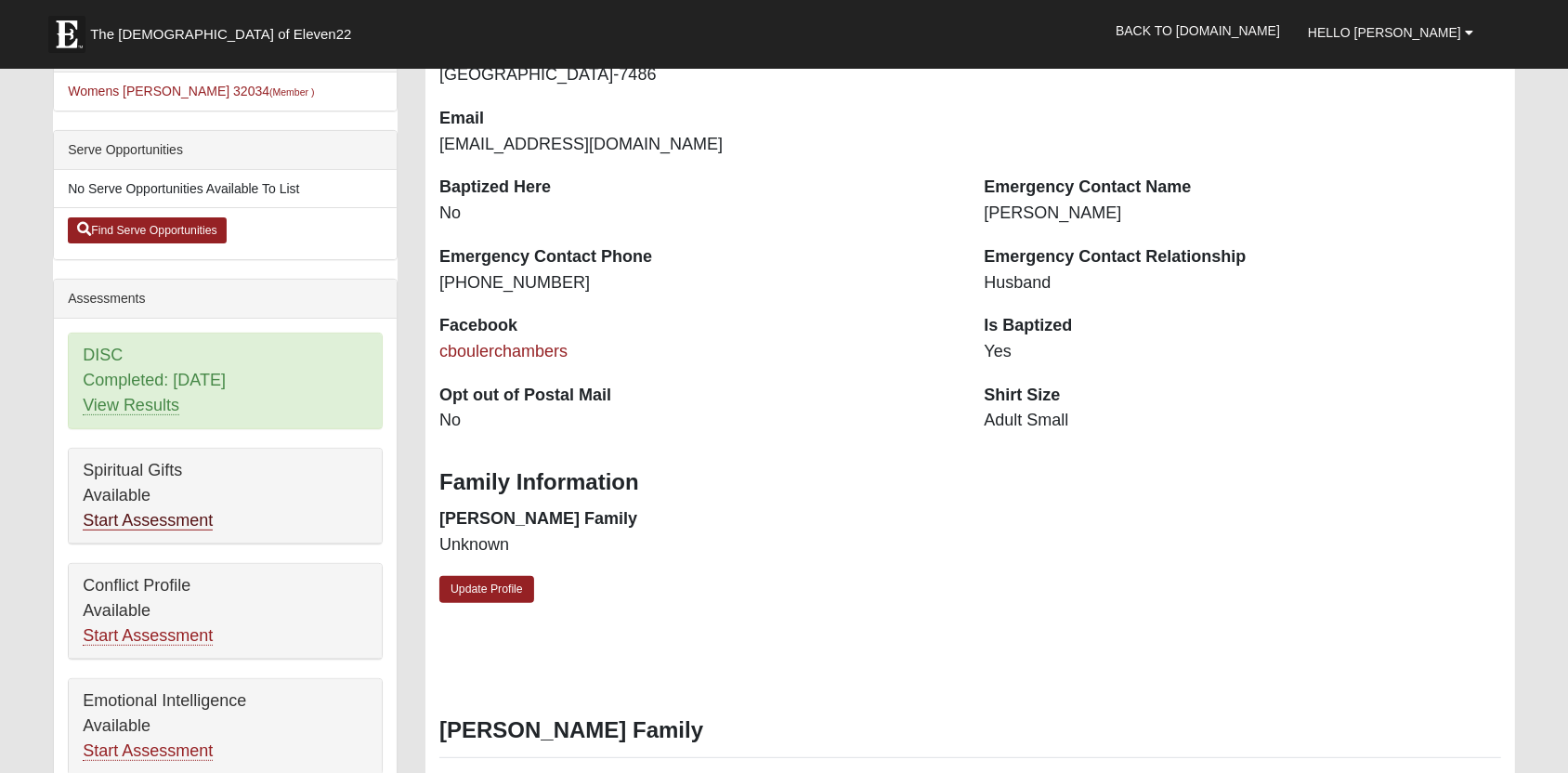 click on "Start Assessment" at bounding box center [148, 520] 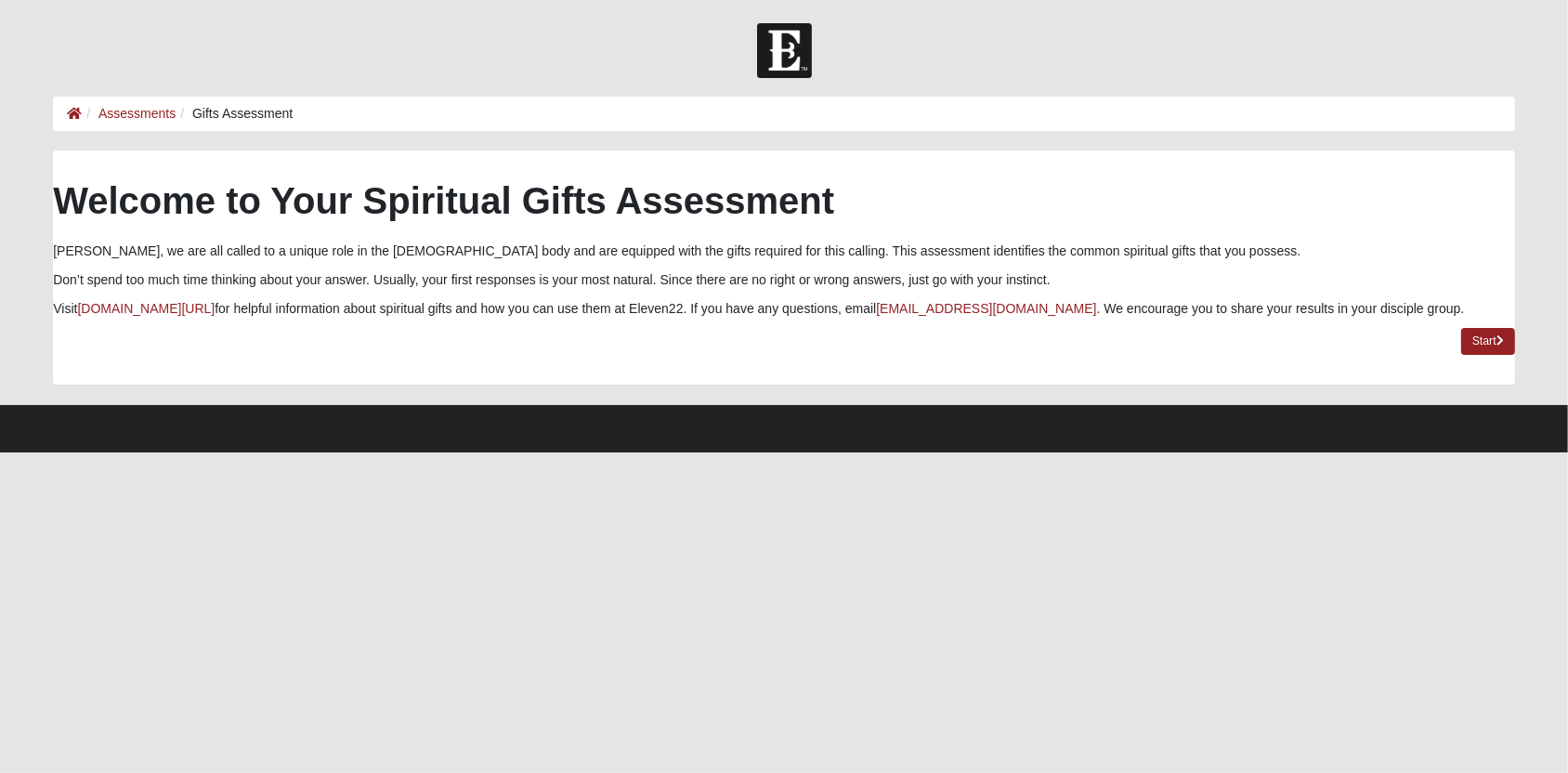 scroll, scrollTop: 0, scrollLeft: 0, axis: both 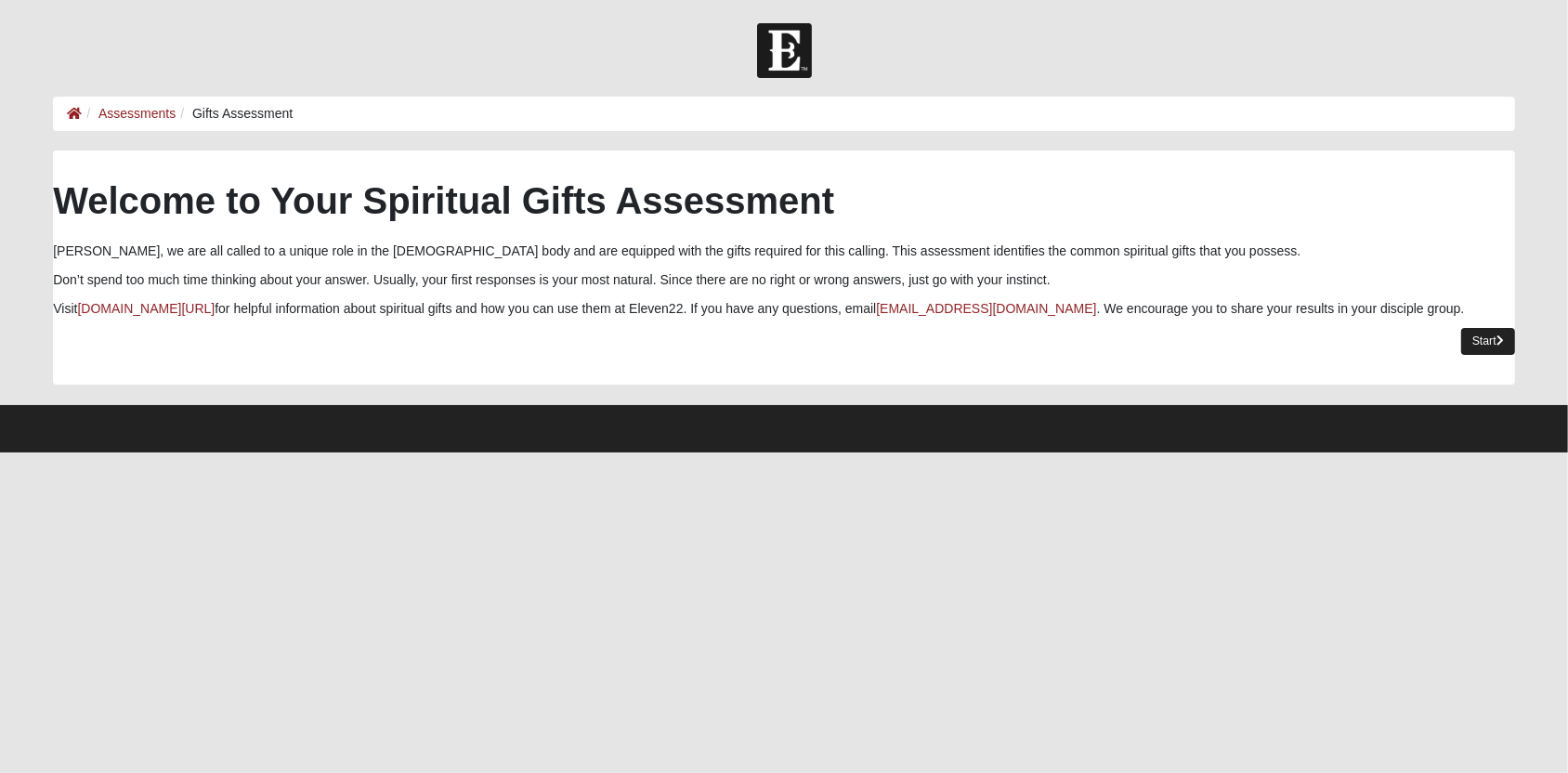 click on "Start" at bounding box center (1488, 341) 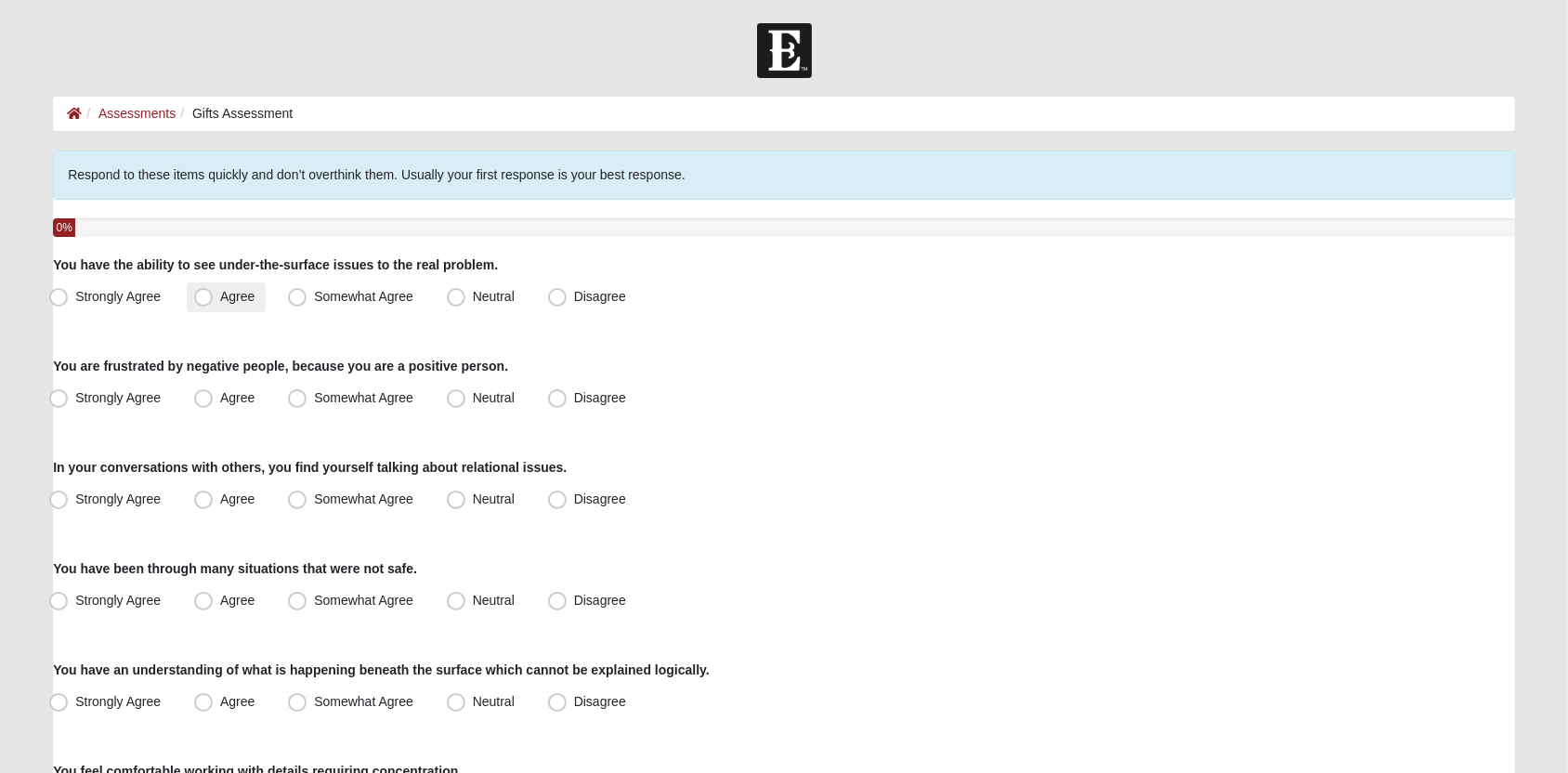 click on "Agree" at bounding box center [237, 296] 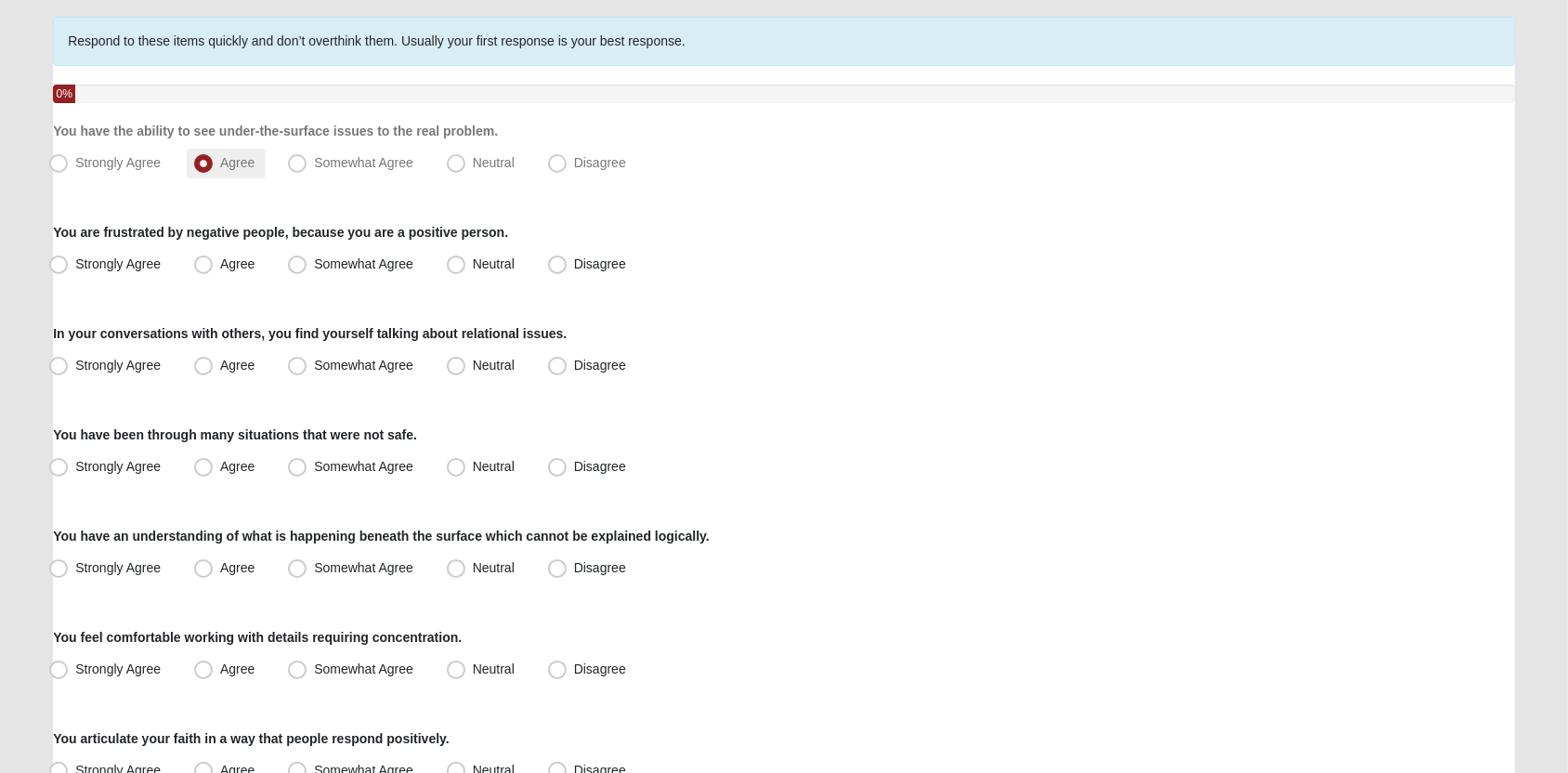 scroll, scrollTop: 140, scrollLeft: 0, axis: vertical 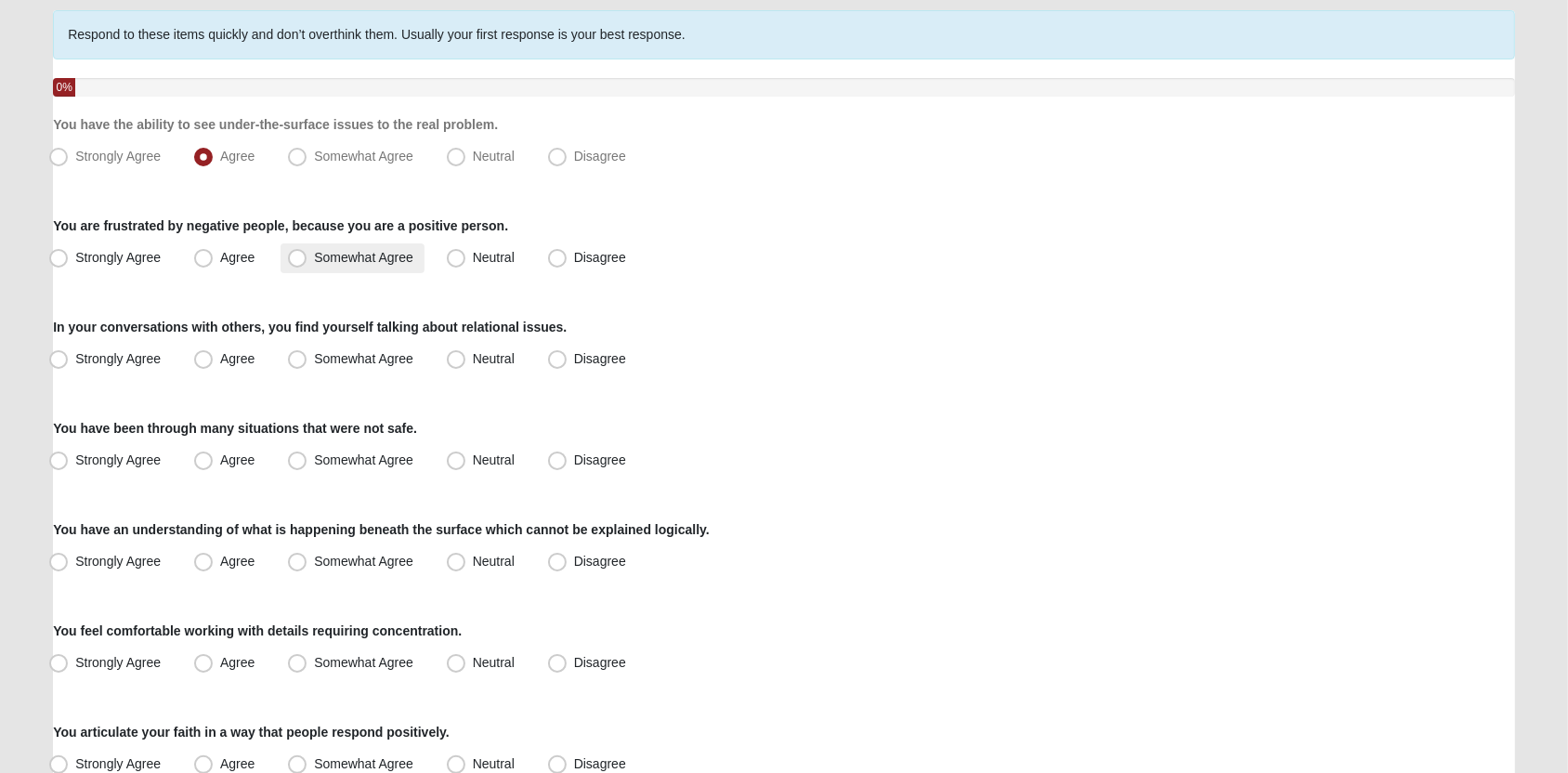 click on "Somewhat Agree" at bounding box center (363, 257) 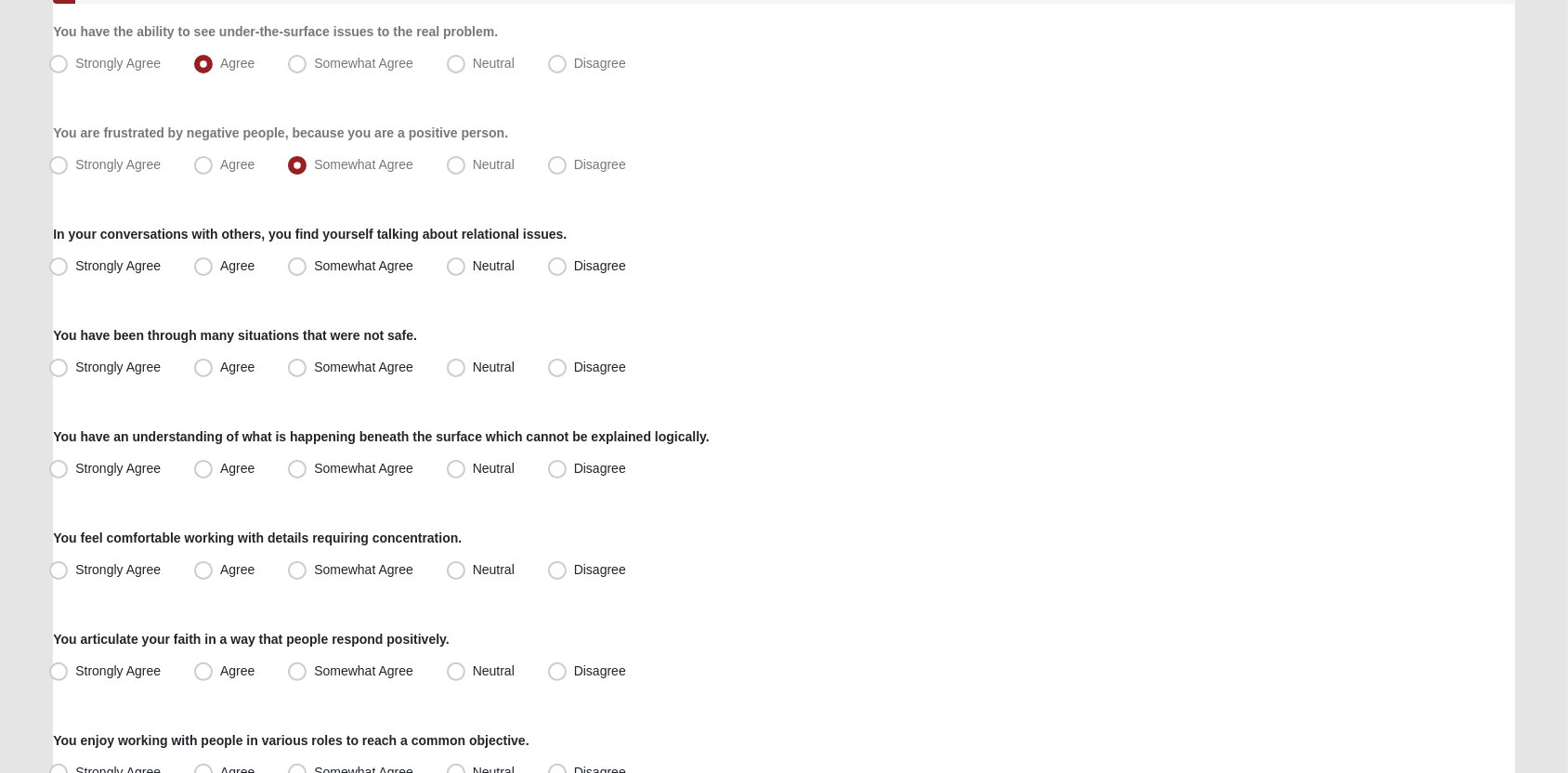 scroll, scrollTop: 240, scrollLeft: 0, axis: vertical 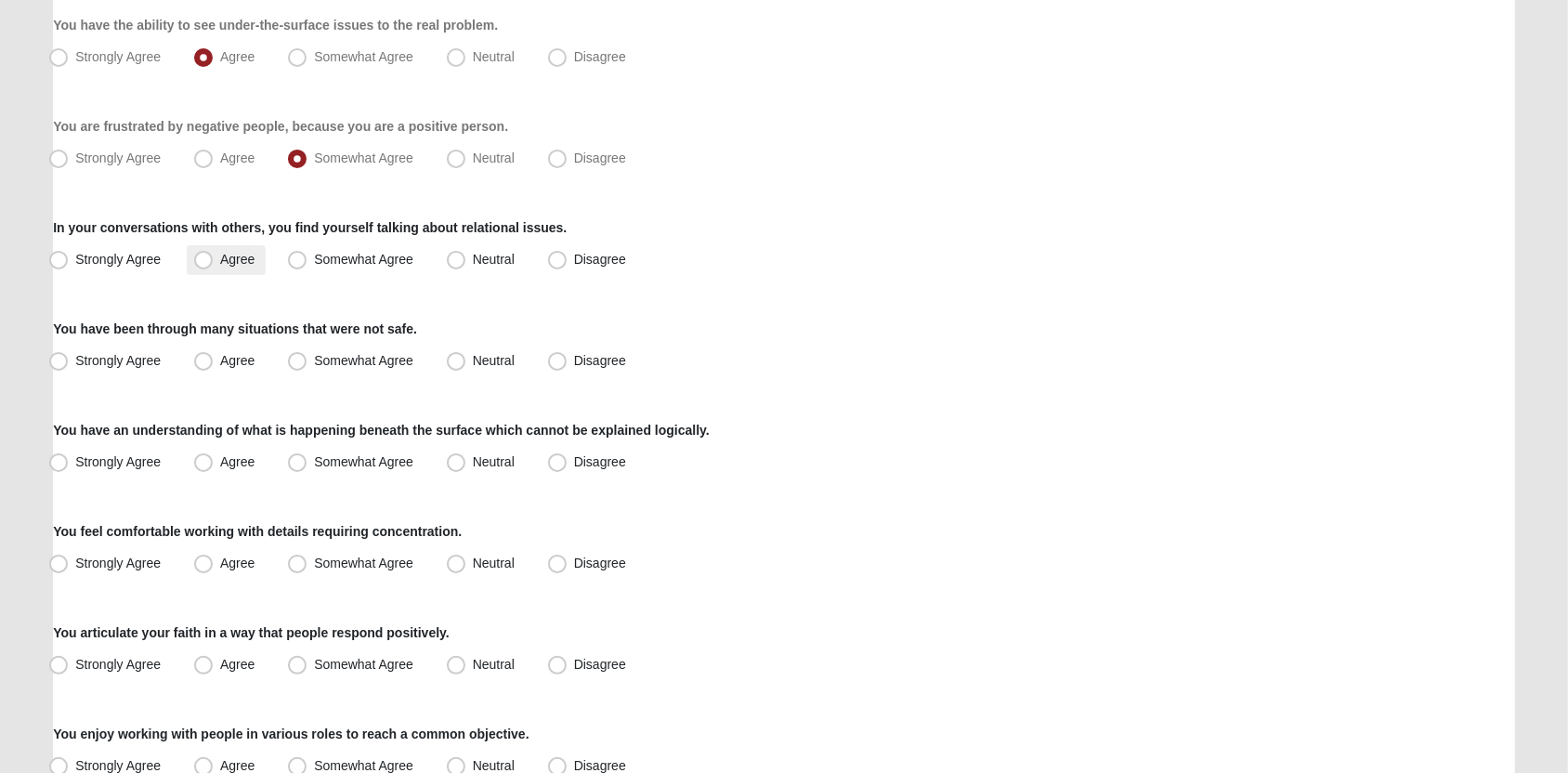 click on "Agree" at bounding box center (237, 259) 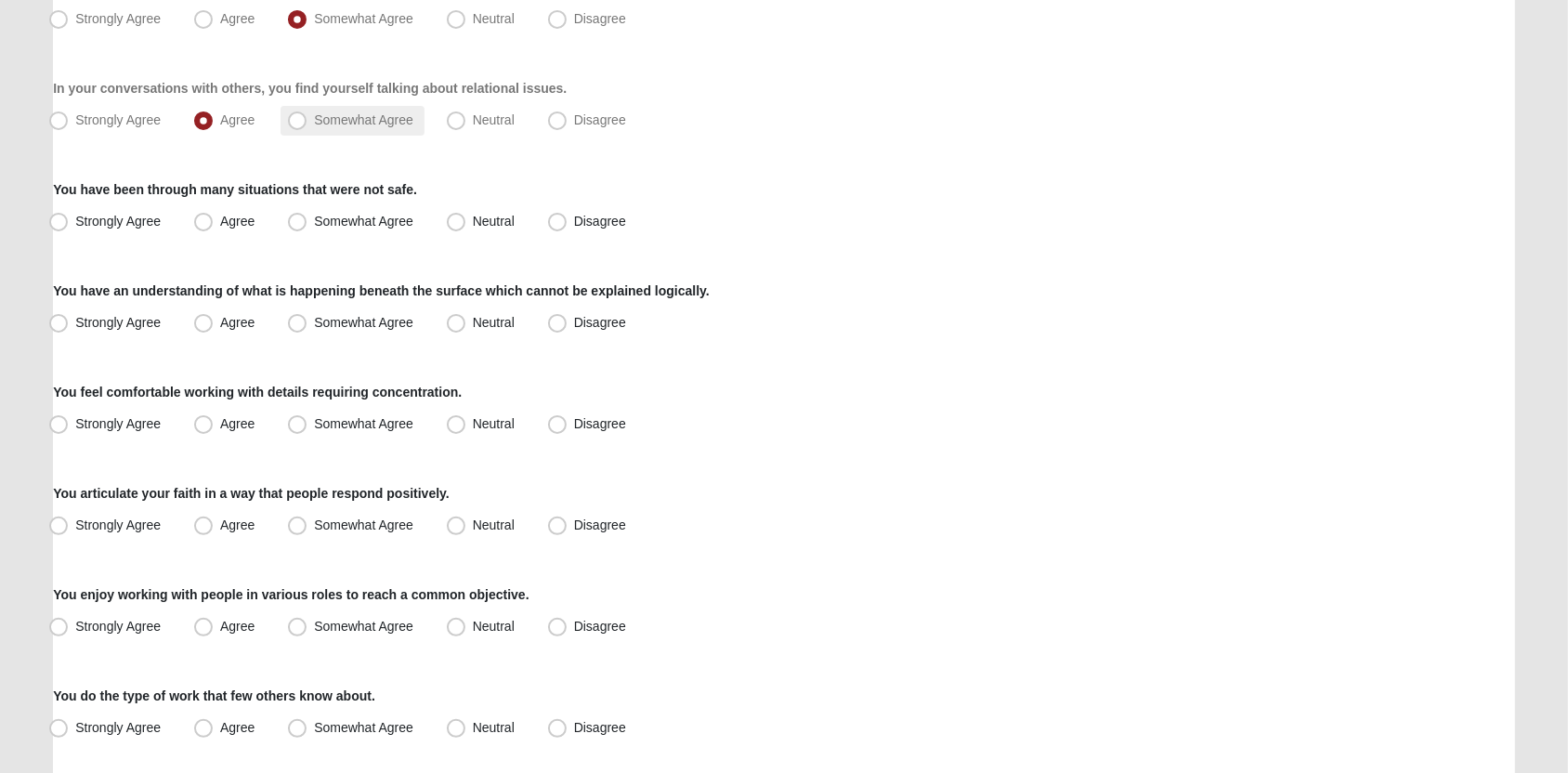 scroll, scrollTop: 380, scrollLeft: 0, axis: vertical 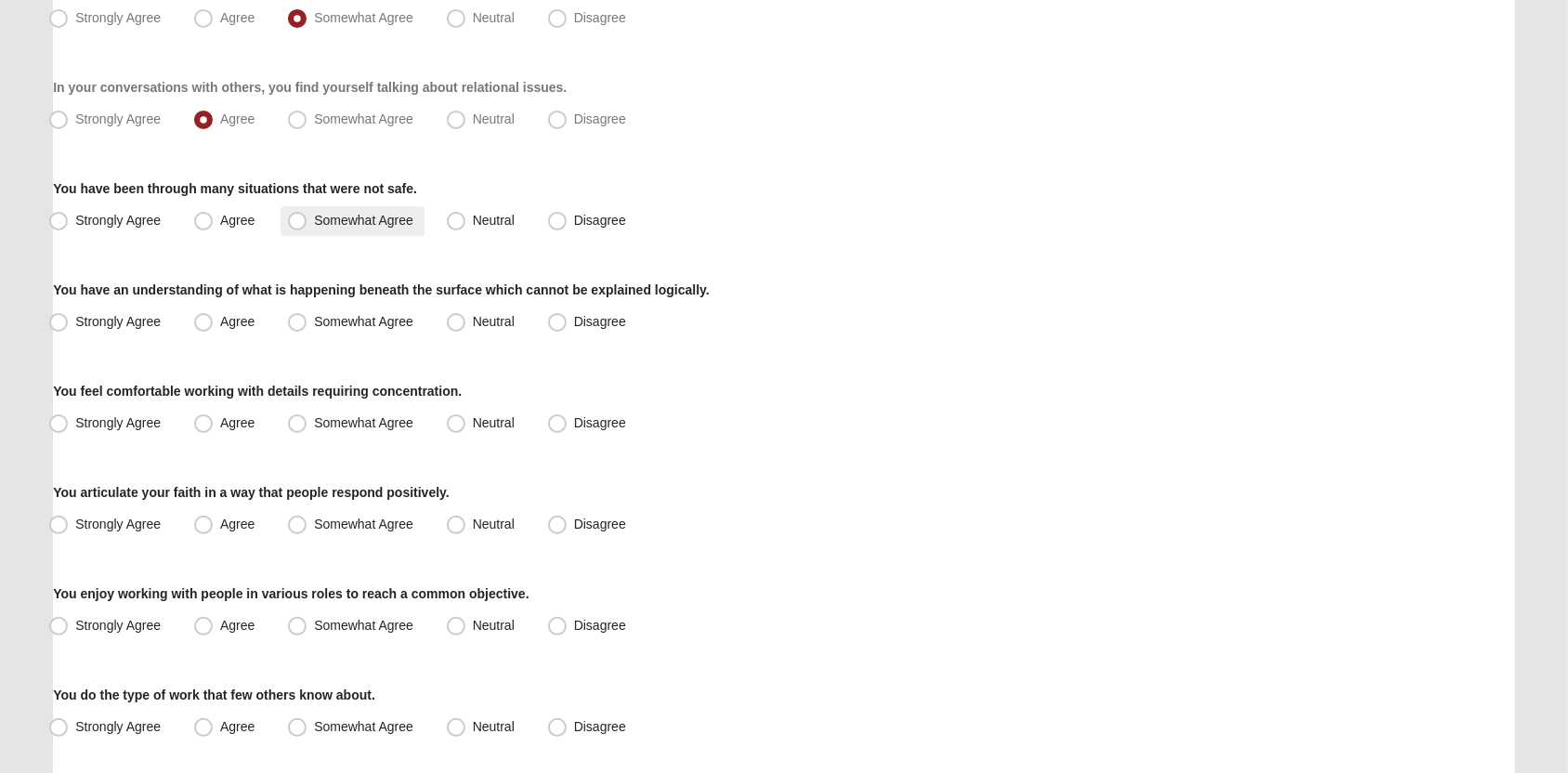 click on "Somewhat Agree" at bounding box center (363, 220) 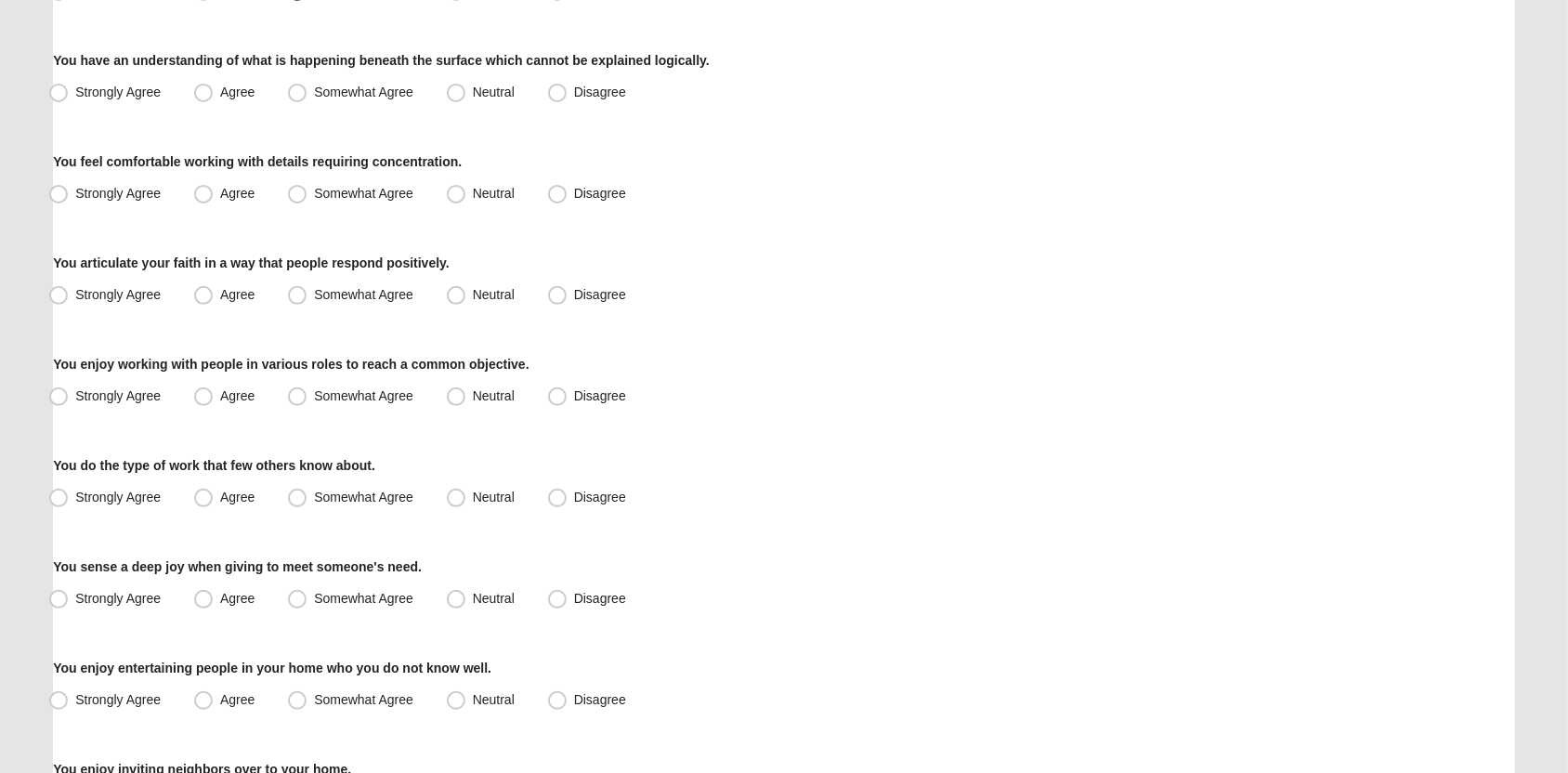 scroll, scrollTop: 614, scrollLeft: 0, axis: vertical 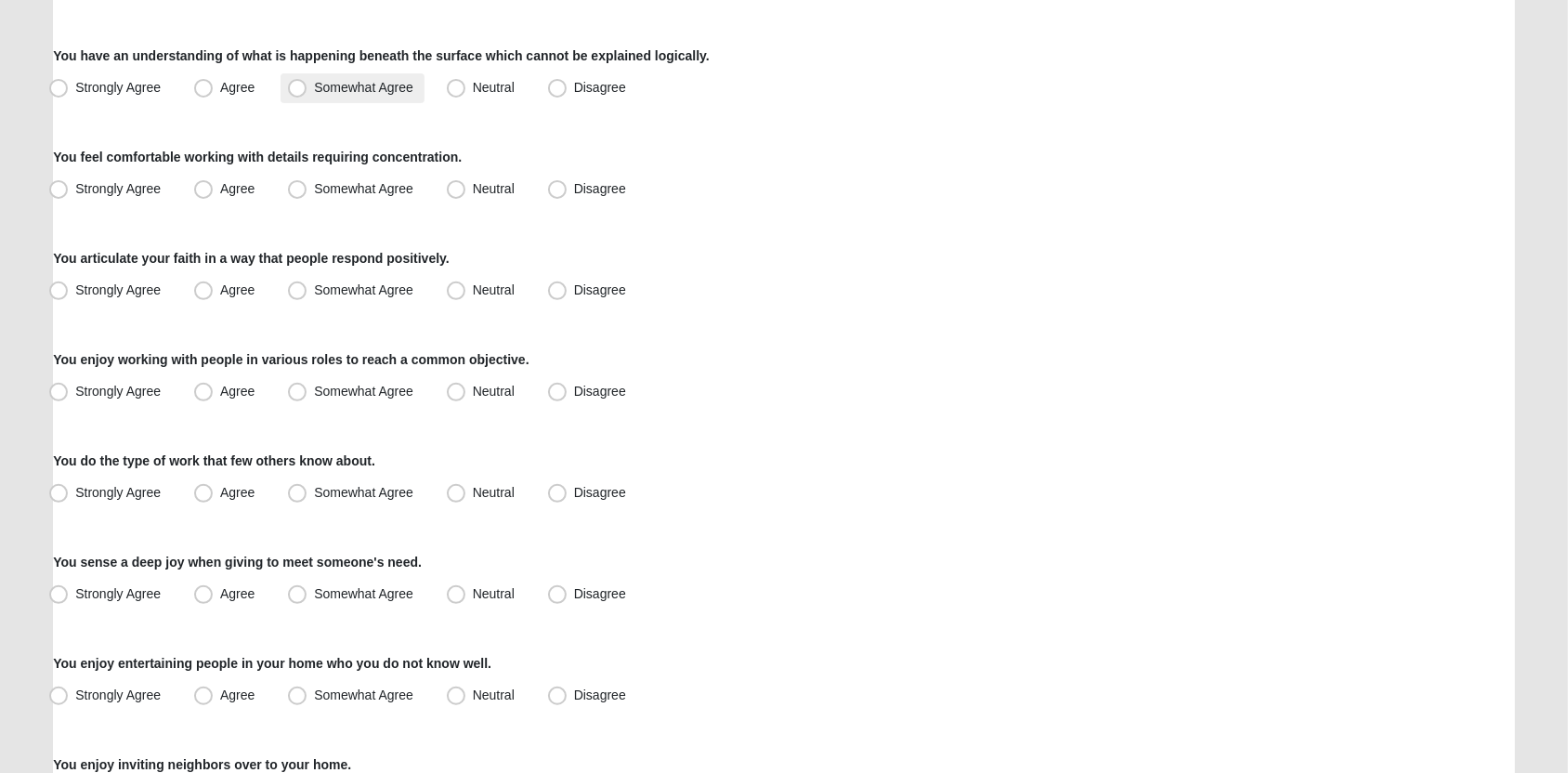 click on "Somewhat Agree" at bounding box center (363, 87) 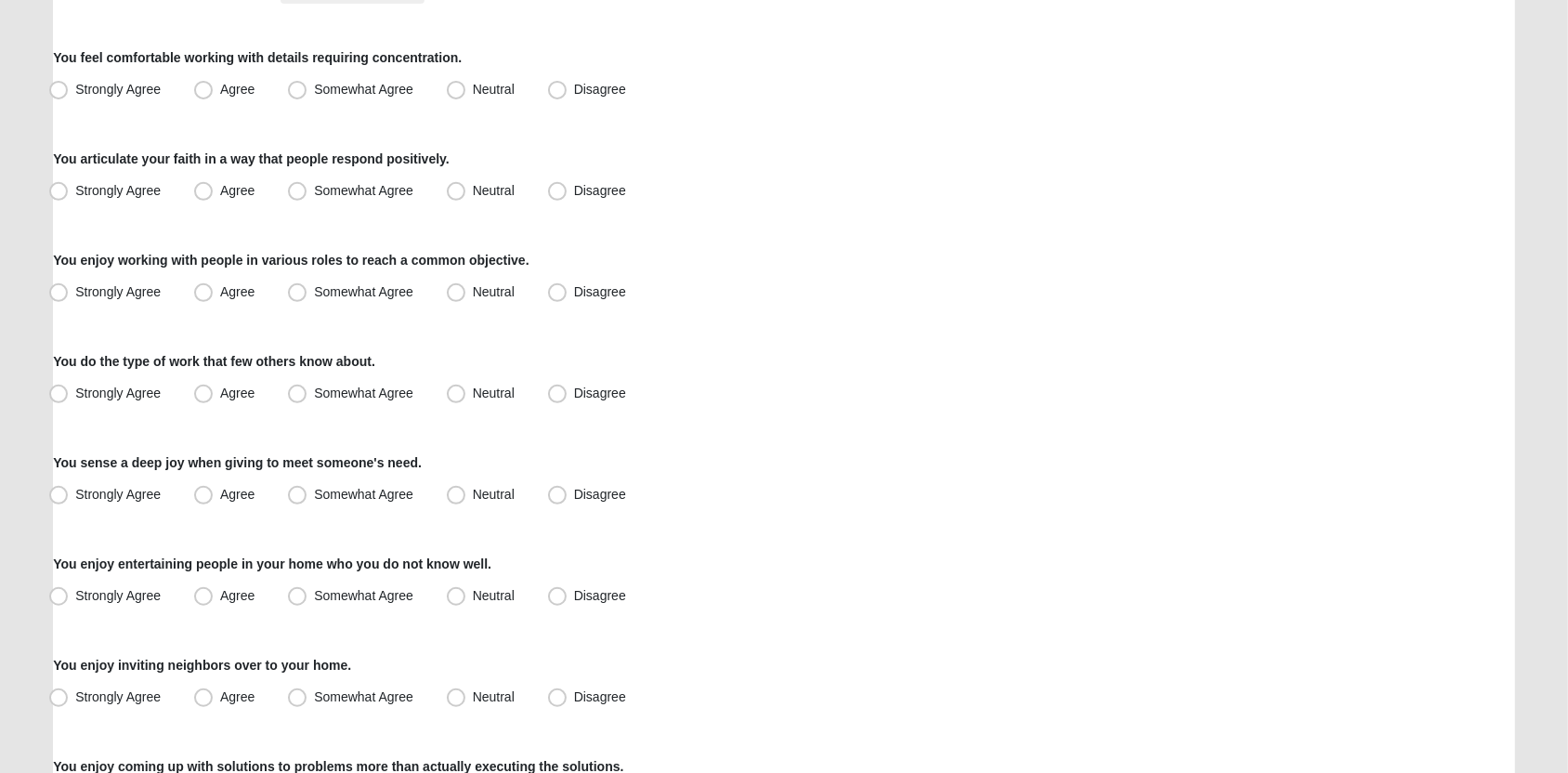 scroll, scrollTop: 733, scrollLeft: 0, axis: vertical 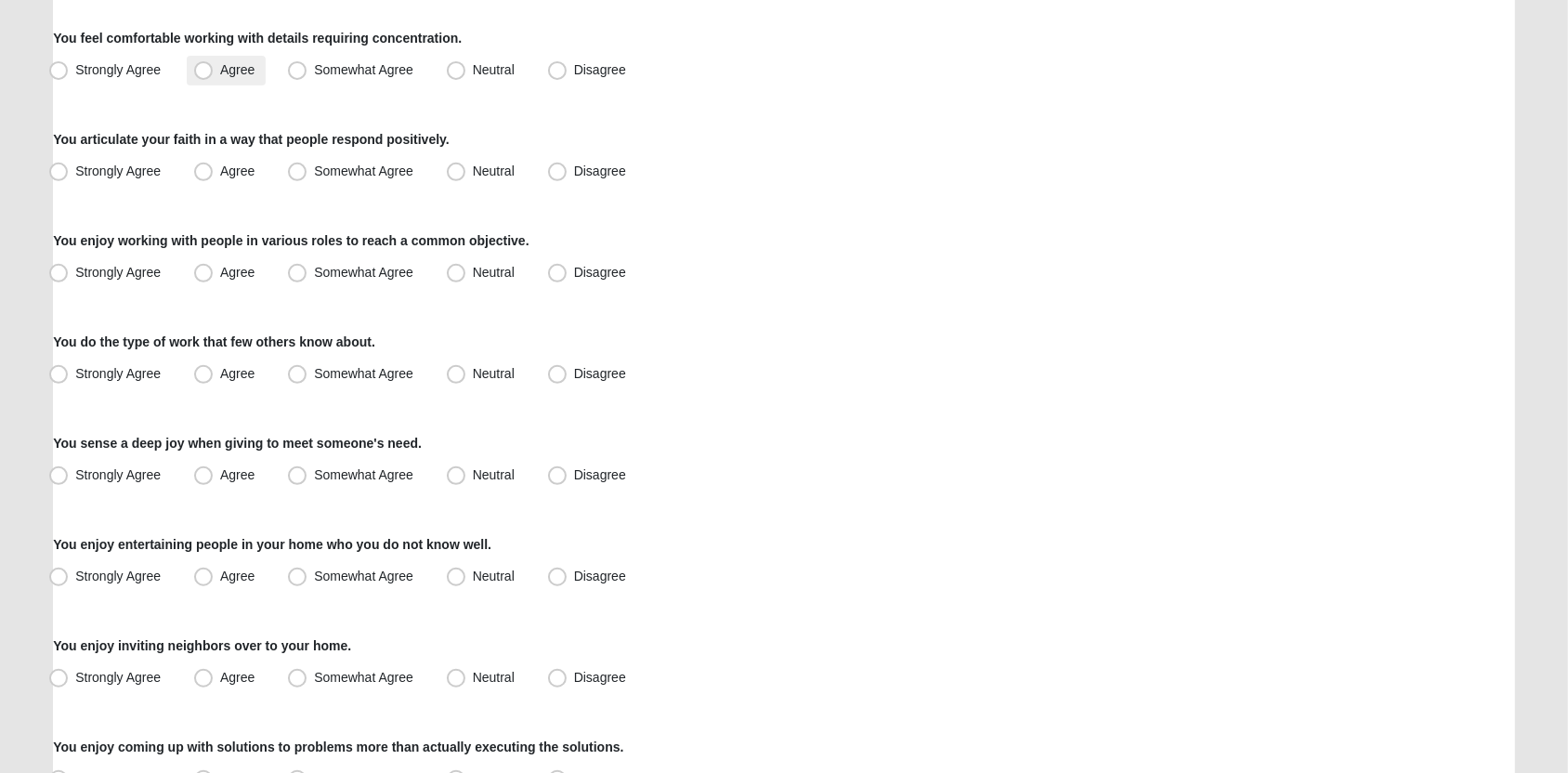 click on "Agree" at bounding box center (237, 70) 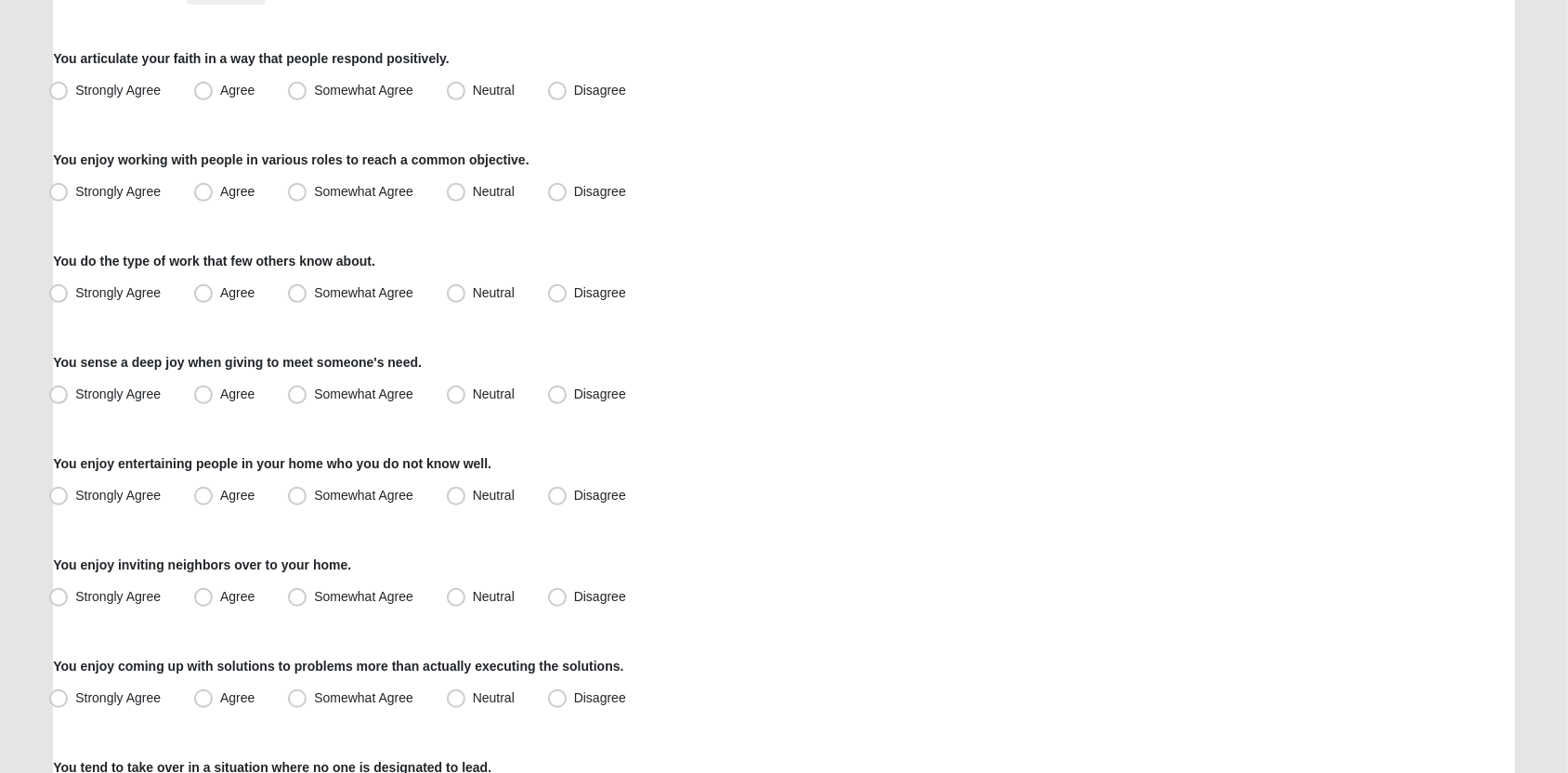 scroll, scrollTop: 821, scrollLeft: 0, axis: vertical 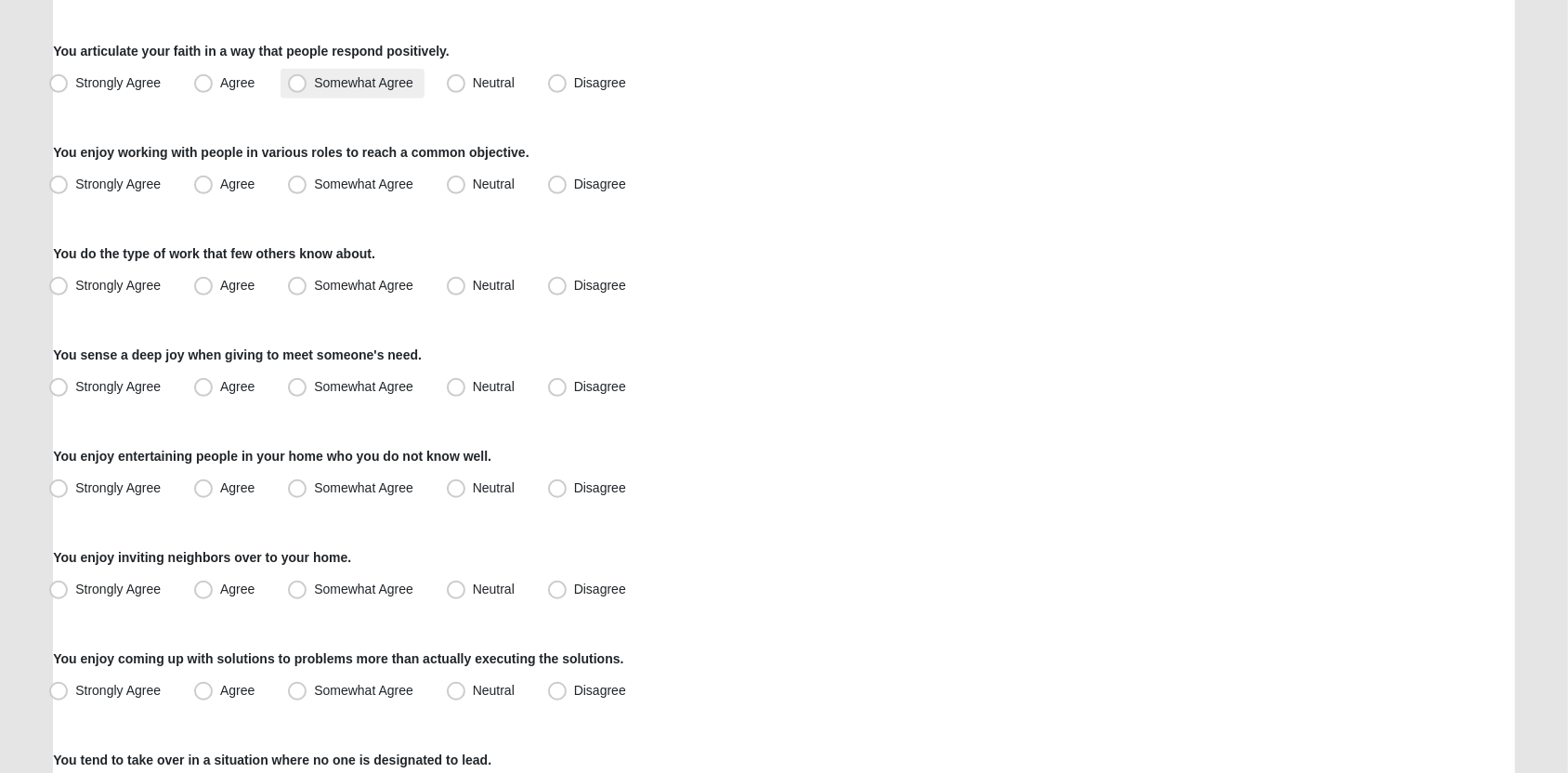 click on "Somewhat Agree" at bounding box center [363, 83] 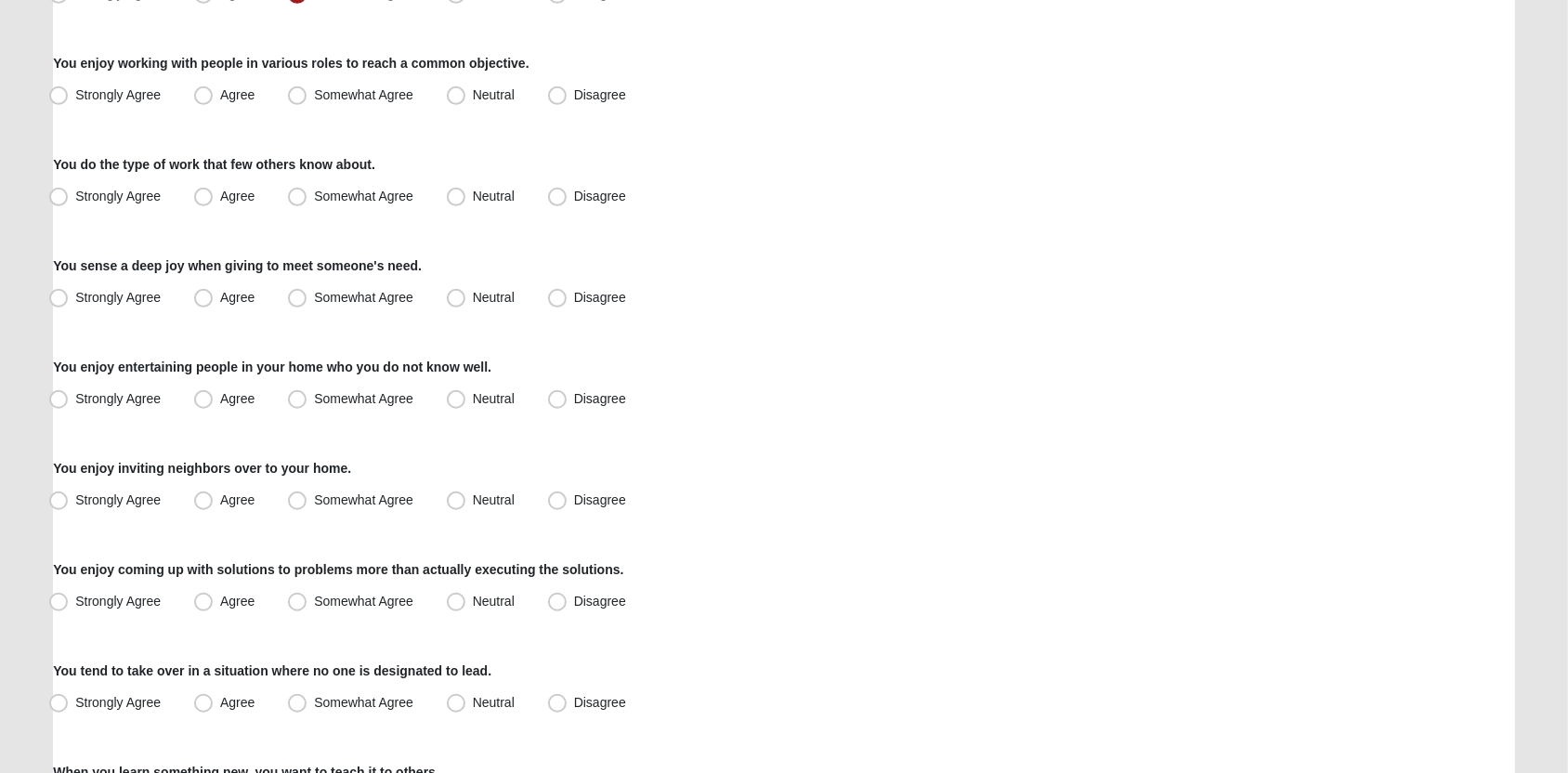 scroll, scrollTop: 915, scrollLeft: 0, axis: vertical 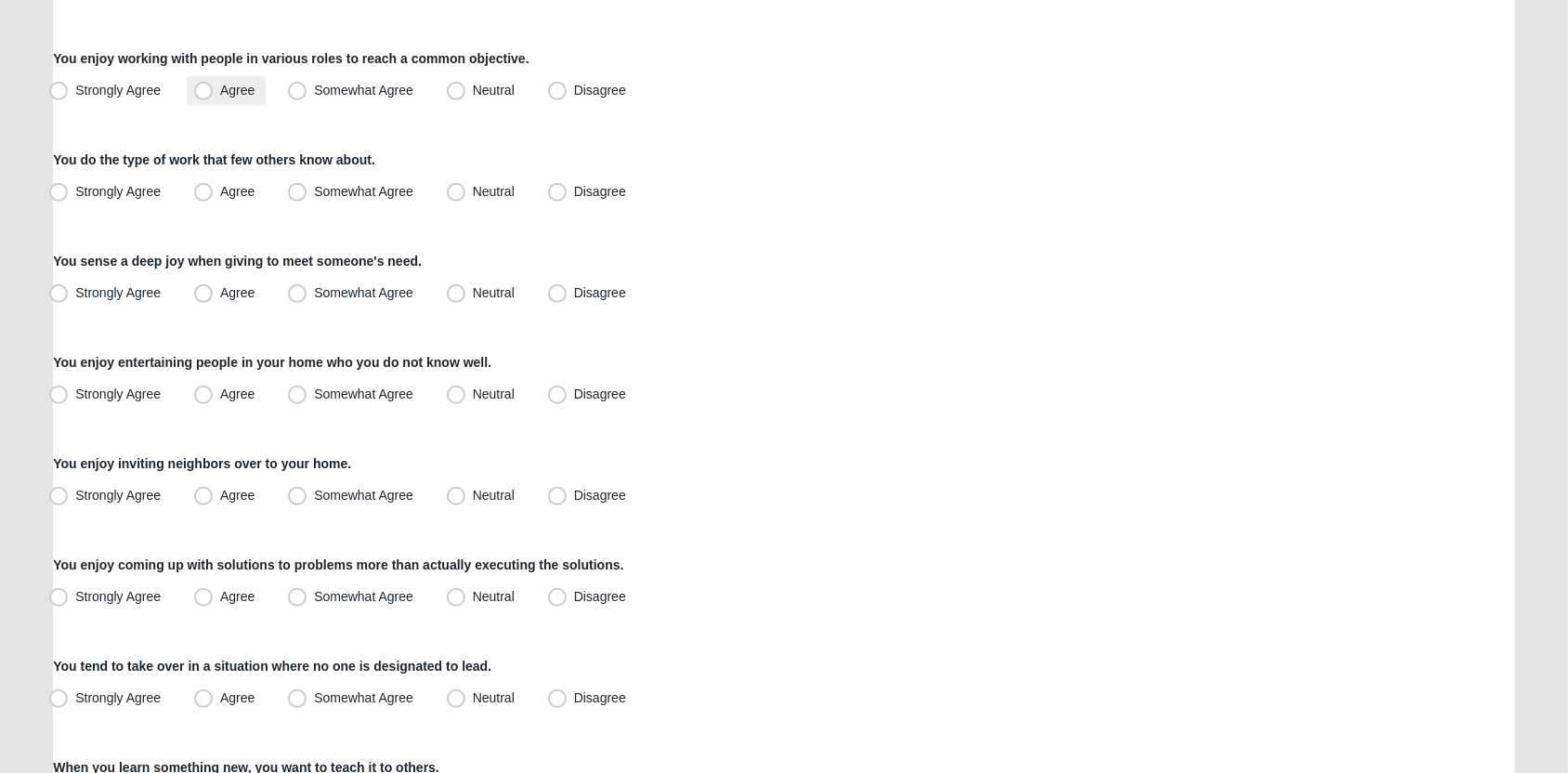 click on "Agree" at bounding box center [237, 90] 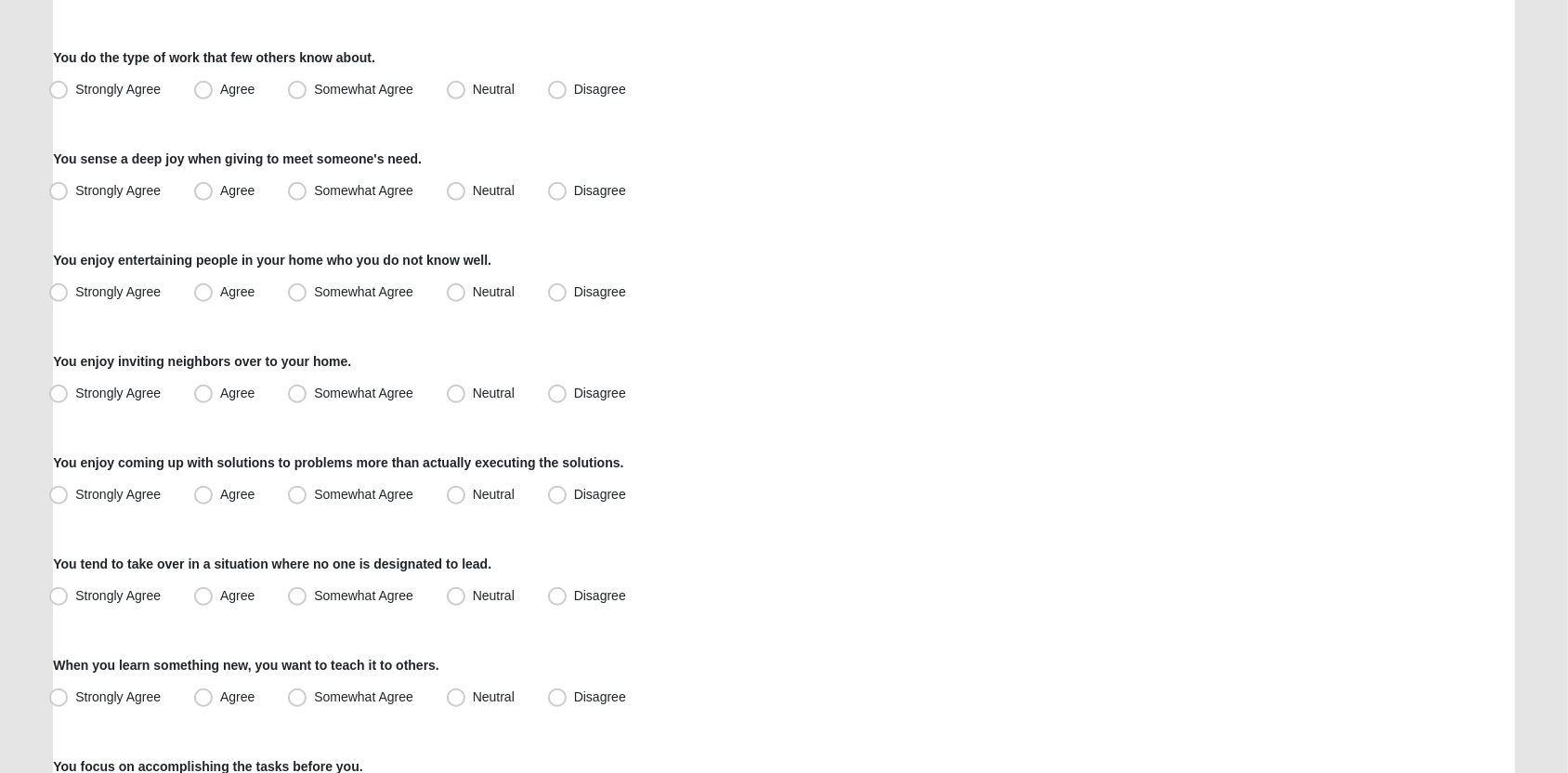 scroll, scrollTop: 1025, scrollLeft: 0, axis: vertical 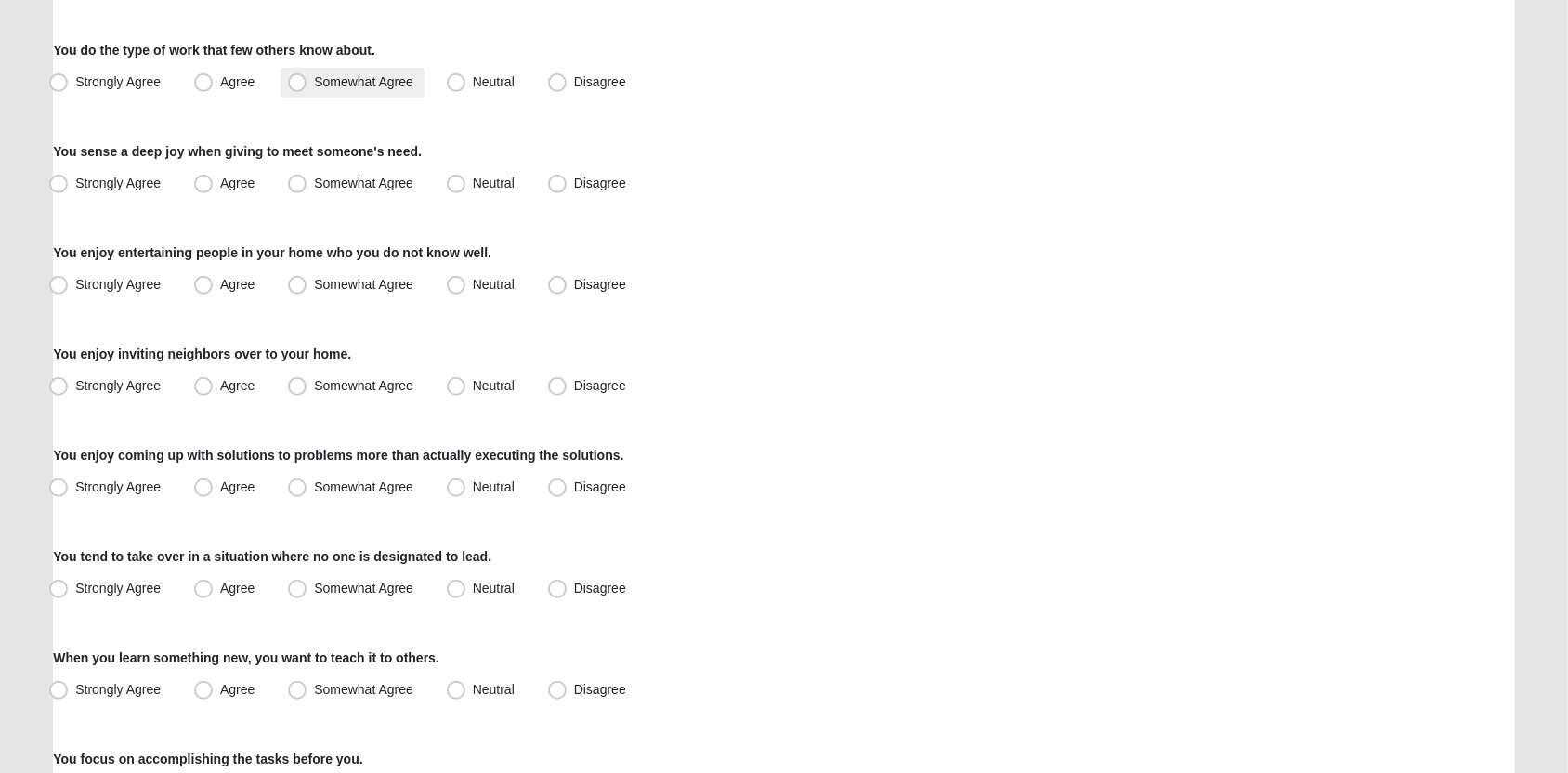 click on "Somewhat Agree" at bounding box center (363, 82) 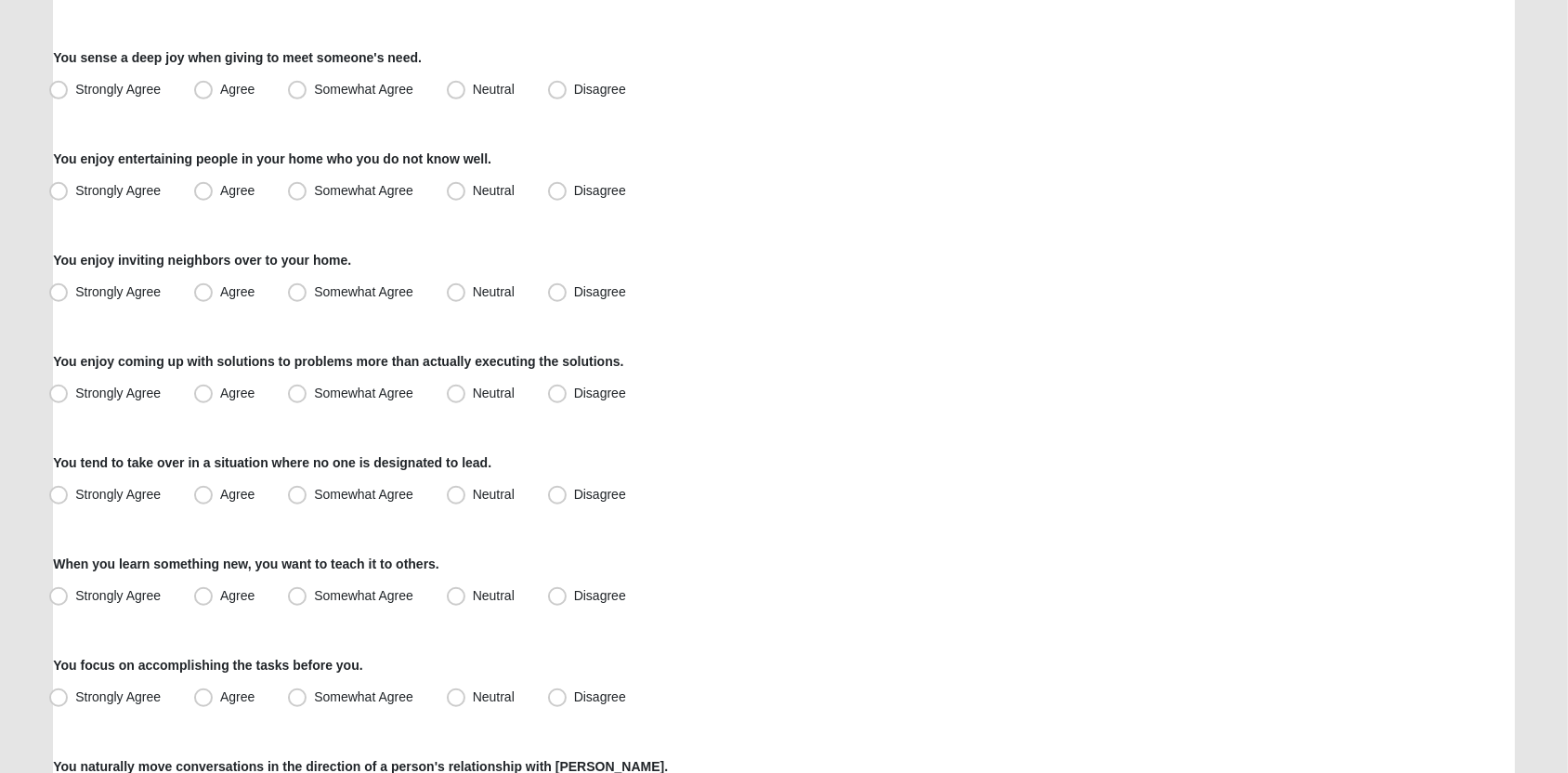 scroll, scrollTop: 1122, scrollLeft: 0, axis: vertical 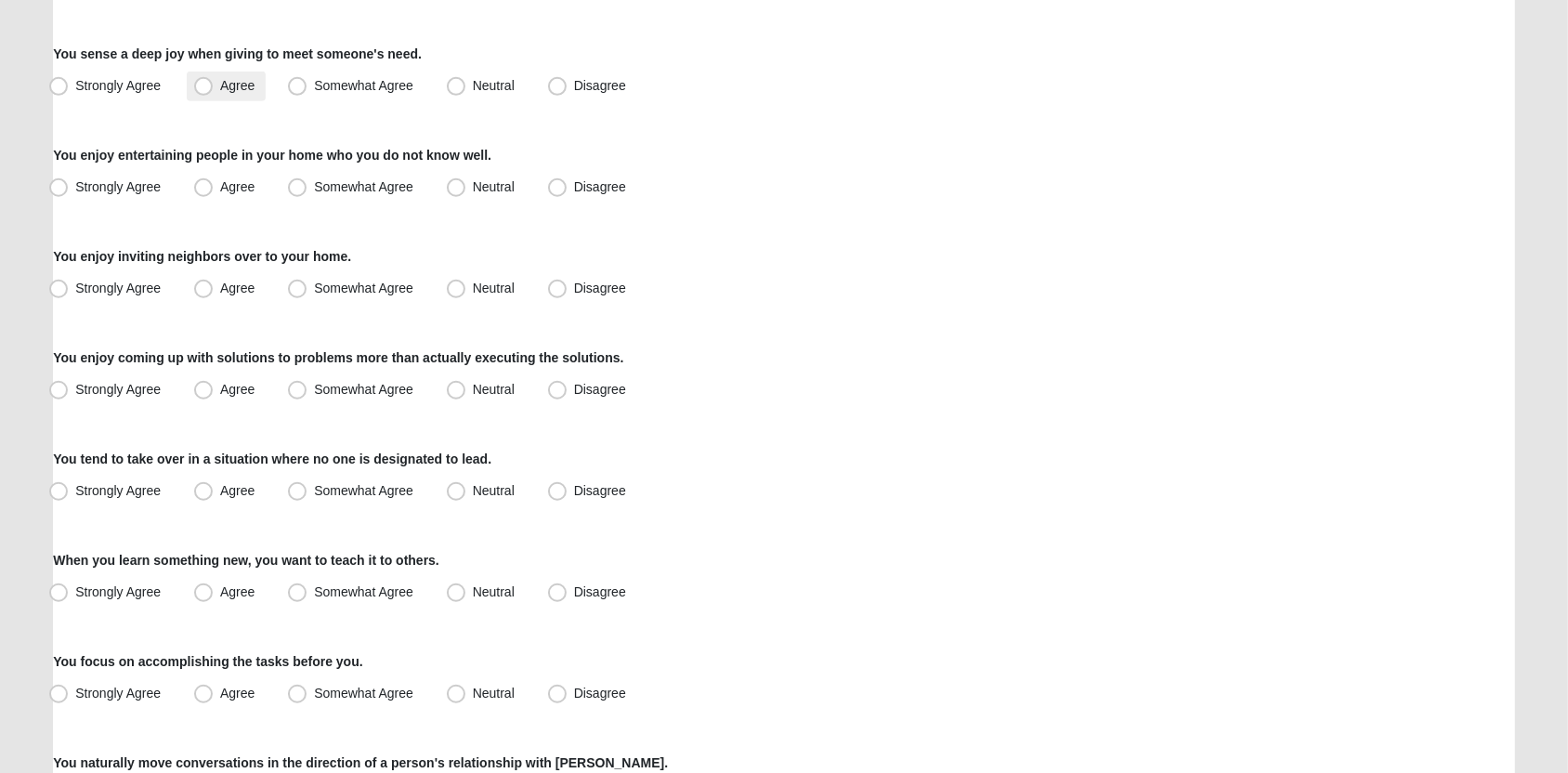 click on "Agree" at bounding box center [237, 85] 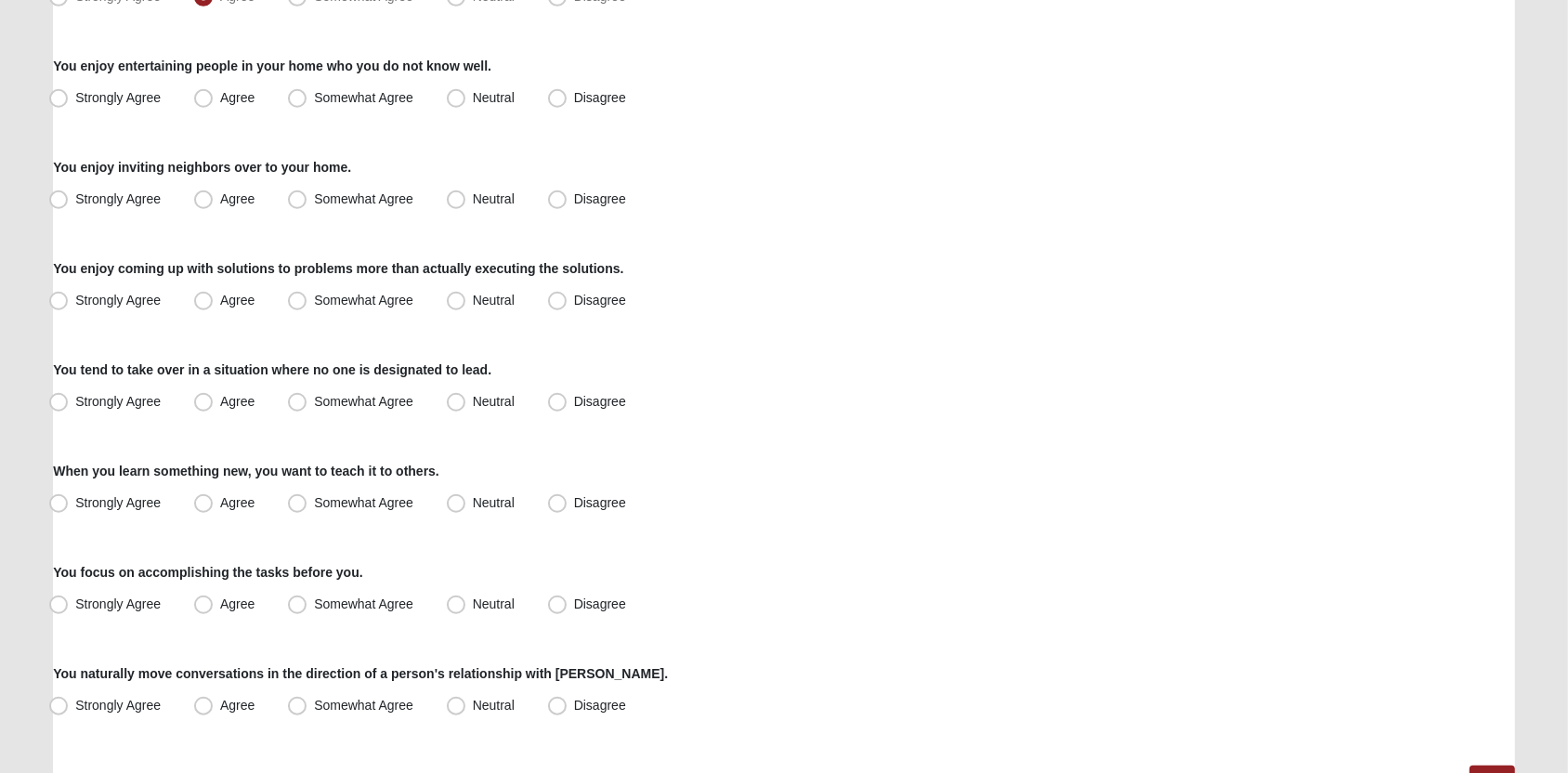 scroll, scrollTop: 1214, scrollLeft: 0, axis: vertical 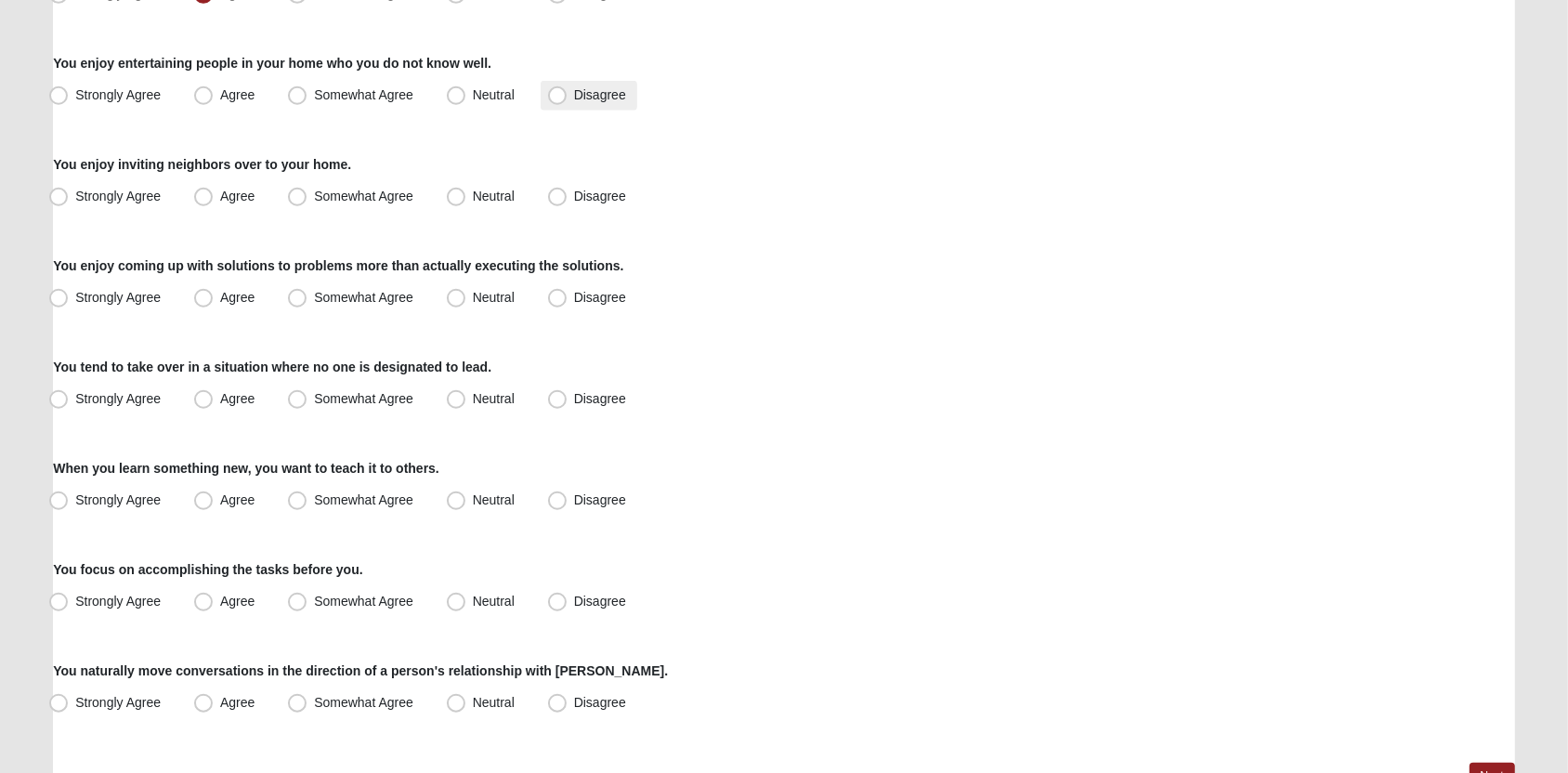 click on "Disagree" at bounding box center [600, 95] 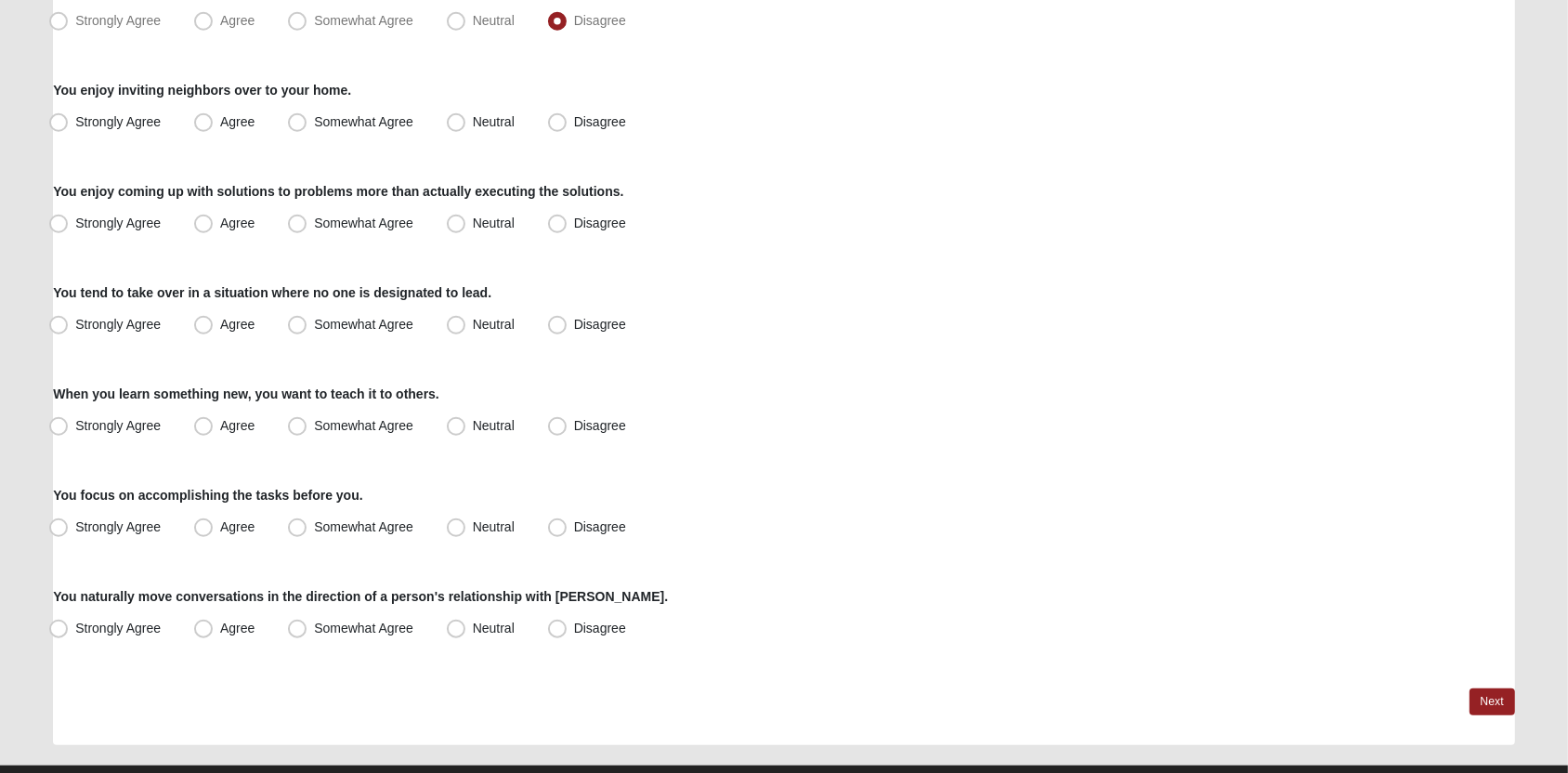 scroll, scrollTop: 1287, scrollLeft: 0, axis: vertical 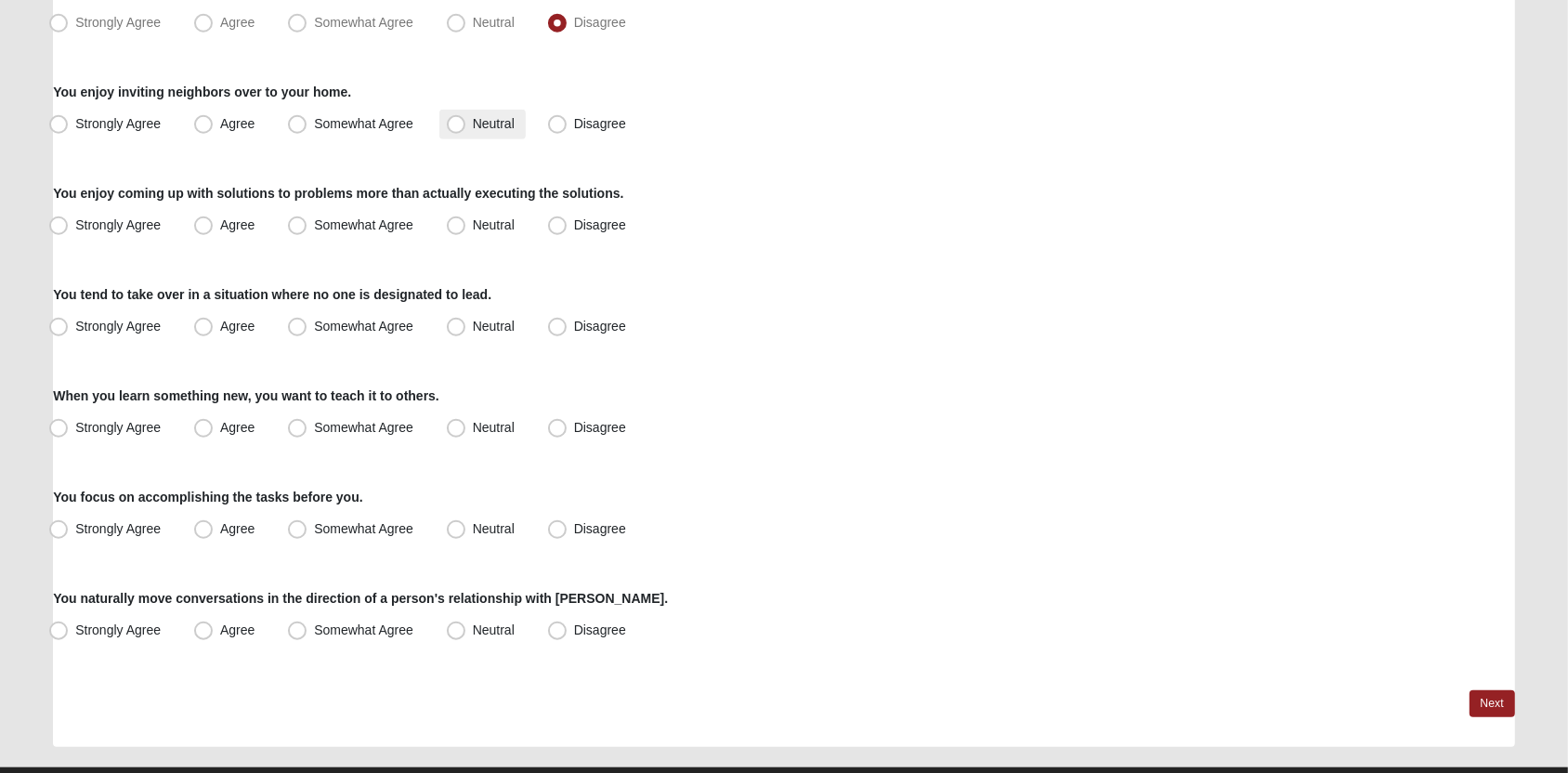 click on "Neutral" at bounding box center (493, 124) 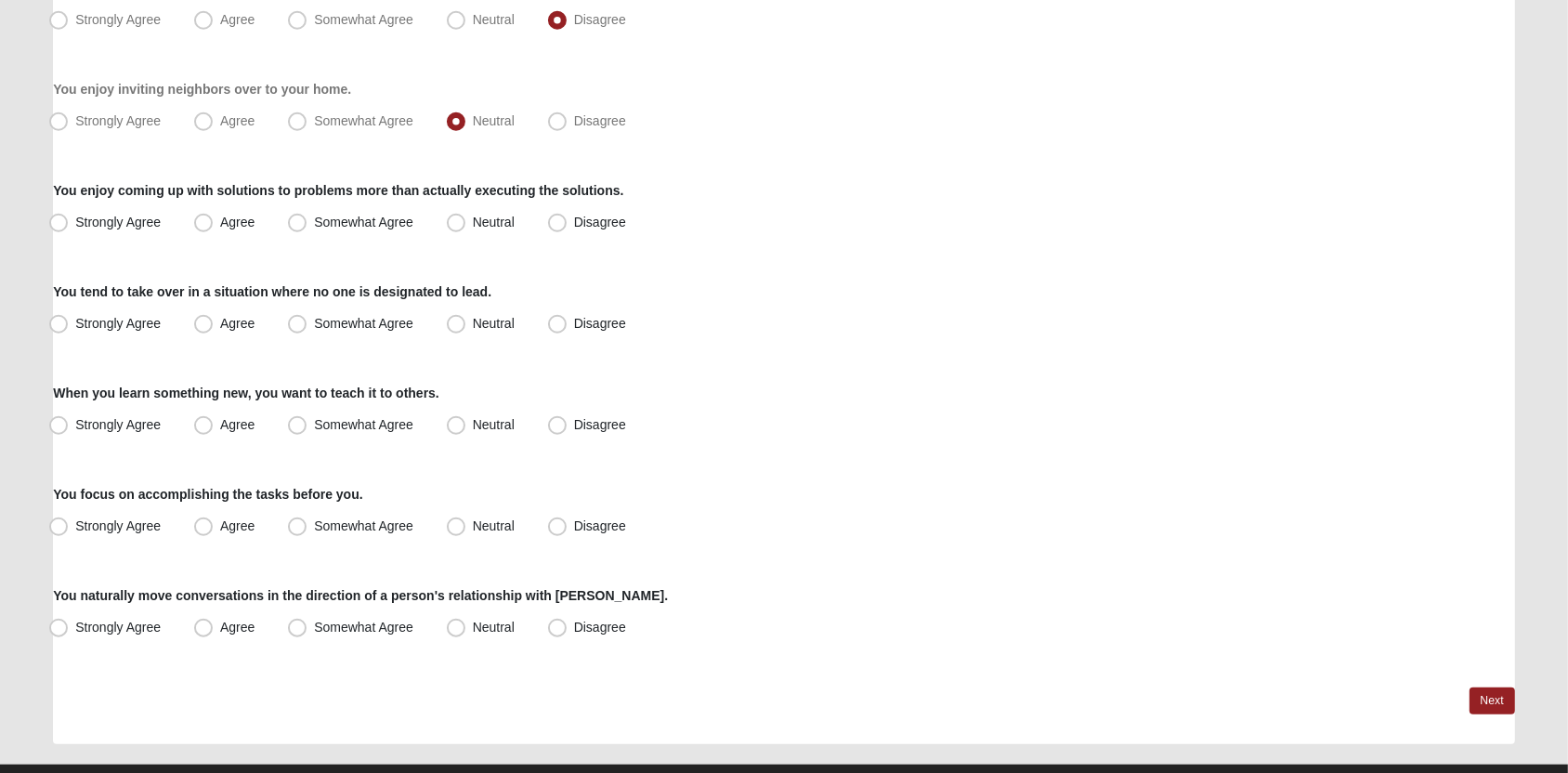 scroll, scrollTop: 1287, scrollLeft: 0, axis: vertical 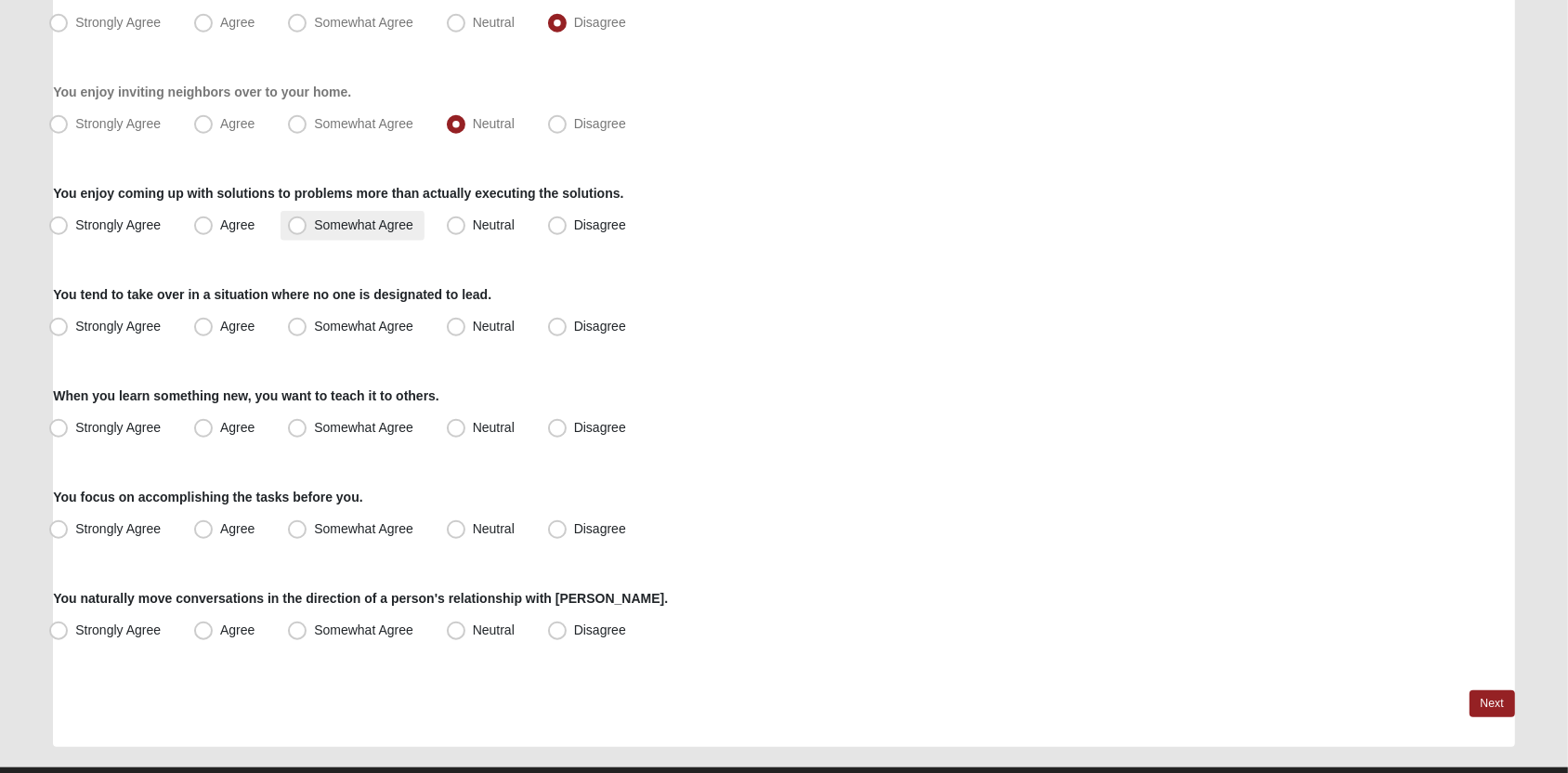 click on "Somewhat Agree" at bounding box center [363, 225] 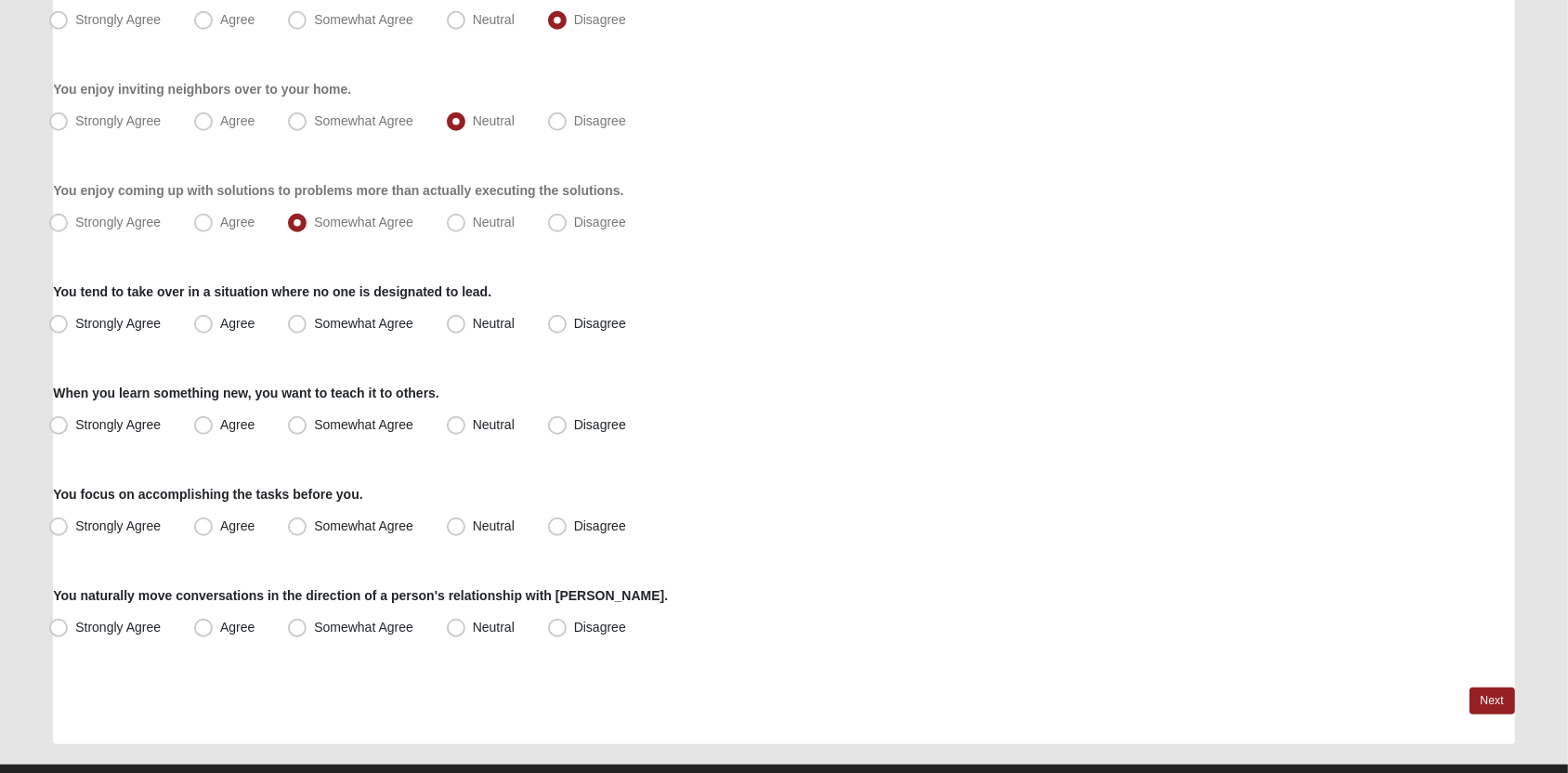 scroll, scrollTop: 1287, scrollLeft: 0, axis: vertical 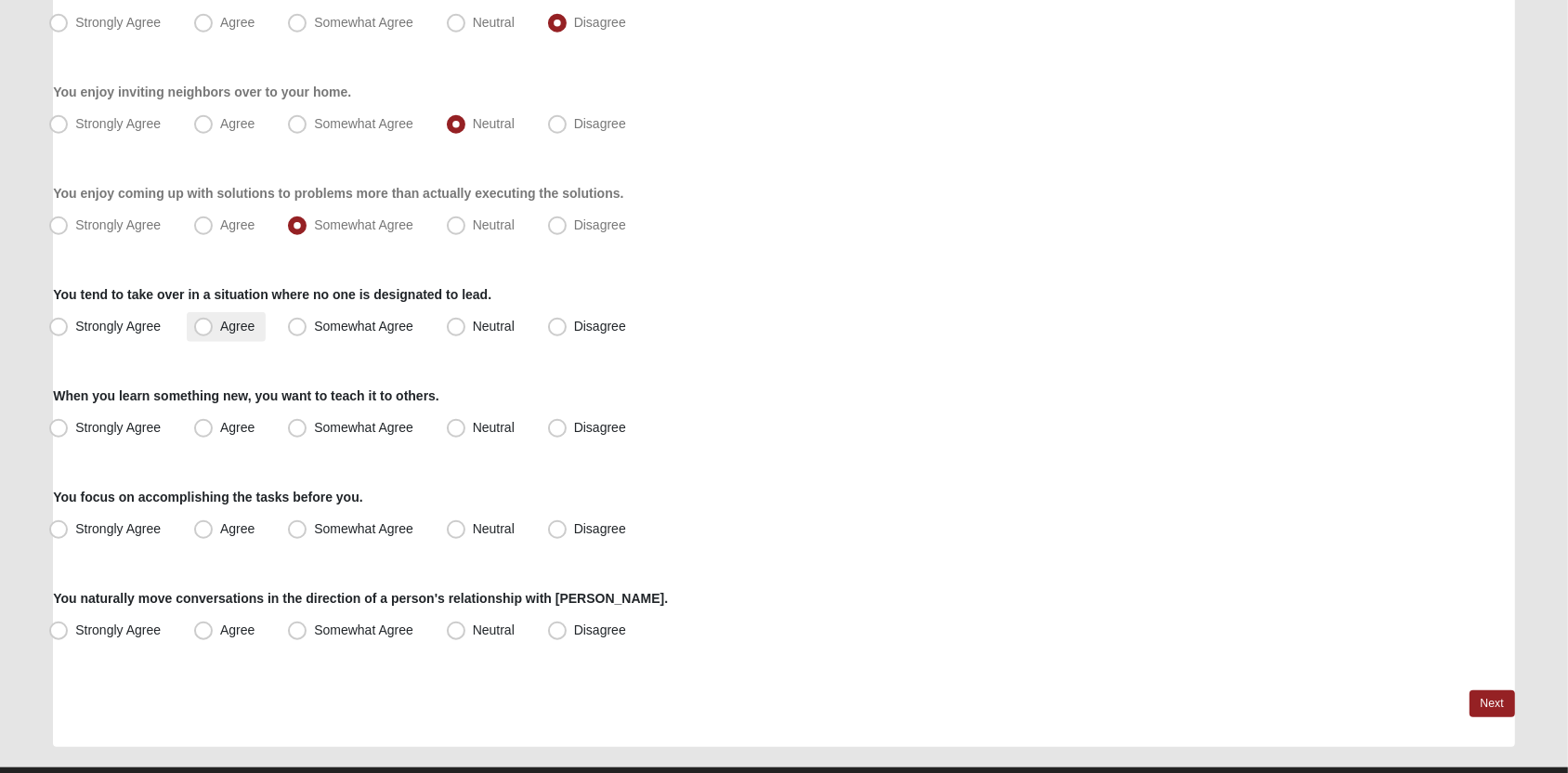 click on "Agree" at bounding box center (237, 326) 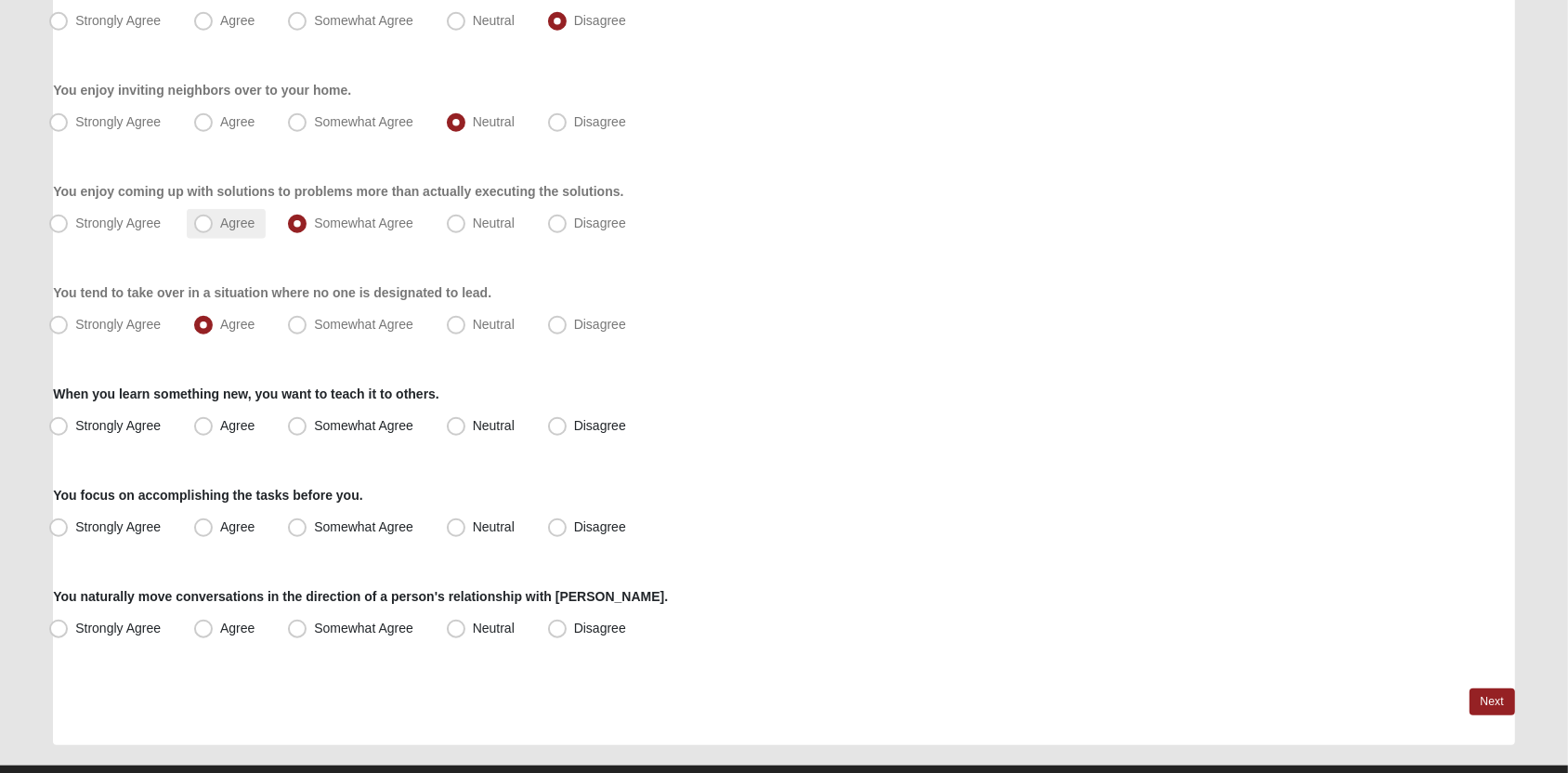 scroll, scrollTop: 1287, scrollLeft: 0, axis: vertical 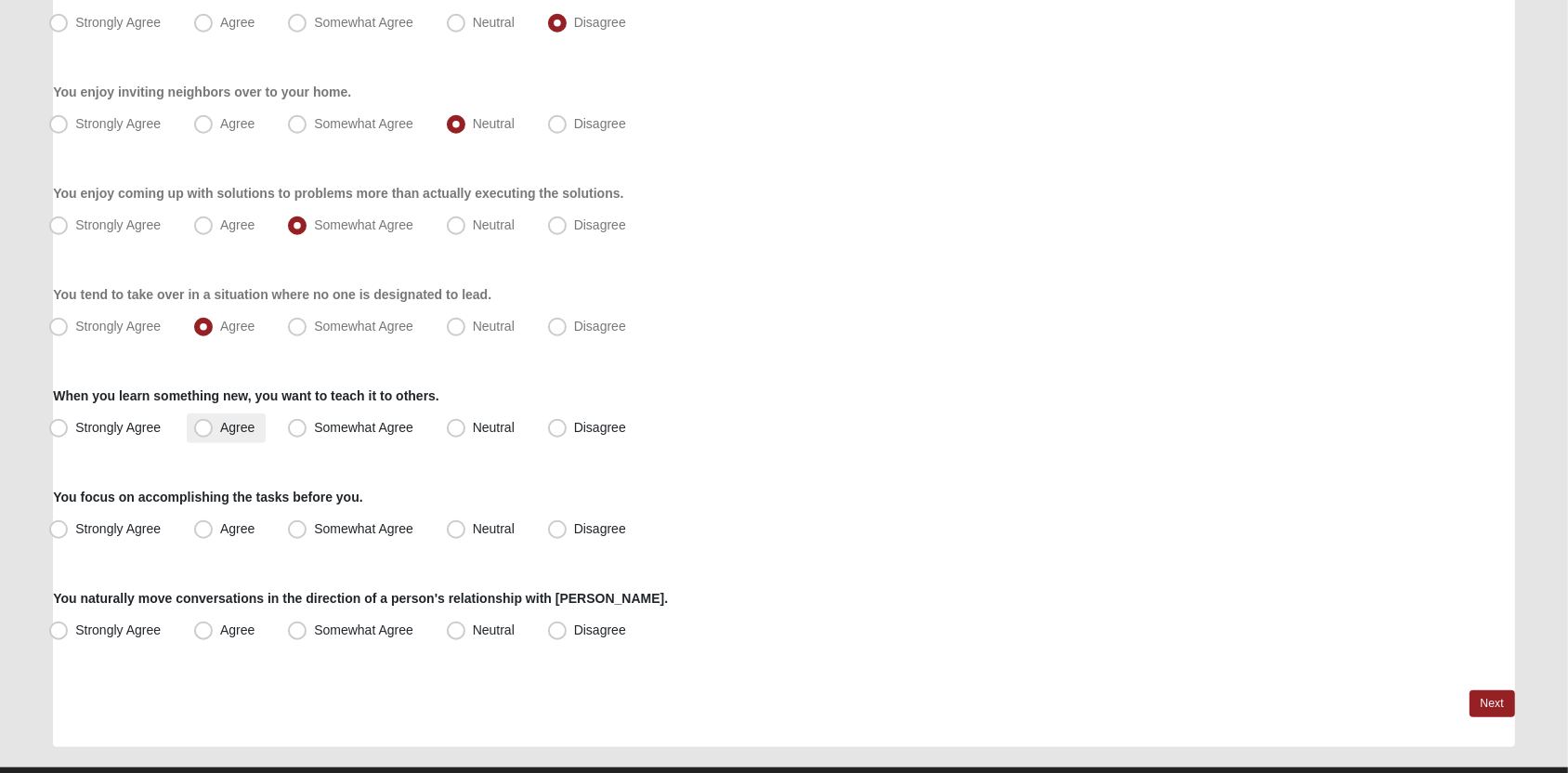 click on "Agree" at bounding box center (226, 428) 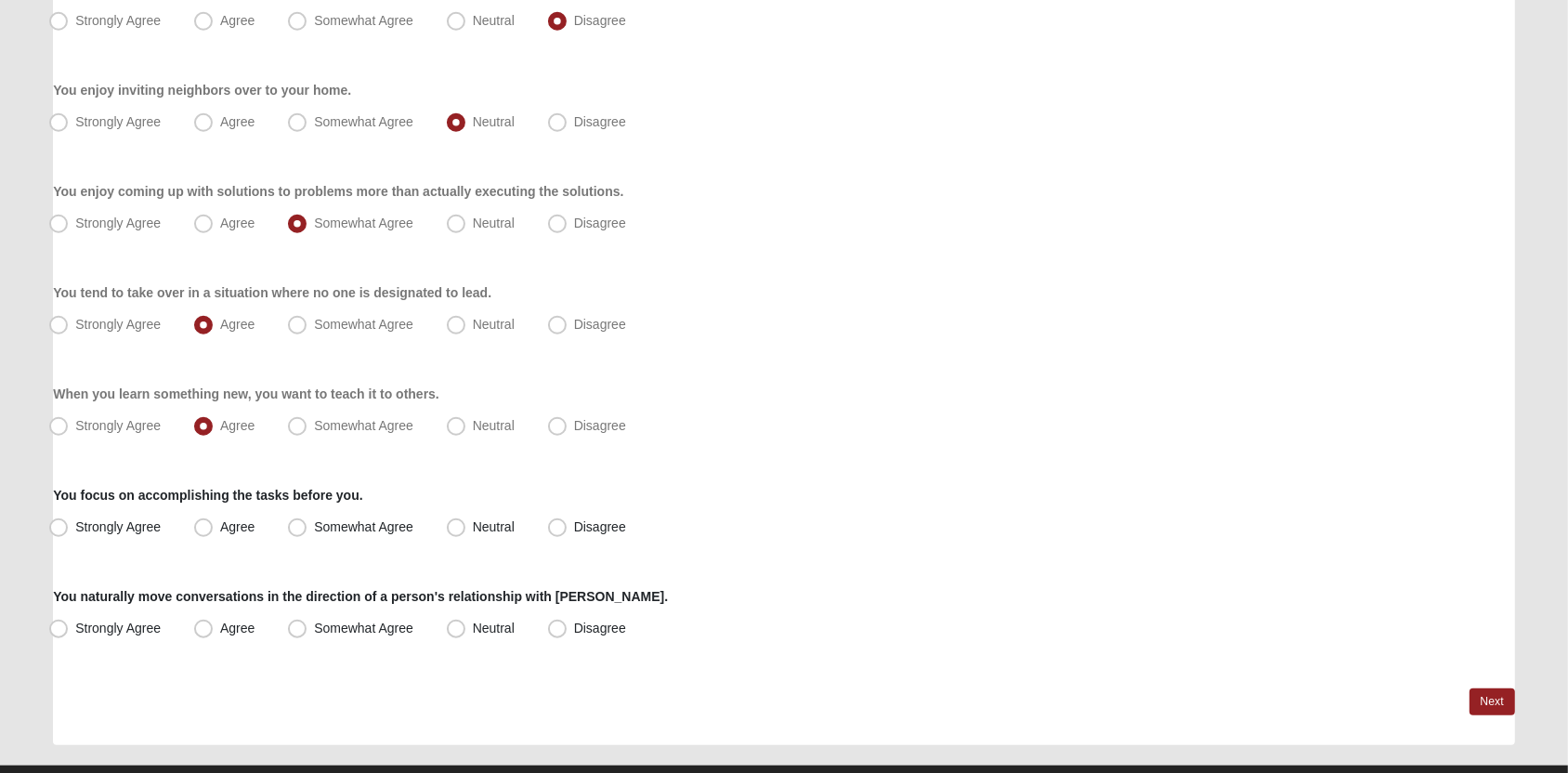 scroll, scrollTop: 1287, scrollLeft: 0, axis: vertical 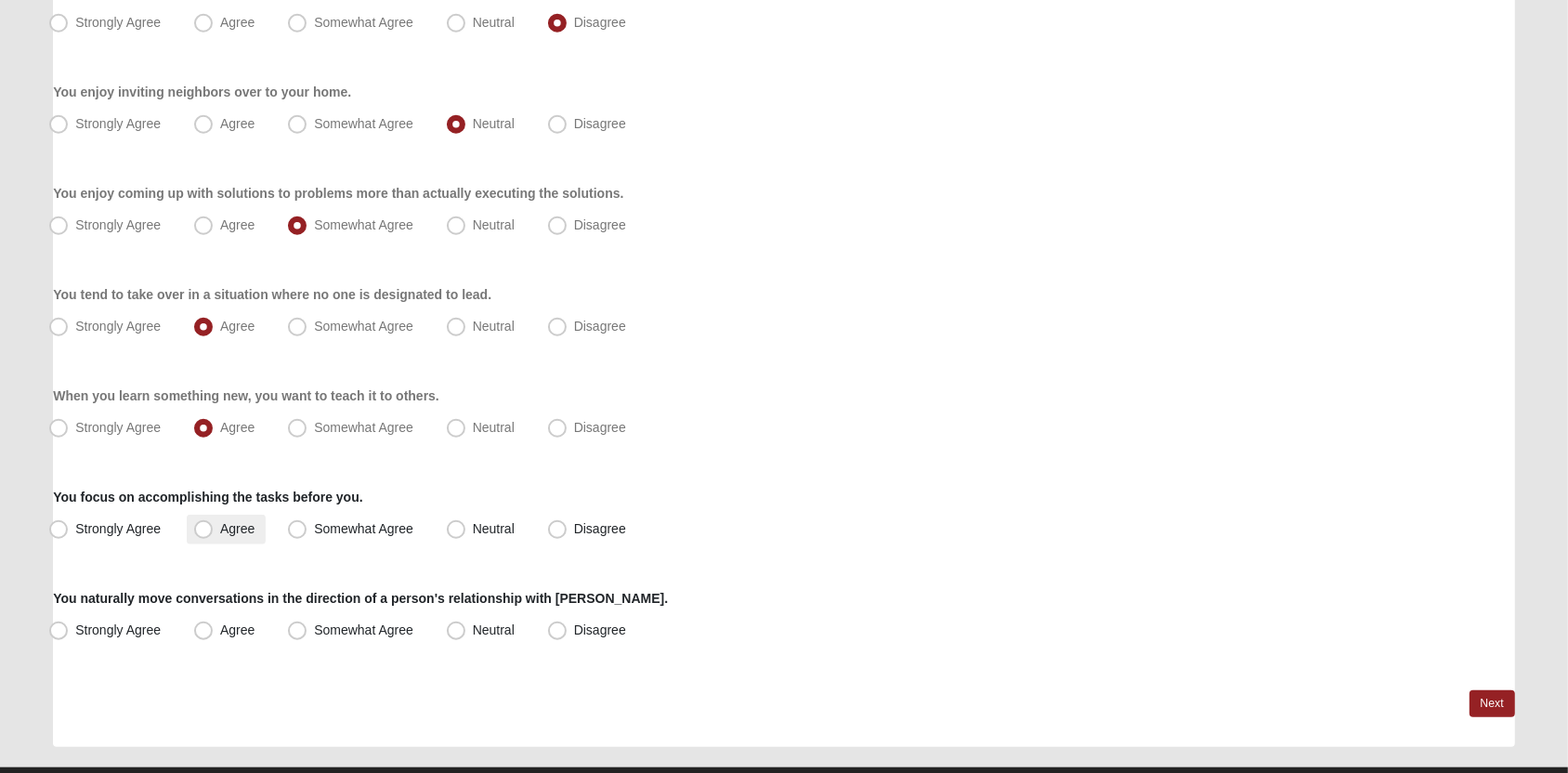 click on "Agree" at bounding box center [237, 529] 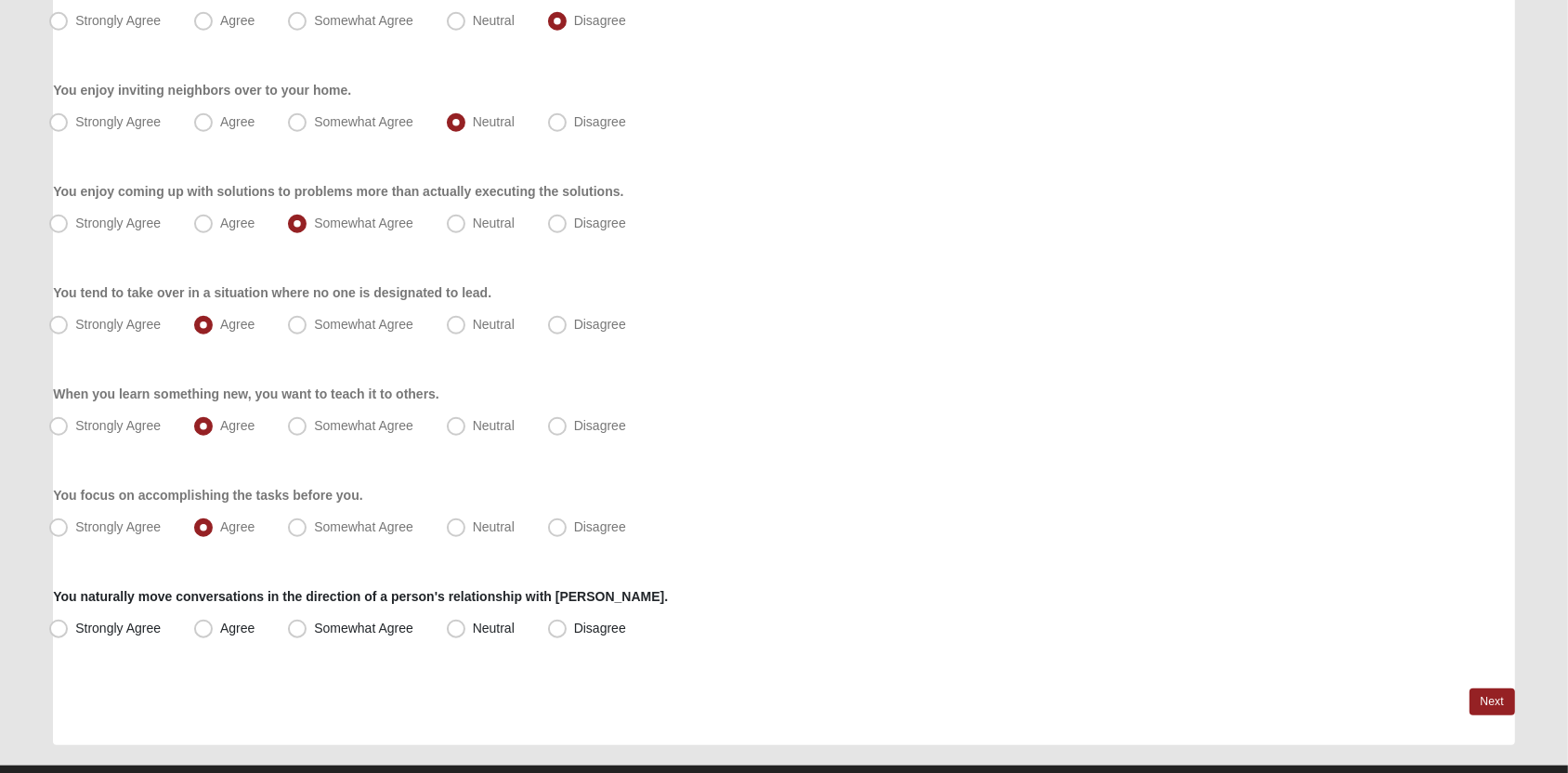 scroll, scrollTop: 1287, scrollLeft: 0, axis: vertical 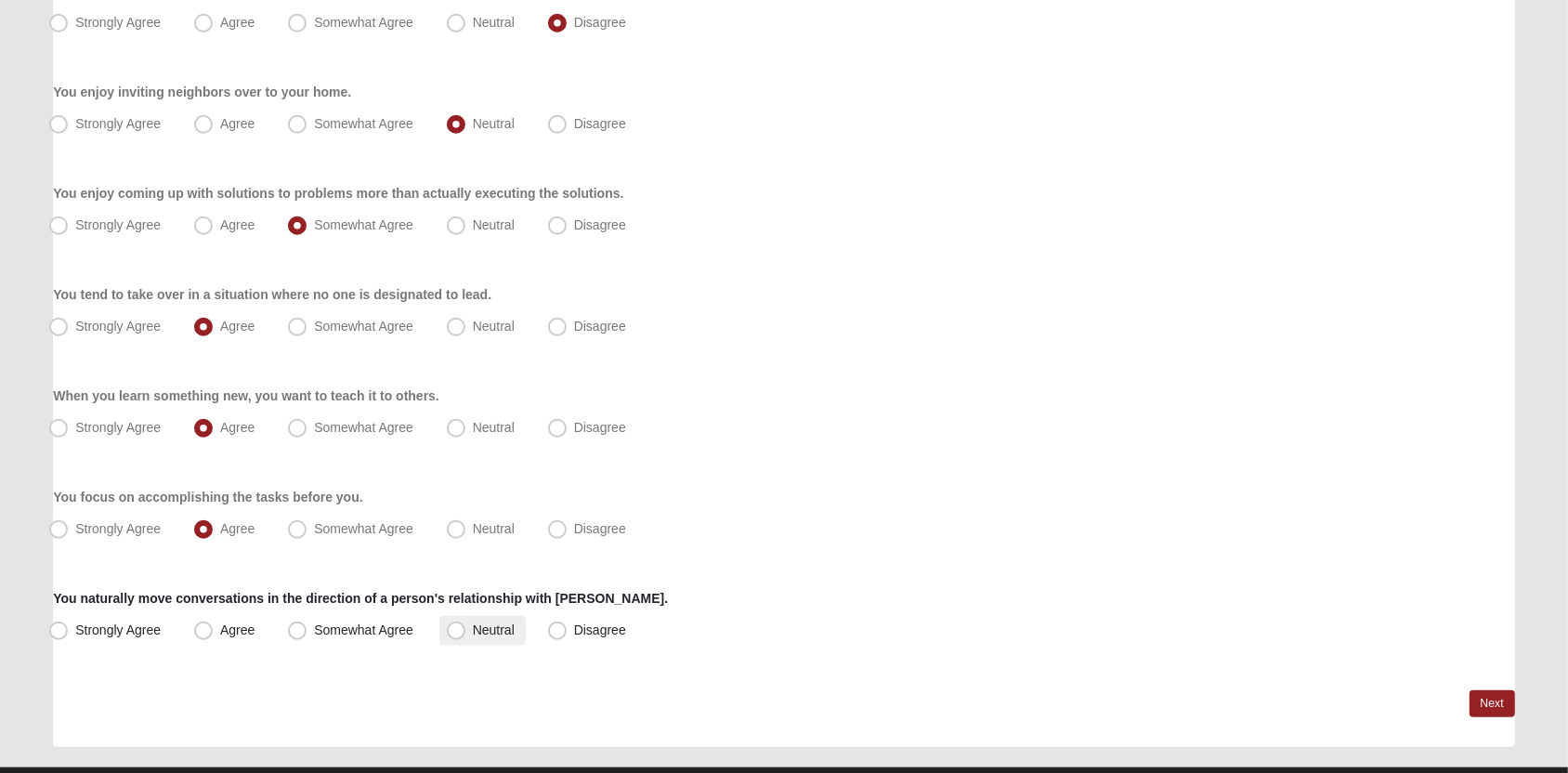 click on "Neutral" at bounding box center [493, 630] 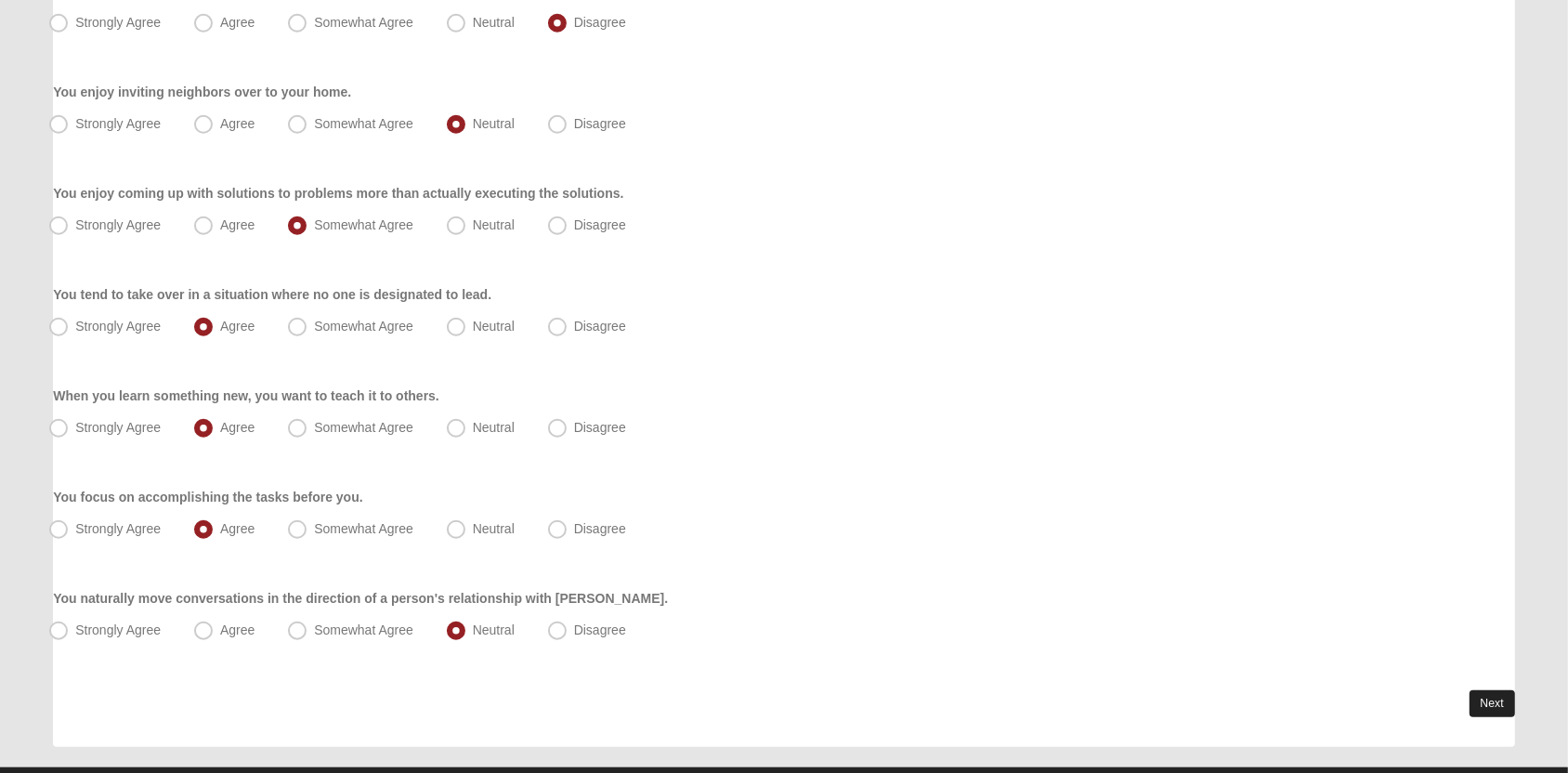 click on "Next" at bounding box center [1492, 703] 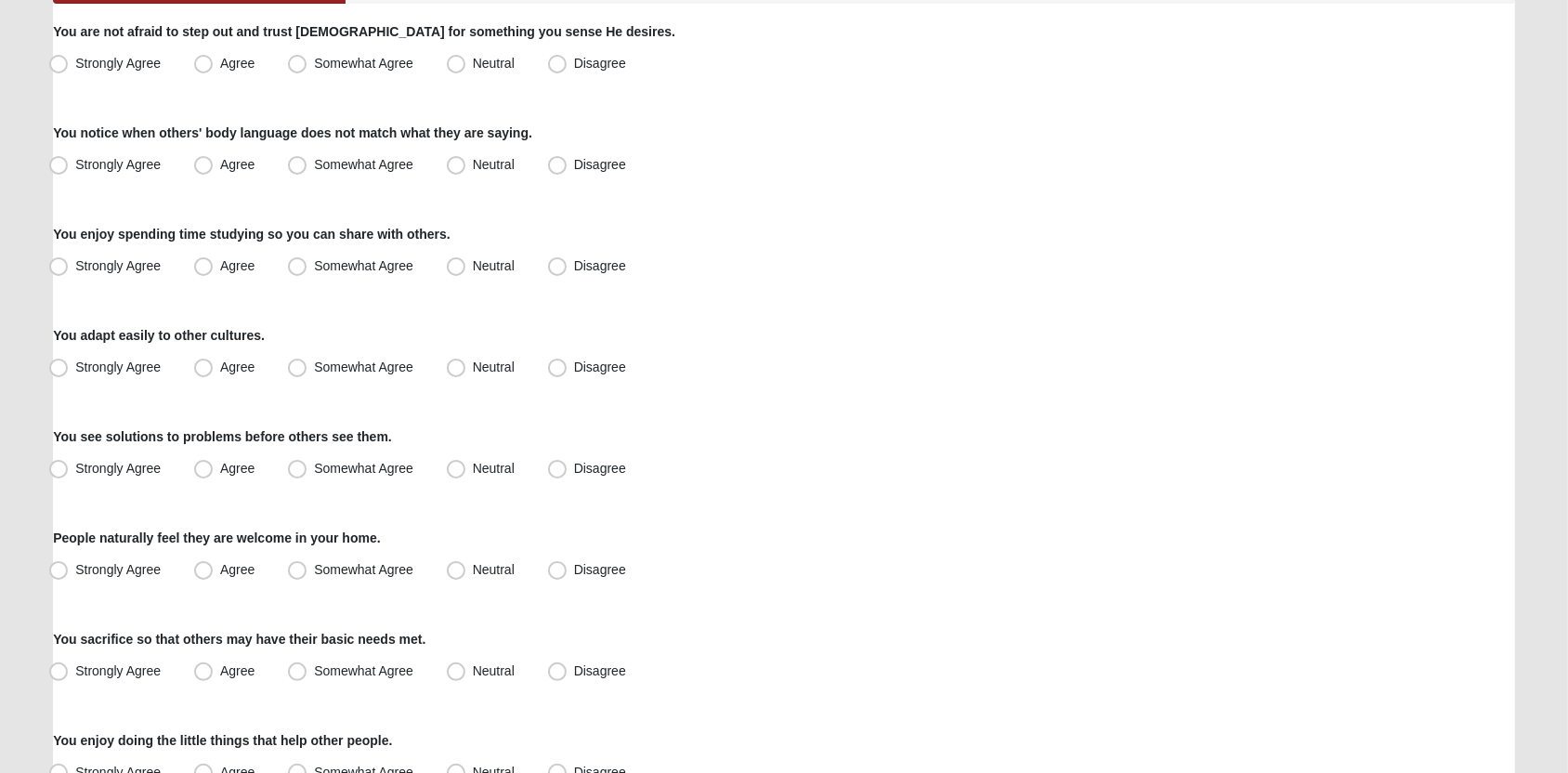 scroll, scrollTop: 242, scrollLeft: 0, axis: vertical 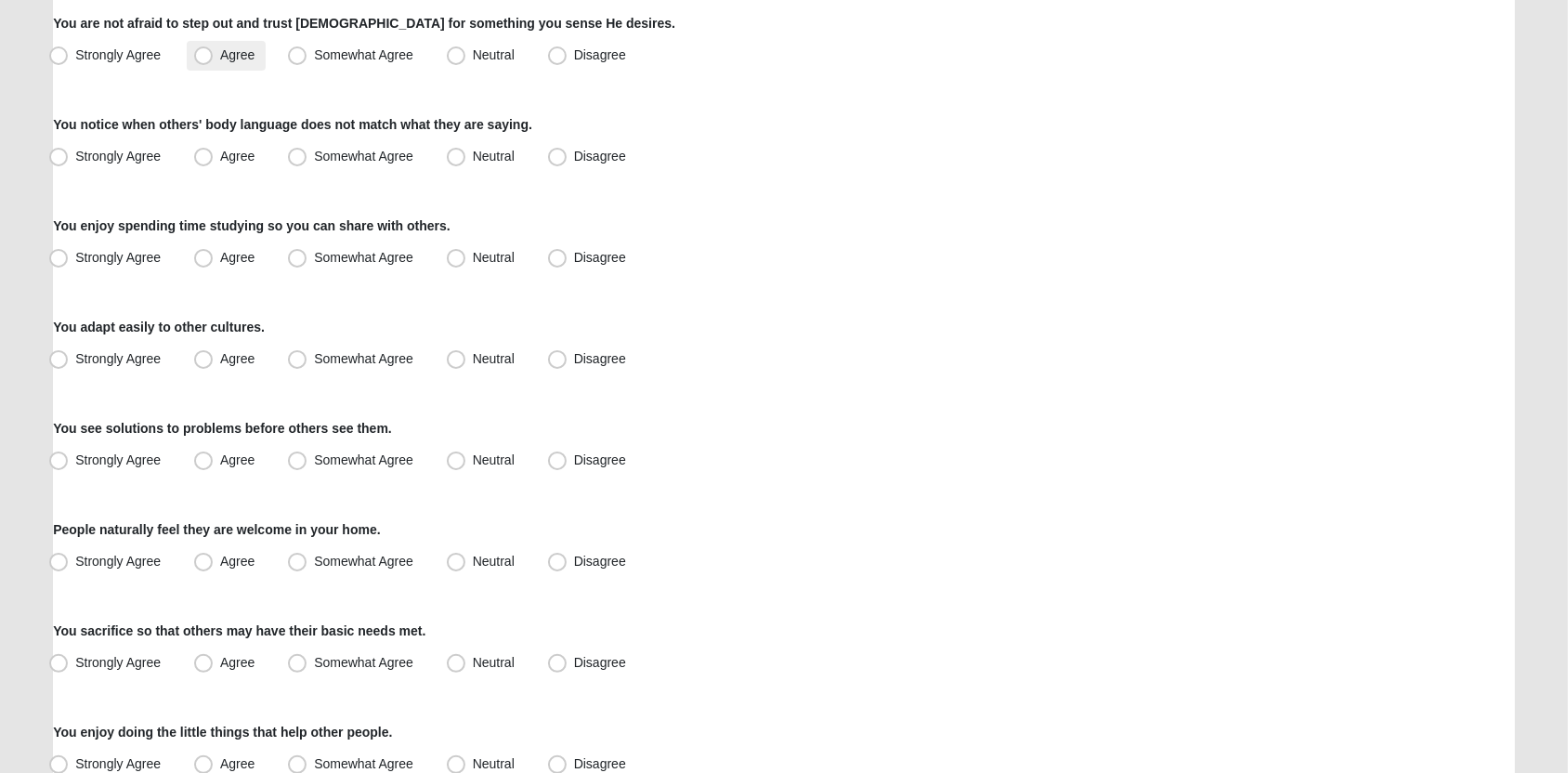 click on "Agree" at bounding box center [237, 55] 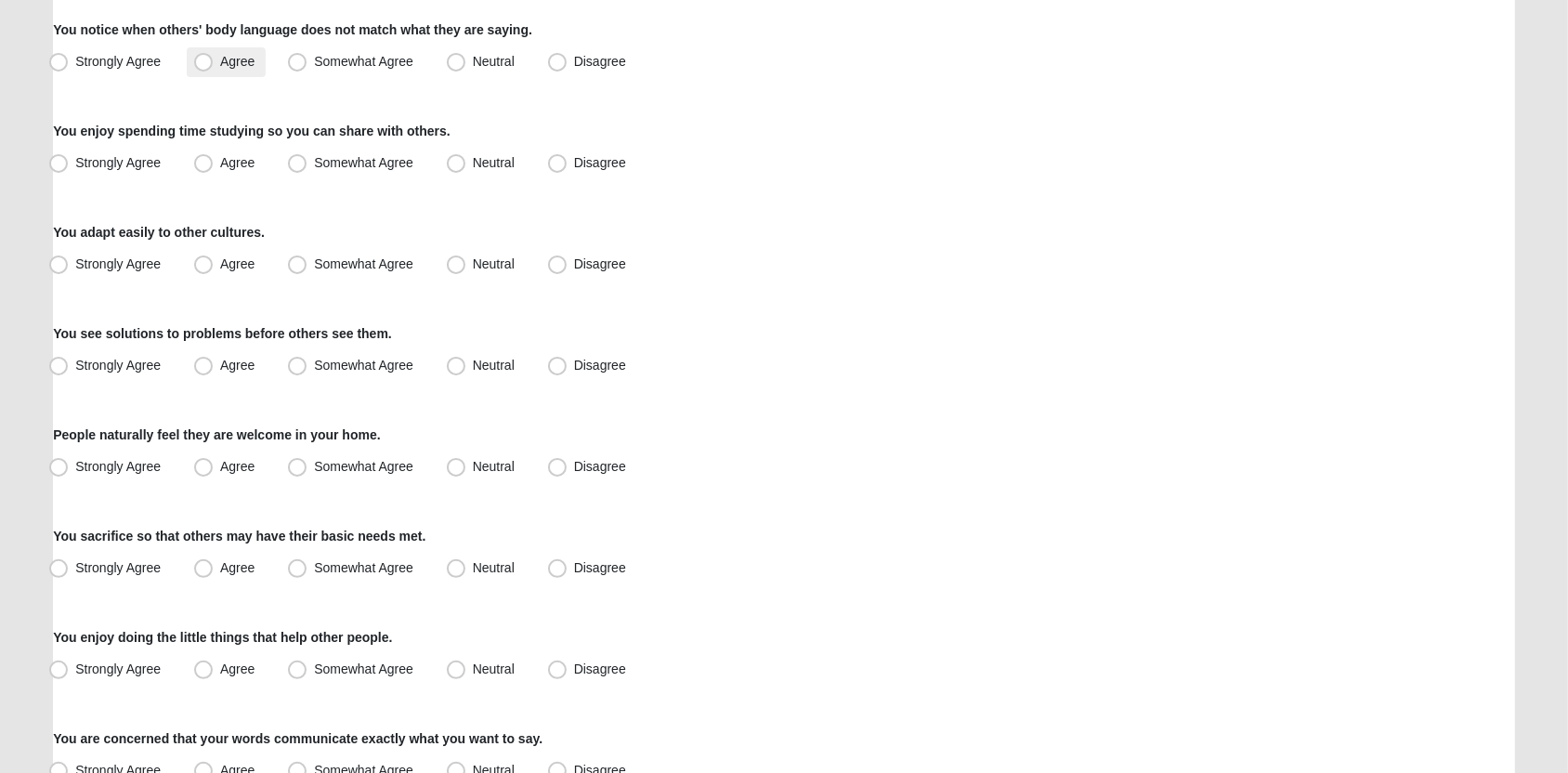 scroll, scrollTop: 345, scrollLeft: 0, axis: vertical 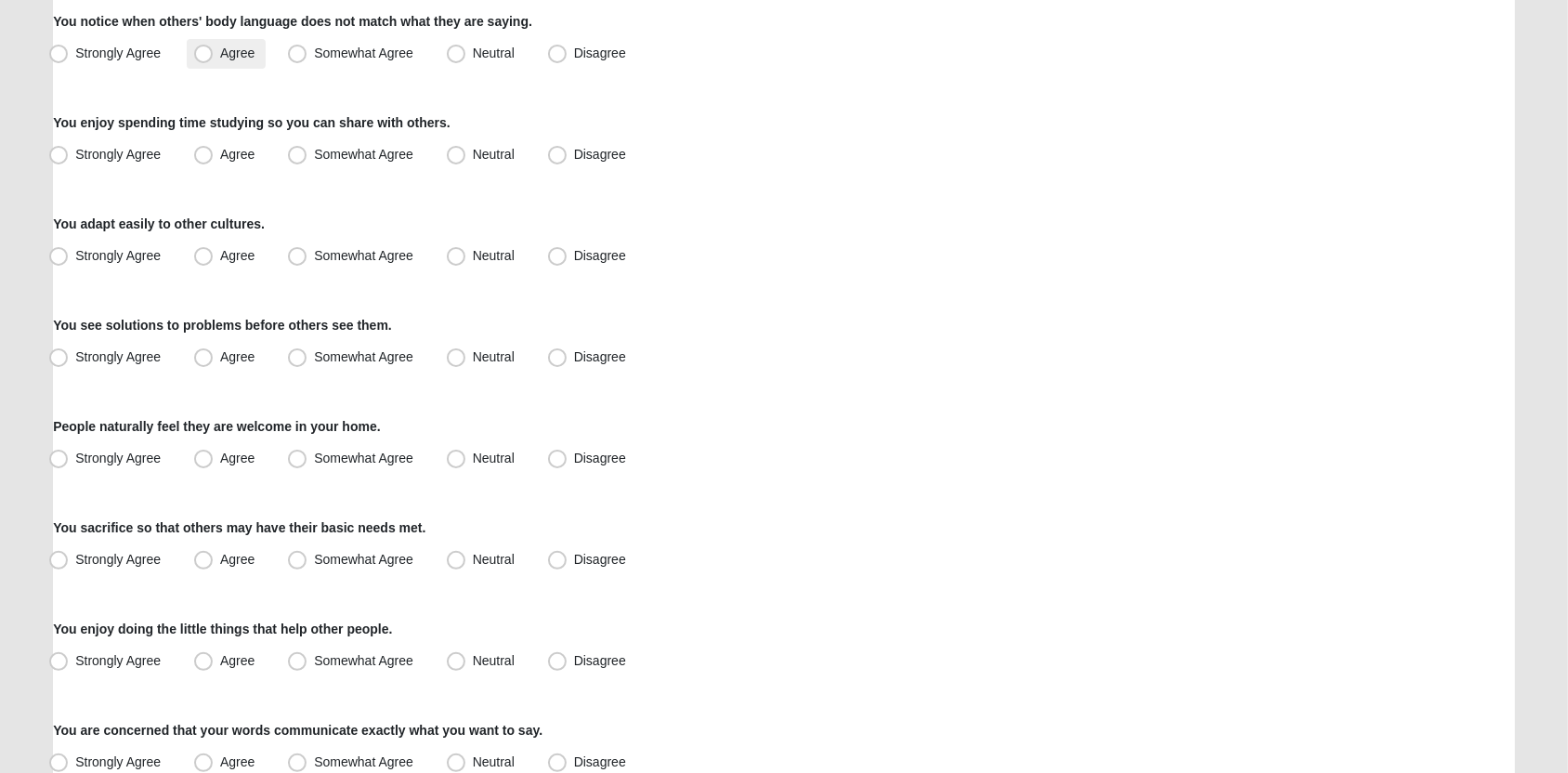 click on "Agree" at bounding box center (237, 53) 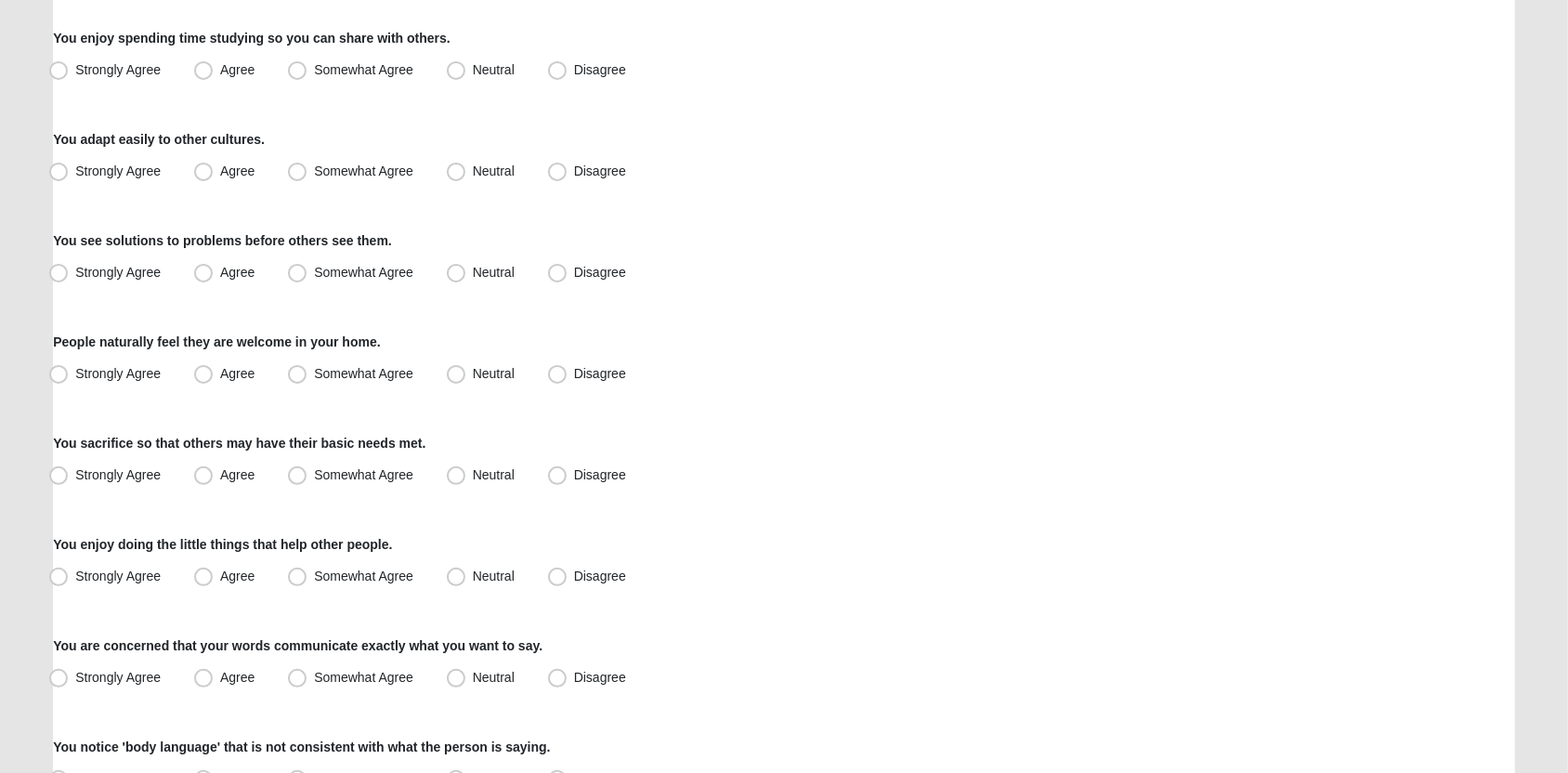 scroll, scrollTop: 430, scrollLeft: 0, axis: vertical 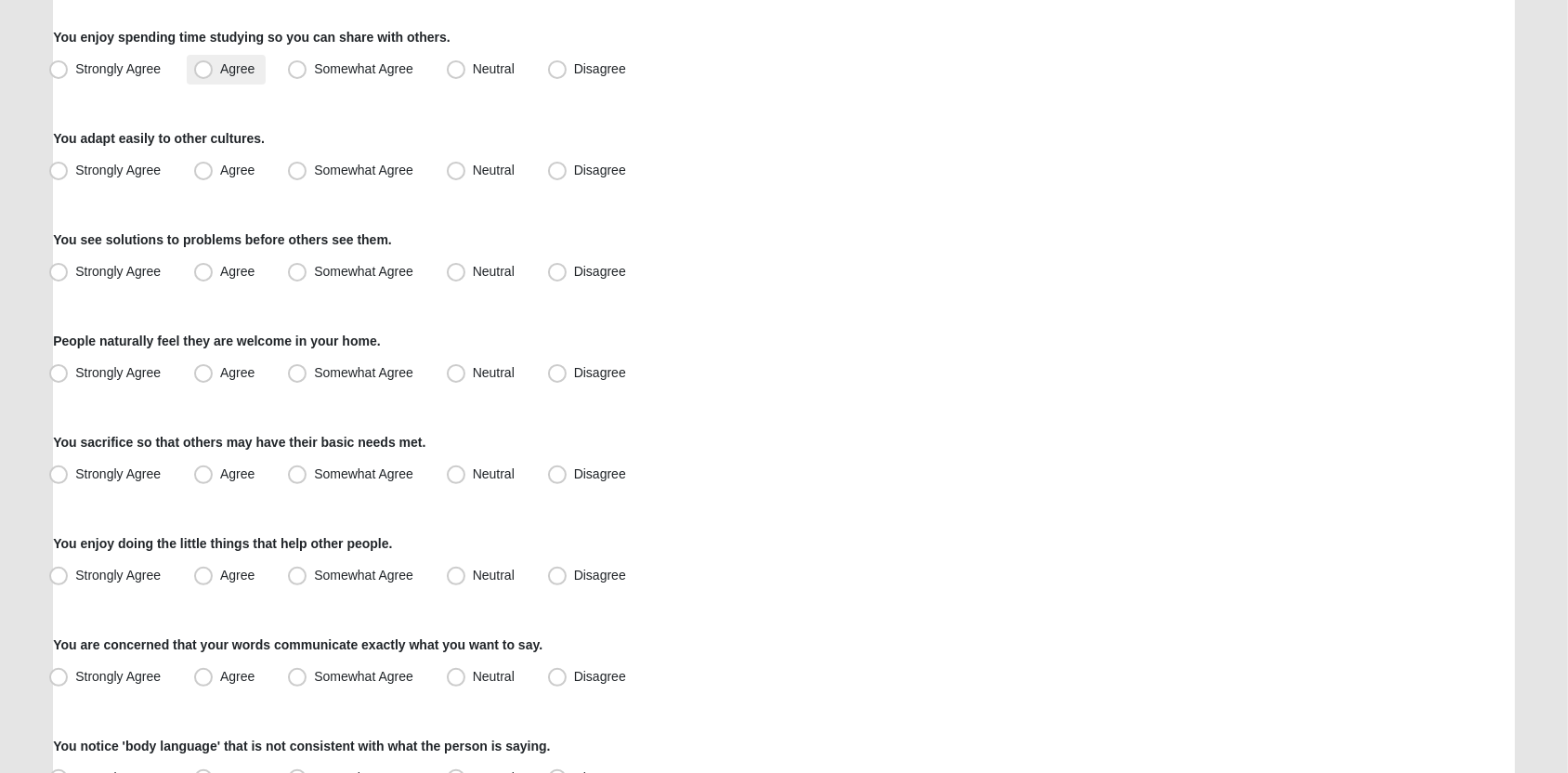 click on "Agree" at bounding box center [237, 69] 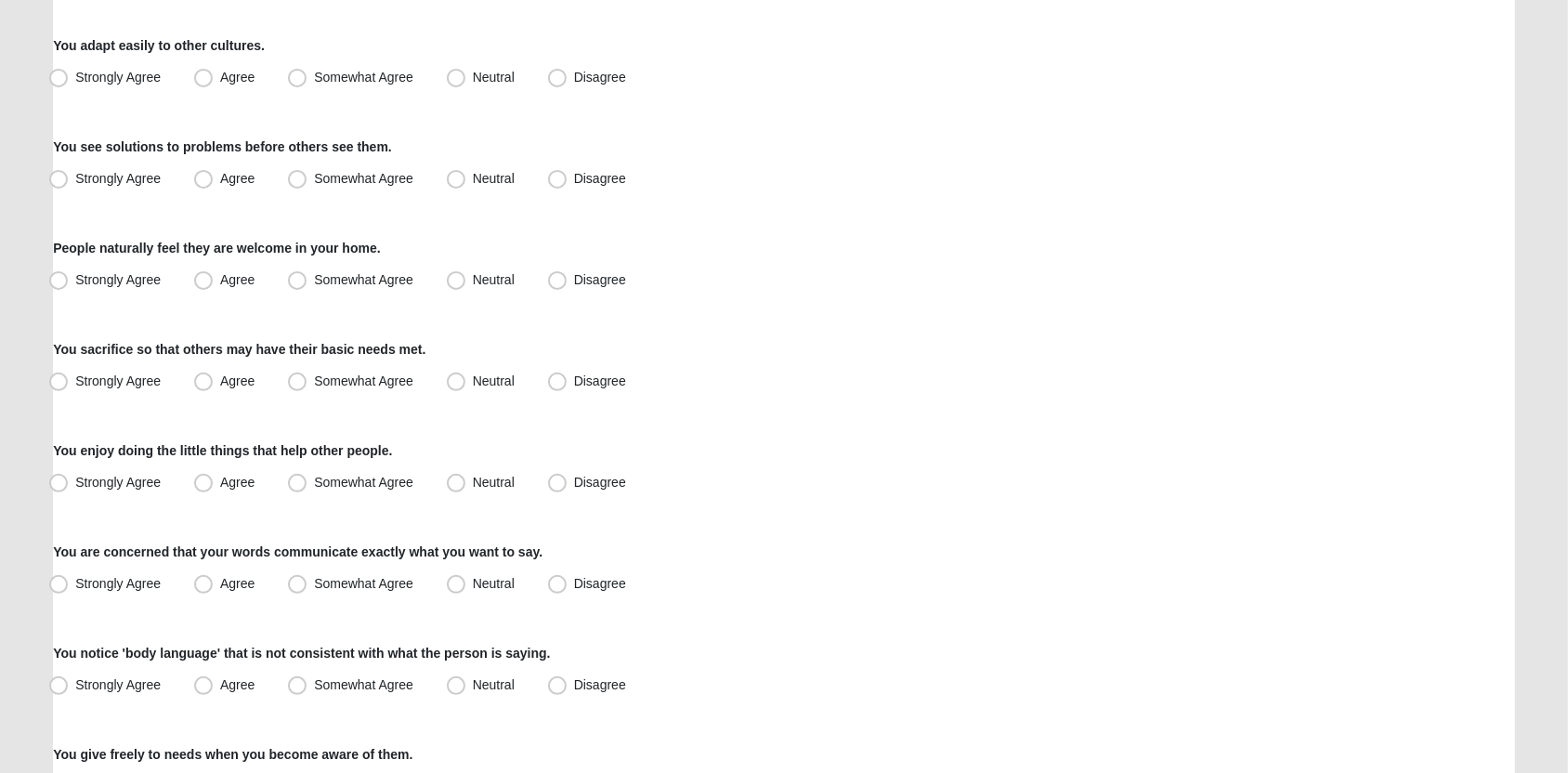 scroll, scrollTop: 524, scrollLeft: 0, axis: vertical 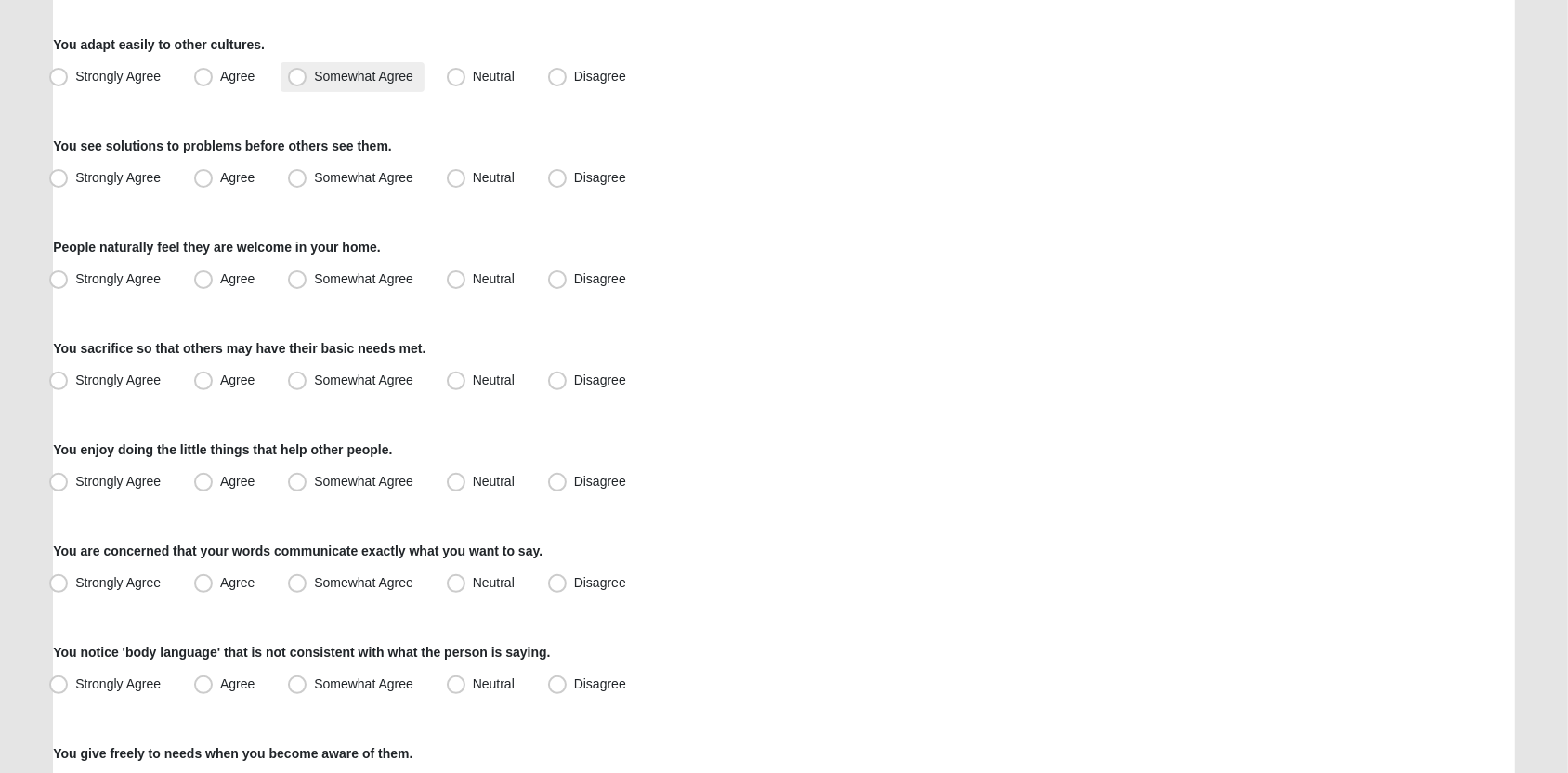 click on "Somewhat Agree" at bounding box center [363, 76] 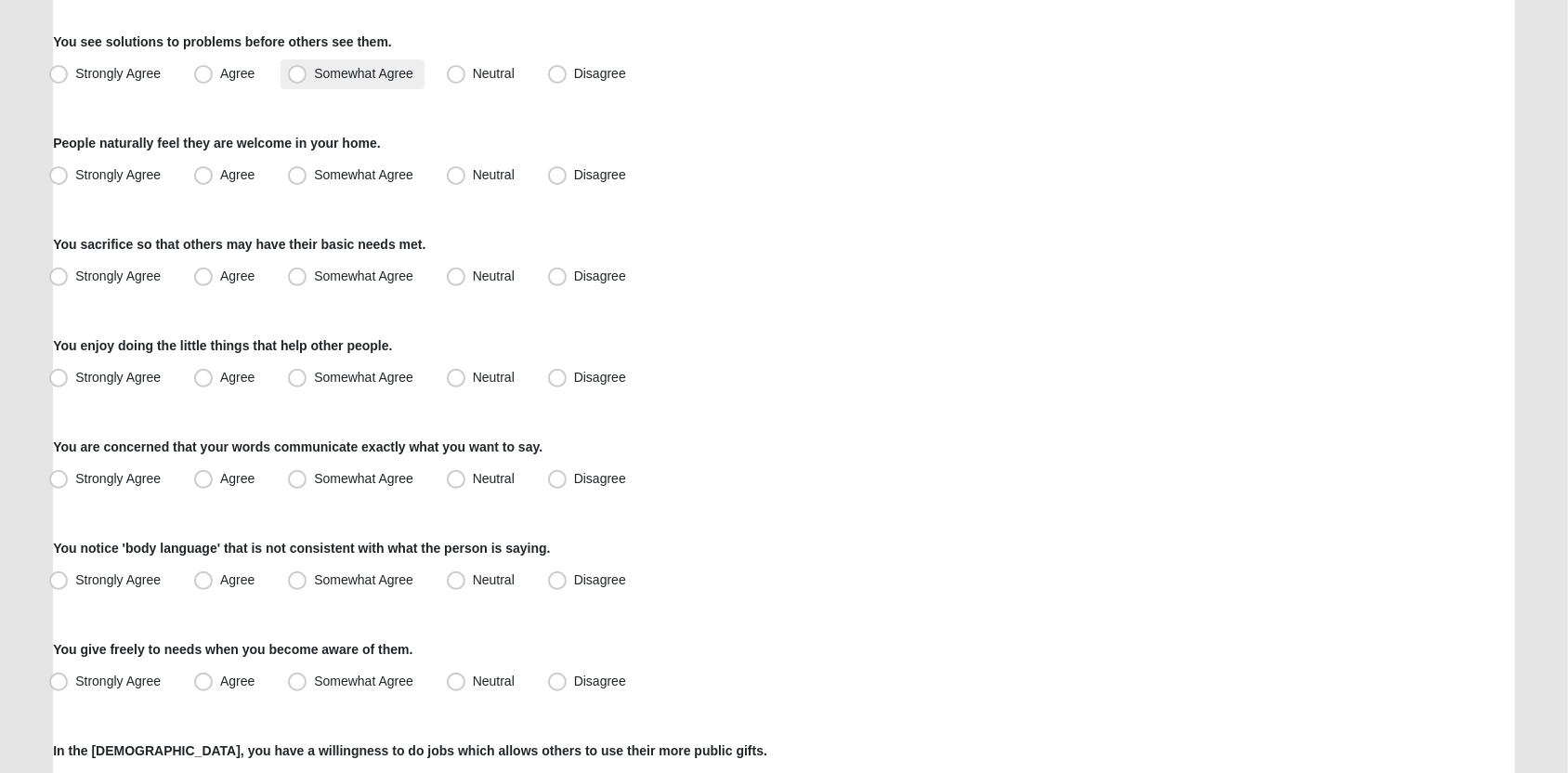 scroll, scrollTop: 629, scrollLeft: 0, axis: vertical 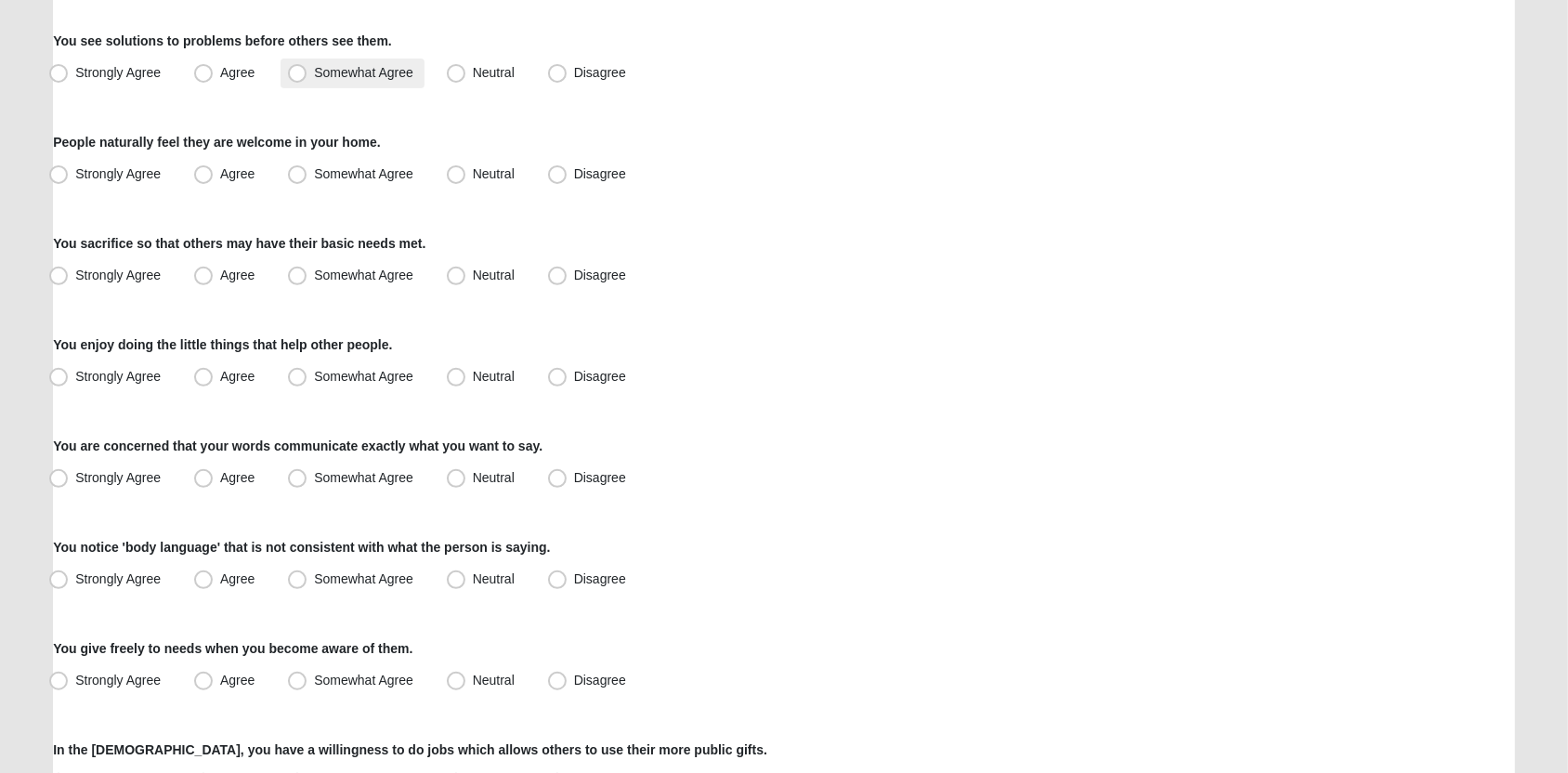 click on "Somewhat Agree" at bounding box center [363, 72] 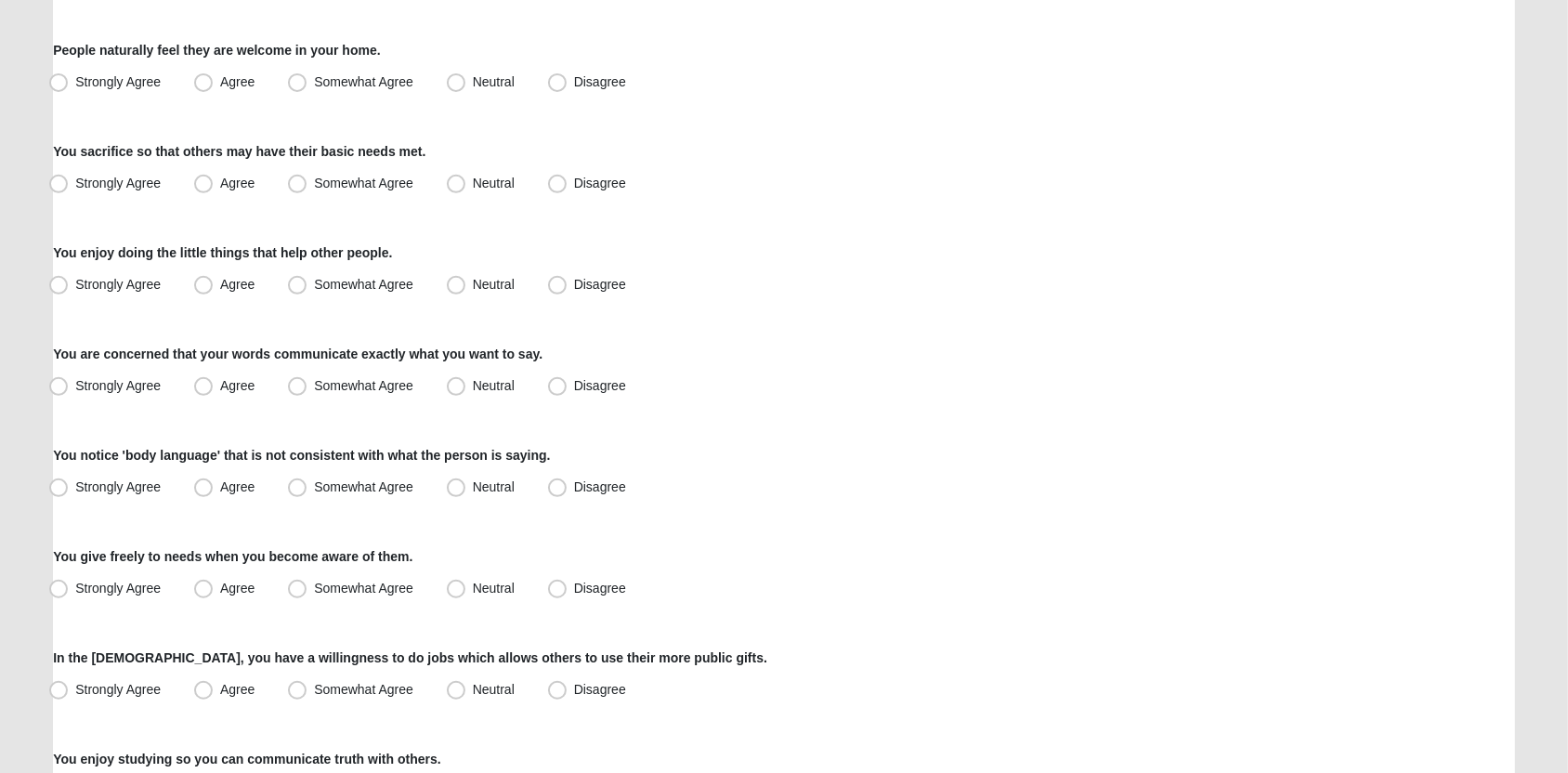 scroll, scrollTop: 726, scrollLeft: 0, axis: vertical 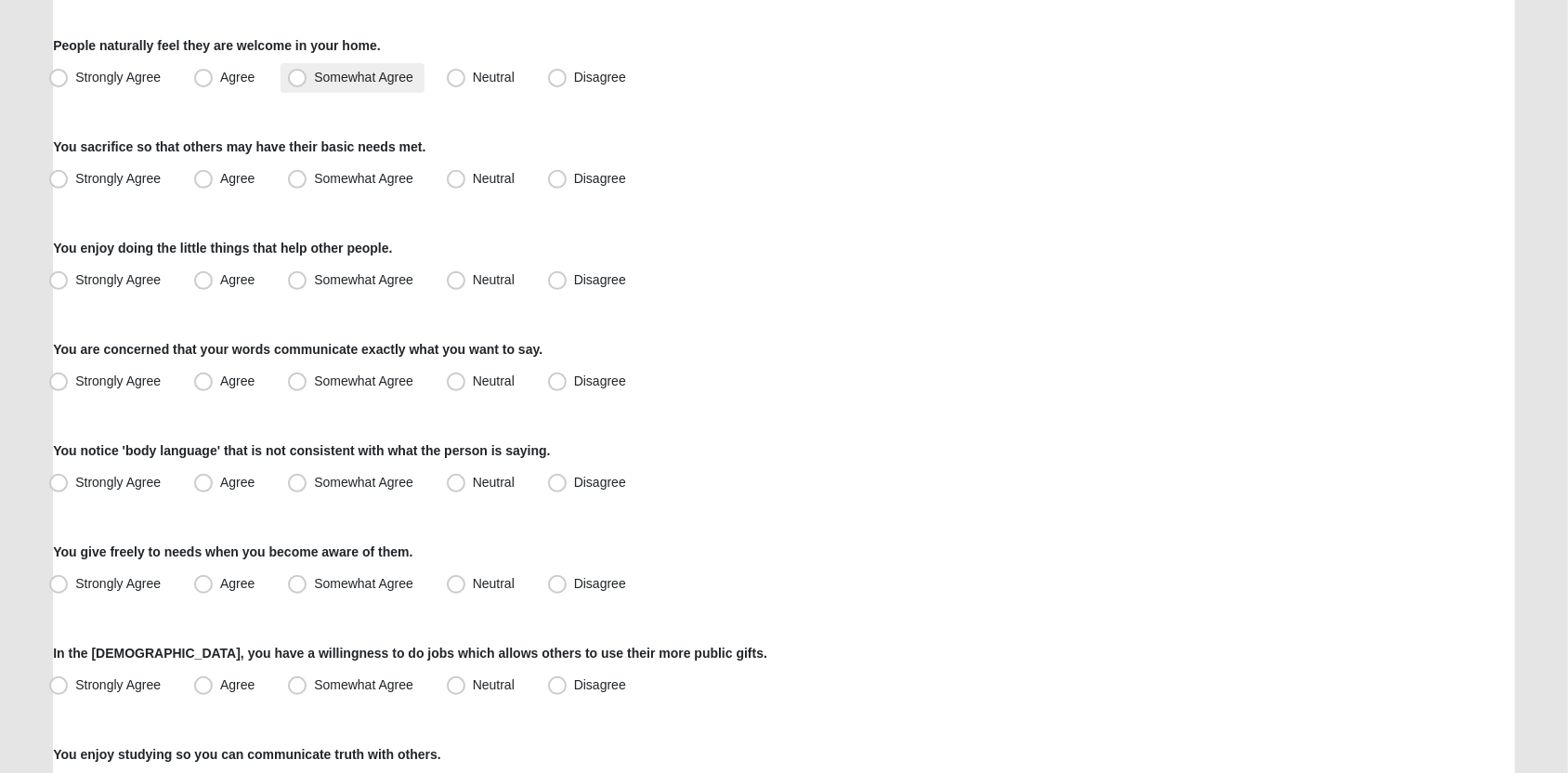 click on "Somewhat Agree" at bounding box center [363, 77] 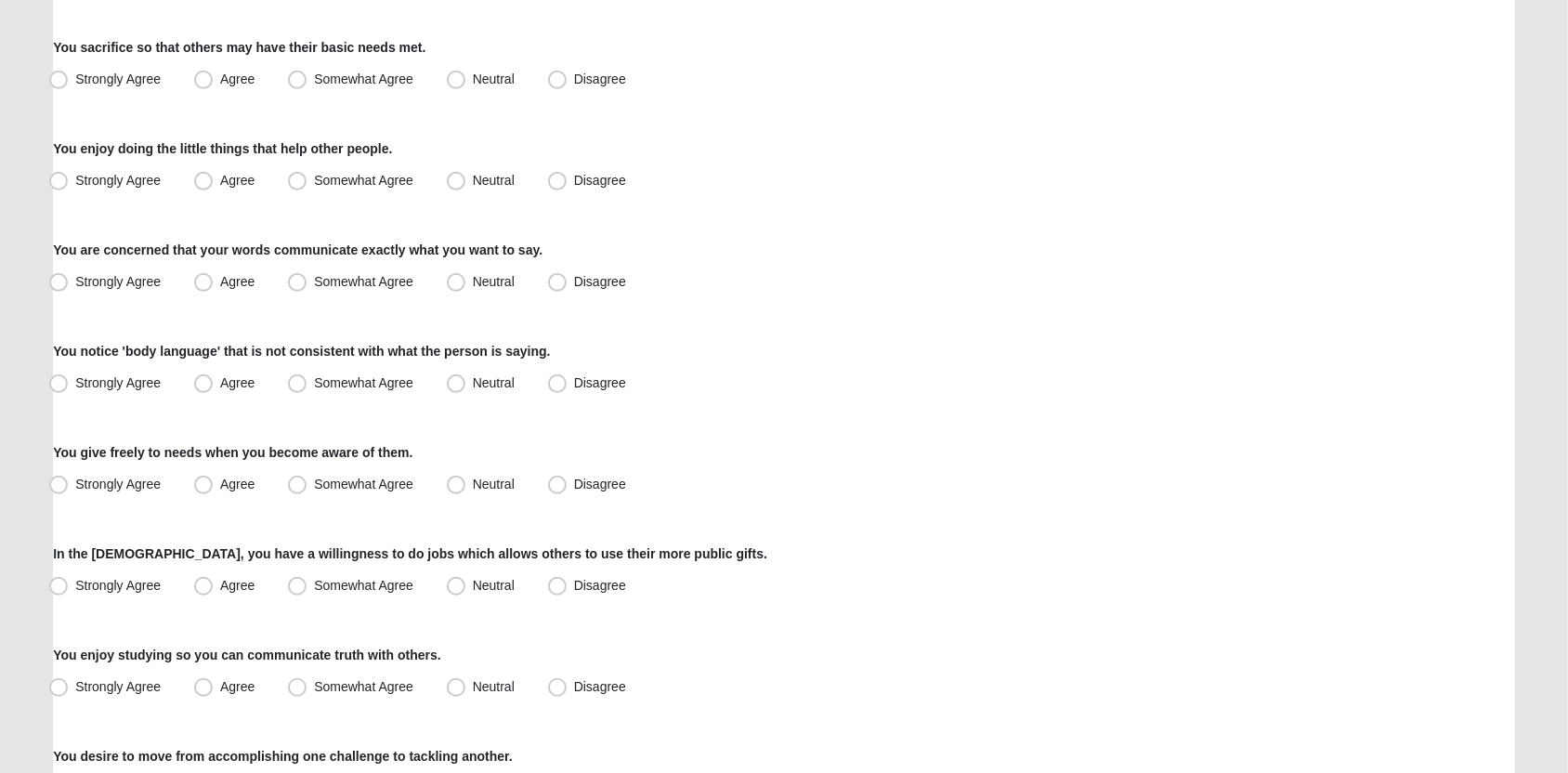 scroll, scrollTop: 836, scrollLeft: 0, axis: vertical 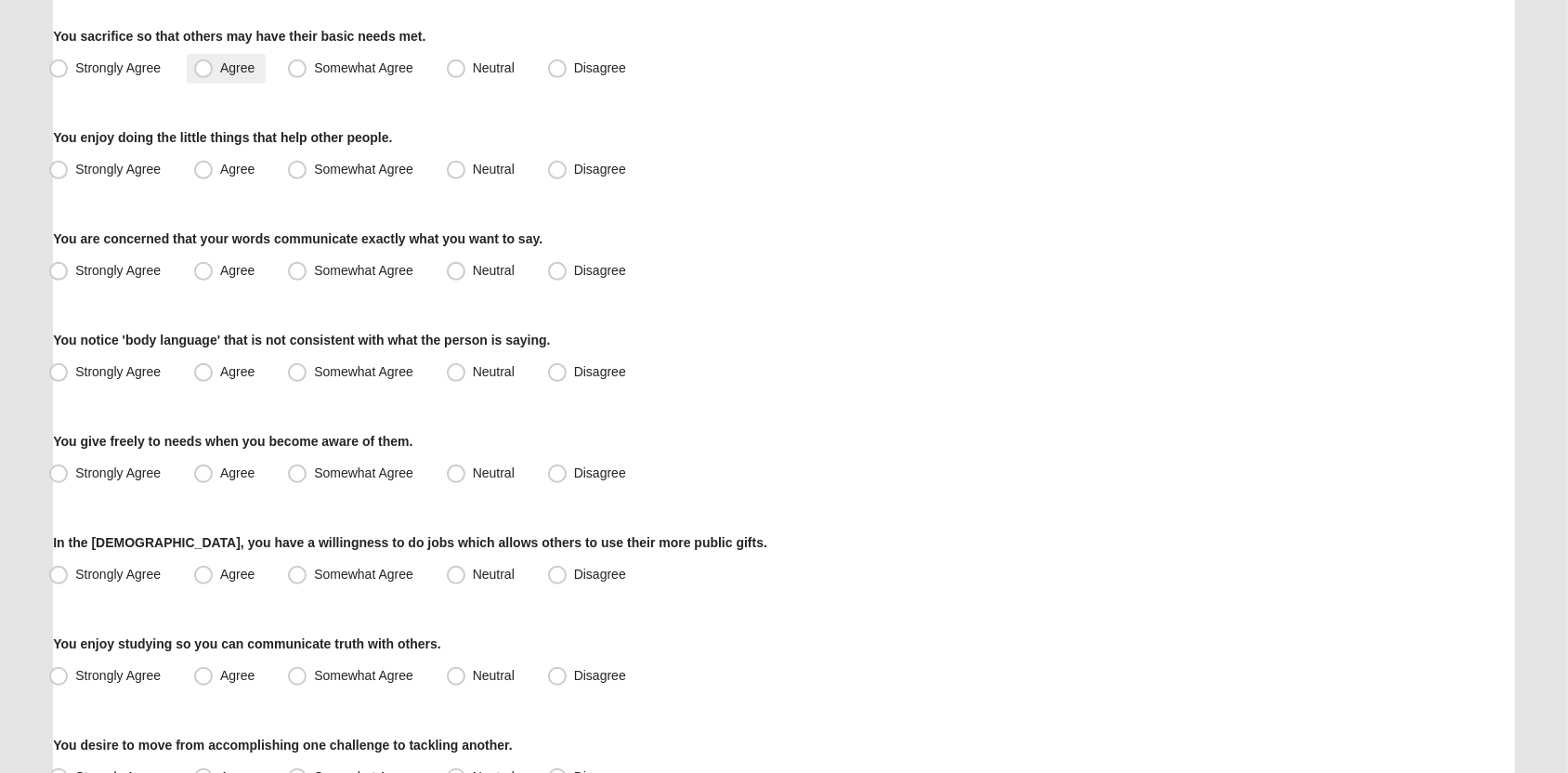click on "Agree" at bounding box center [237, 68] 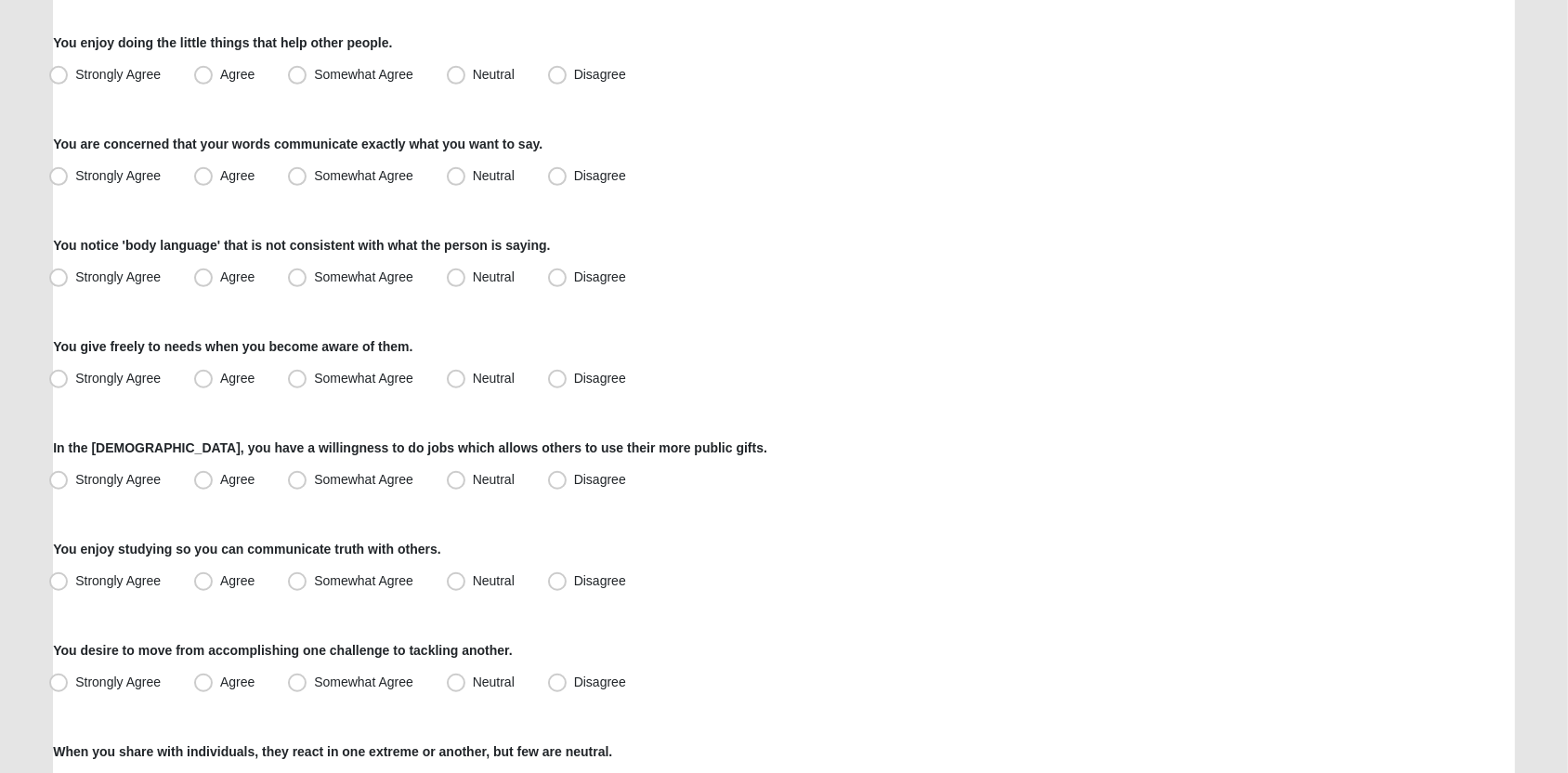 scroll, scrollTop: 930, scrollLeft: 0, axis: vertical 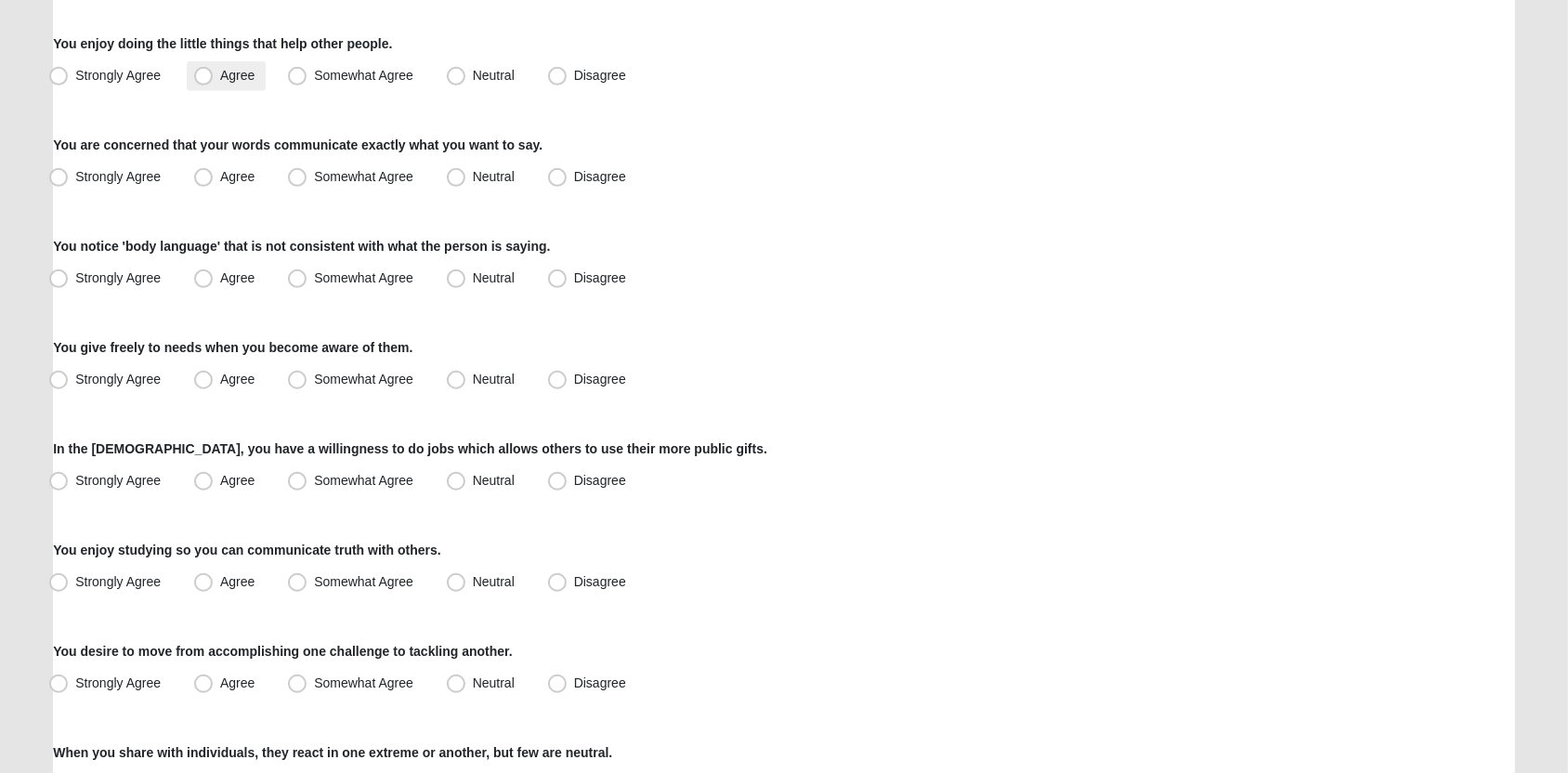 click on "Agree" at bounding box center (237, 75) 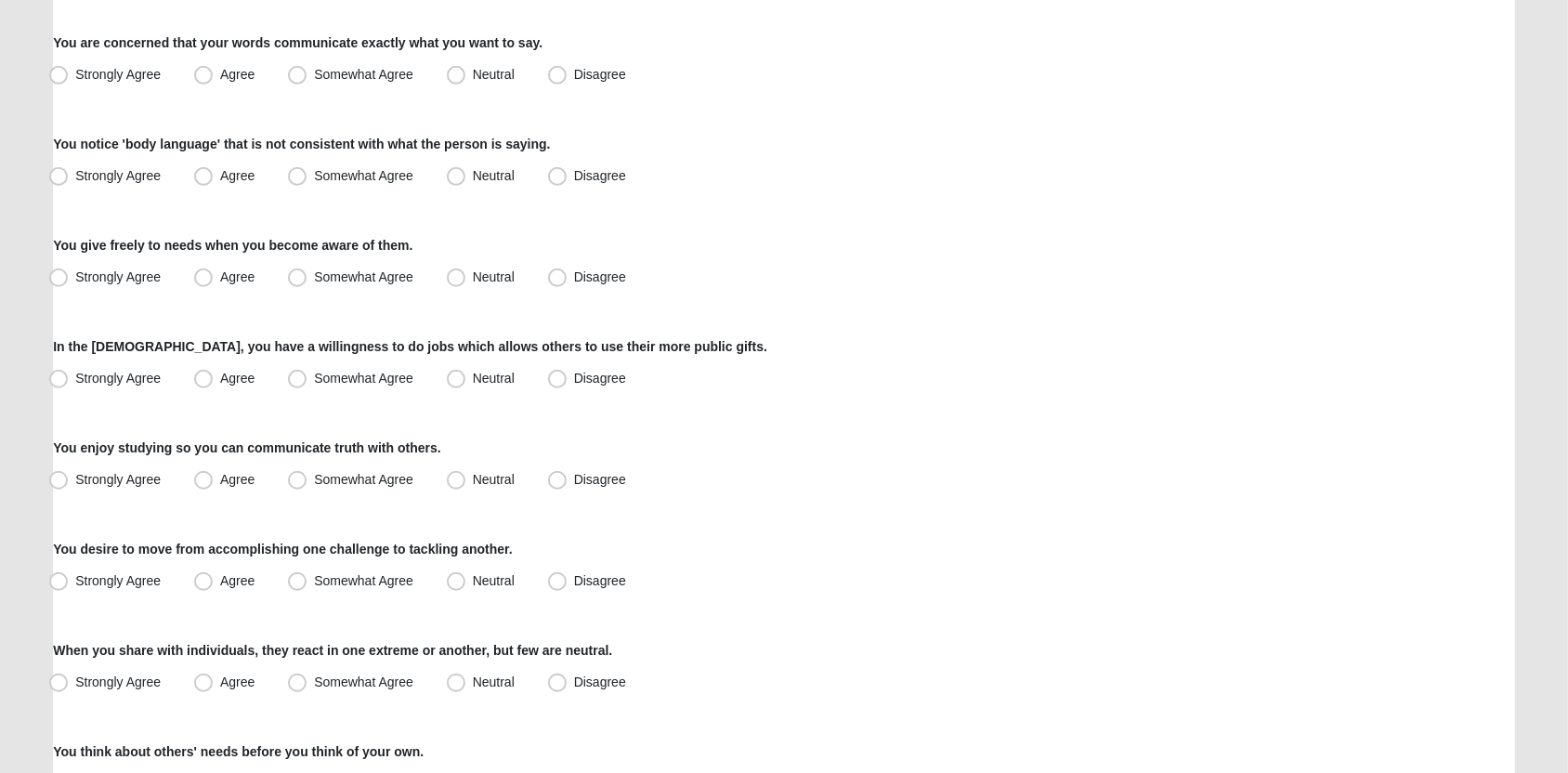 scroll, scrollTop: 1033, scrollLeft: 0, axis: vertical 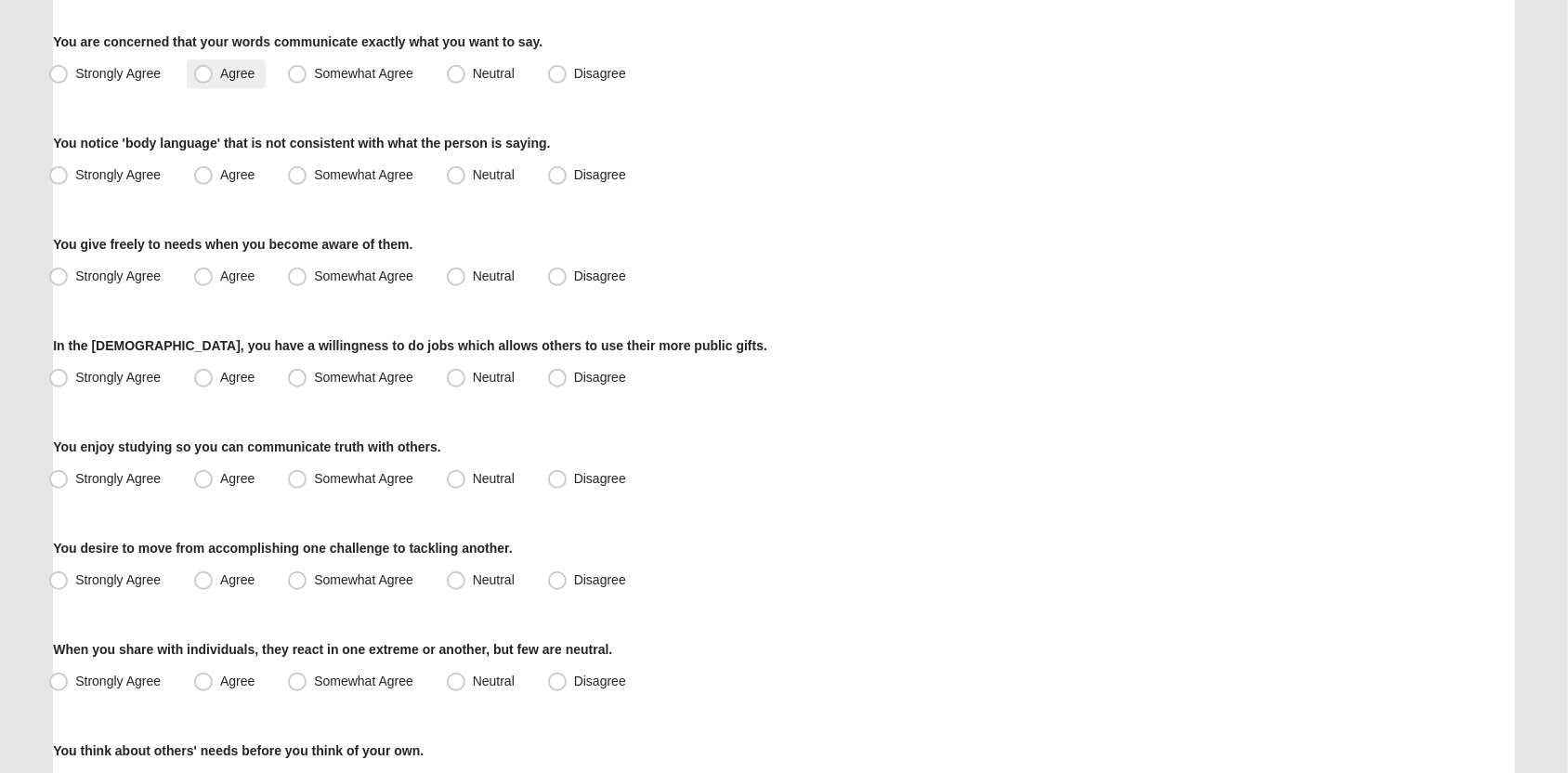 click on "Agree" at bounding box center [237, 73] 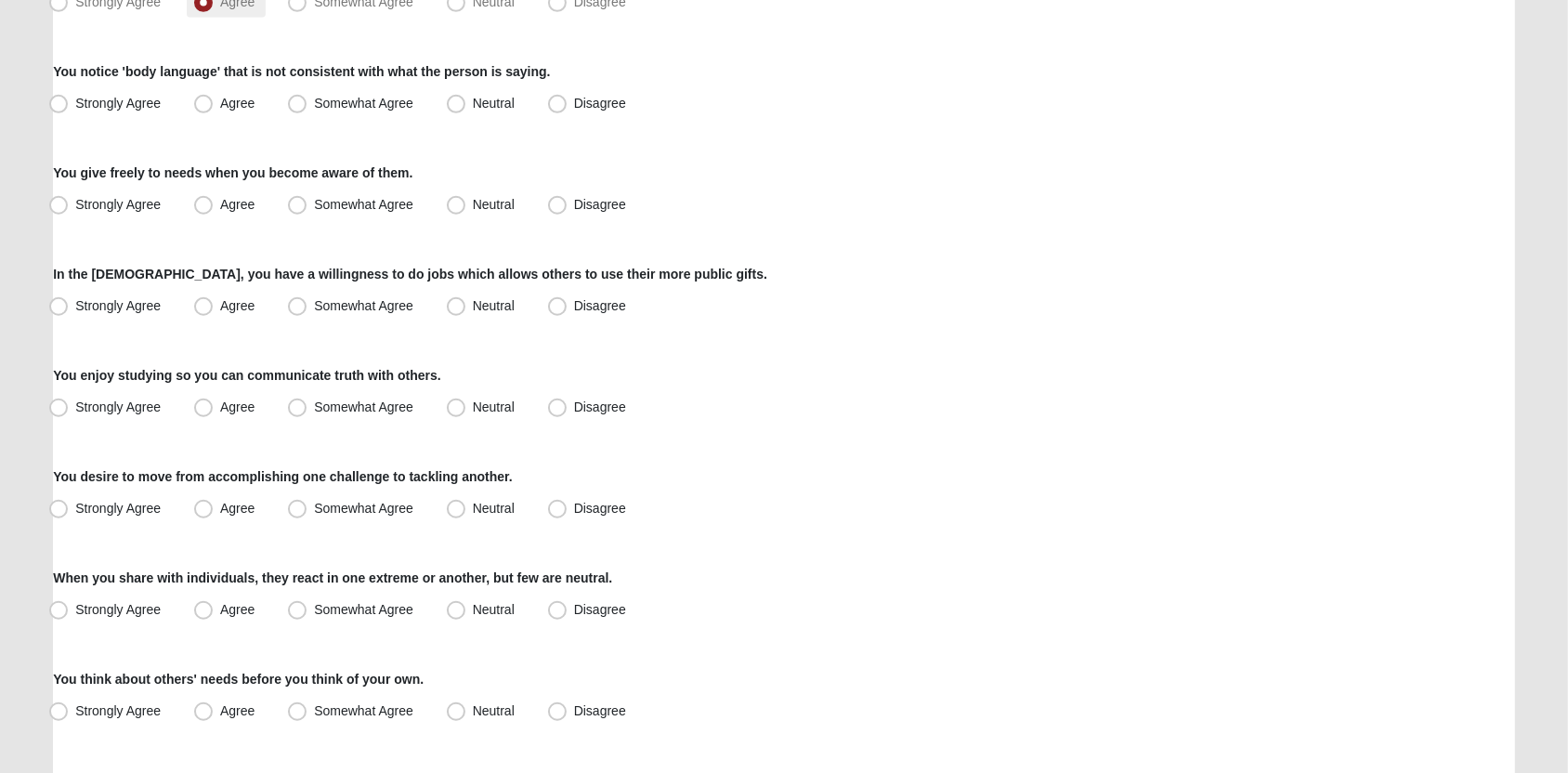 scroll, scrollTop: 1107, scrollLeft: 0, axis: vertical 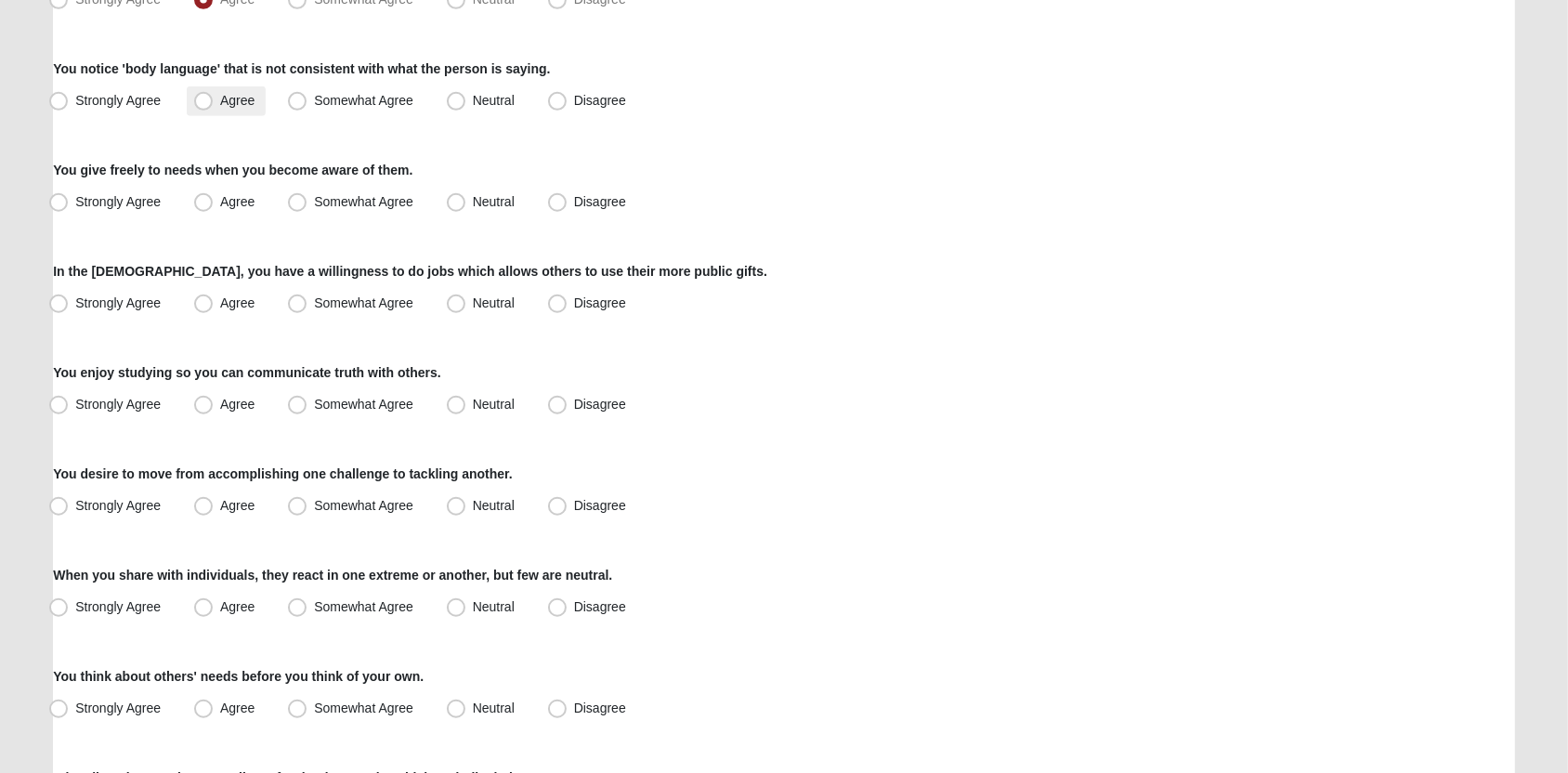 click on "Agree" at bounding box center [237, 100] 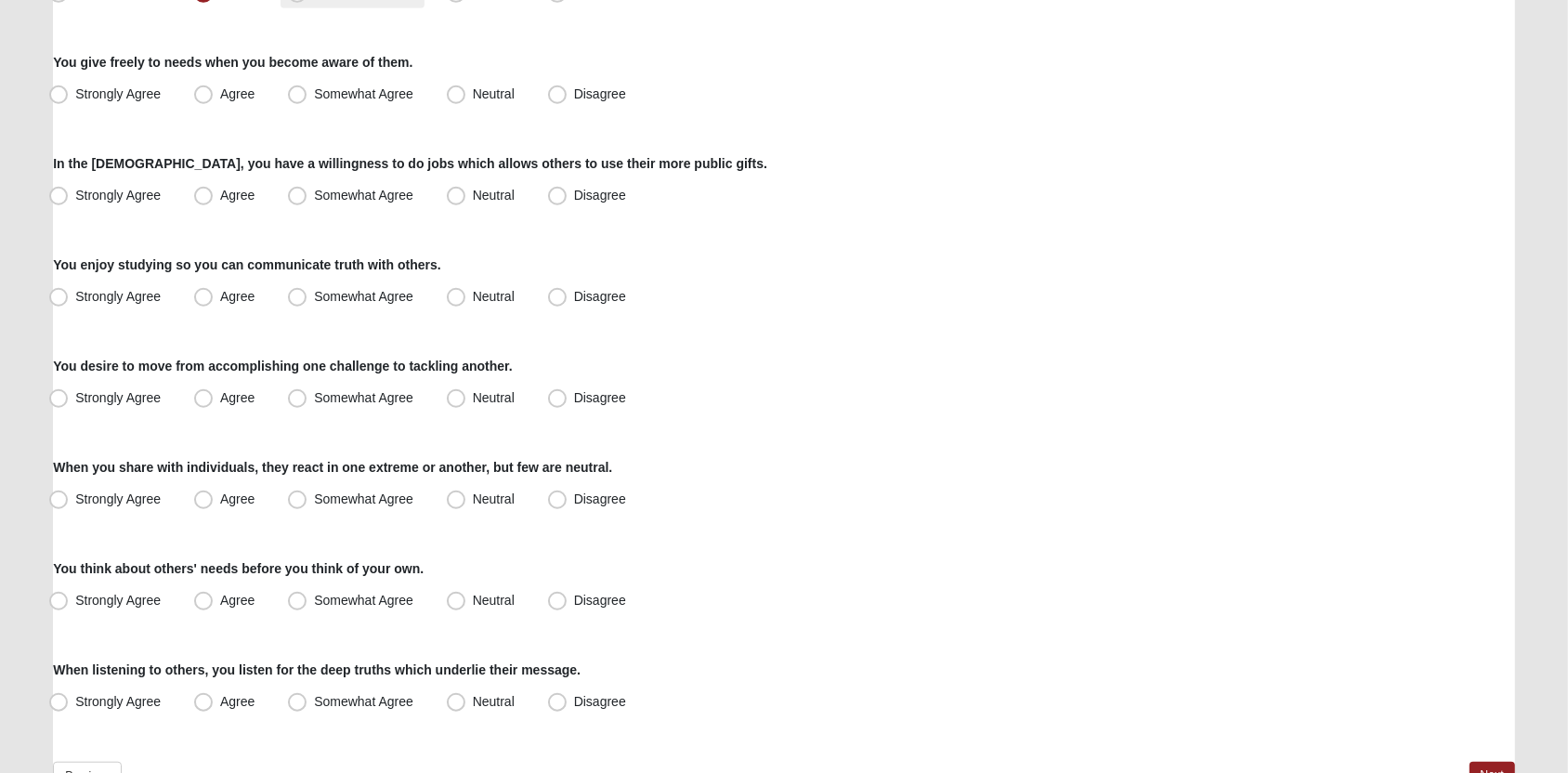 scroll, scrollTop: 1218, scrollLeft: 0, axis: vertical 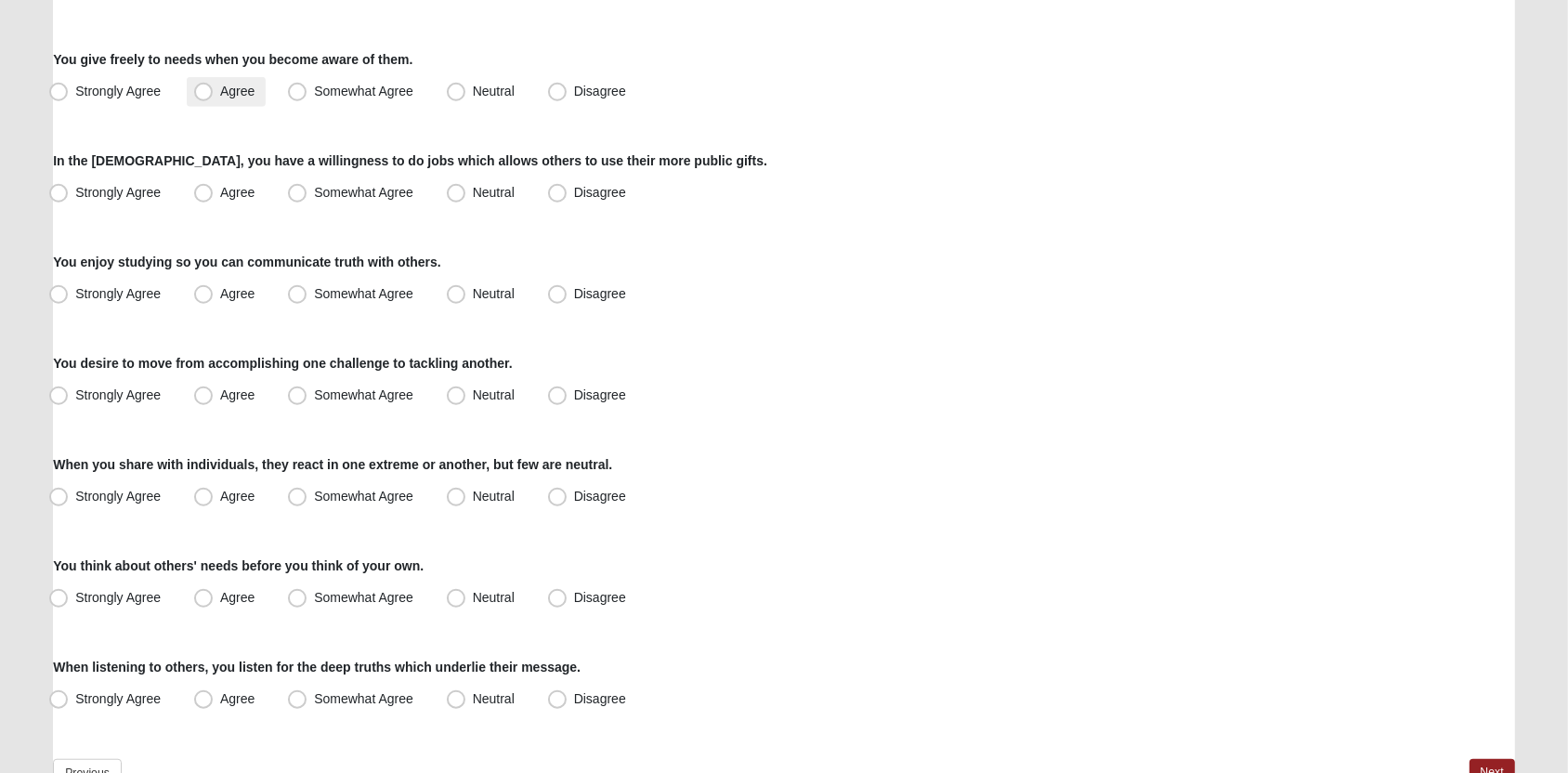 click on "Agree" at bounding box center (237, 91) 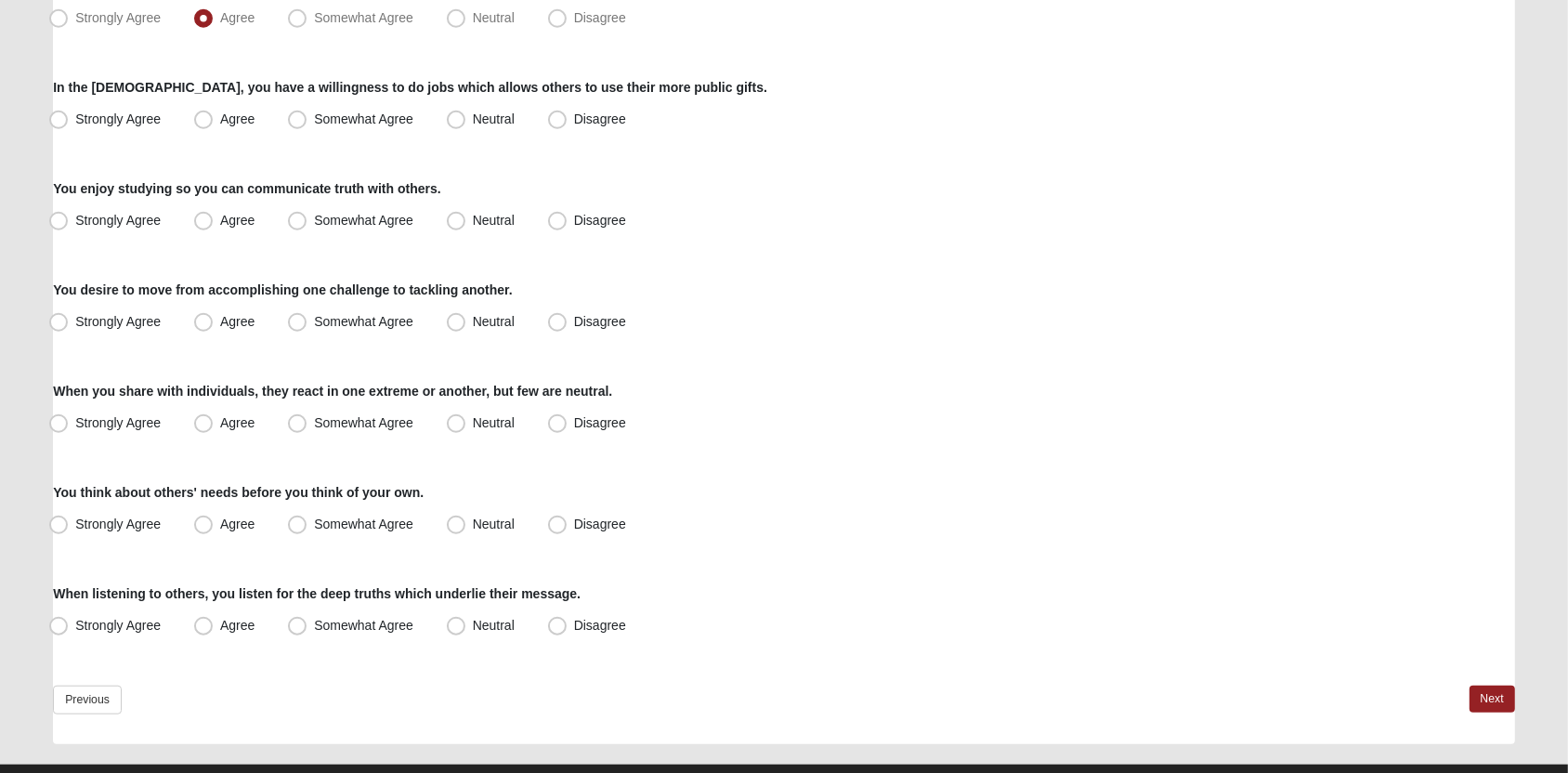 scroll, scrollTop: 1290, scrollLeft: 0, axis: vertical 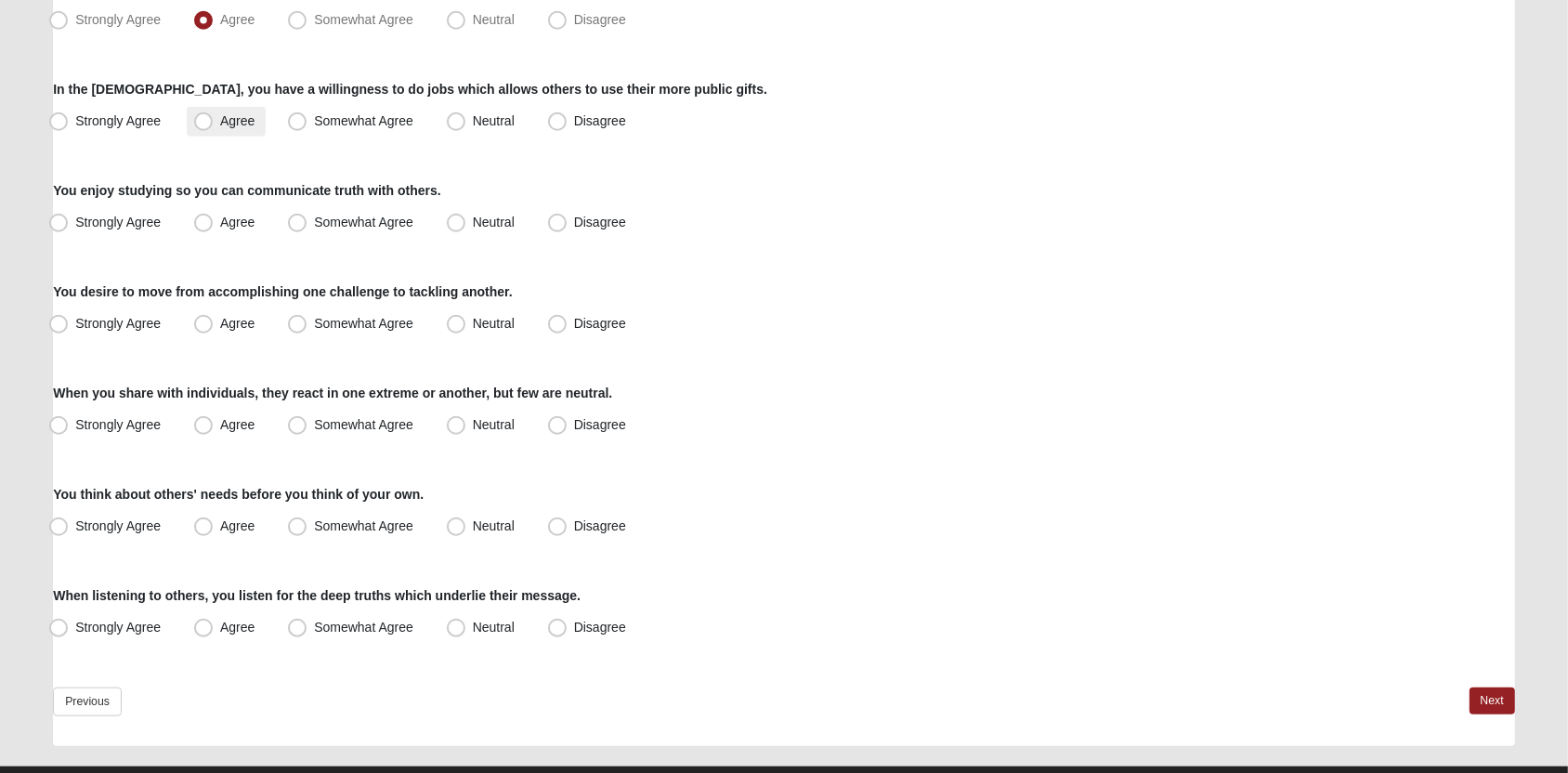 click on "Agree" at bounding box center (237, 121) 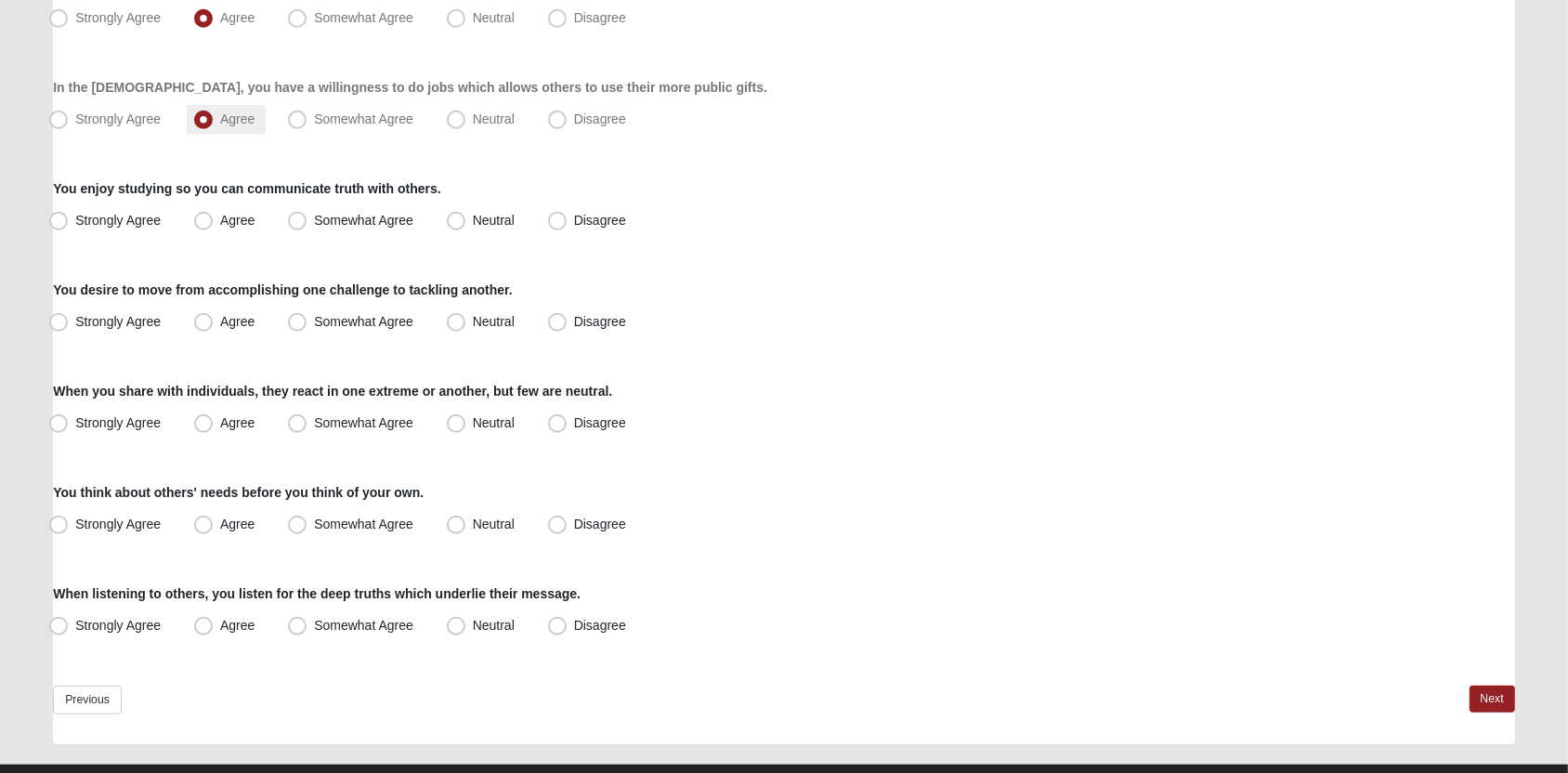 scroll, scrollTop: 1290, scrollLeft: 0, axis: vertical 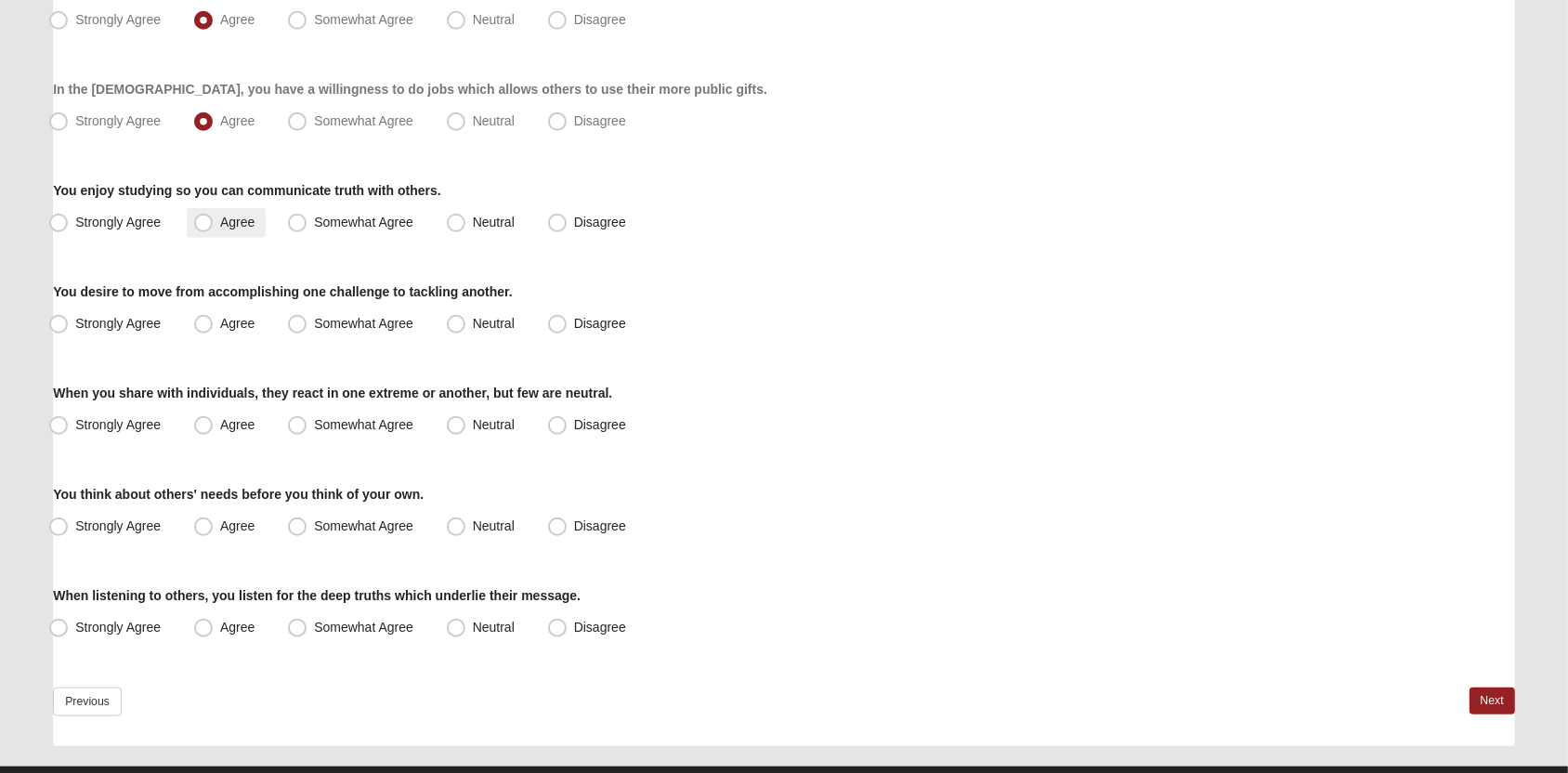 click on "Agree" at bounding box center [237, 222] 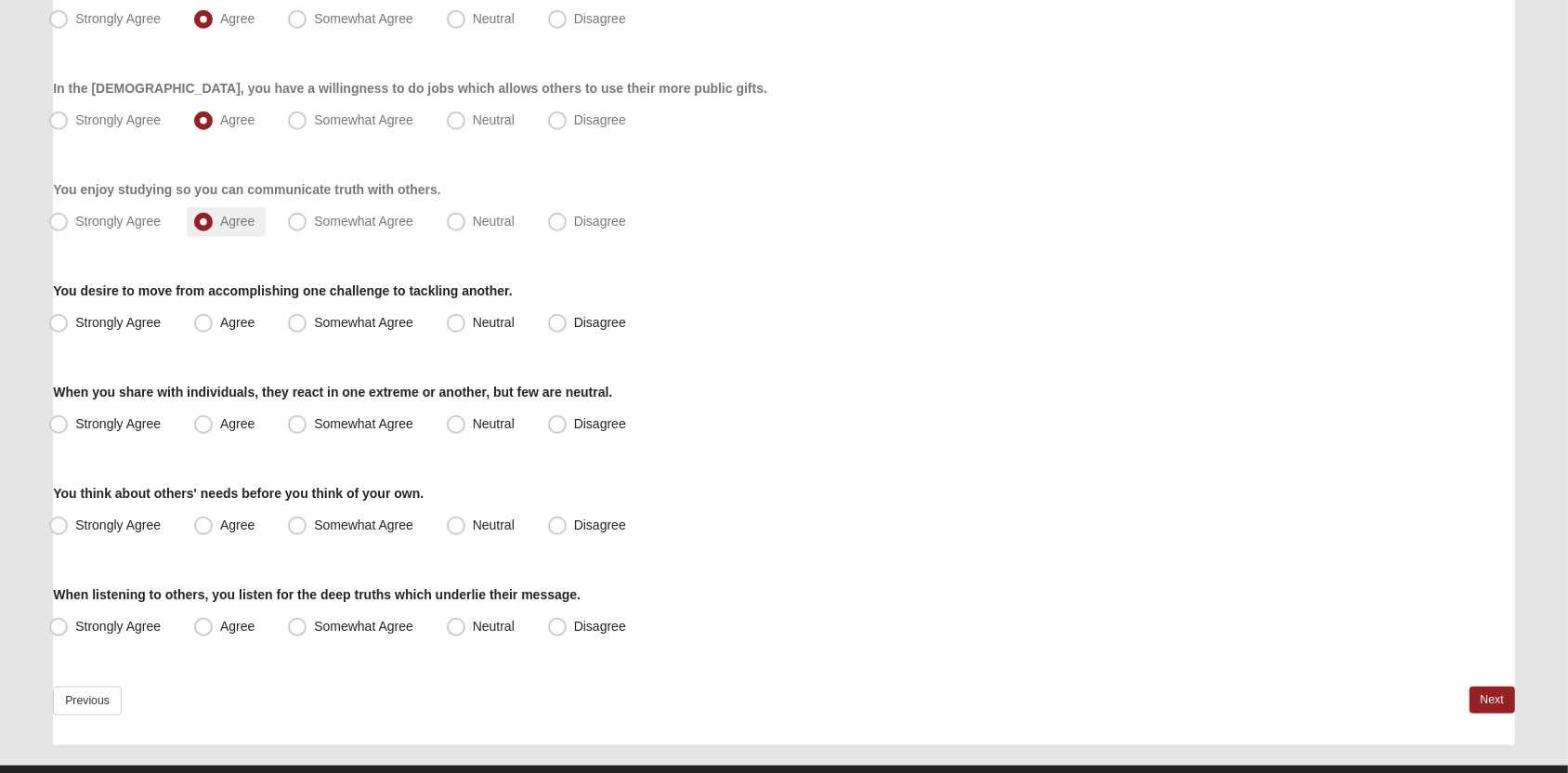 scroll, scrollTop: 1290, scrollLeft: 0, axis: vertical 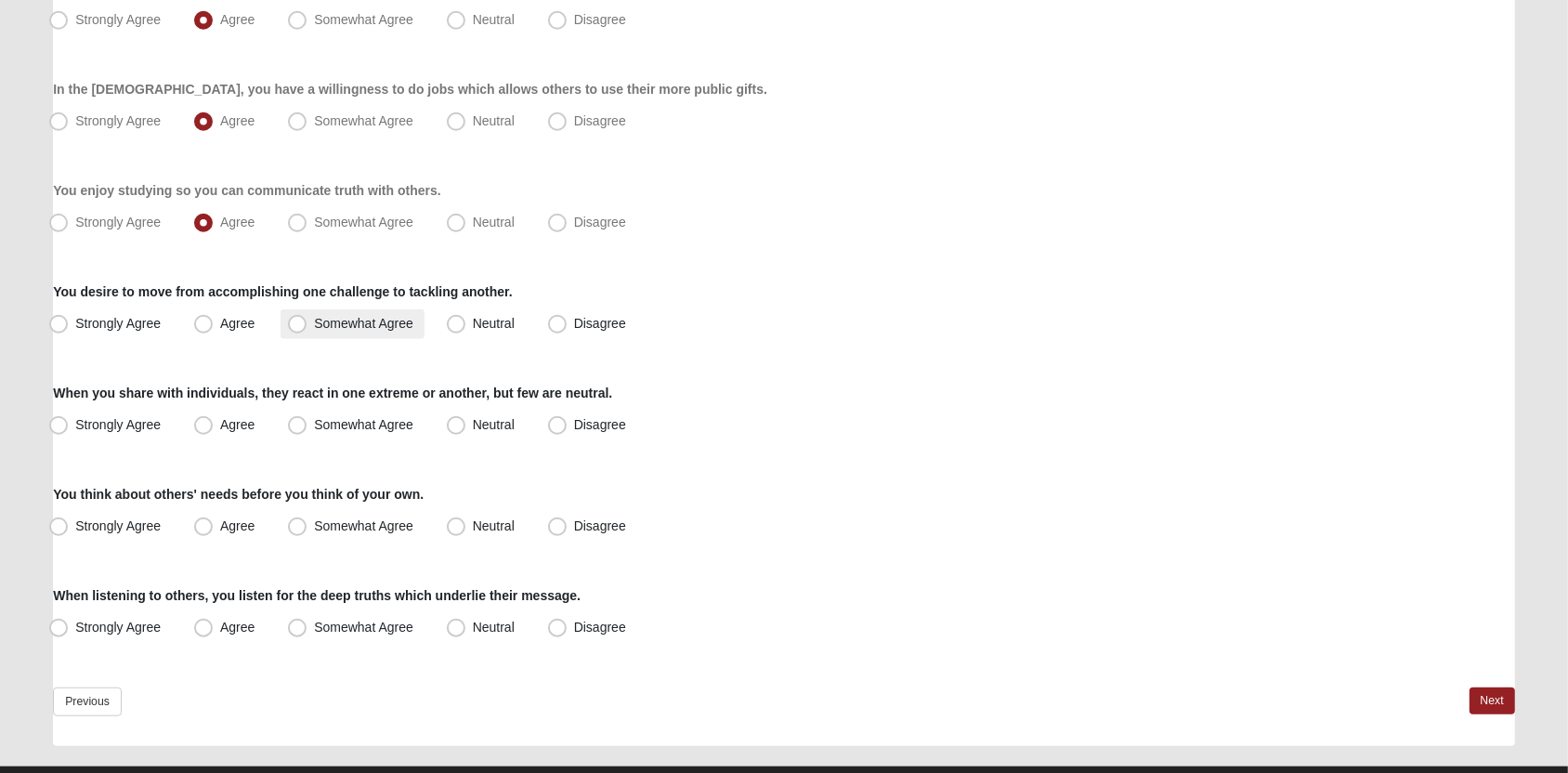 click on "Somewhat Agree" at bounding box center [363, 323] 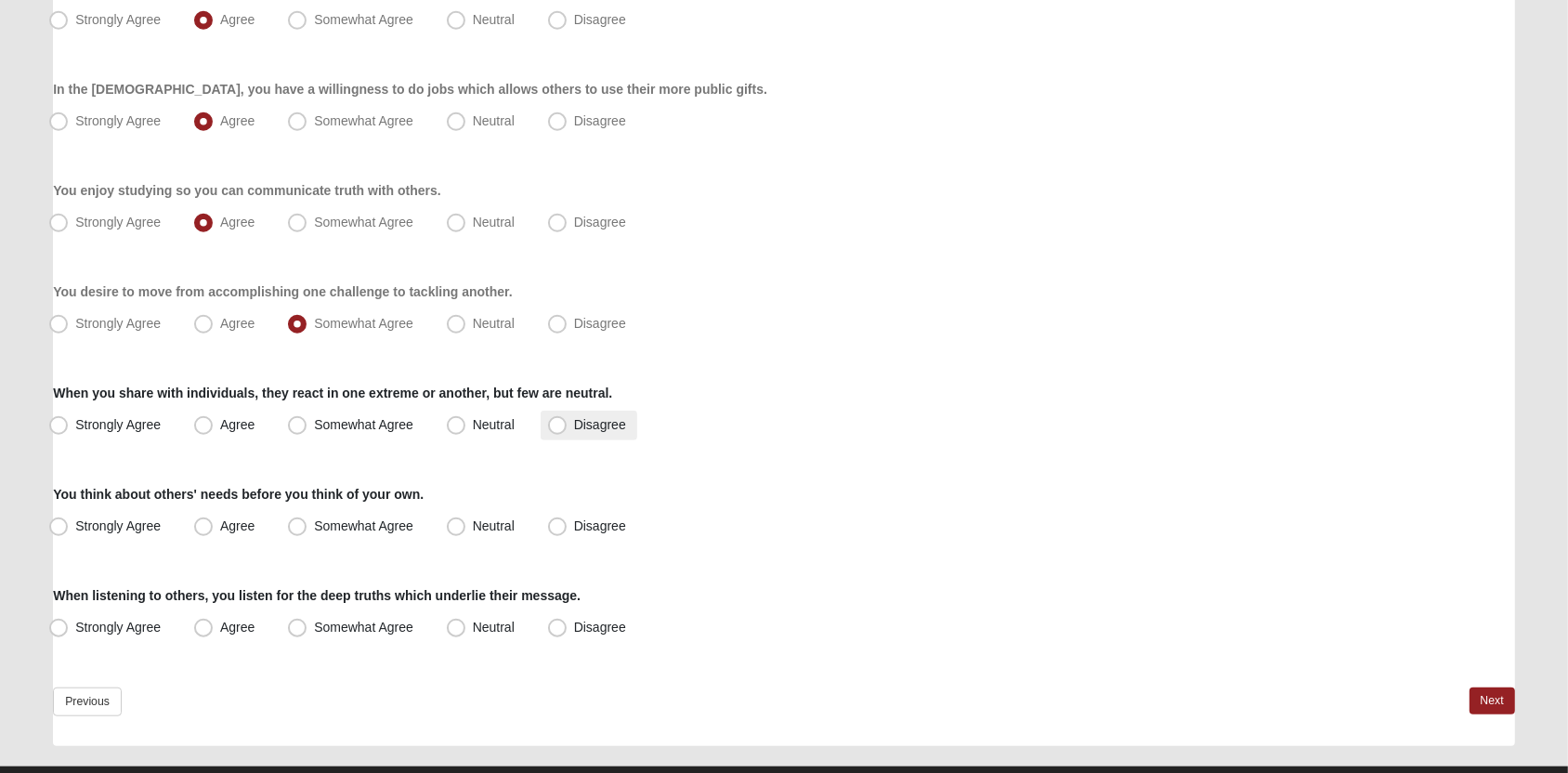 click on "Disagree" at bounding box center (600, 425) 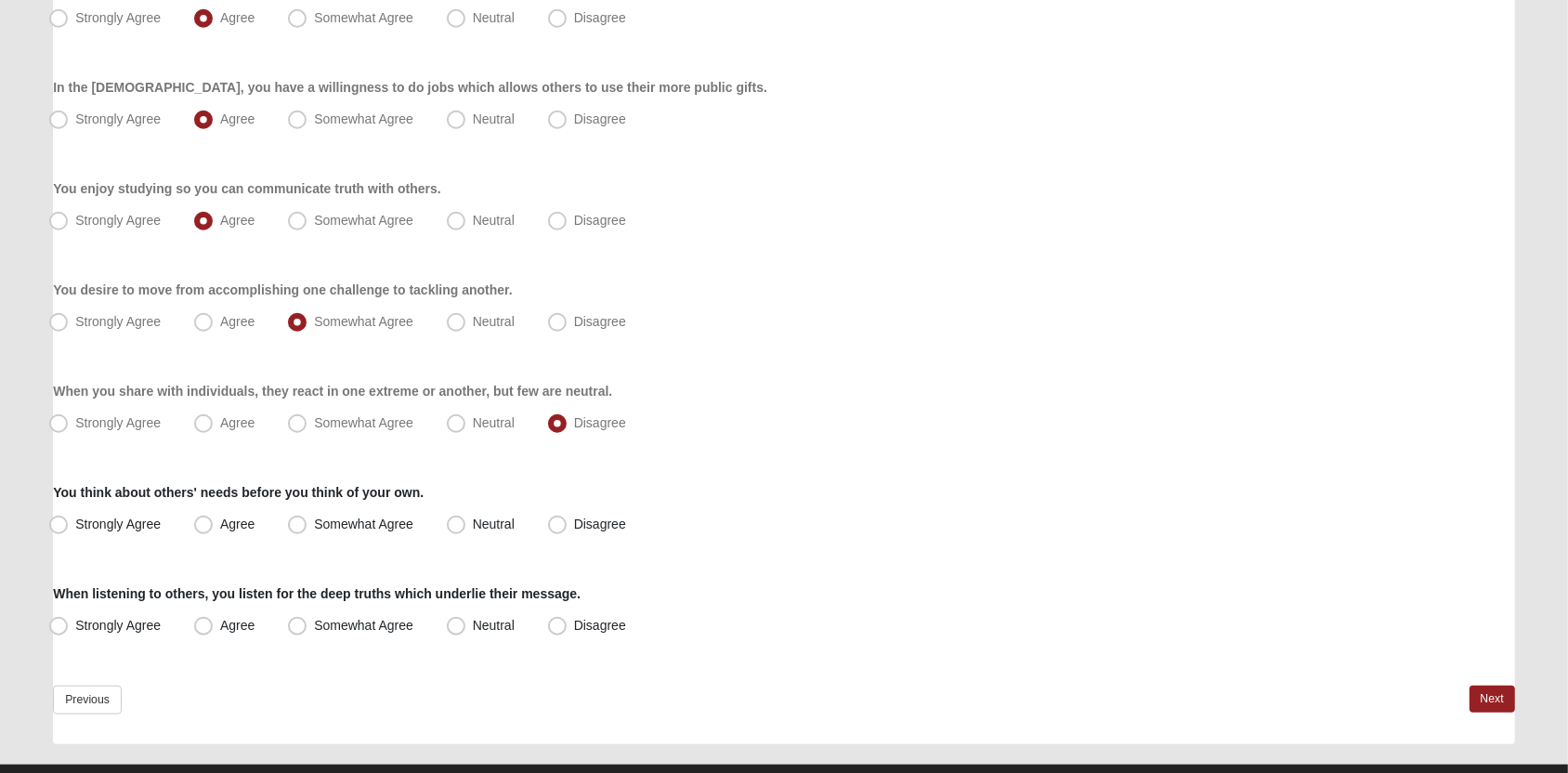 scroll, scrollTop: 1290, scrollLeft: 0, axis: vertical 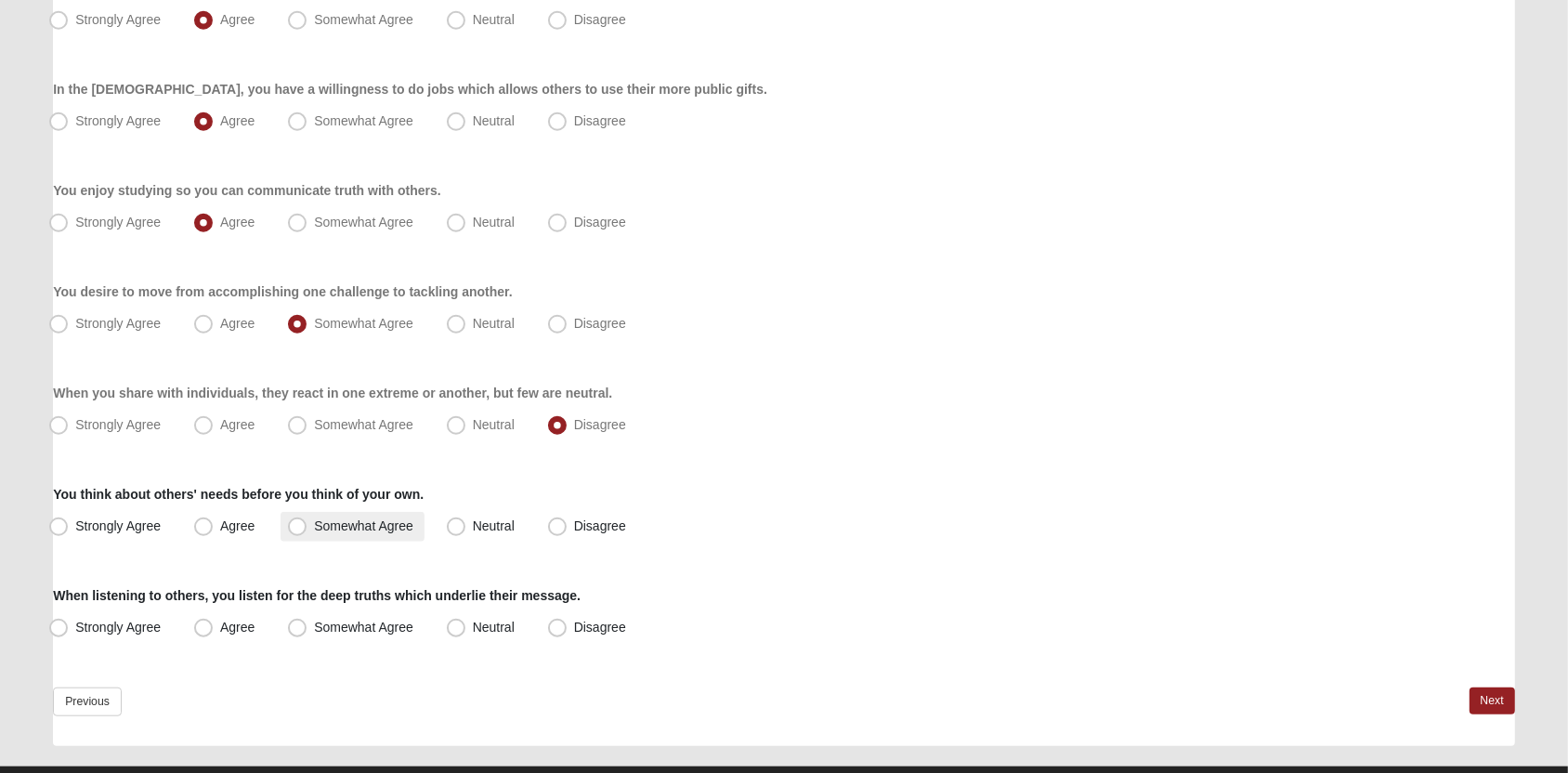 click on "Somewhat Agree" at bounding box center (363, 526) 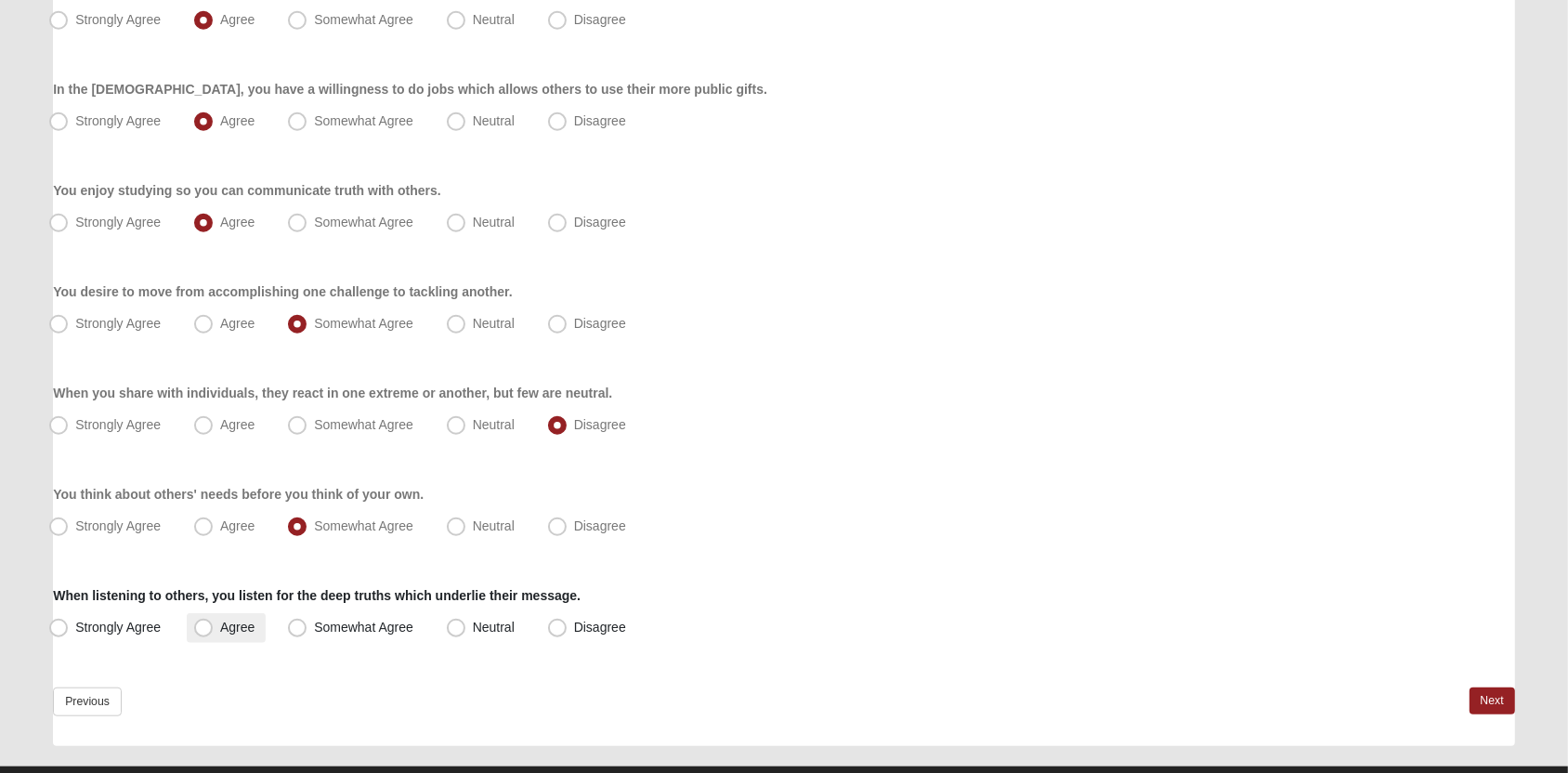 click on "Agree" at bounding box center [237, 627] 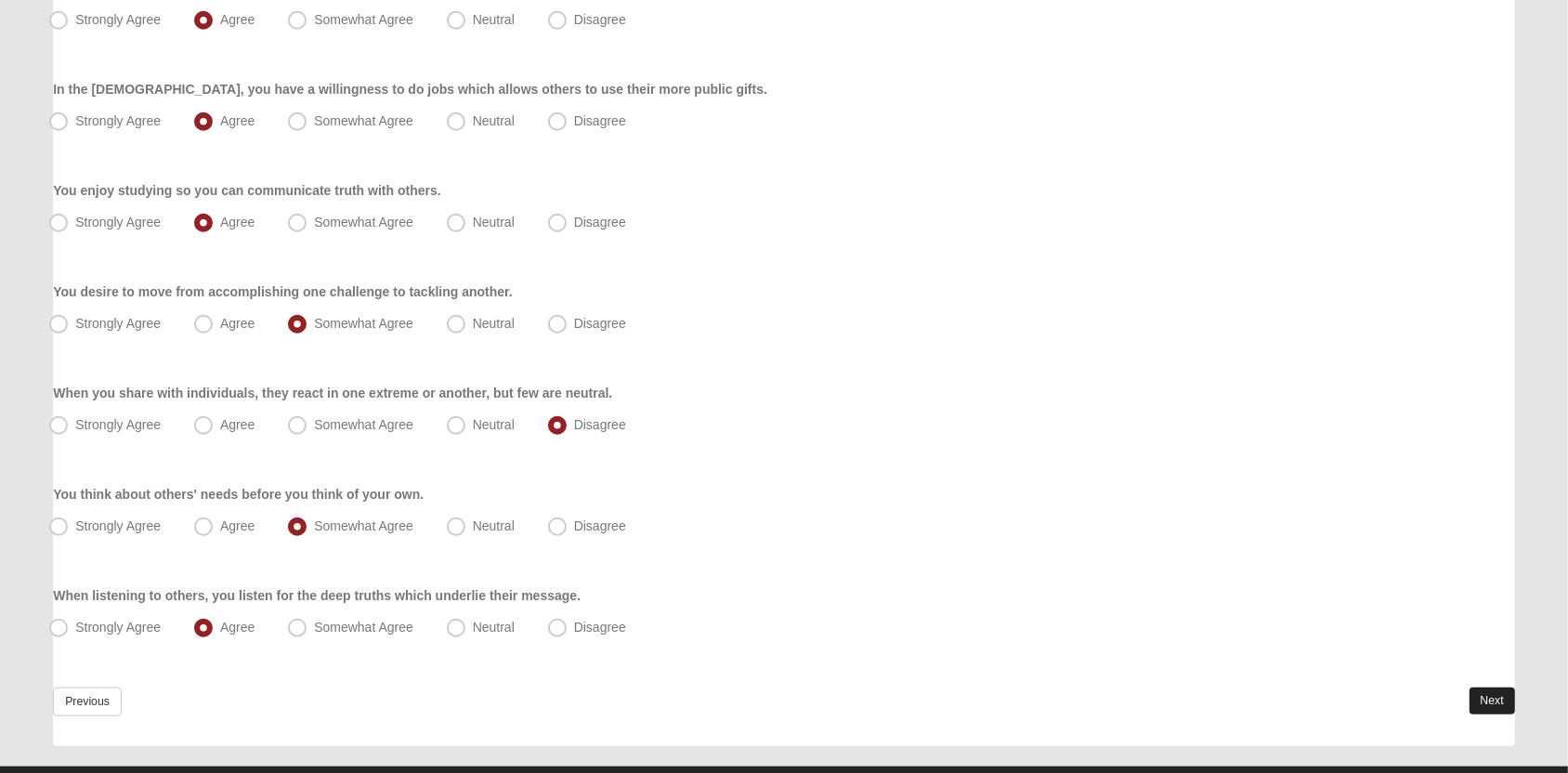 click on "Next" at bounding box center [1492, 701] 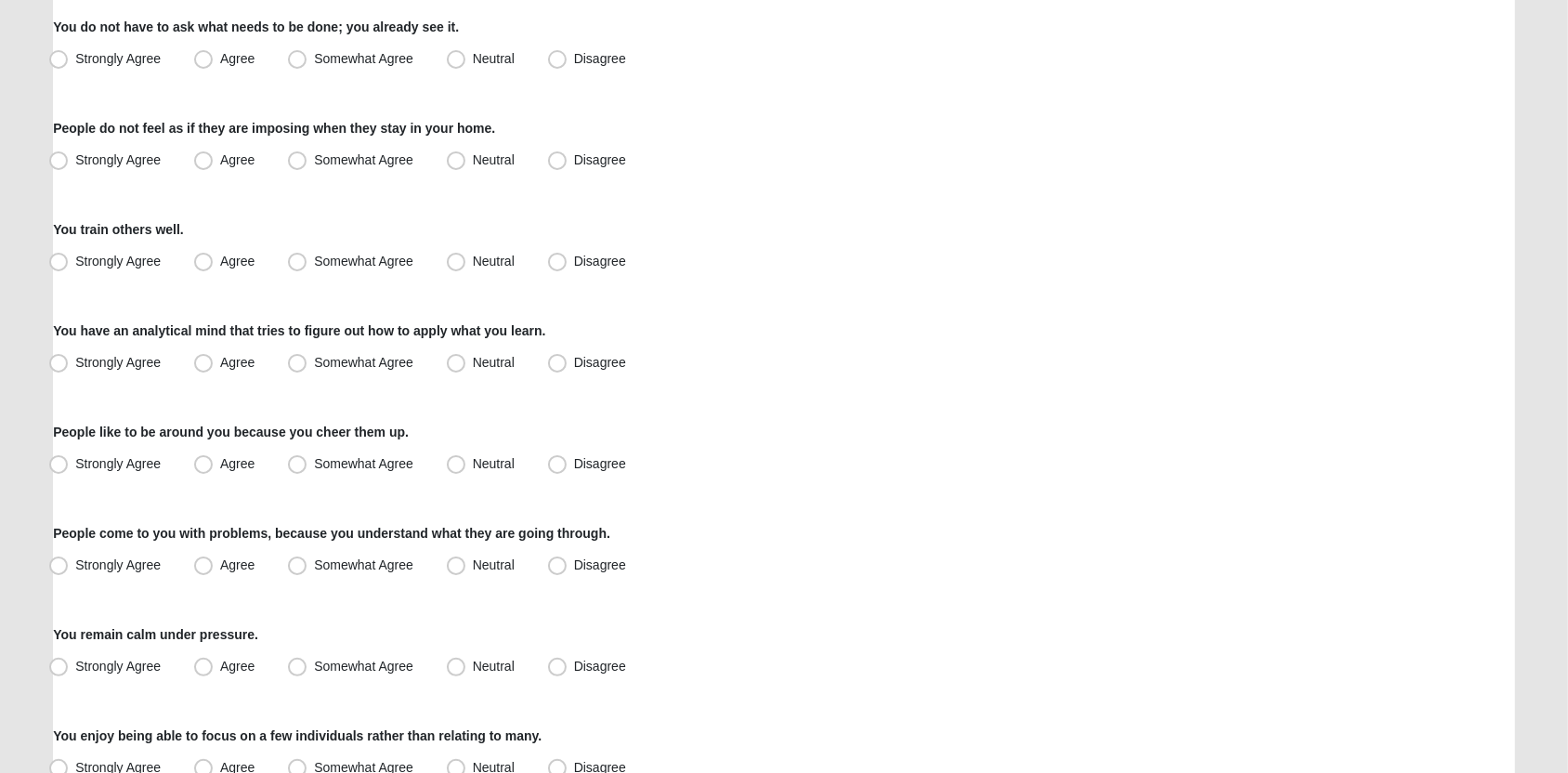 scroll, scrollTop: 240, scrollLeft: 0, axis: vertical 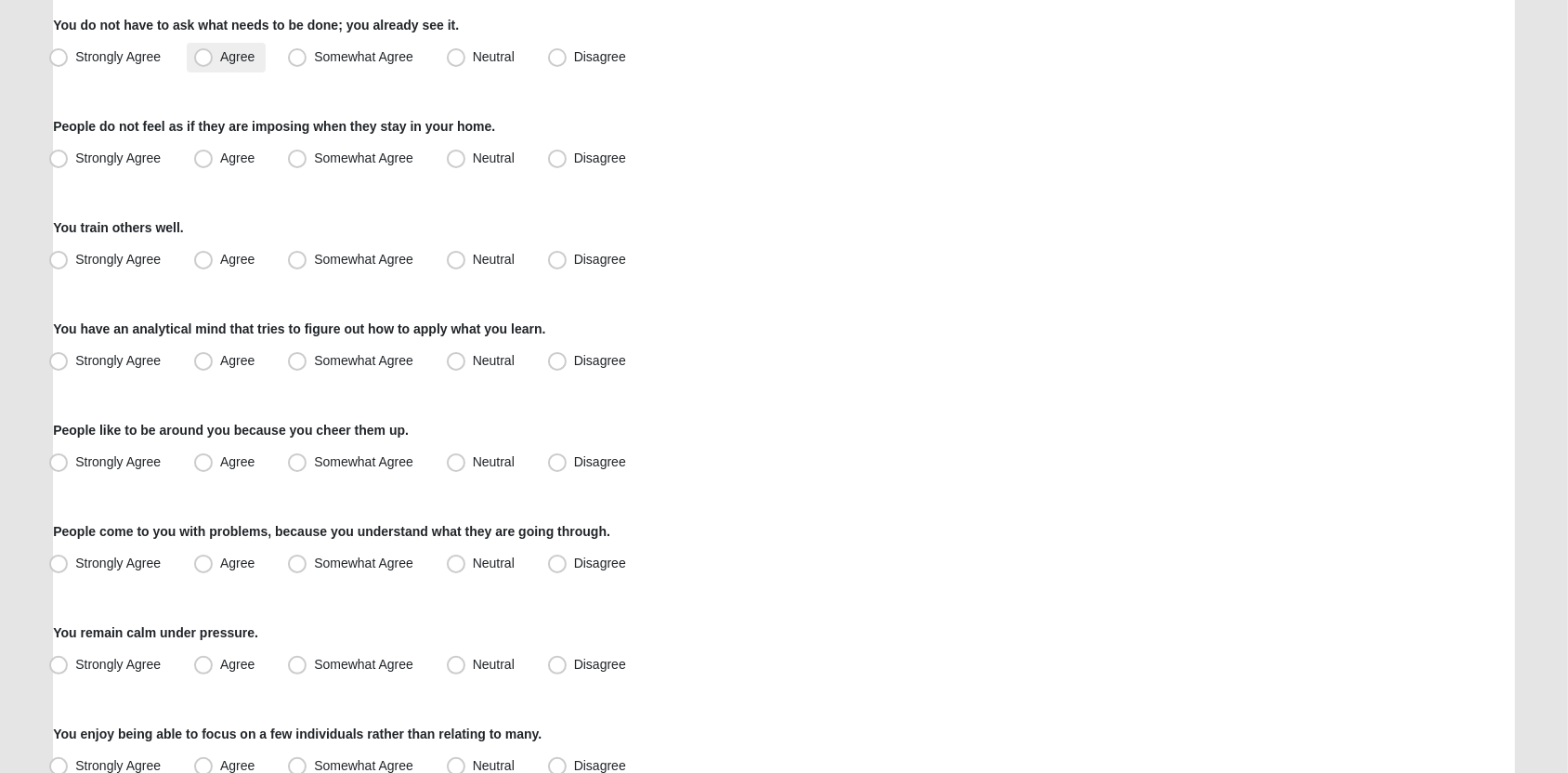 click on "Agree" at bounding box center (226, 58) 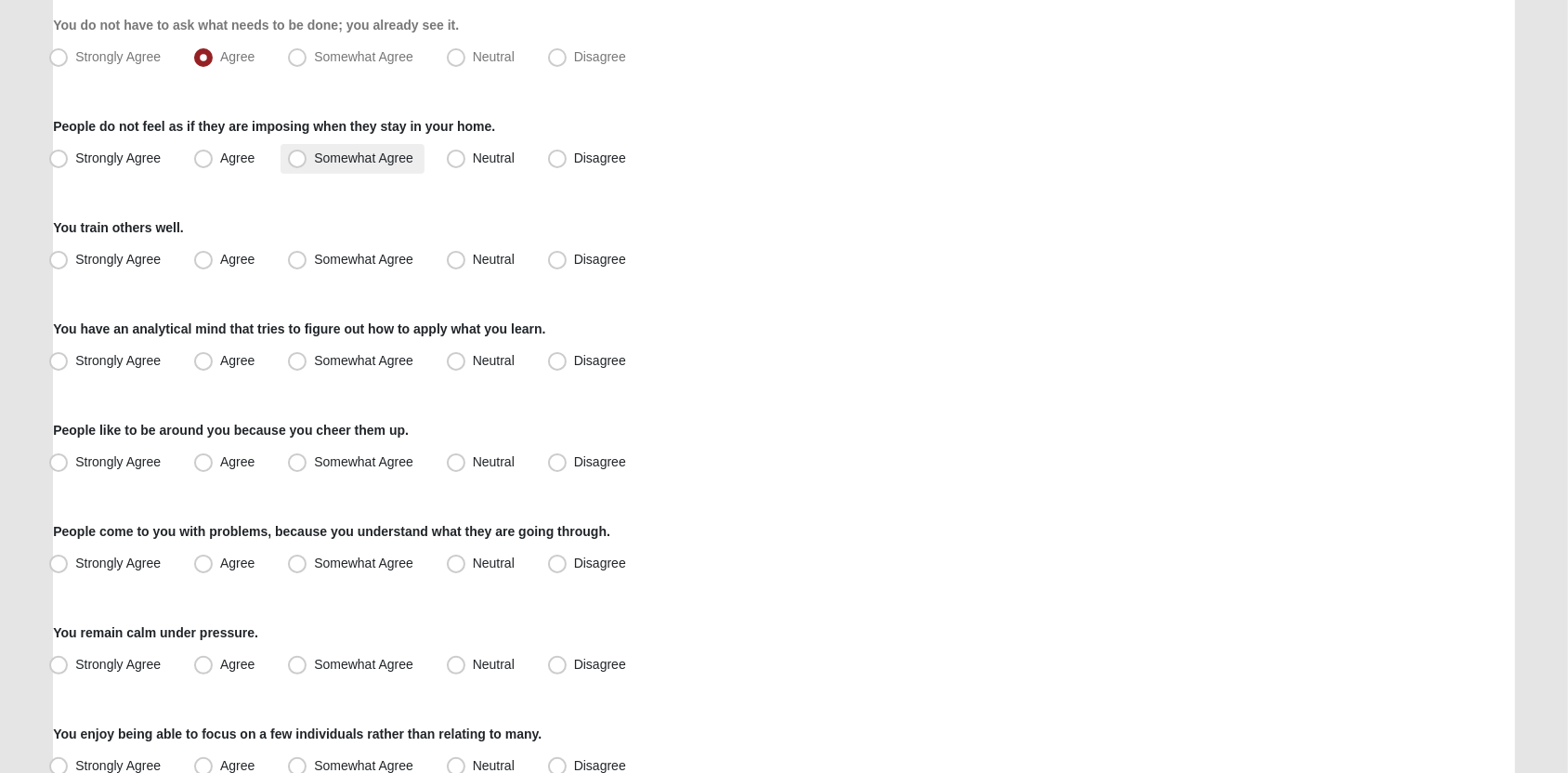 click on "Somewhat Agree" at bounding box center (352, 159) 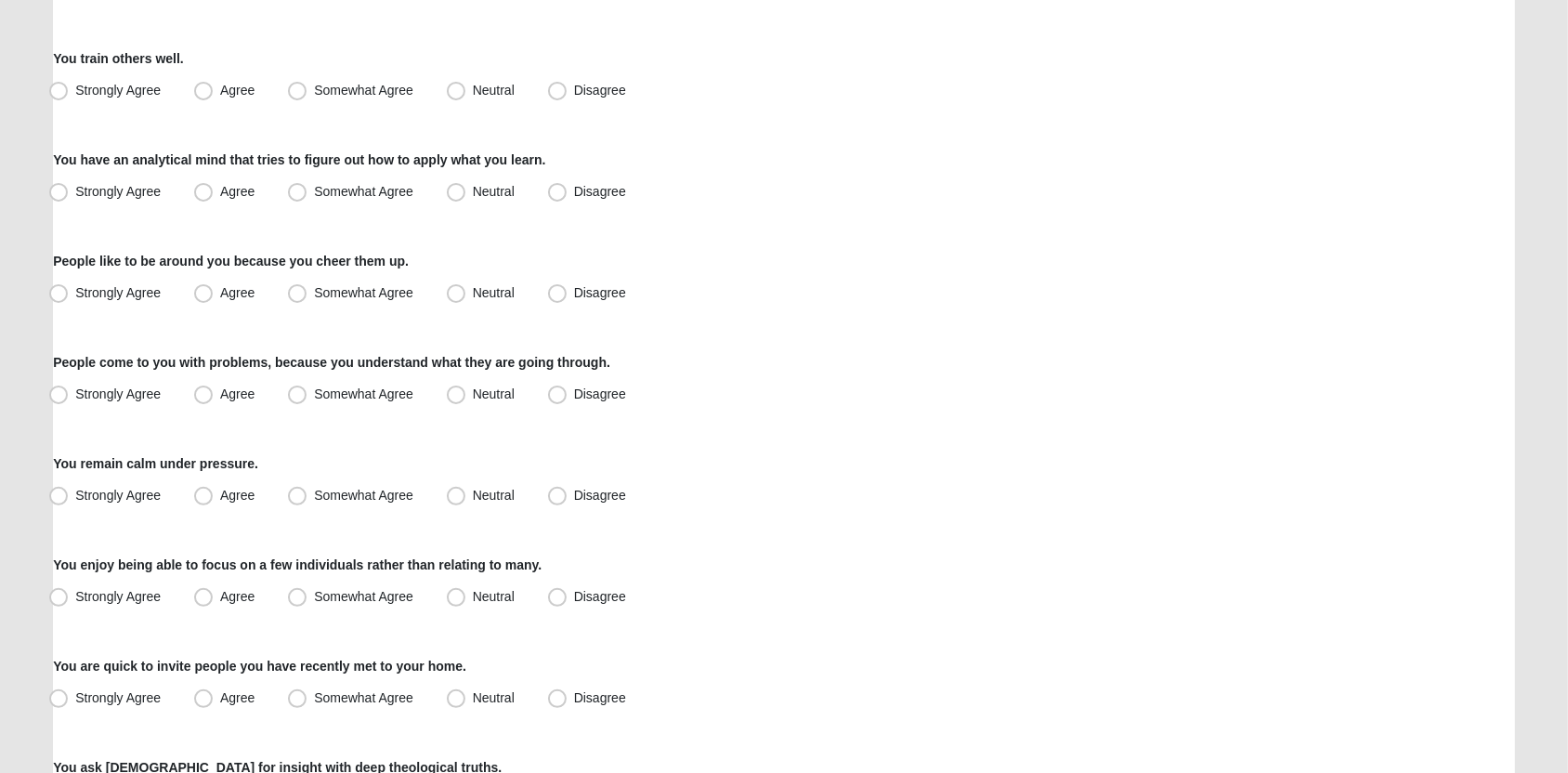 scroll, scrollTop: 410, scrollLeft: 0, axis: vertical 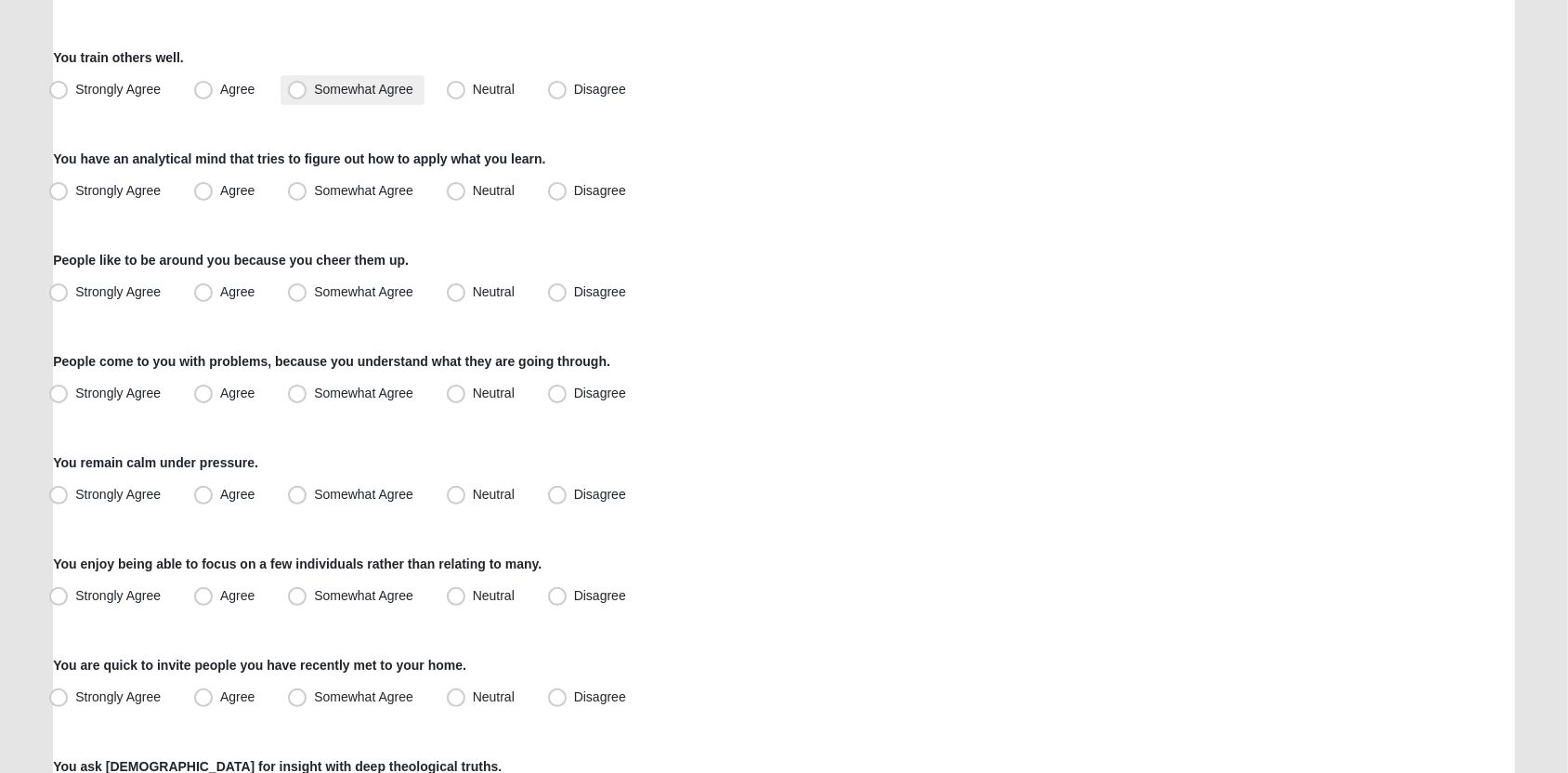 click on "Somewhat Agree" at bounding box center (363, 89) 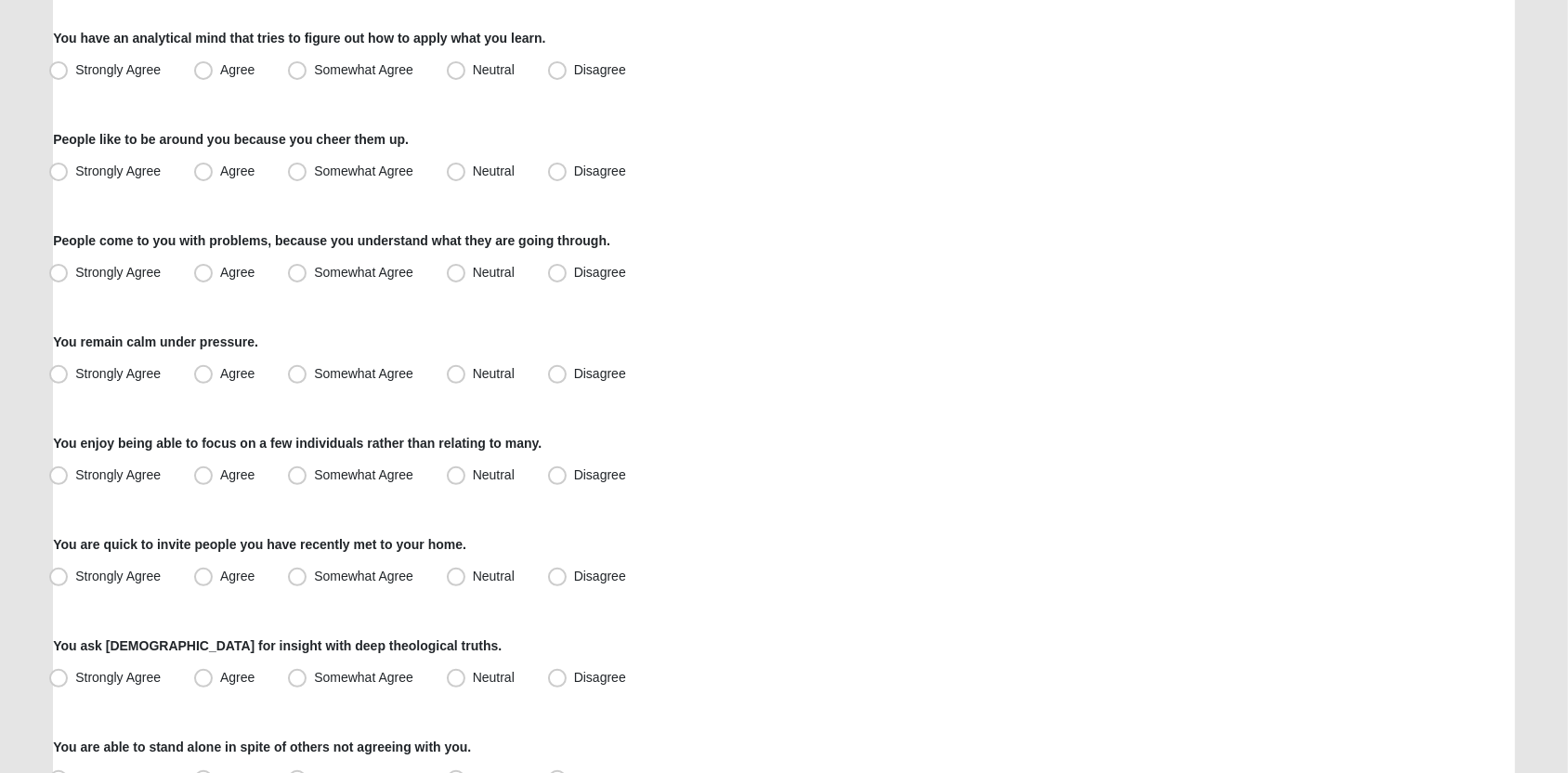 scroll, scrollTop: 535, scrollLeft: 0, axis: vertical 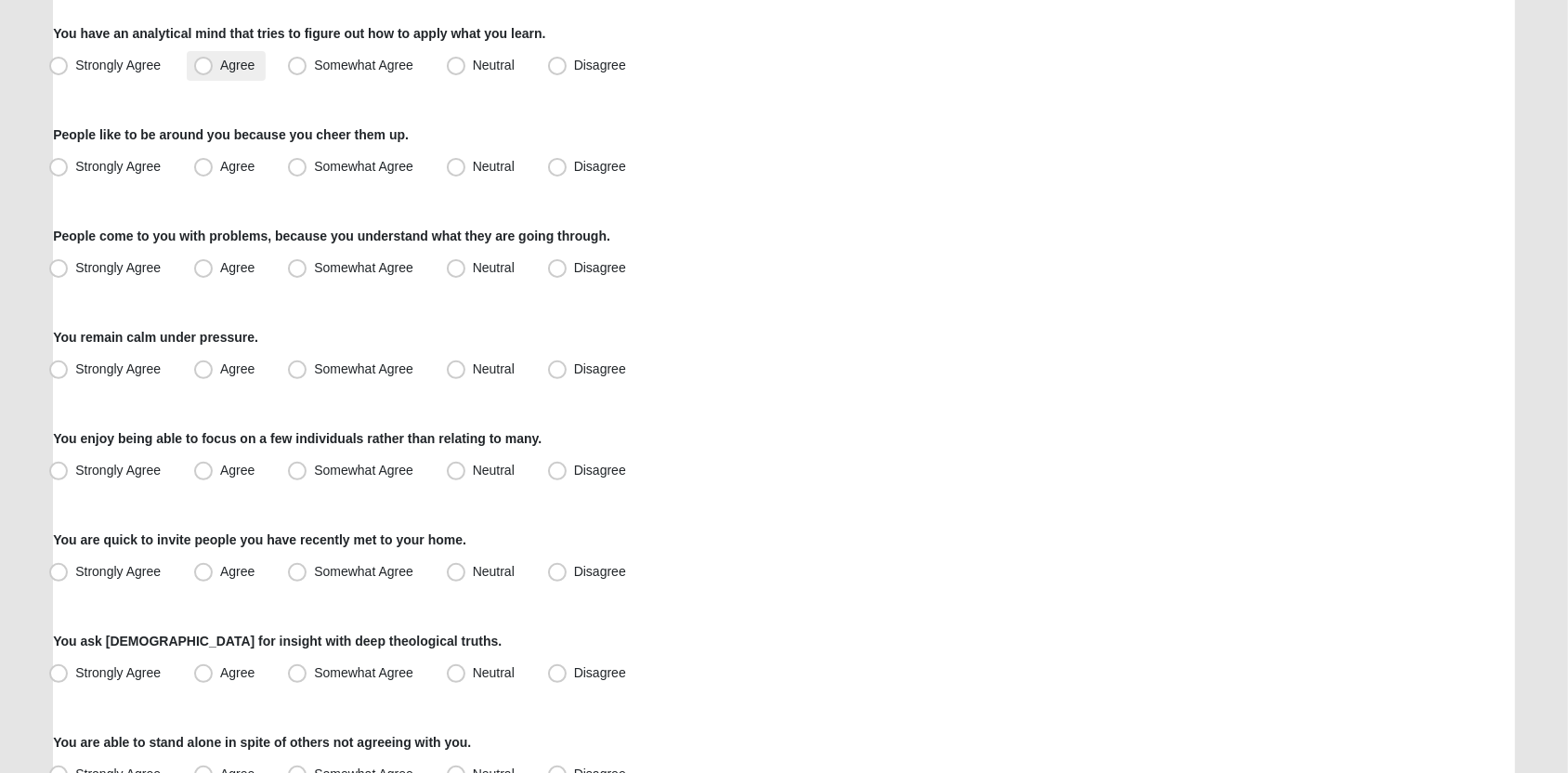 click on "Agree" at bounding box center [237, 65] 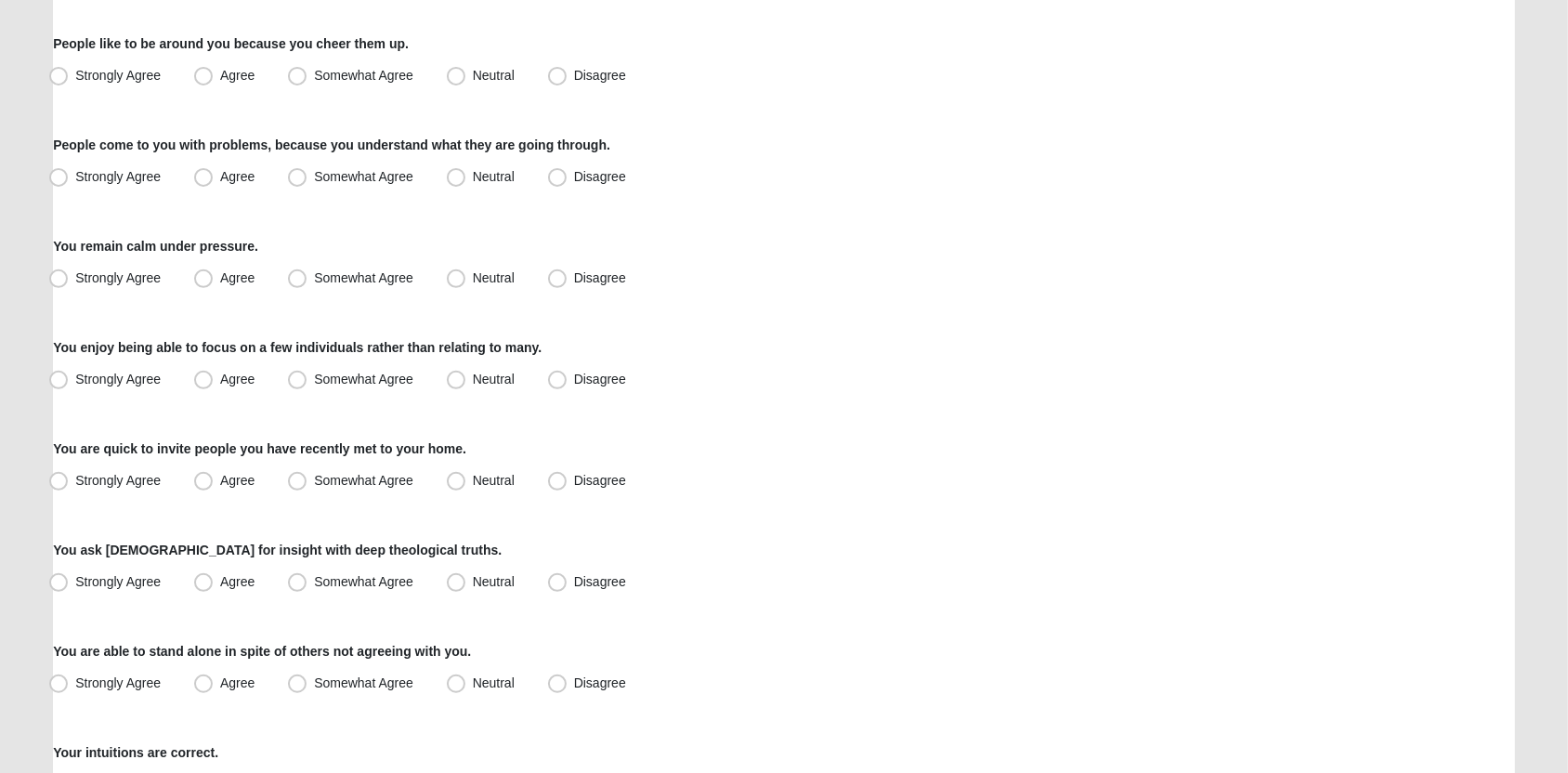 scroll, scrollTop: 629, scrollLeft: 0, axis: vertical 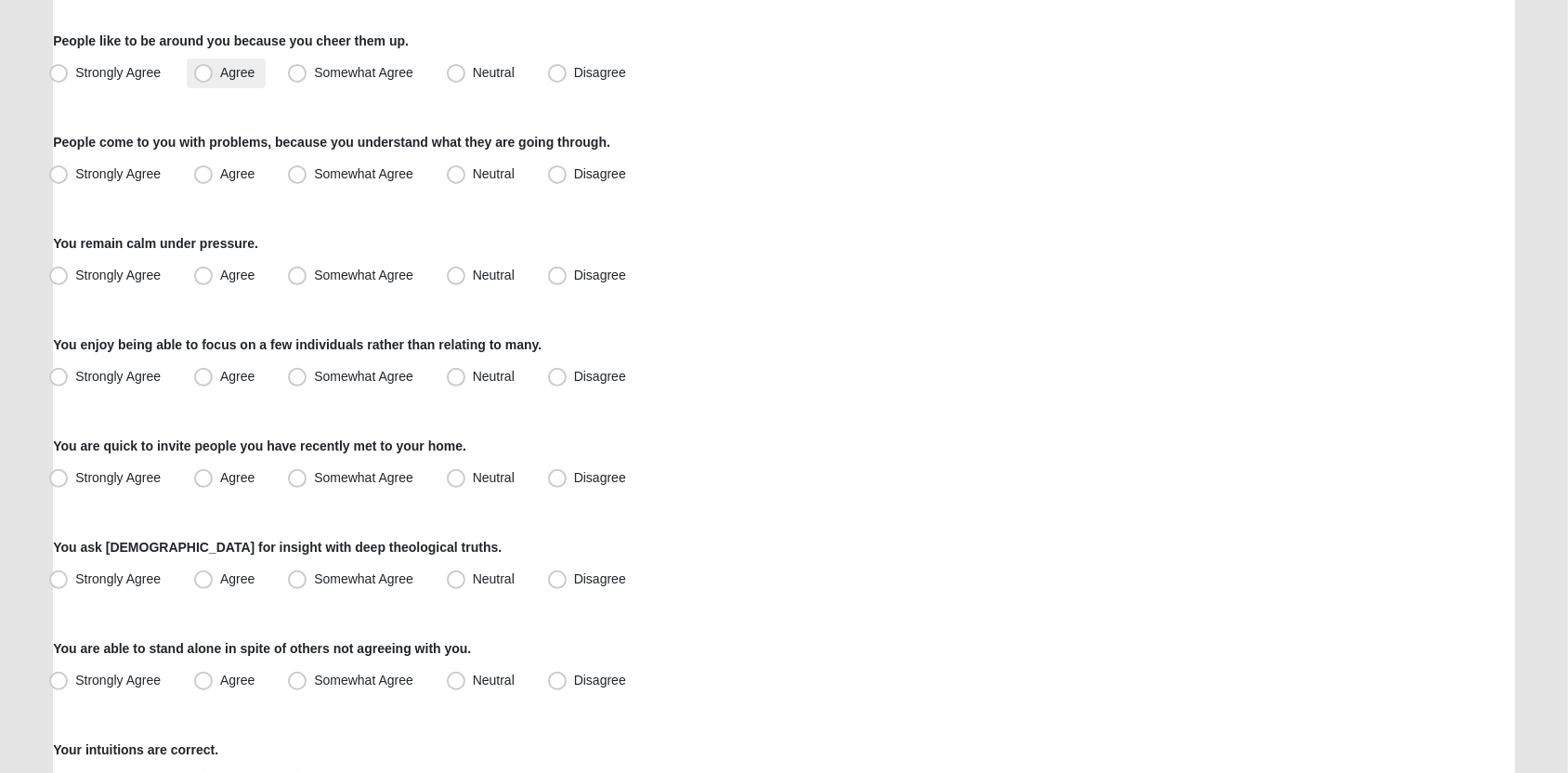click on "Agree" at bounding box center (237, 72) 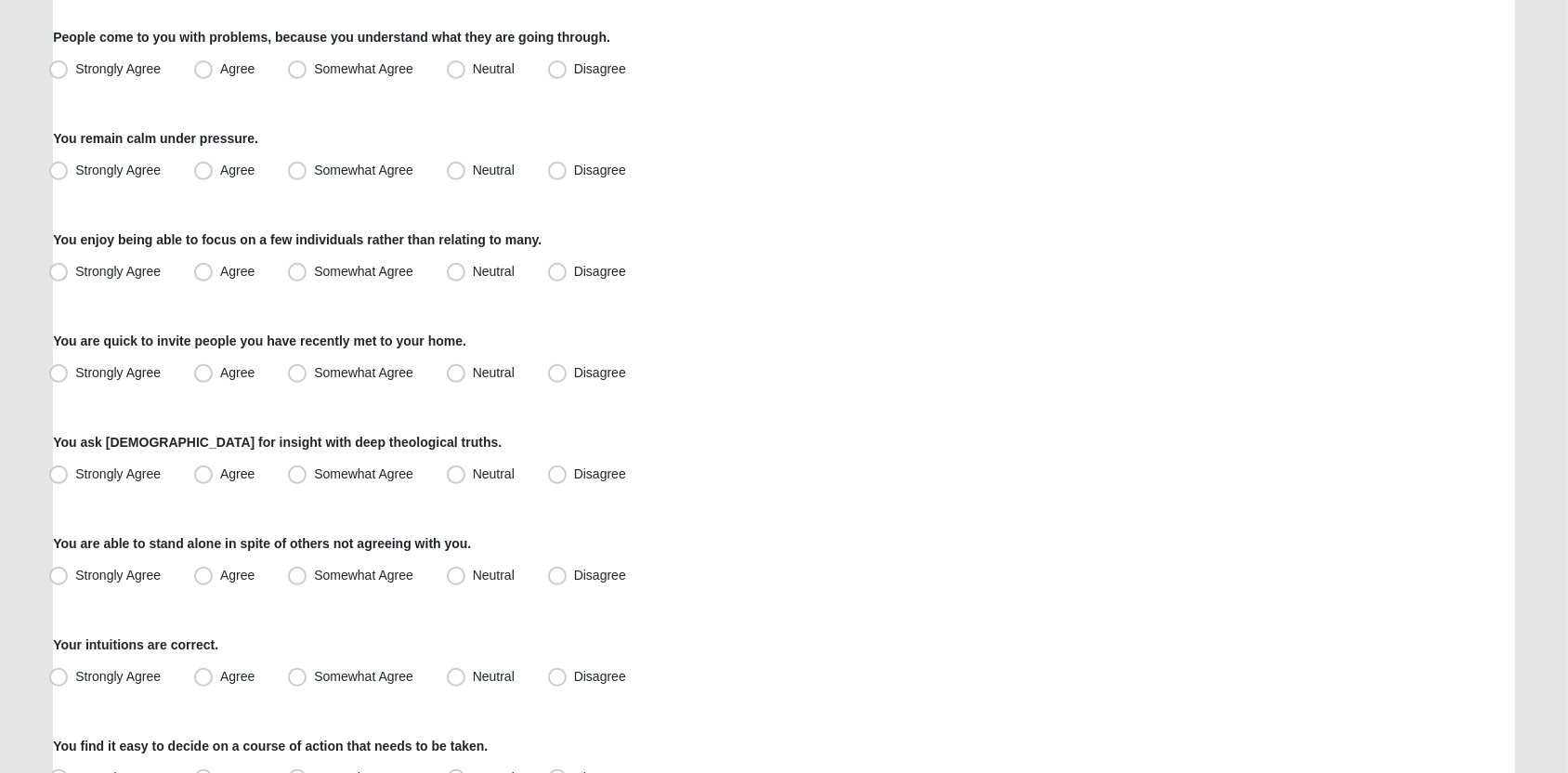 scroll, scrollTop: 735, scrollLeft: 0, axis: vertical 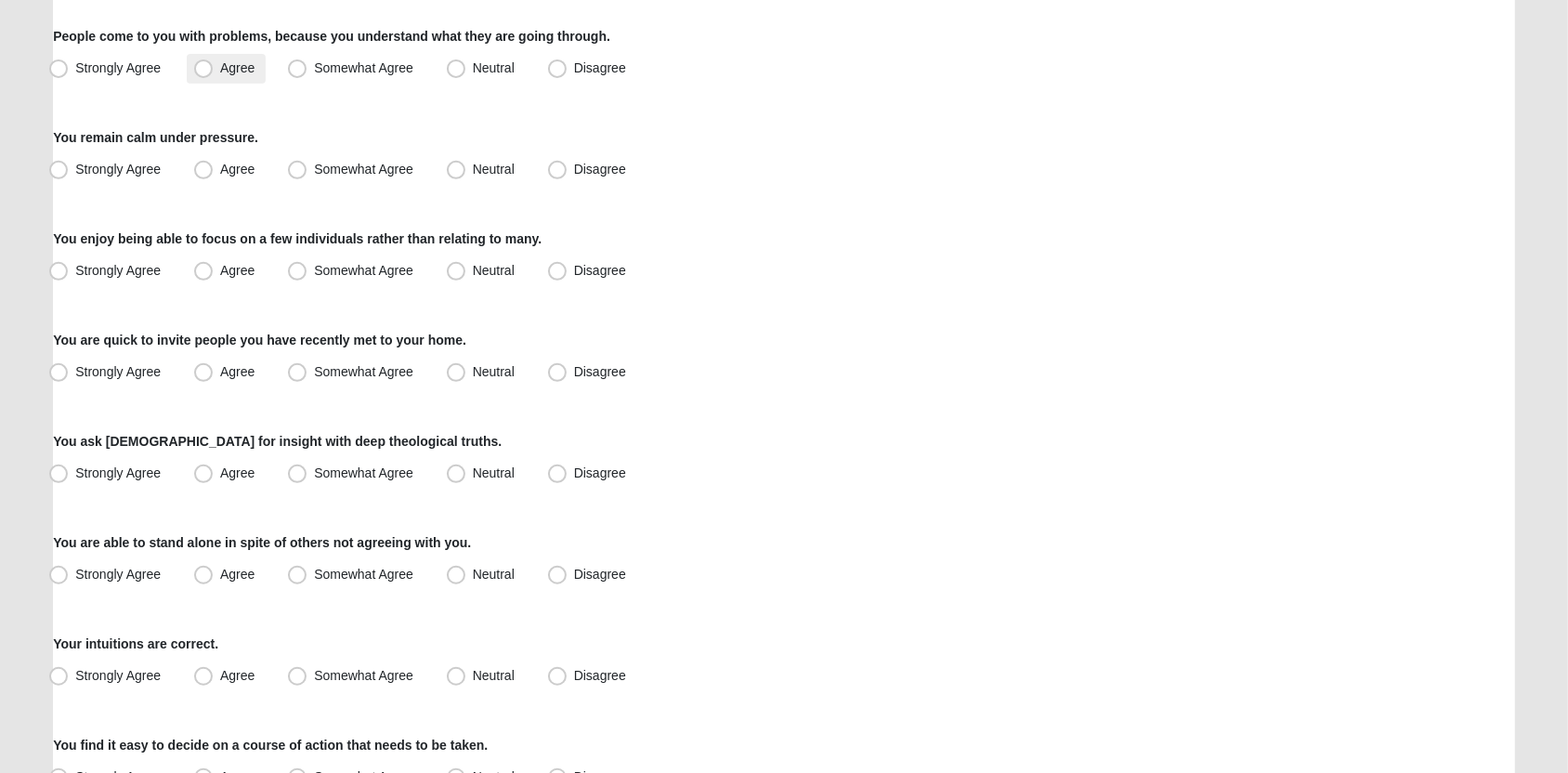 click on "Agree" at bounding box center (237, 68) 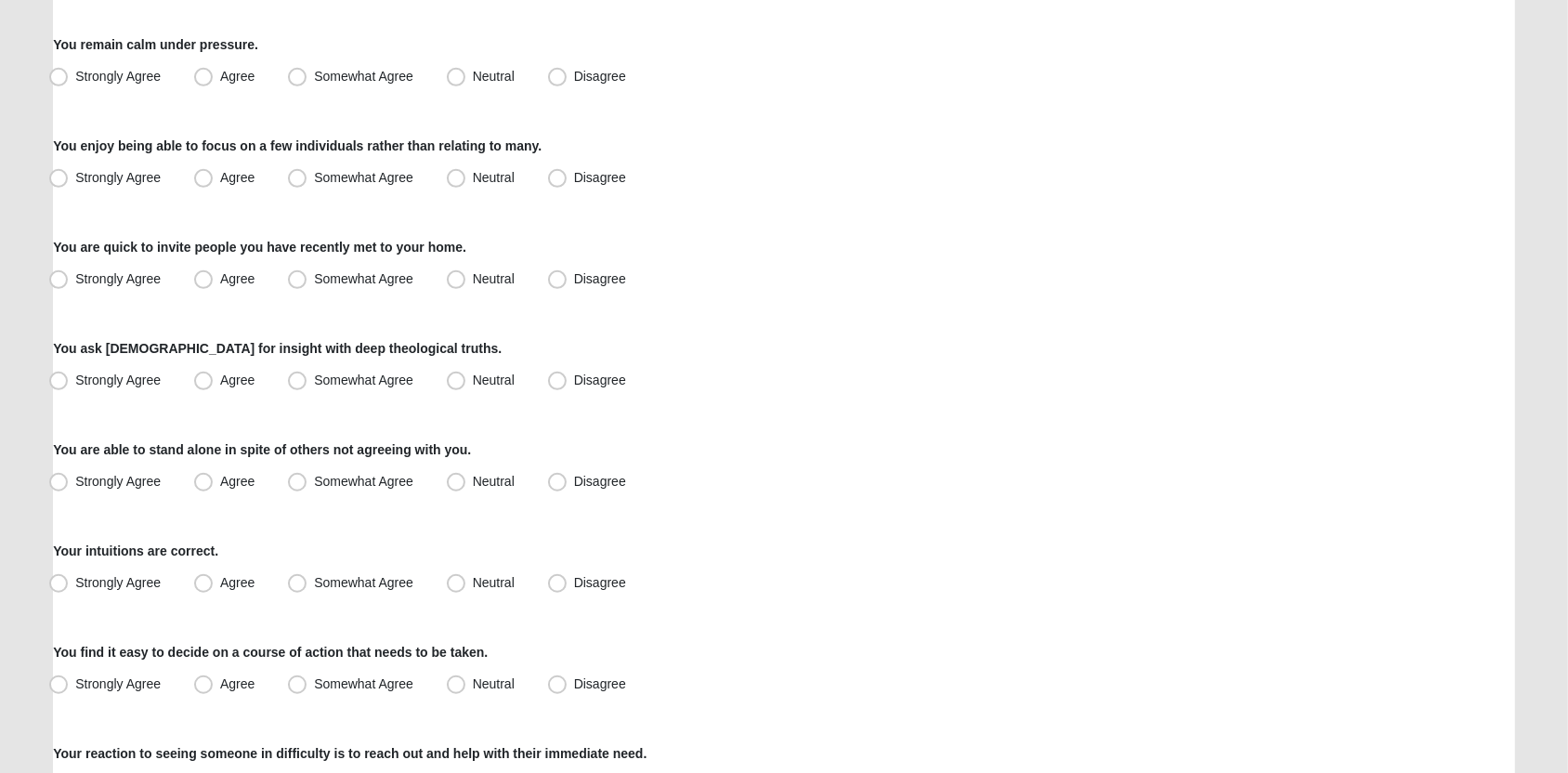 scroll, scrollTop: 832, scrollLeft: 0, axis: vertical 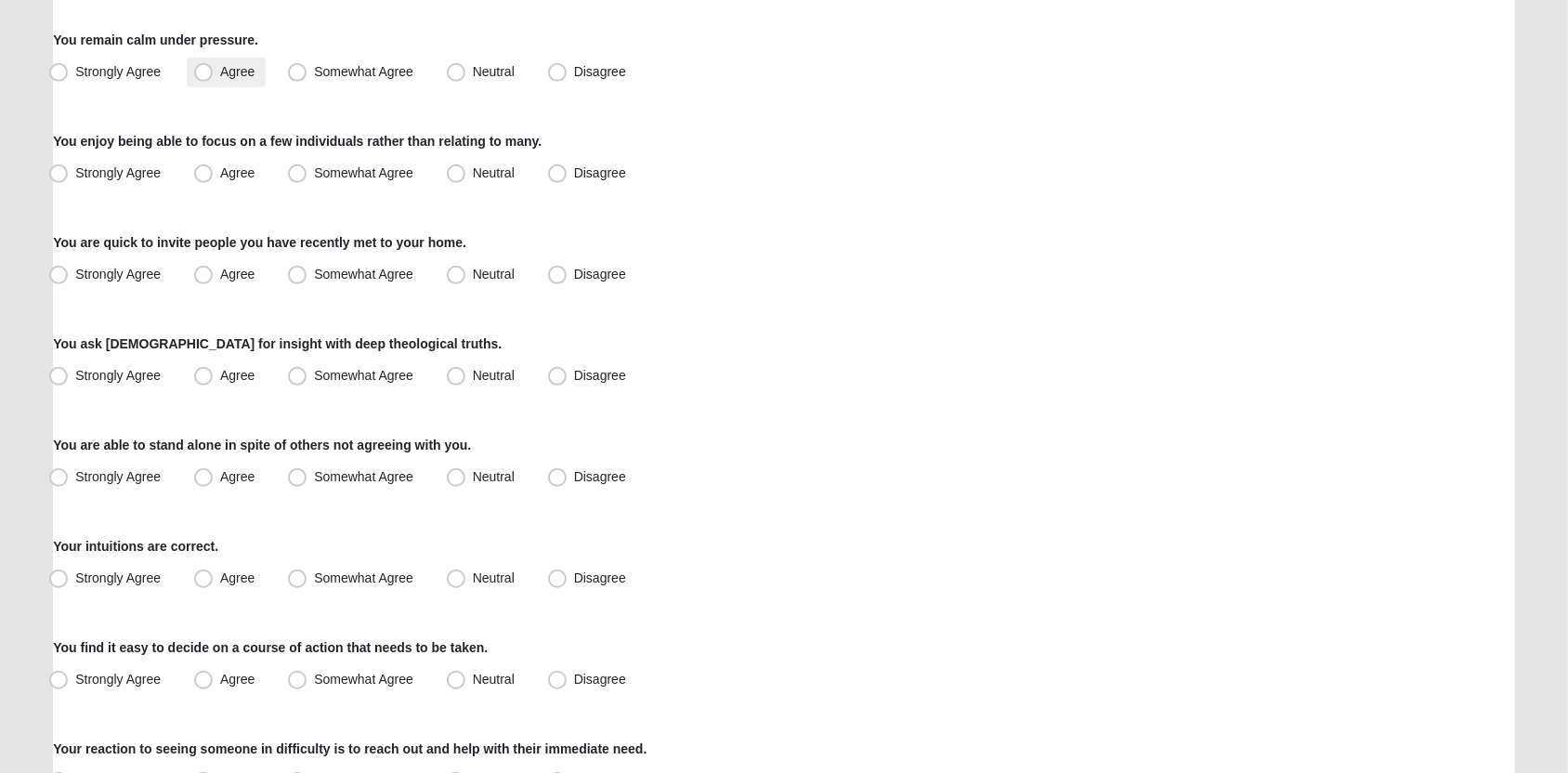 click on "Agree" at bounding box center (237, 72) 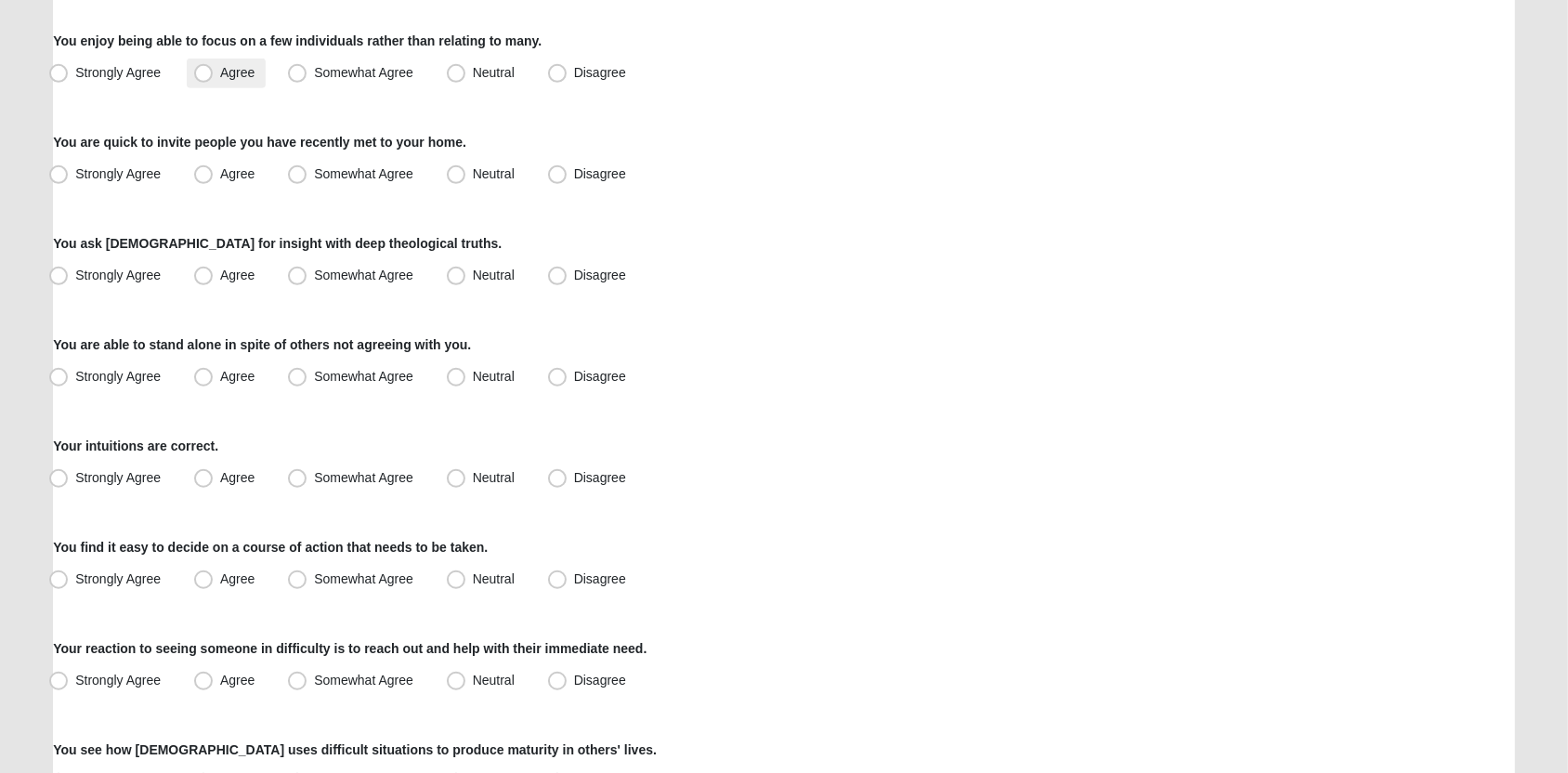 scroll, scrollTop: 943, scrollLeft: 0, axis: vertical 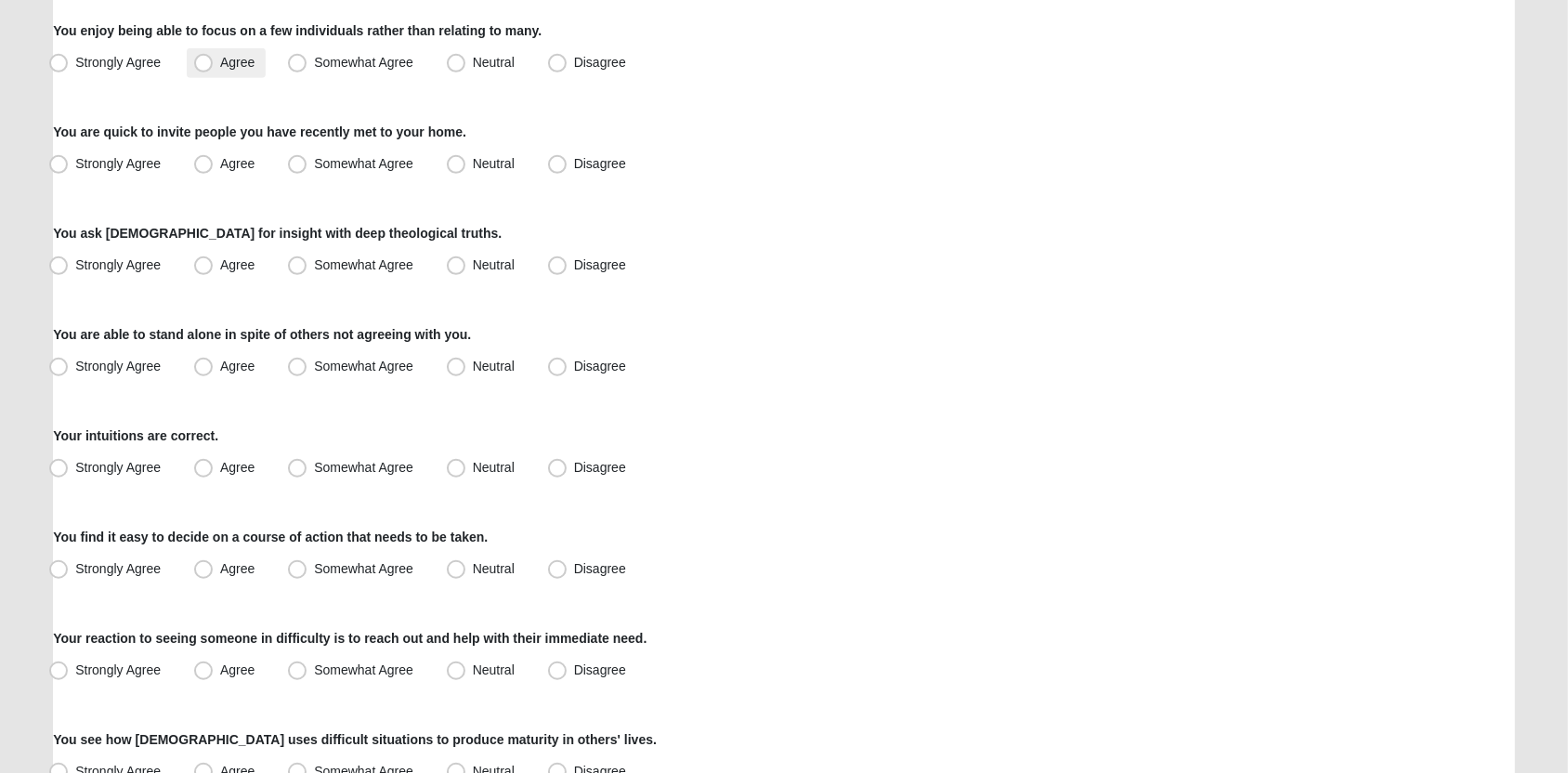 click on "Agree" at bounding box center [237, 62] 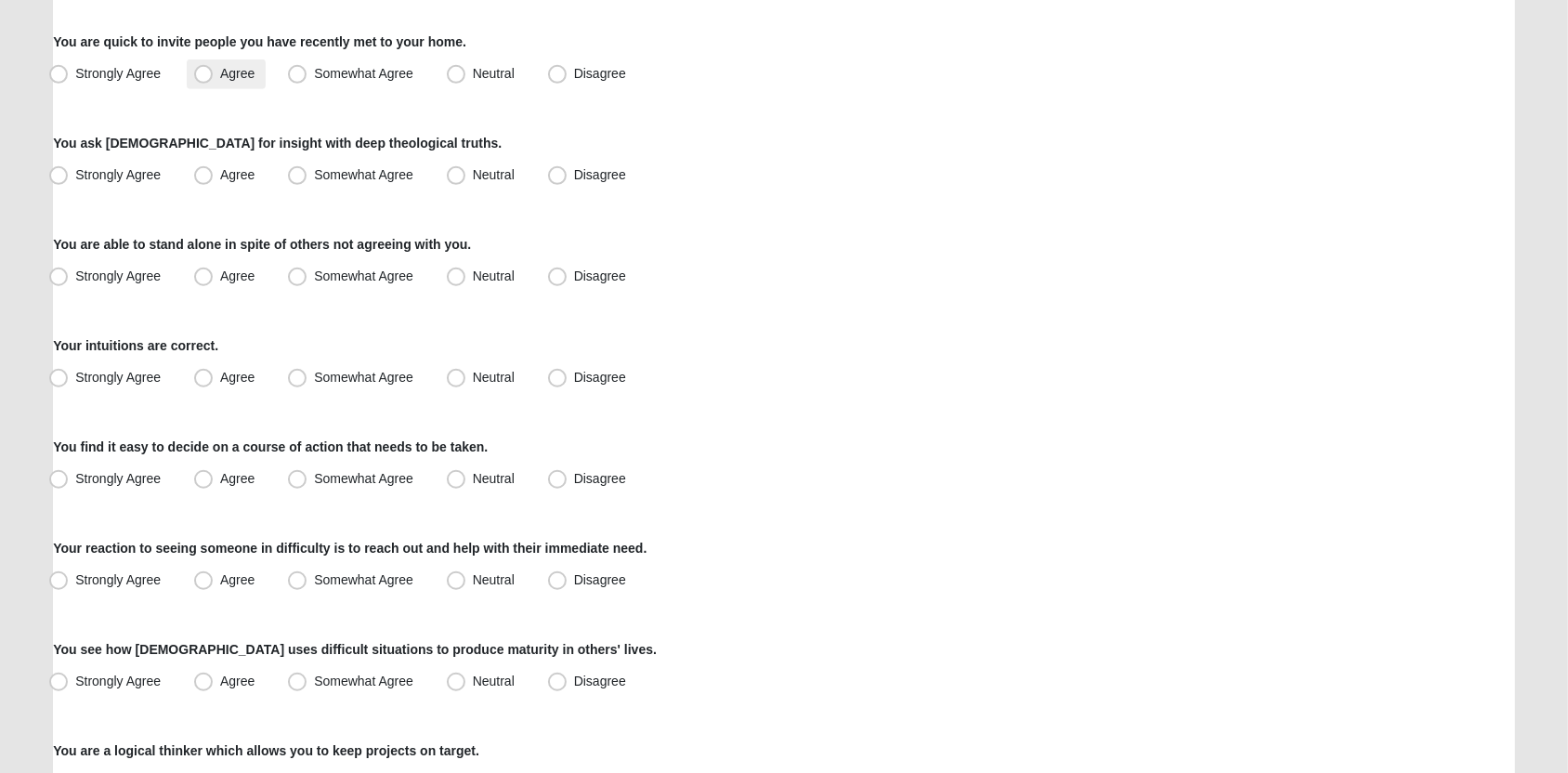 scroll, scrollTop: 1037, scrollLeft: 0, axis: vertical 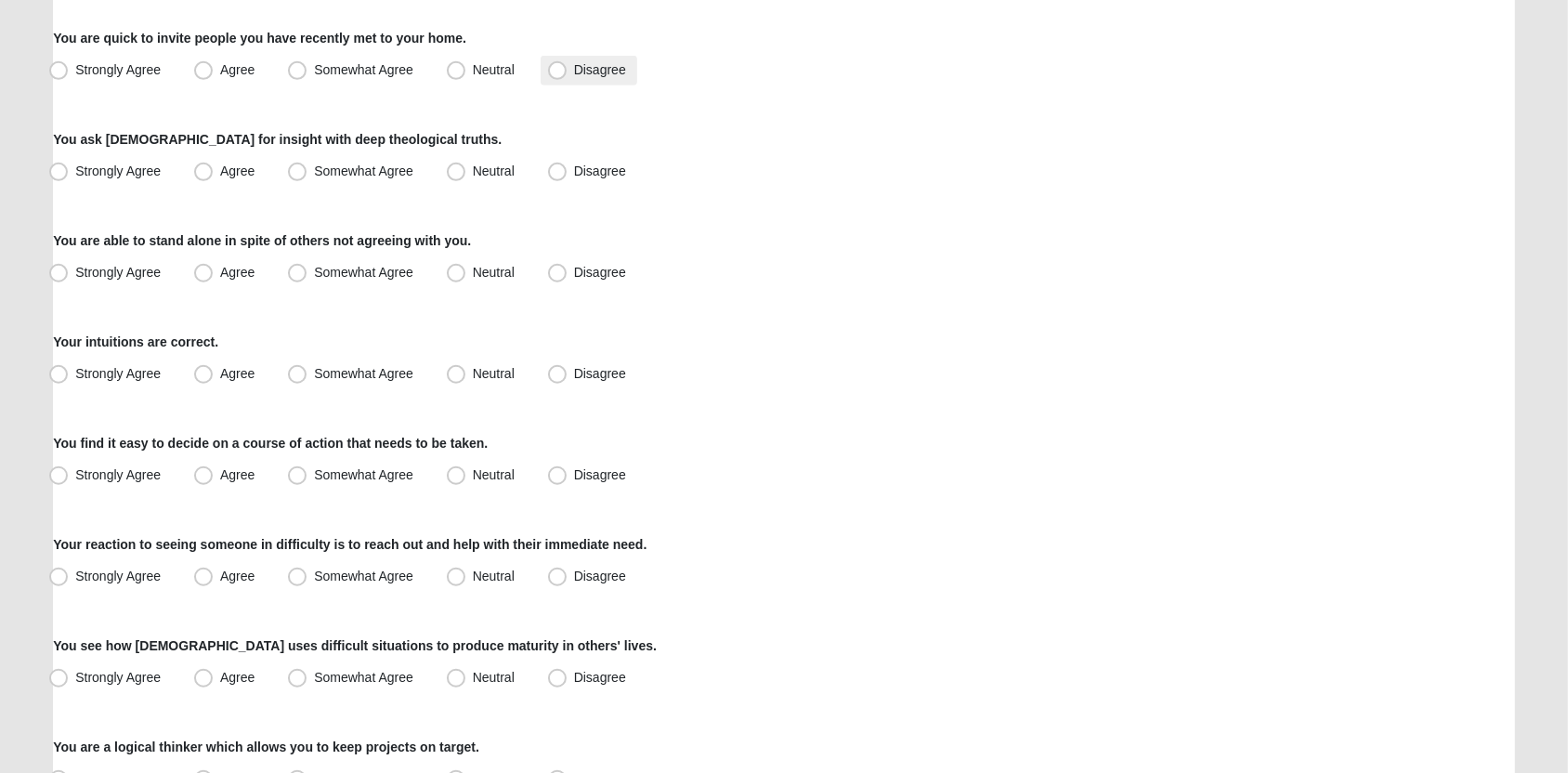click on "Disagree" at bounding box center (600, 70) 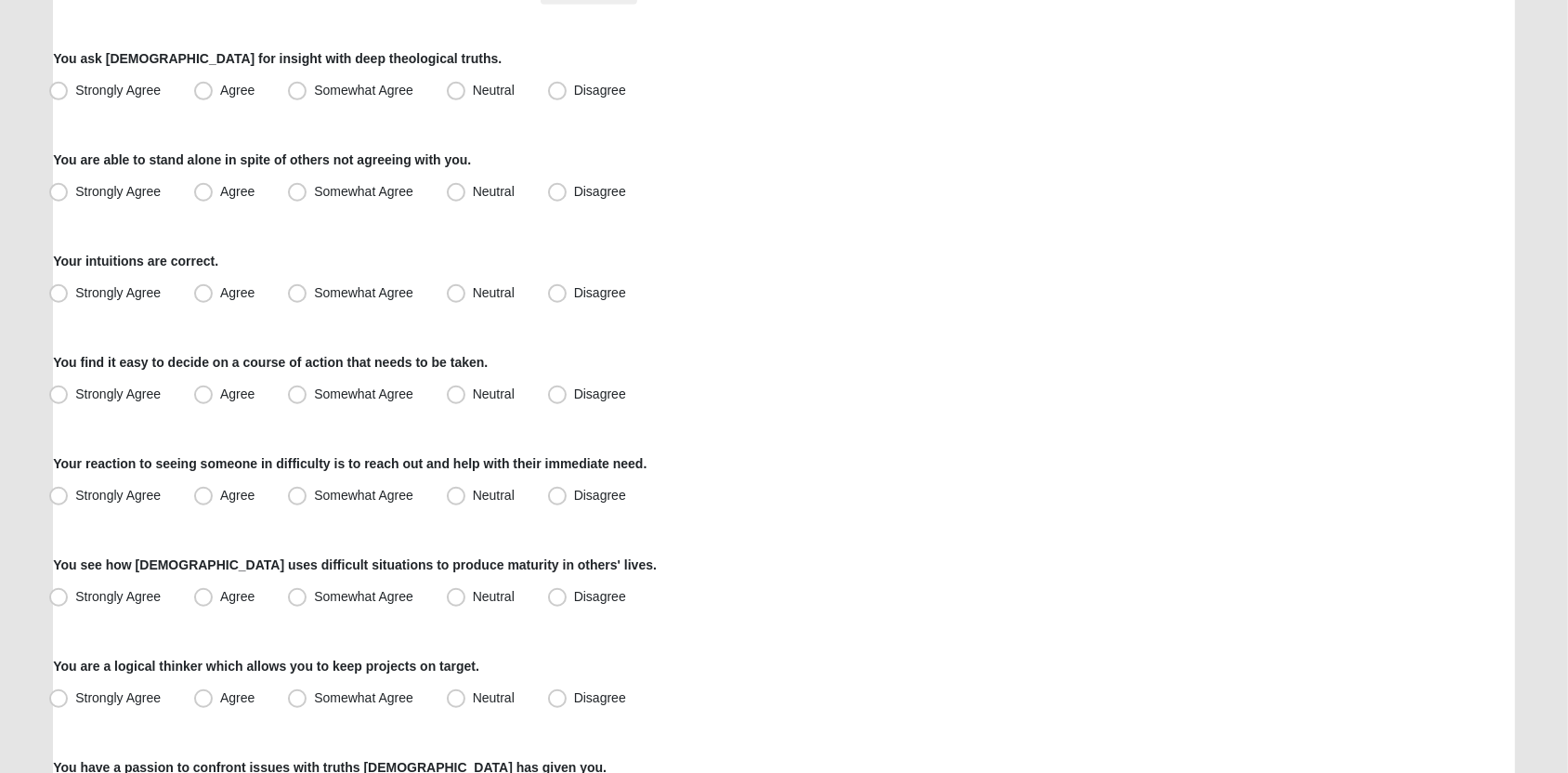 scroll, scrollTop: 1126, scrollLeft: 0, axis: vertical 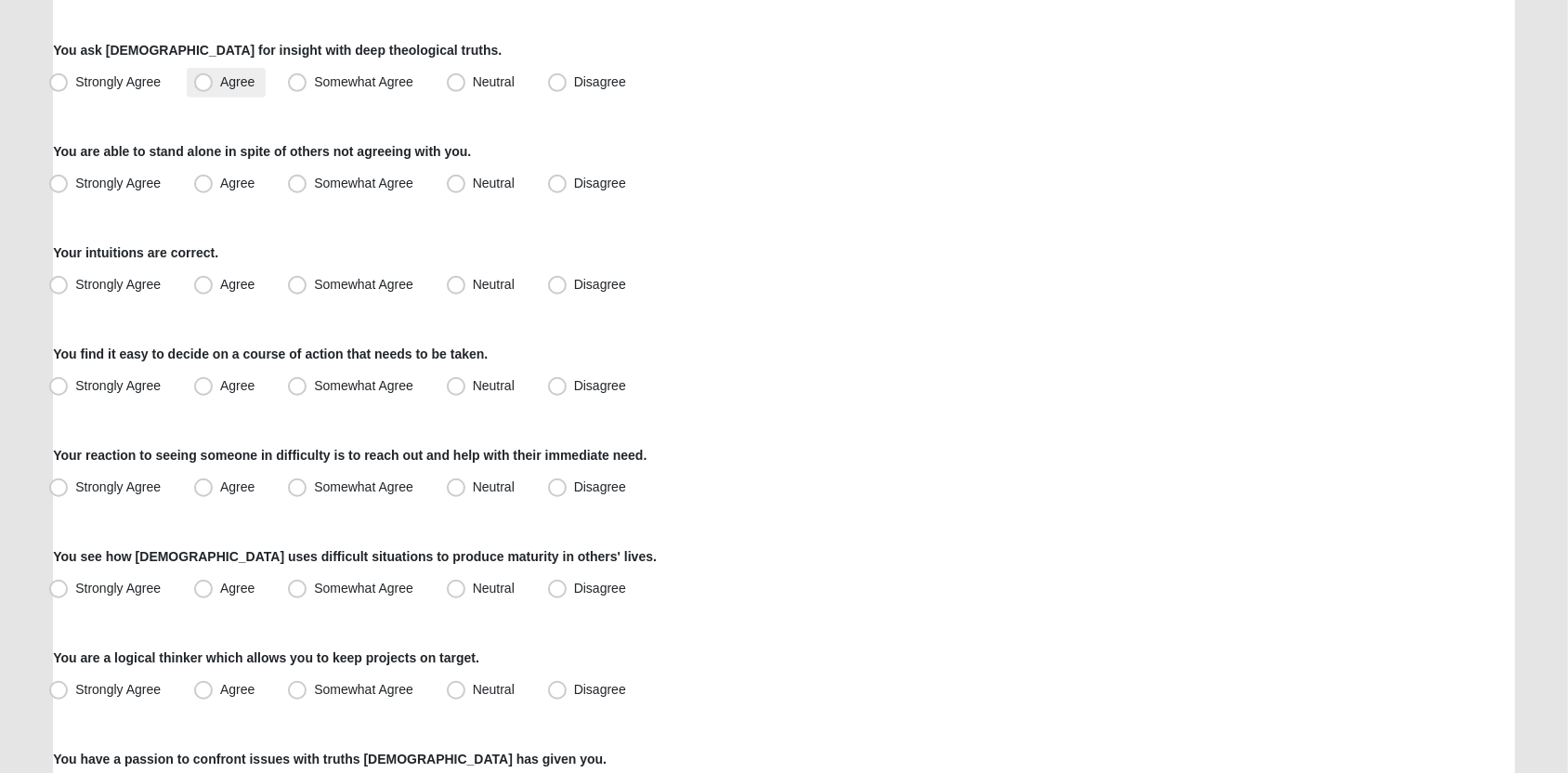 click on "Agree" at bounding box center [237, 82] 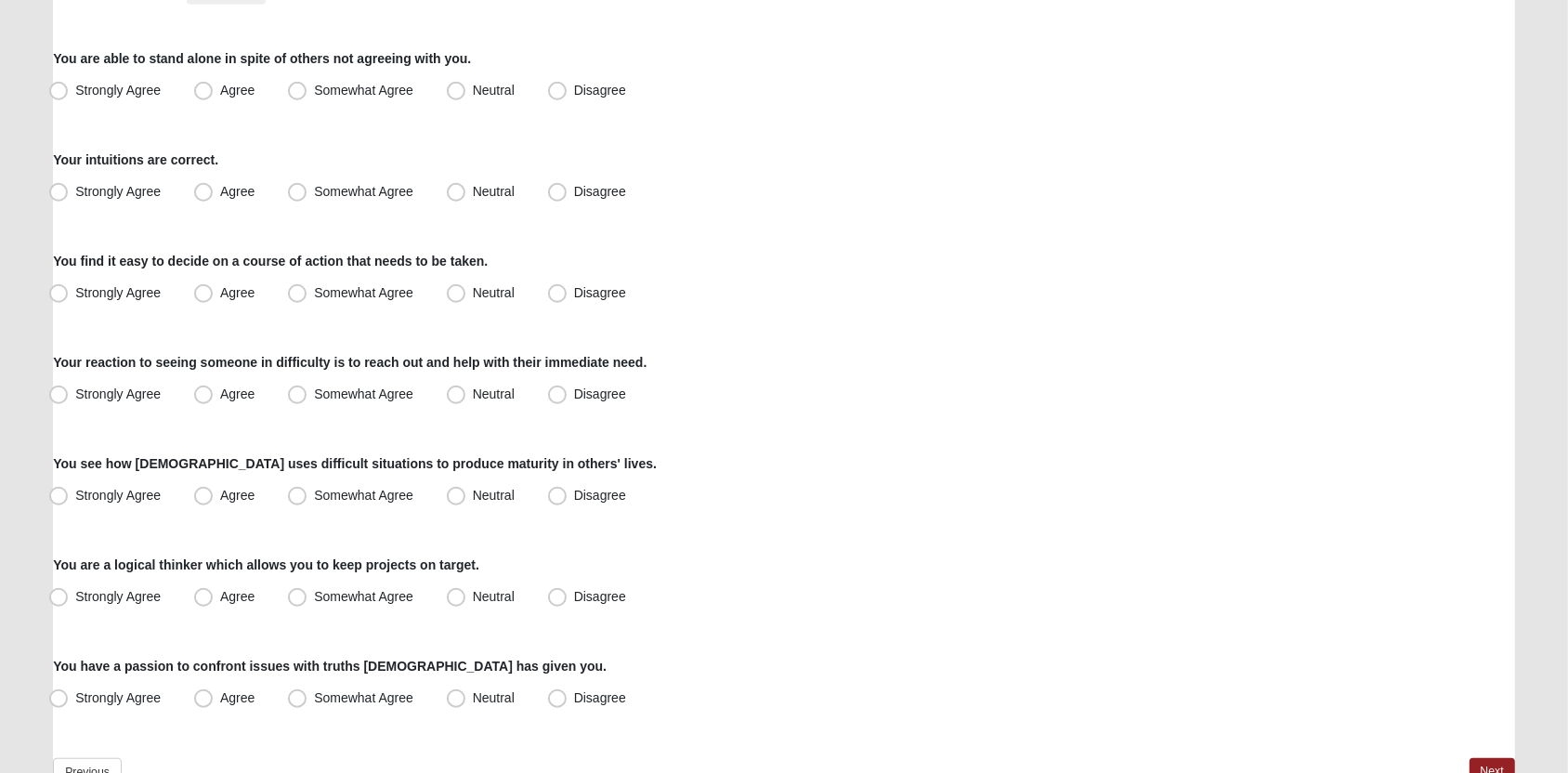 scroll, scrollTop: 1222, scrollLeft: 0, axis: vertical 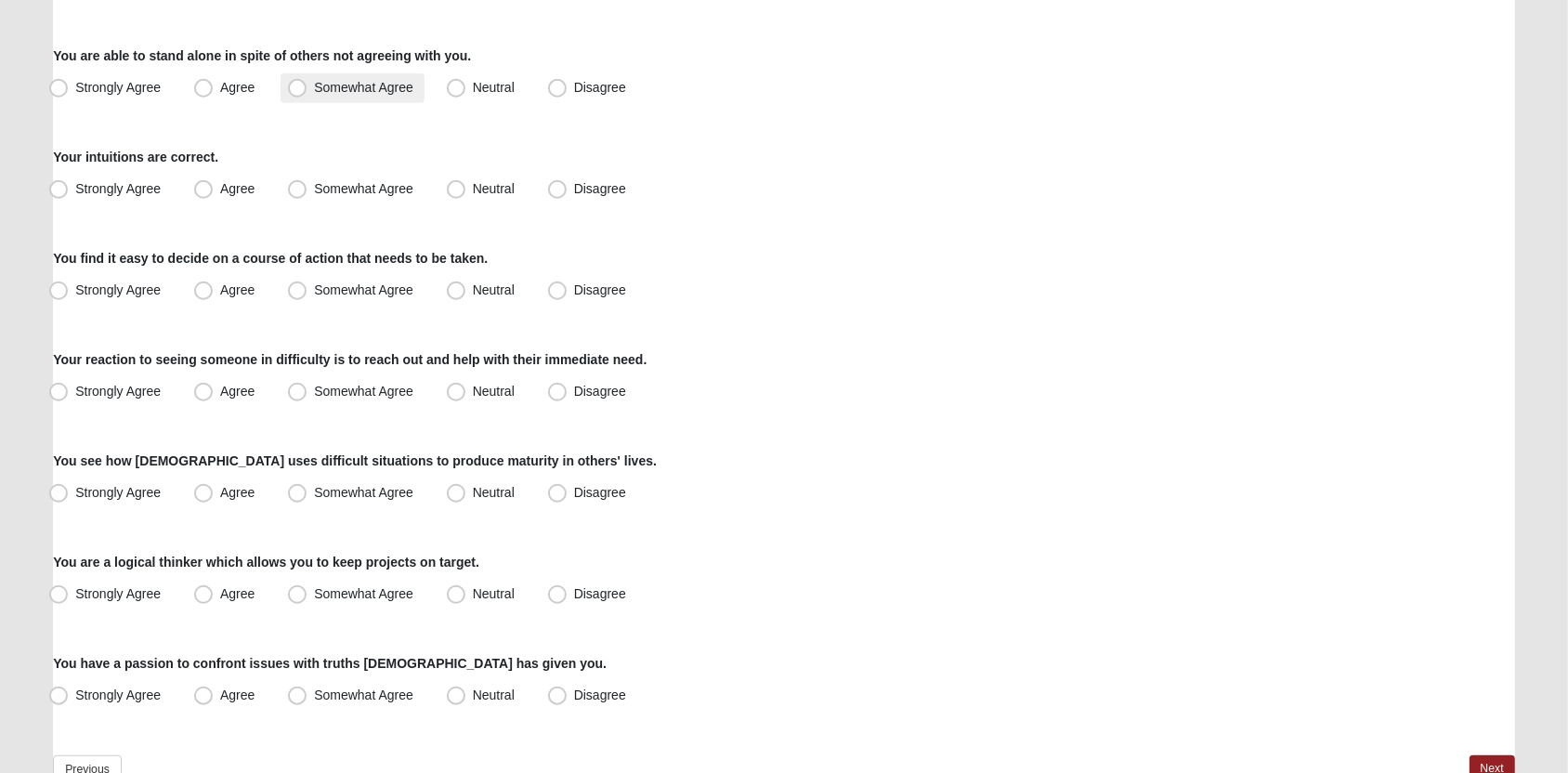 click on "Somewhat Agree" at bounding box center (363, 87) 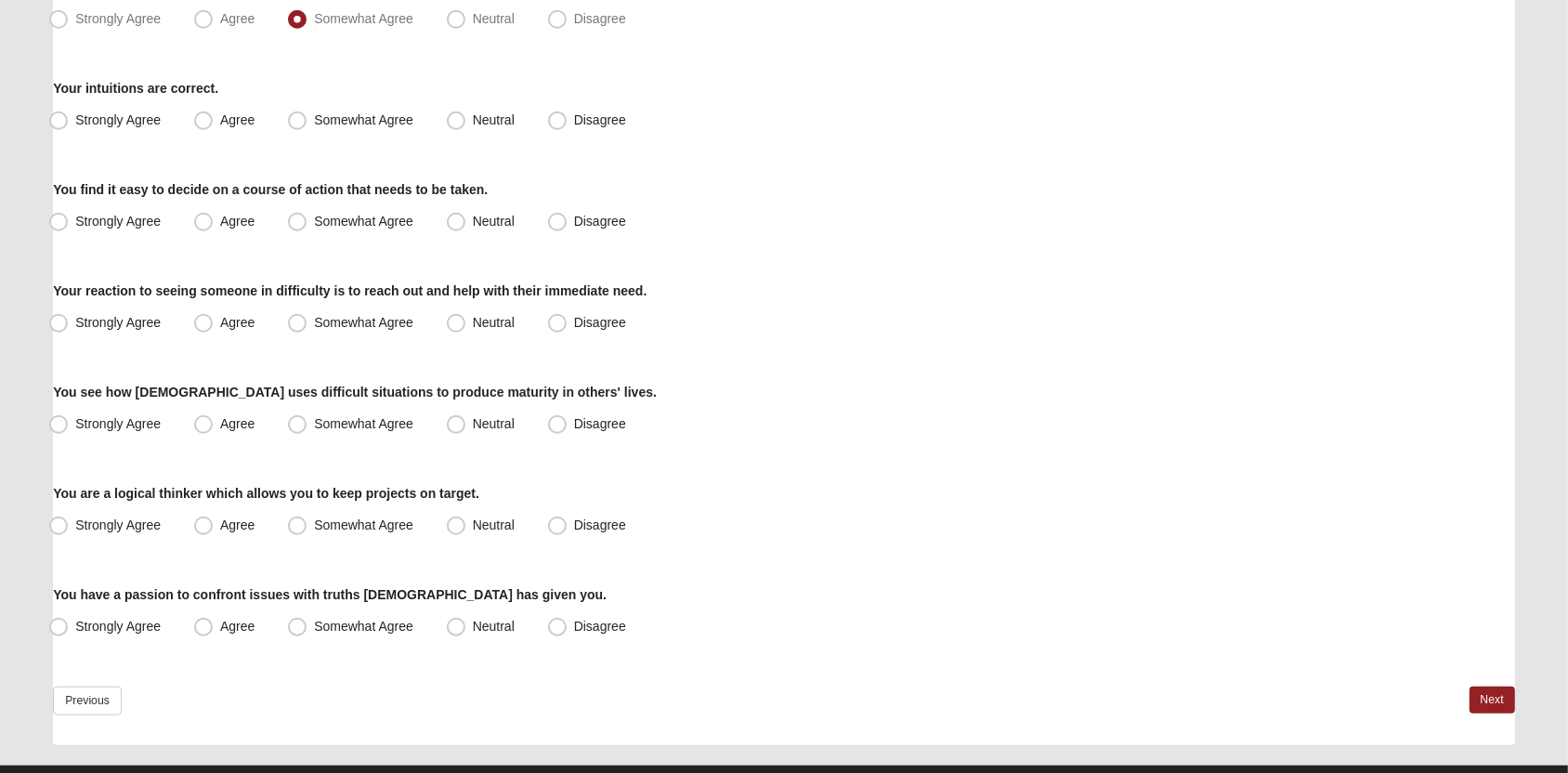 scroll, scrollTop: 1290, scrollLeft: 0, axis: vertical 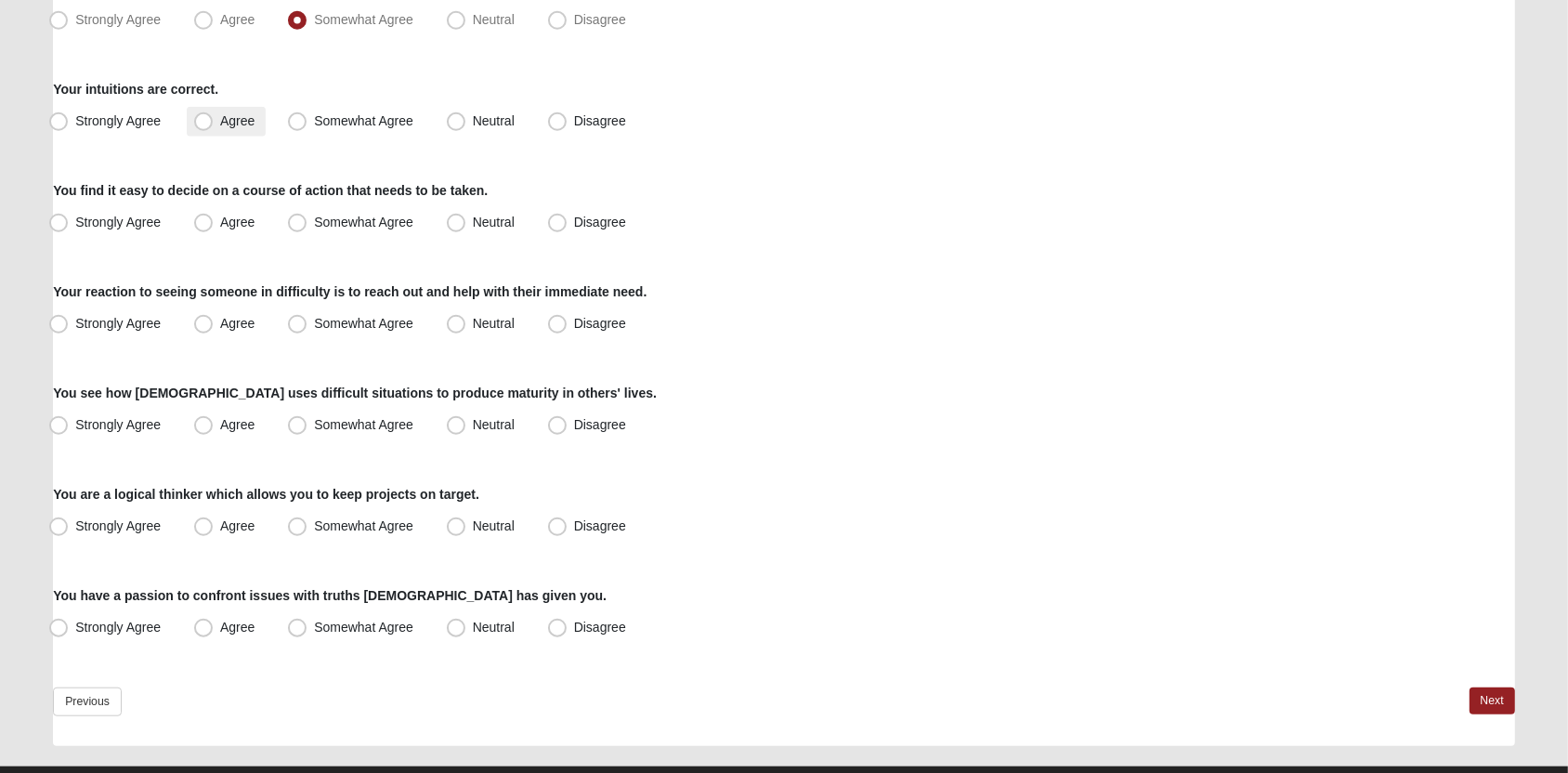 click on "Agree" at bounding box center [237, 121] 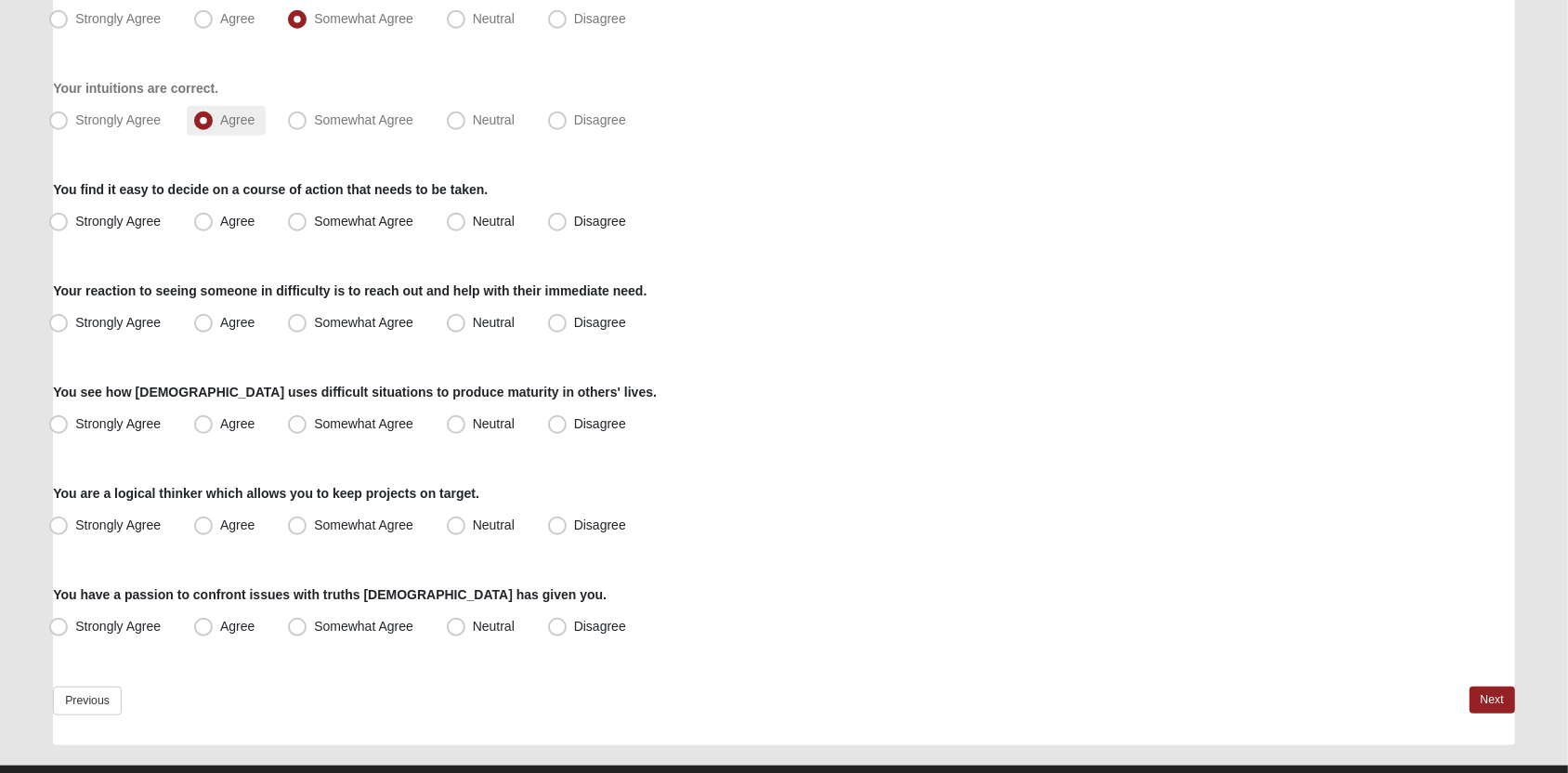 scroll, scrollTop: 1290, scrollLeft: 0, axis: vertical 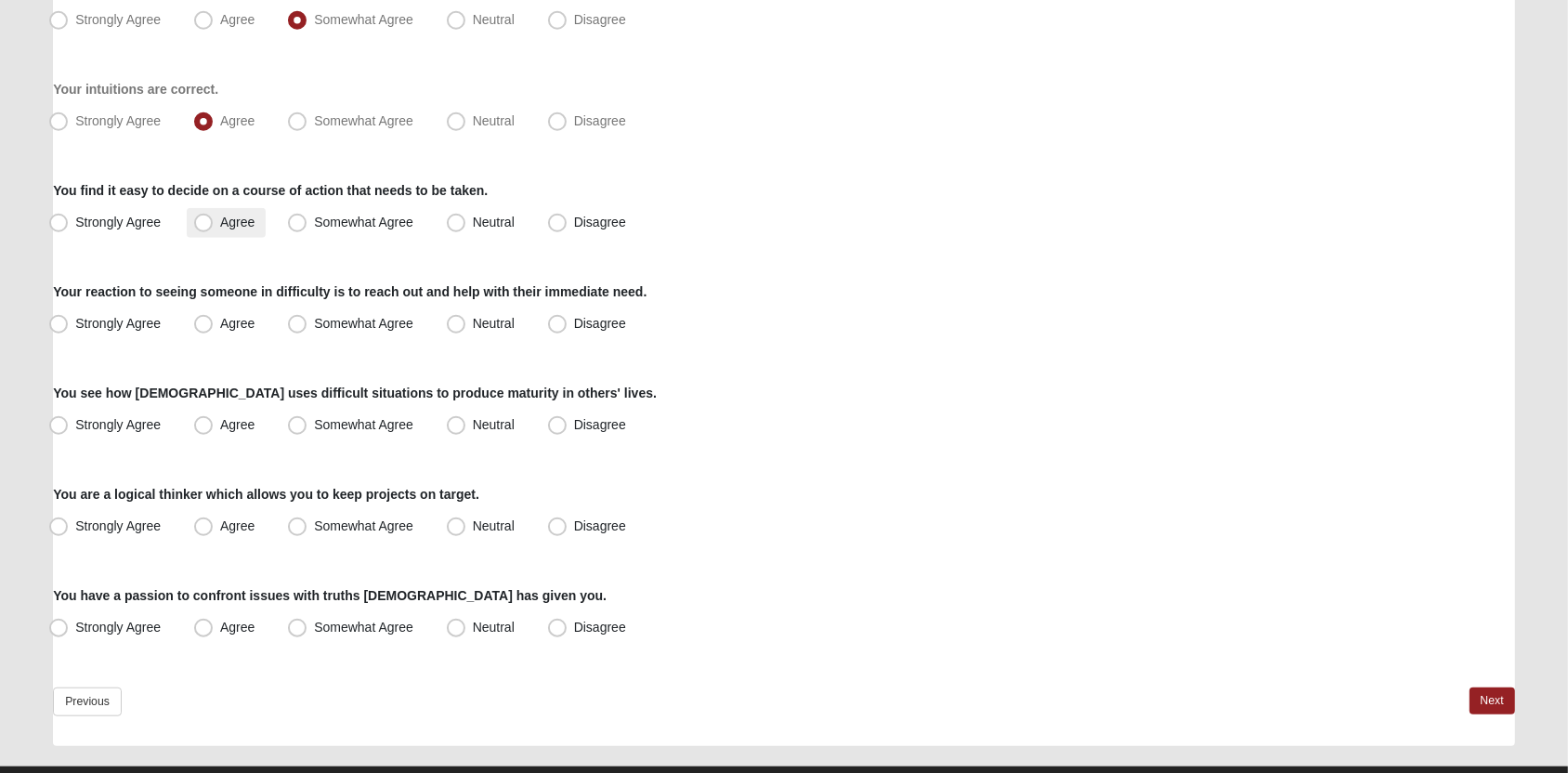 click on "Agree" at bounding box center [237, 222] 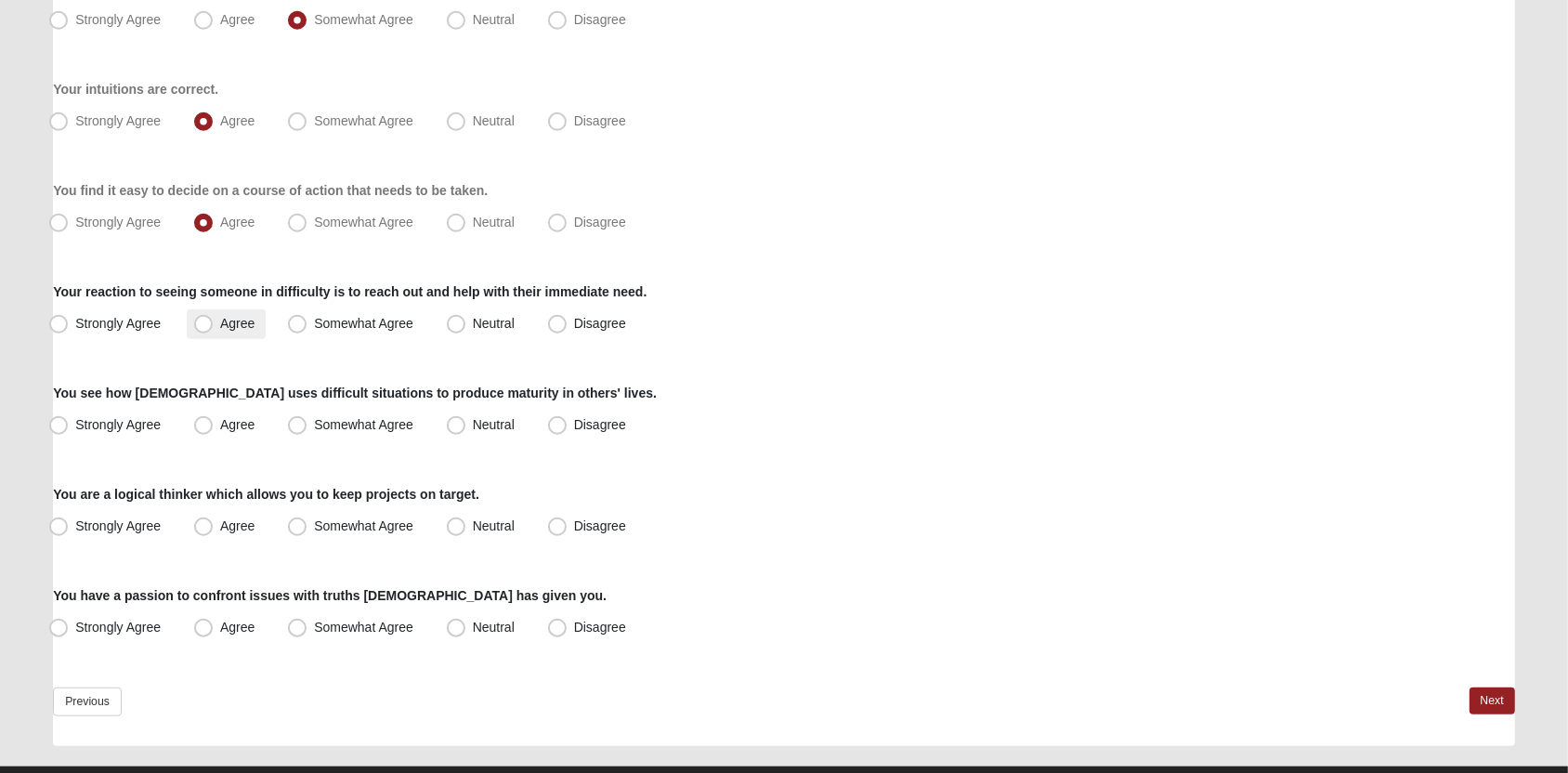 click on "Agree" at bounding box center (237, 323) 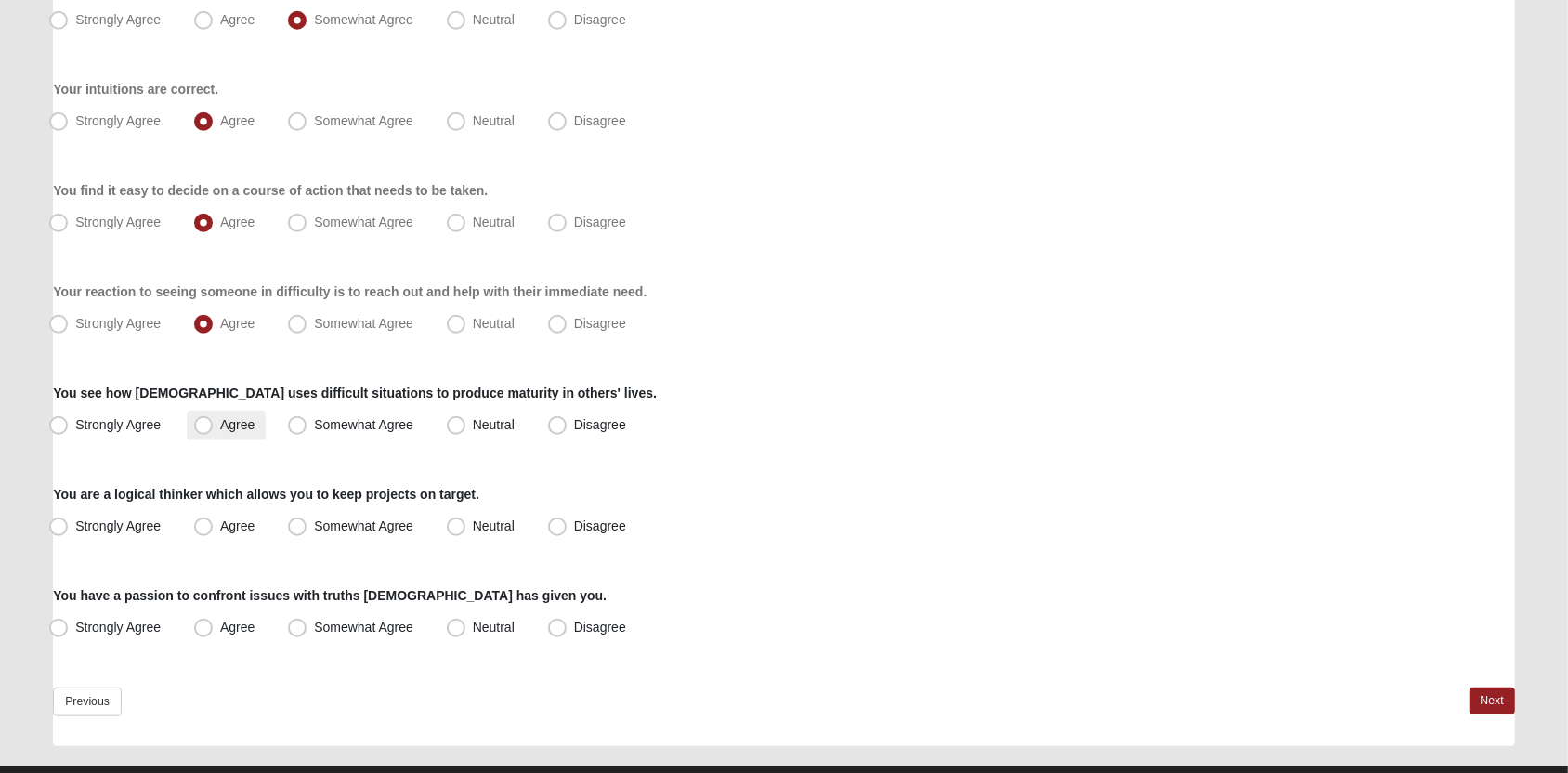 click on "Agree" at bounding box center (237, 425) 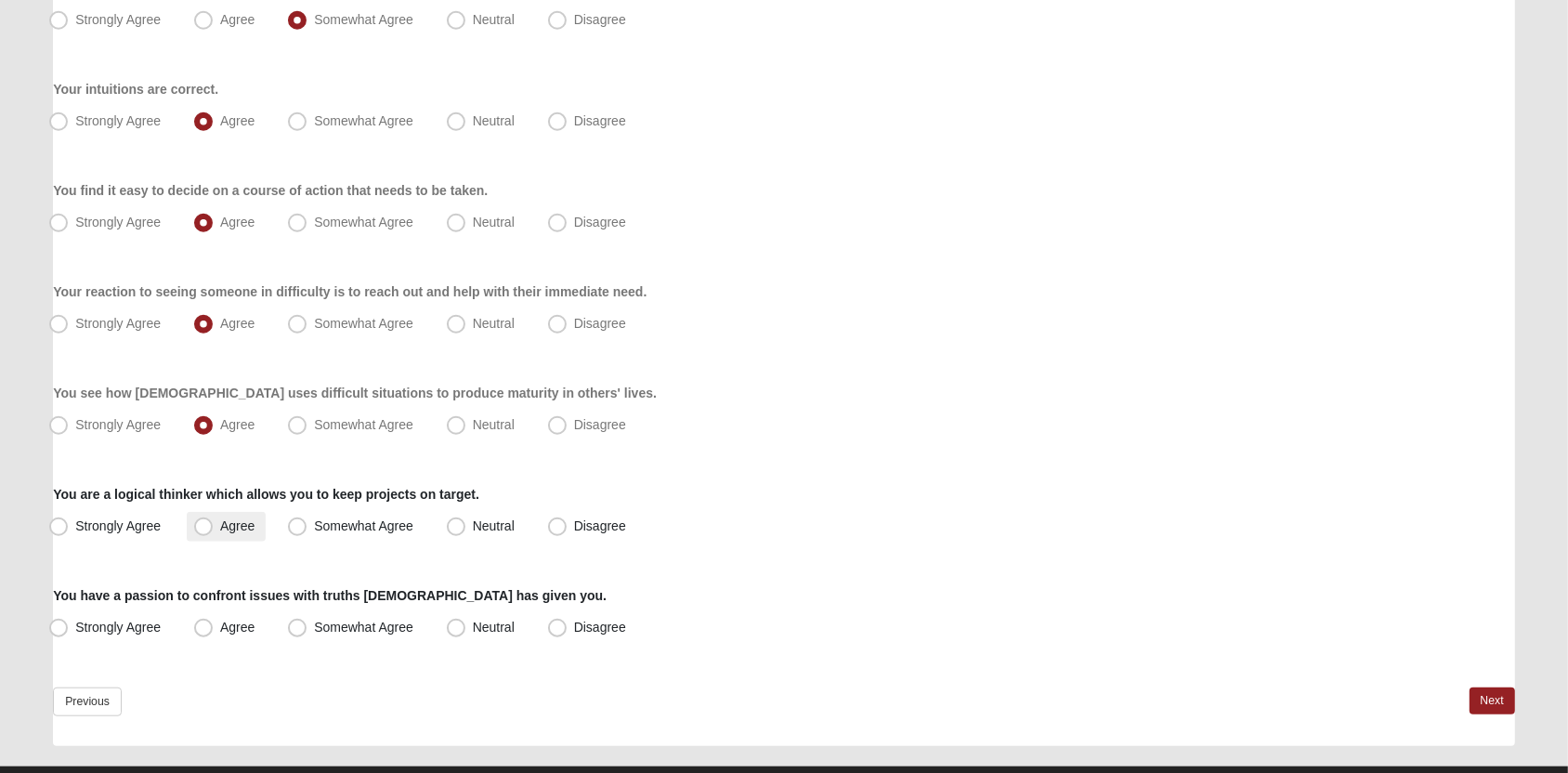 click on "Agree" at bounding box center [237, 526] 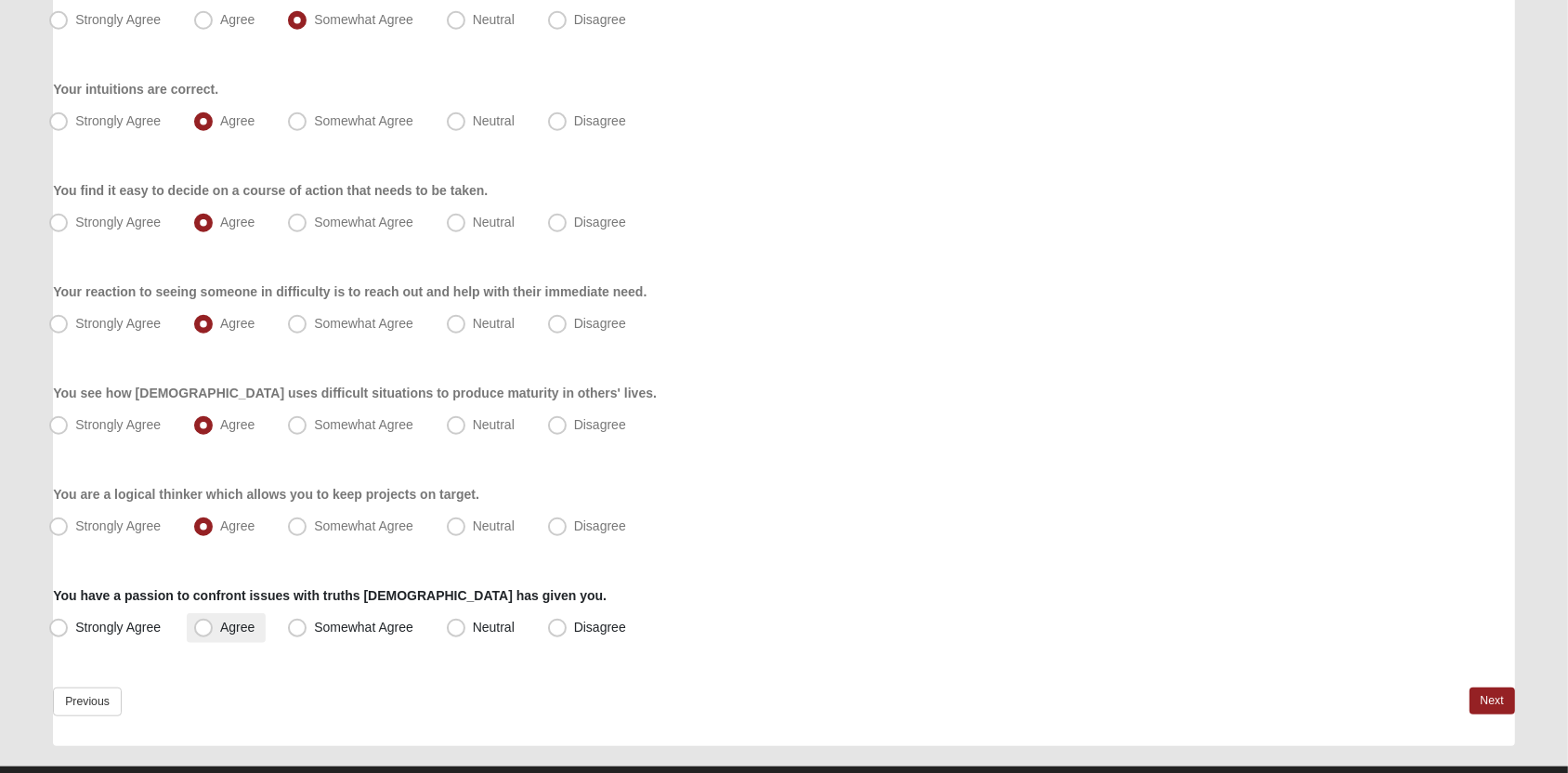 click on "Agree" at bounding box center [237, 627] 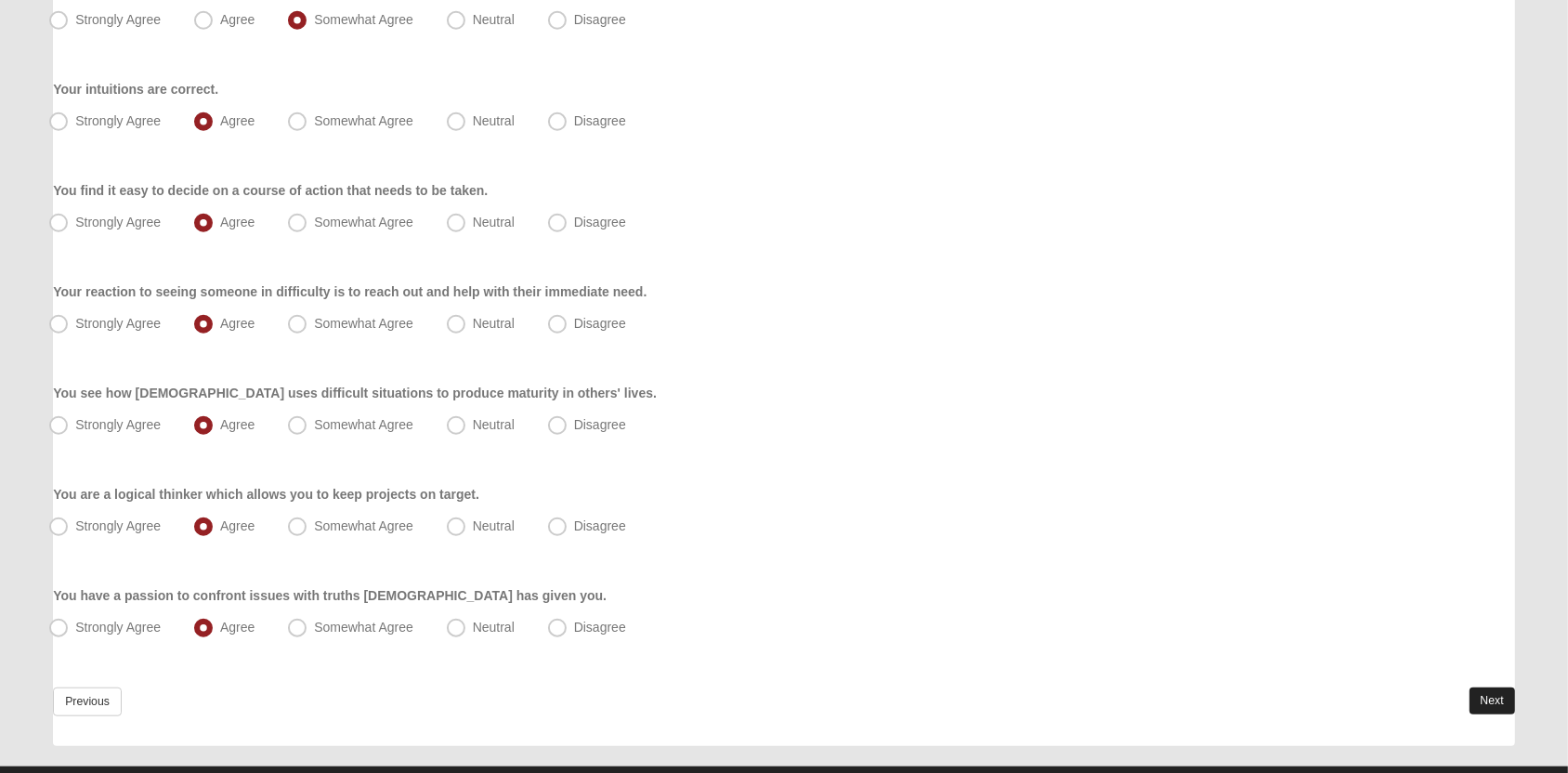 click on "Next" at bounding box center [1492, 701] 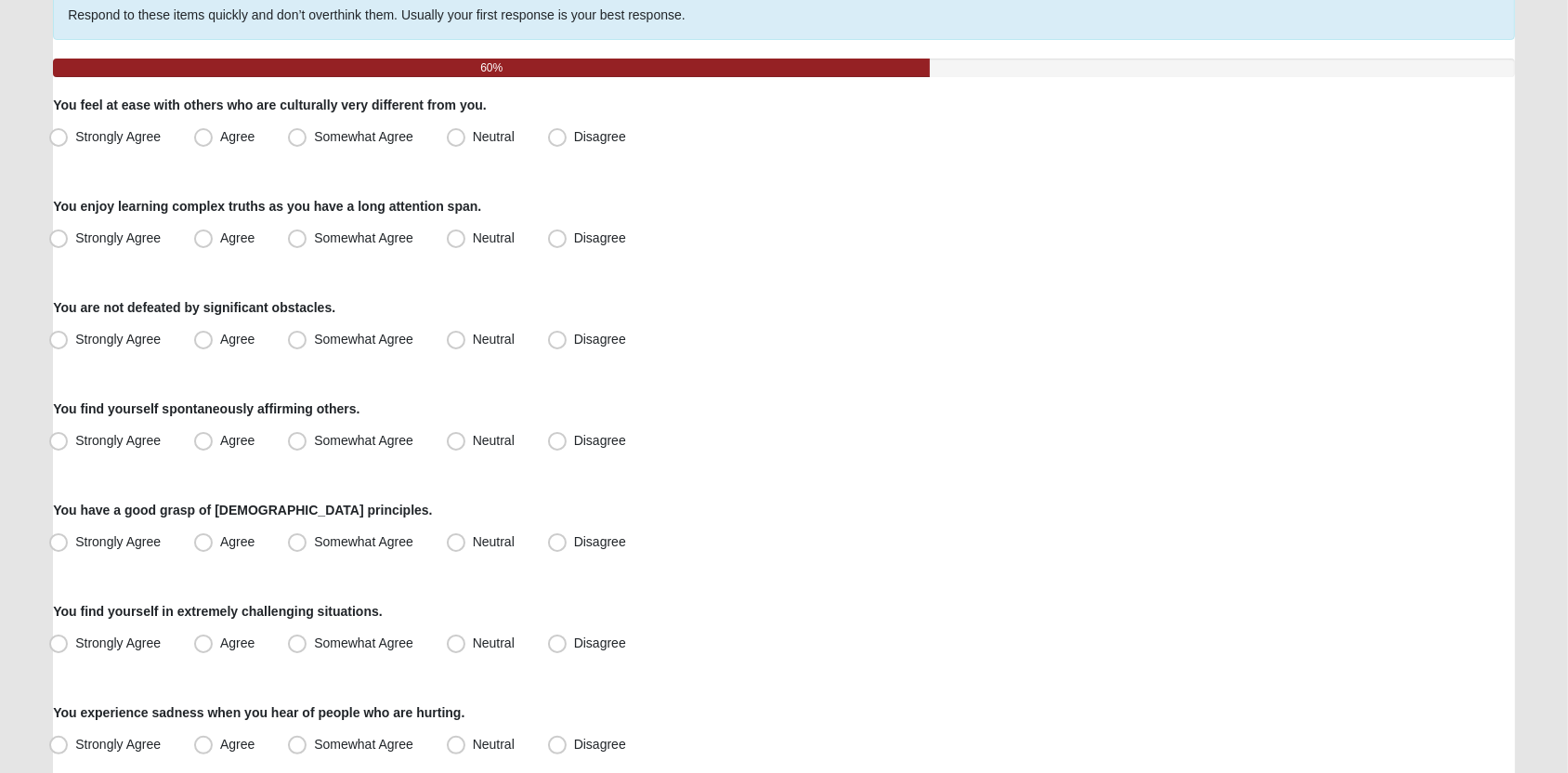 scroll, scrollTop: 162, scrollLeft: 0, axis: vertical 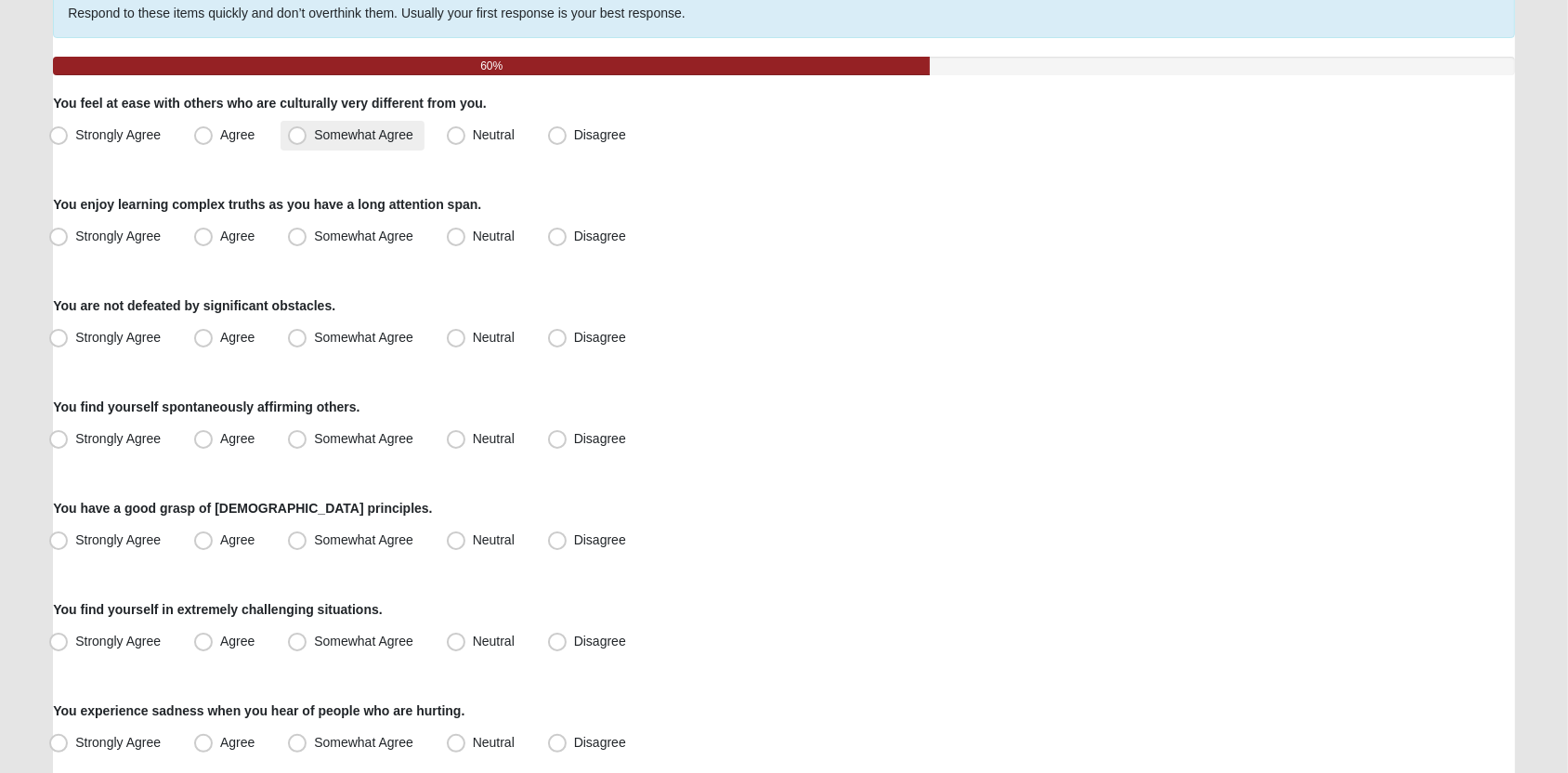 click on "Somewhat Agree" at bounding box center [363, 135] 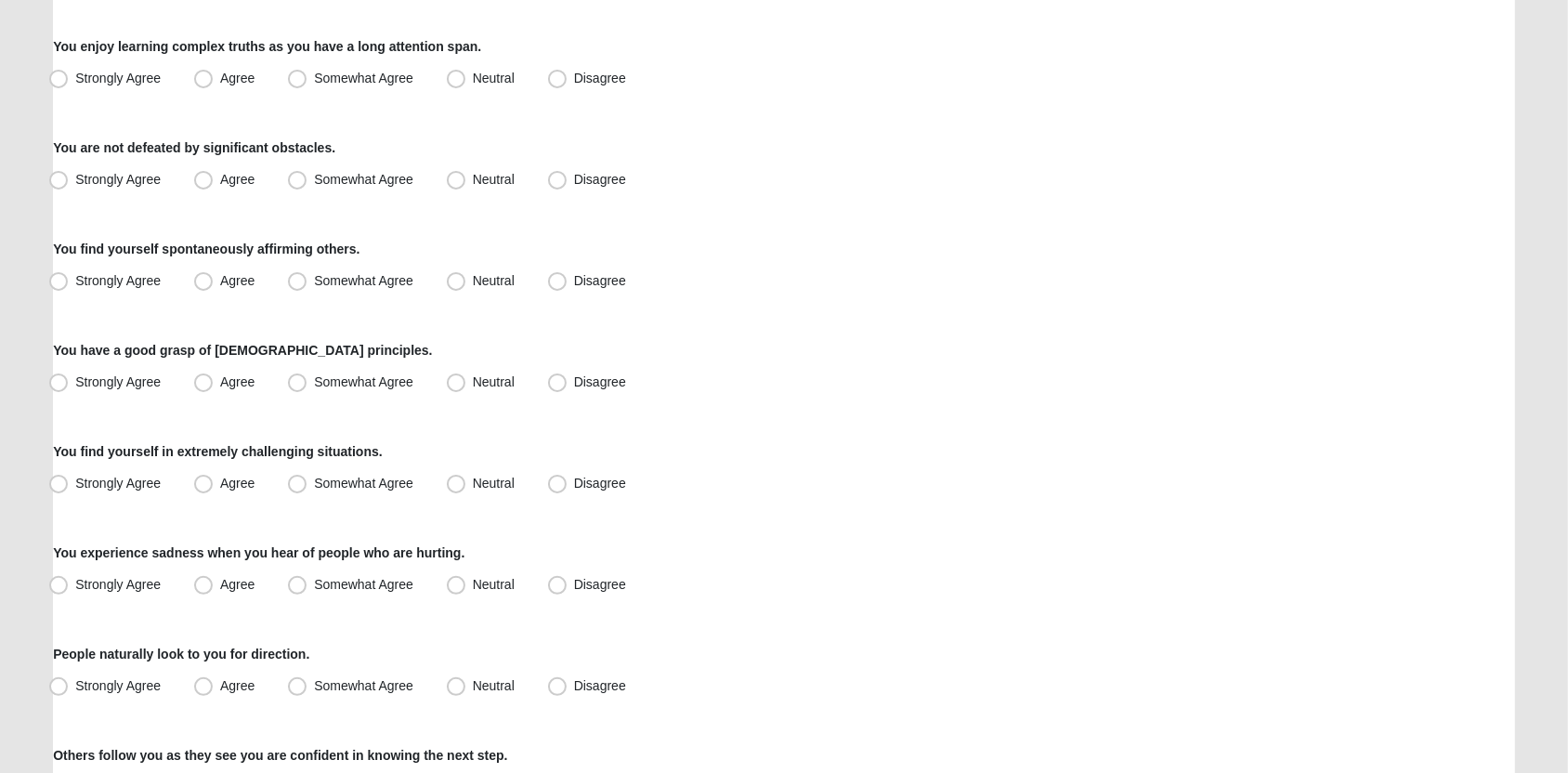 scroll, scrollTop: 322, scrollLeft: 0, axis: vertical 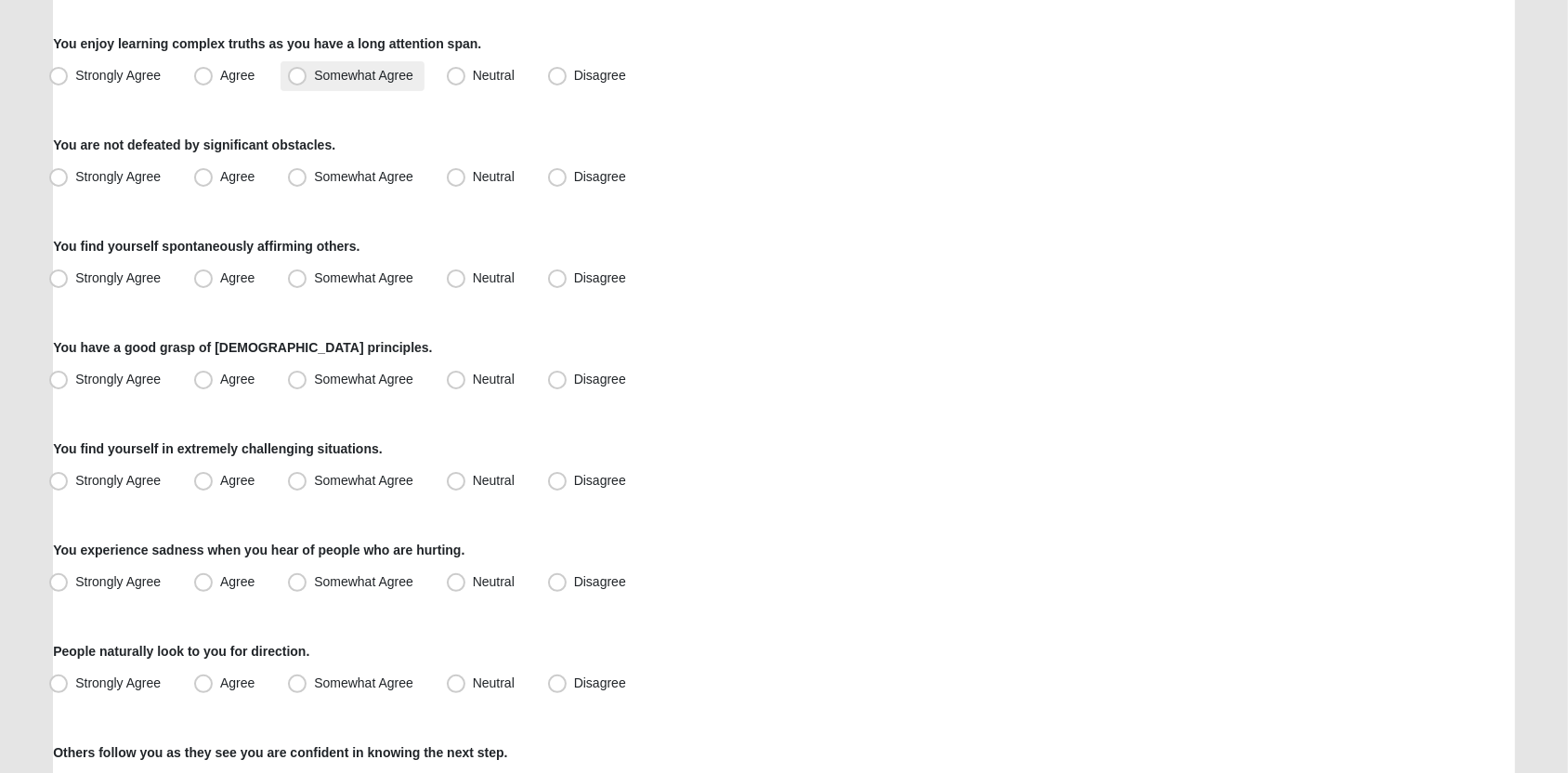 click on "Somewhat Agree" at bounding box center (352, 76) 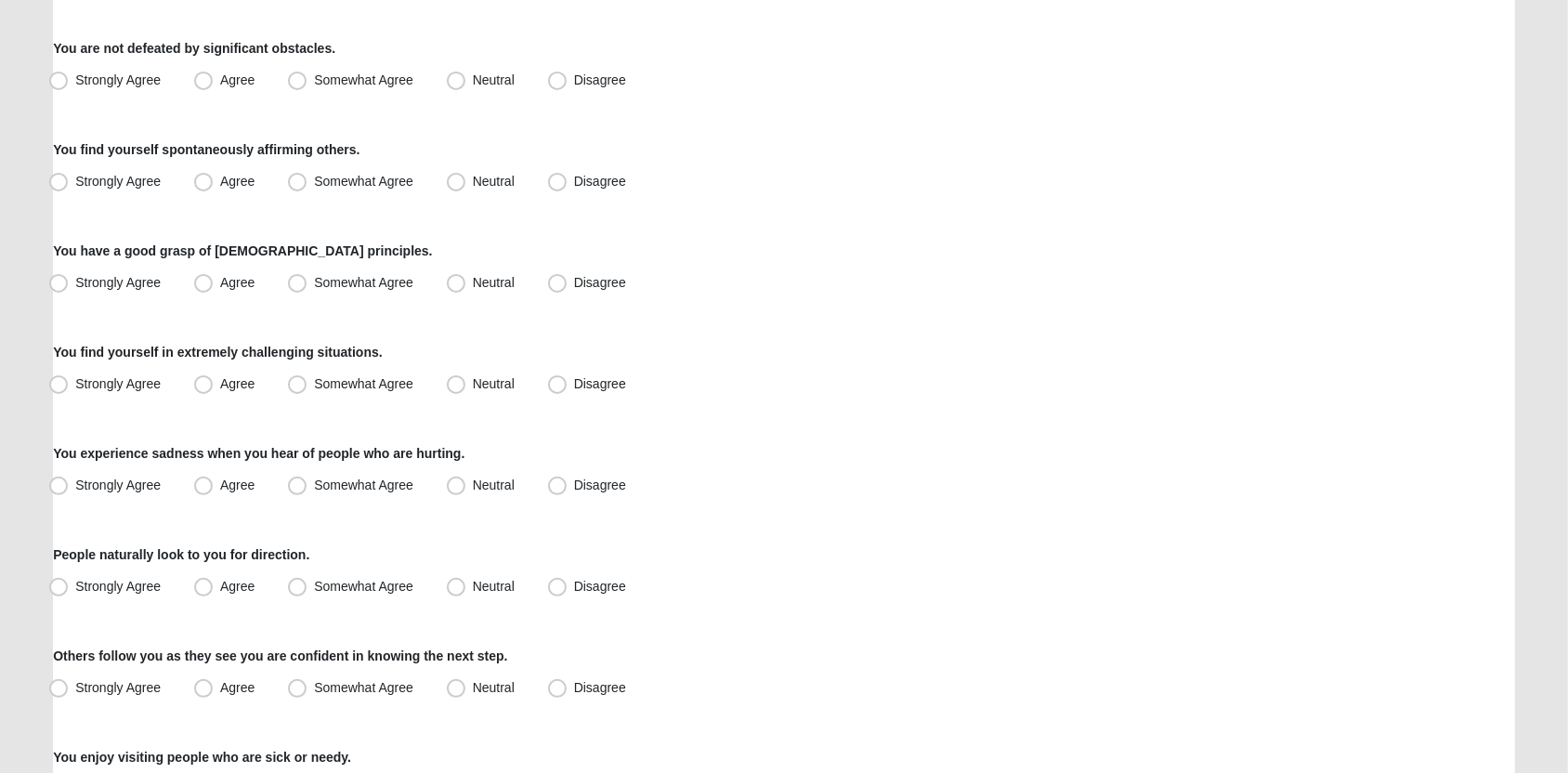 scroll, scrollTop: 423, scrollLeft: 0, axis: vertical 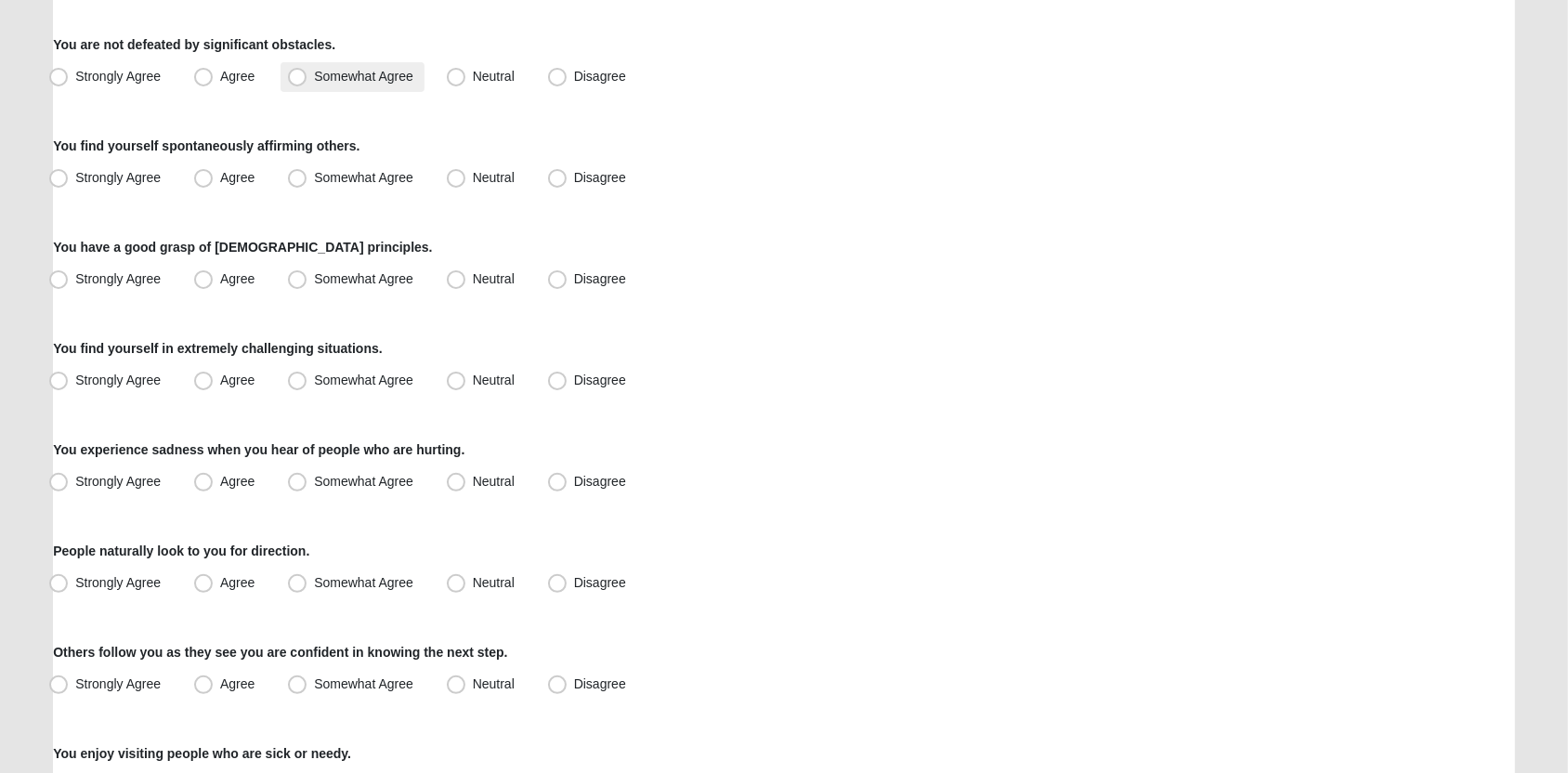 click on "Somewhat Agree" at bounding box center (363, 76) 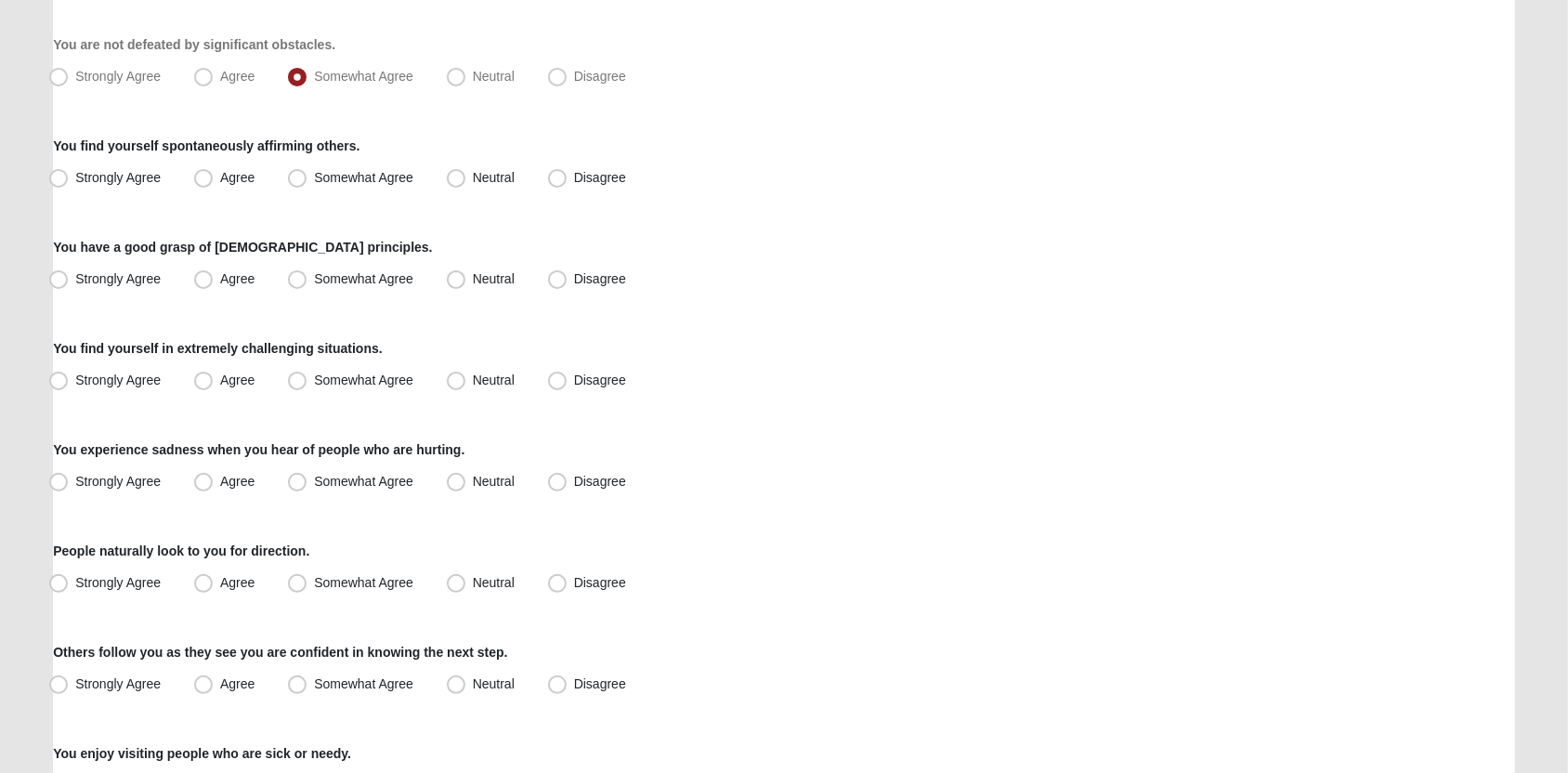 scroll, scrollTop: 430, scrollLeft: 0, axis: vertical 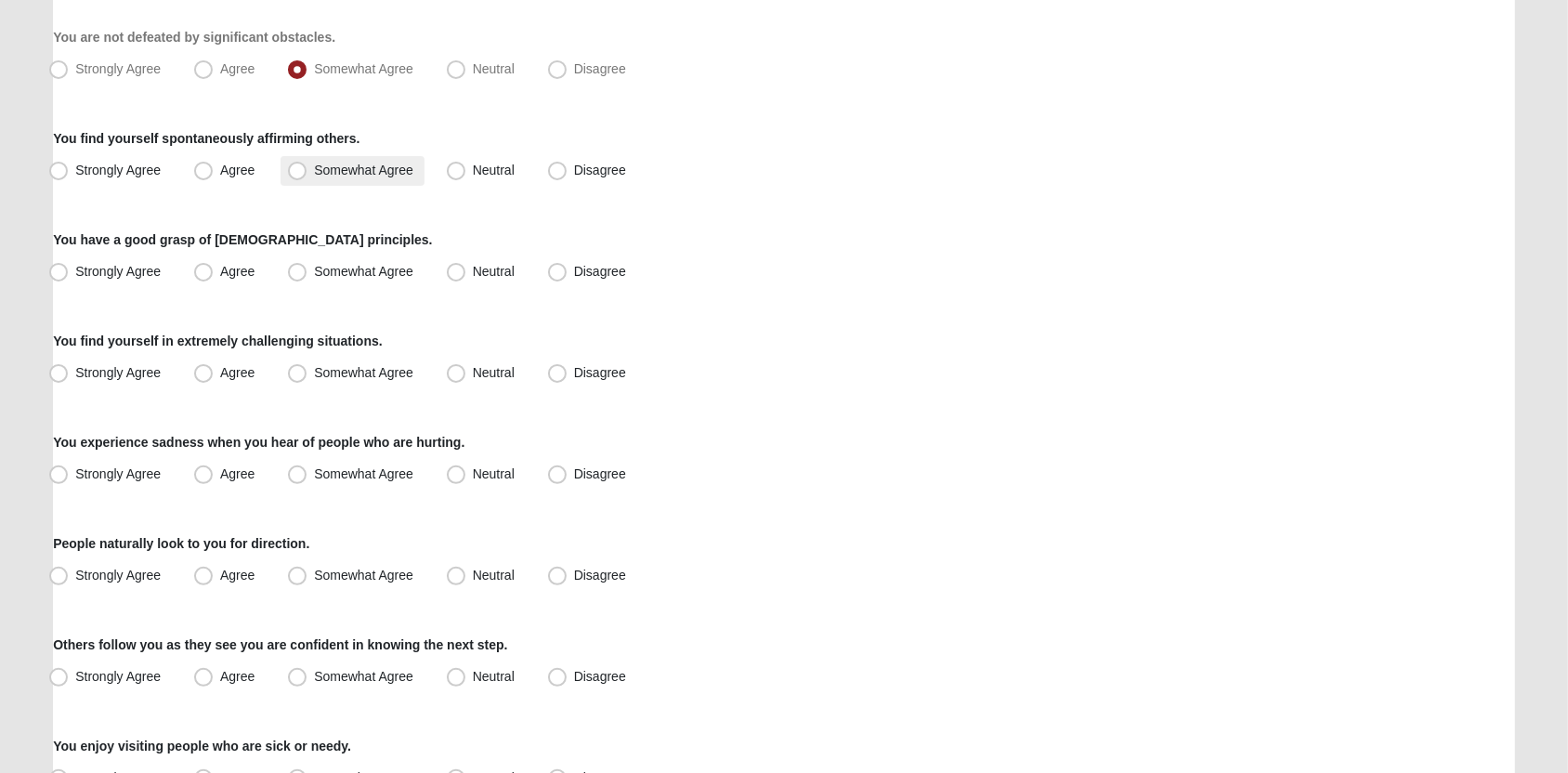 click on "Somewhat Agree" at bounding box center [363, 170] 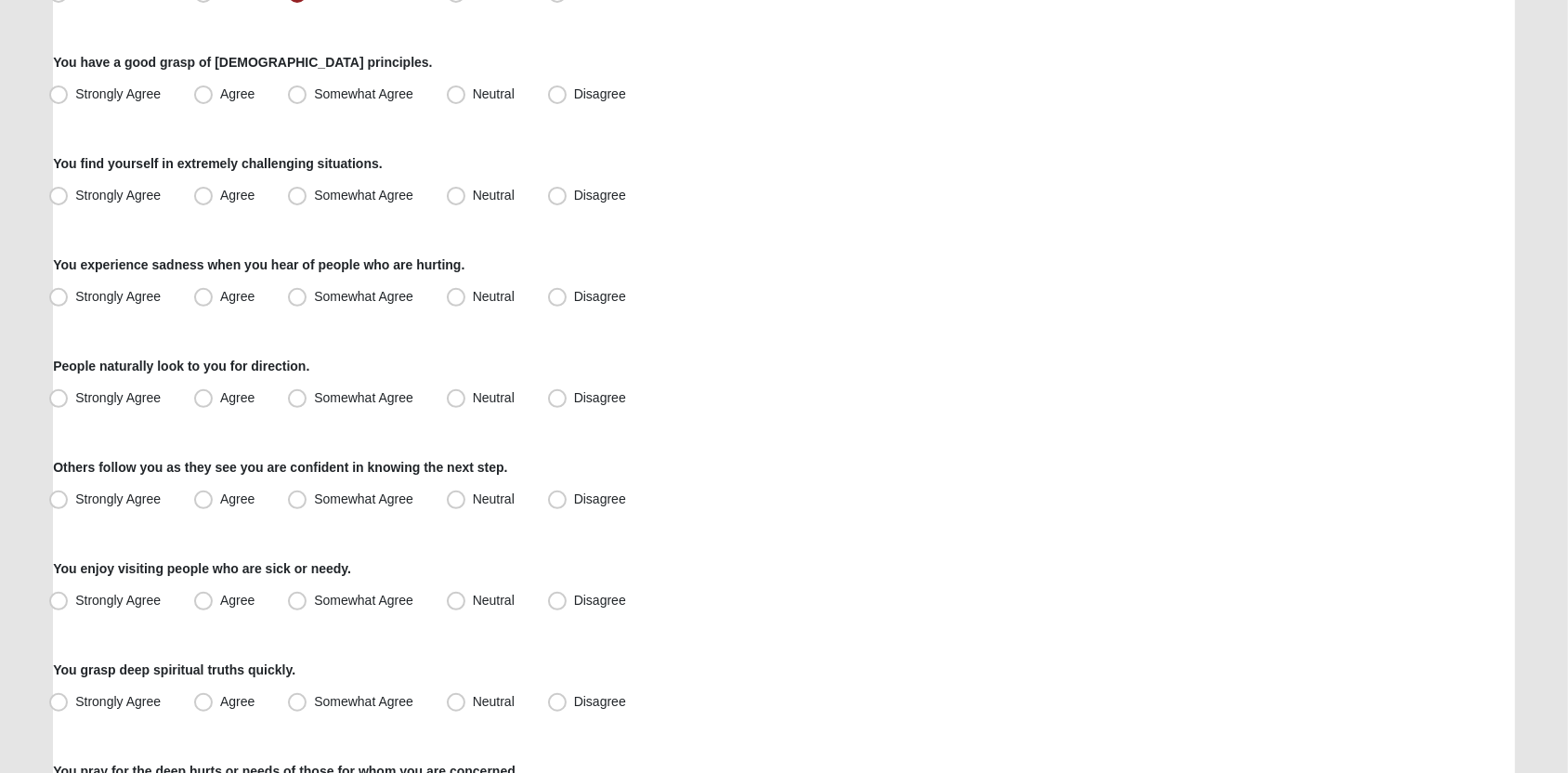 scroll, scrollTop: 617, scrollLeft: 0, axis: vertical 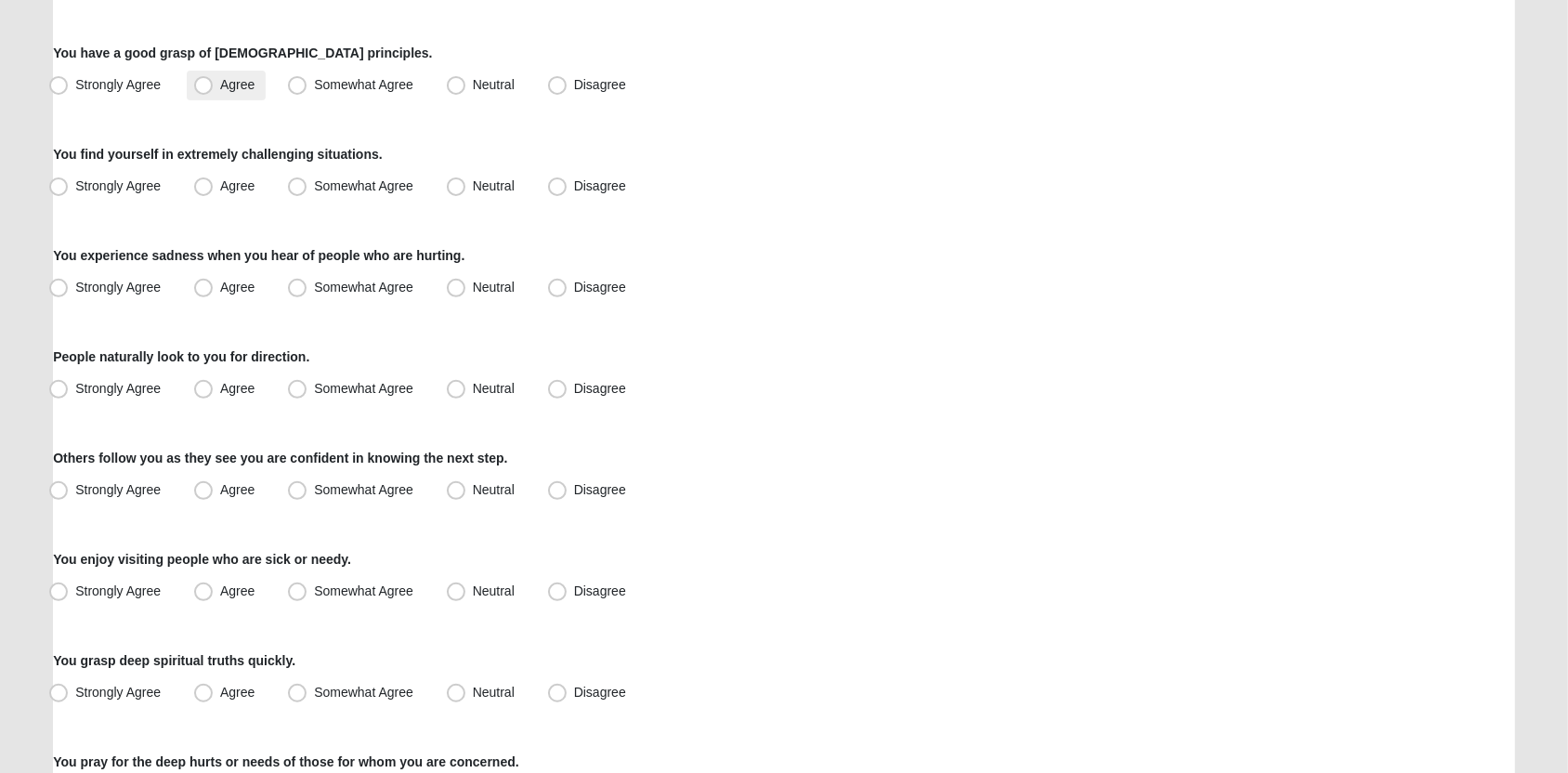 click on "Agree" at bounding box center [226, 85] 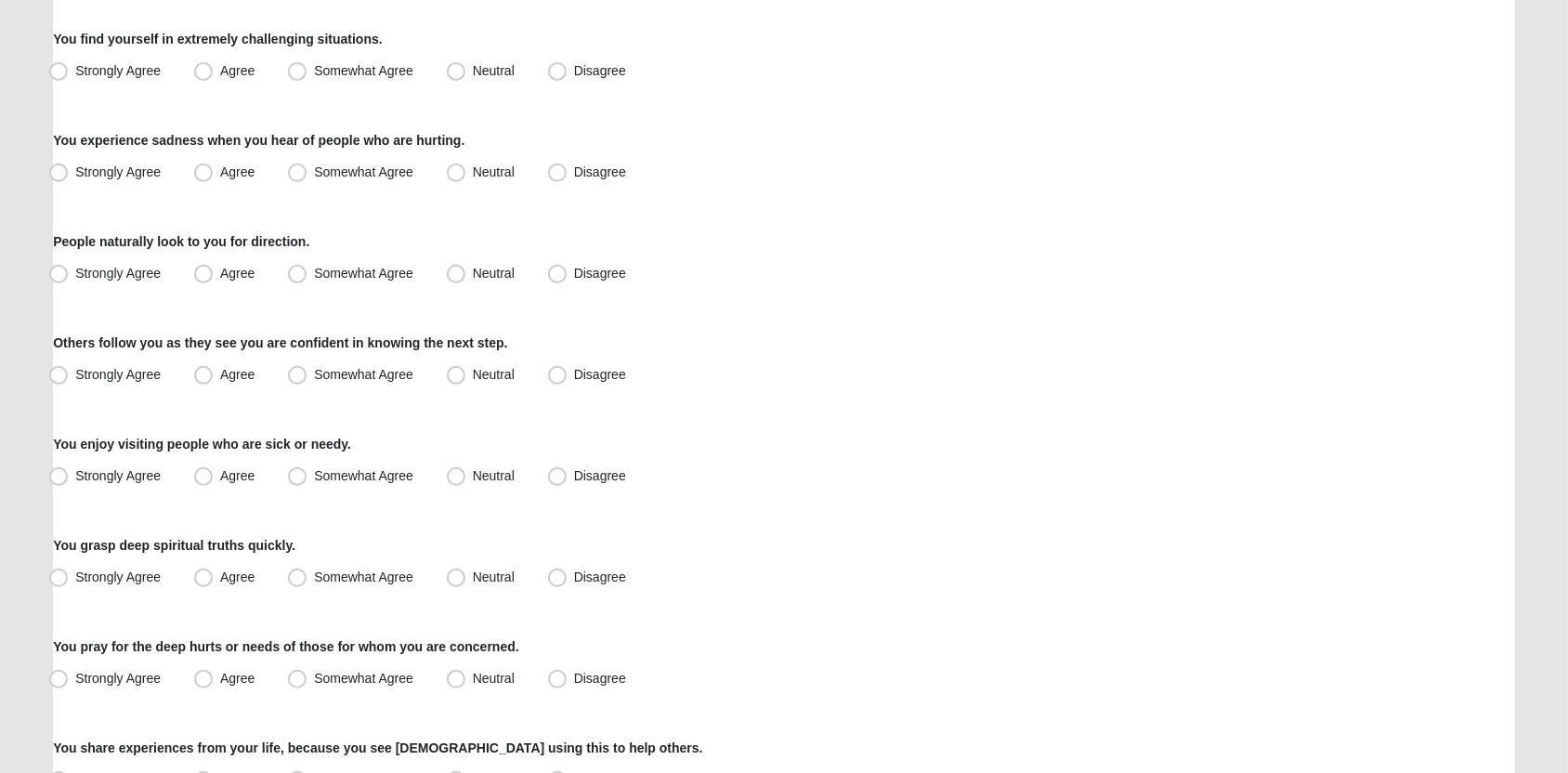 scroll, scrollTop: 739, scrollLeft: 0, axis: vertical 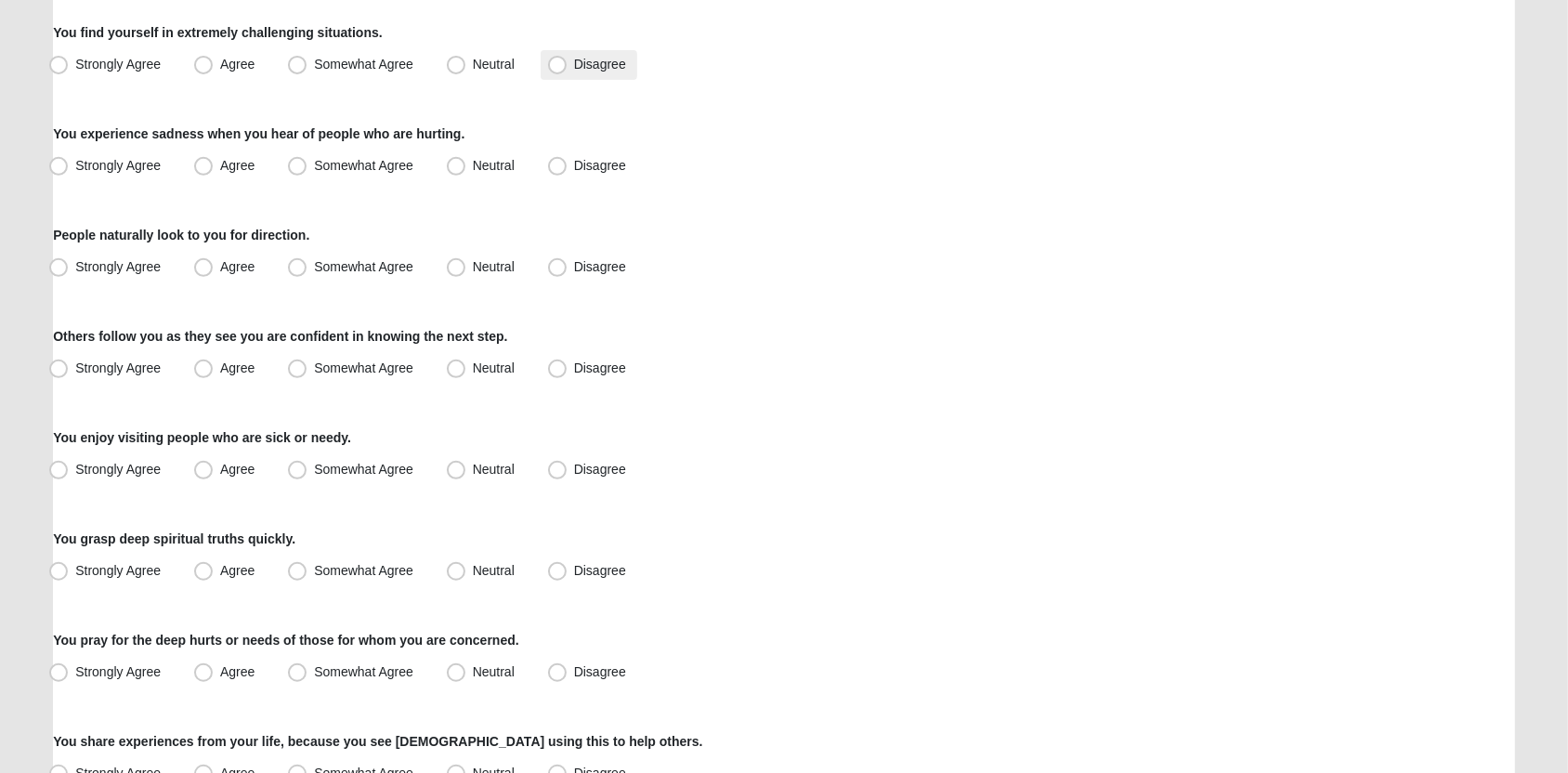 click on "Disagree" at bounding box center [600, 64] 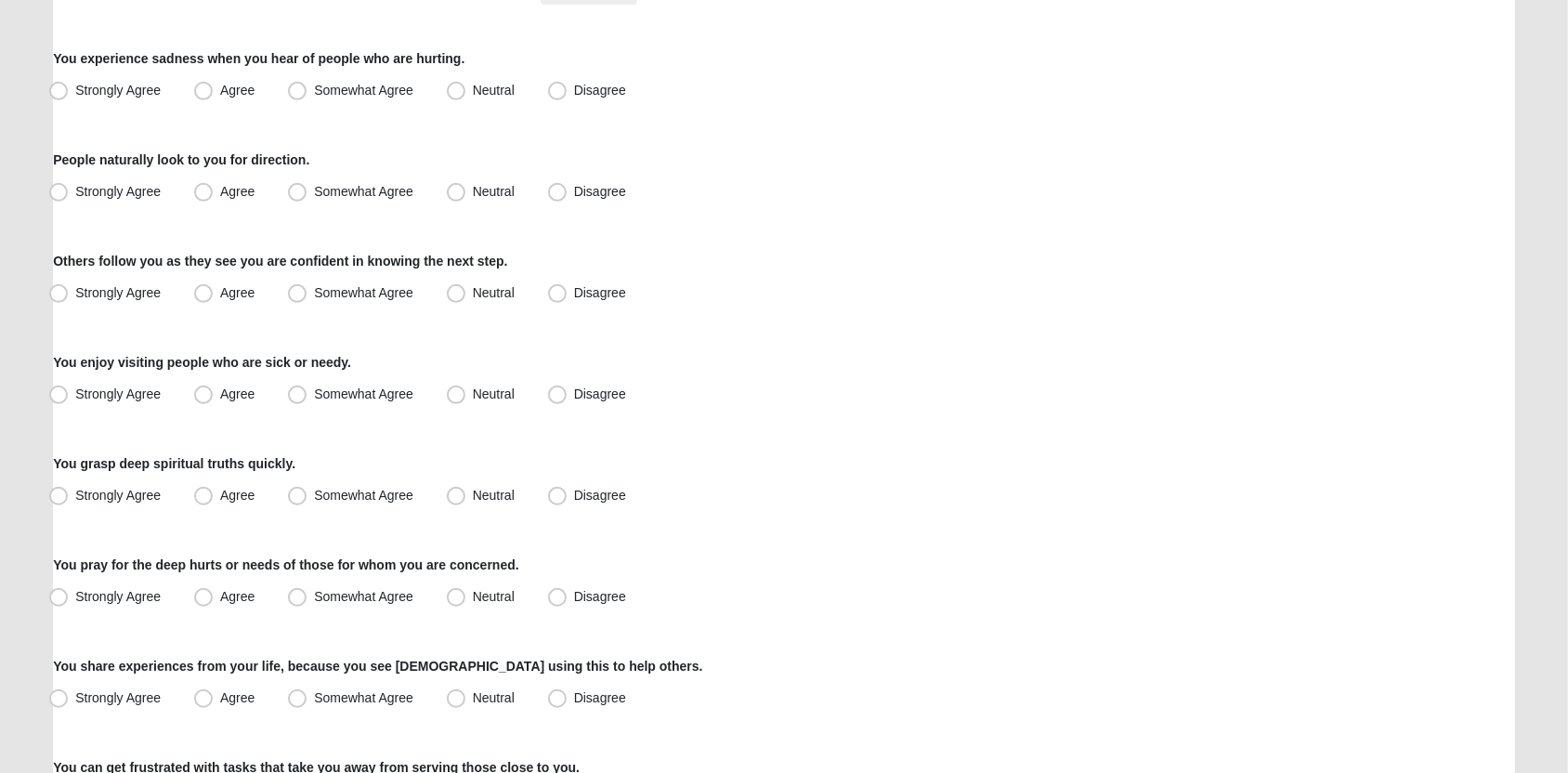 scroll, scrollTop: 822, scrollLeft: 0, axis: vertical 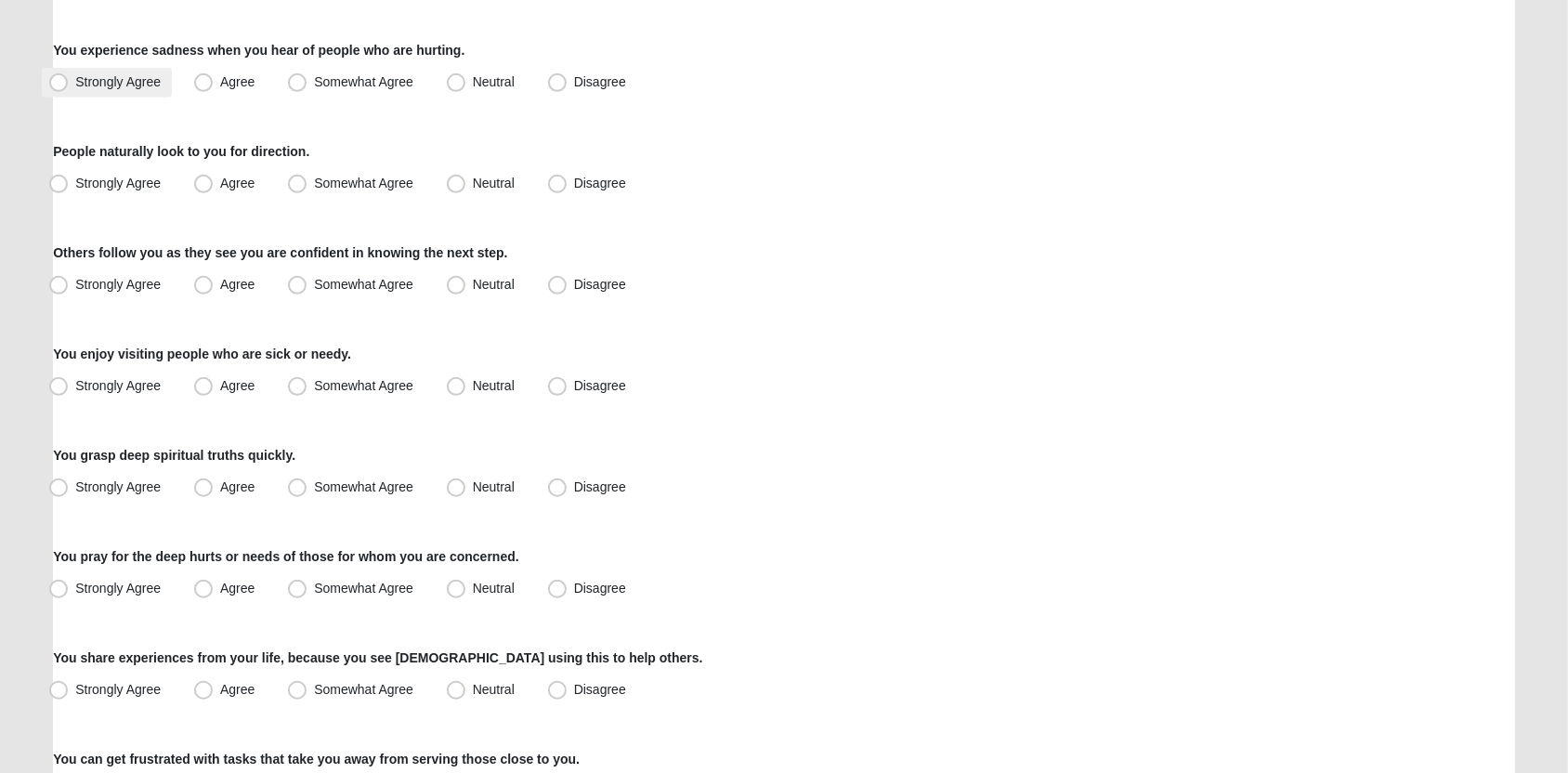 click on "Strongly Agree" at bounding box center [118, 82] 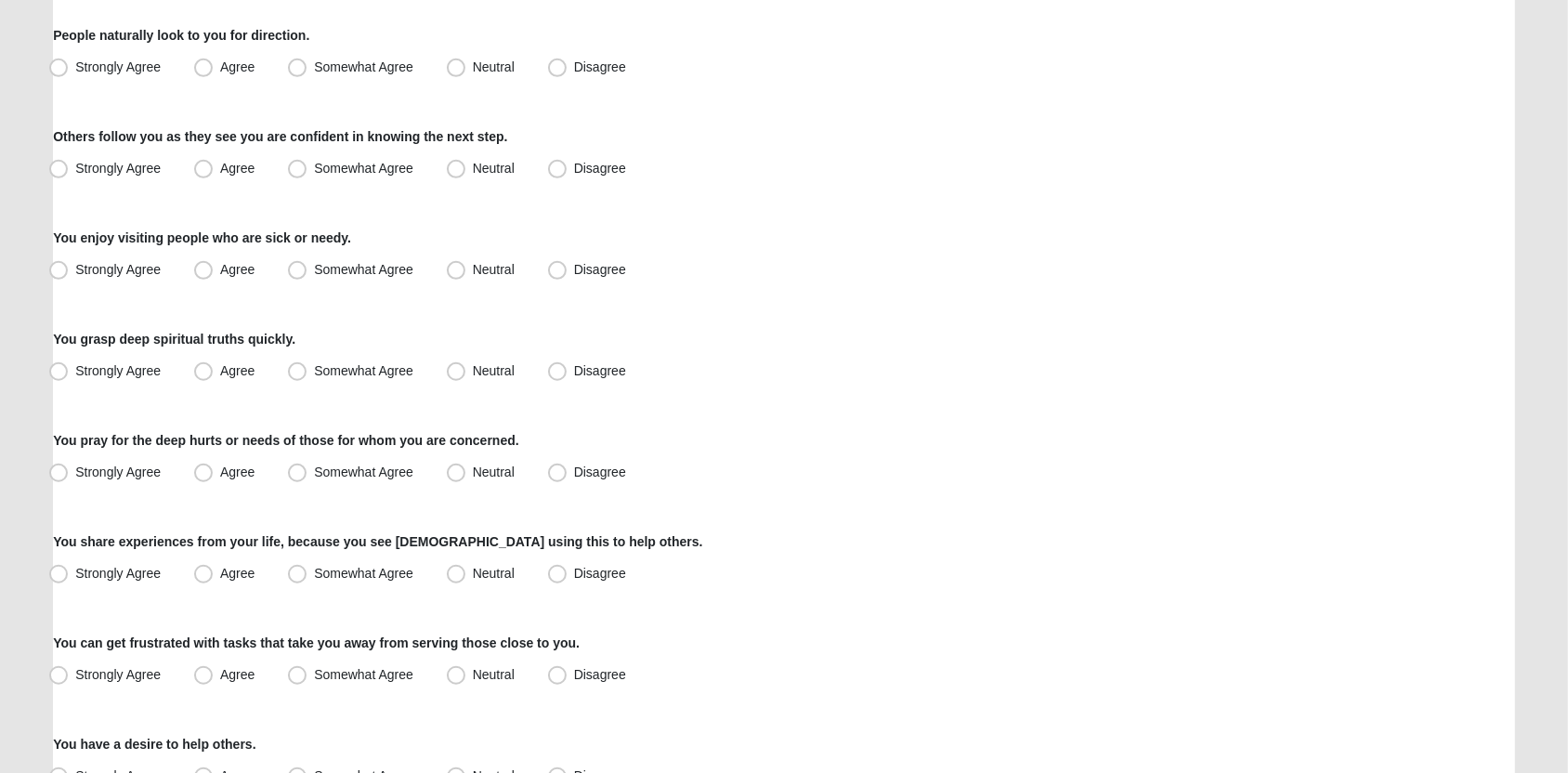 scroll, scrollTop: 942, scrollLeft: 0, axis: vertical 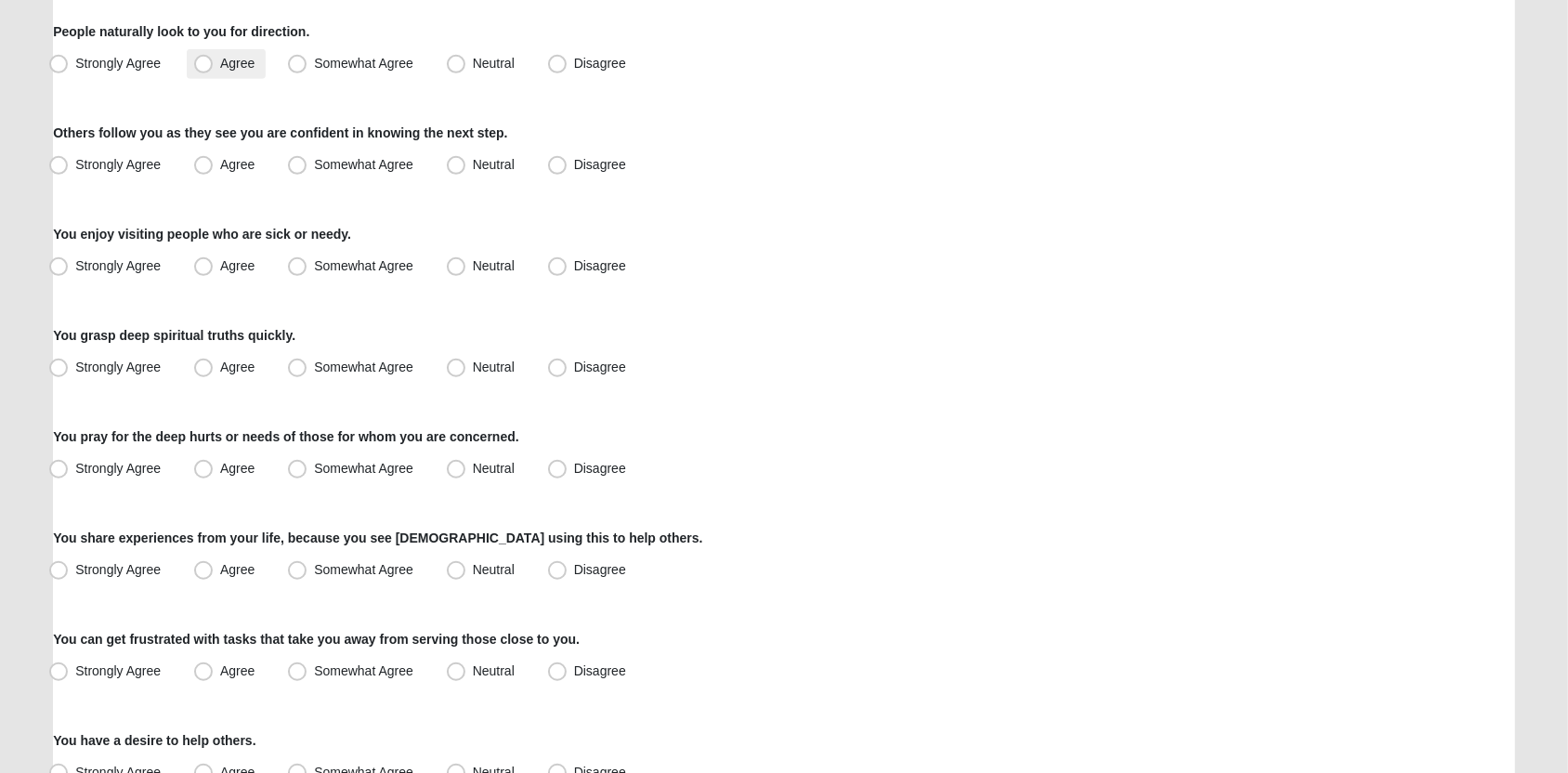 click on "Agree" at bounding box center [237, 63] 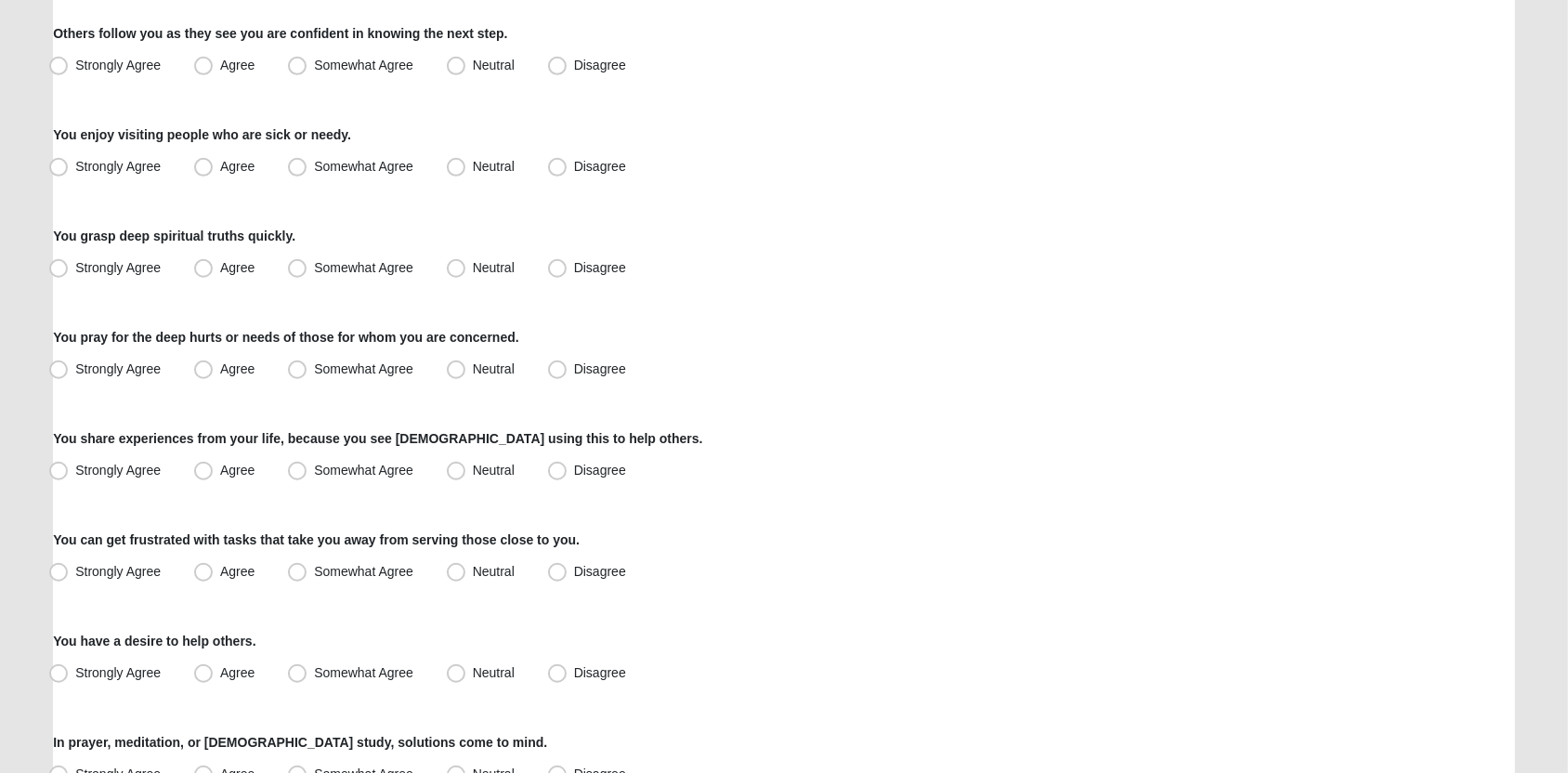 scroll, scrollTop: 1038, scrollLeft: 0, axis: vertical 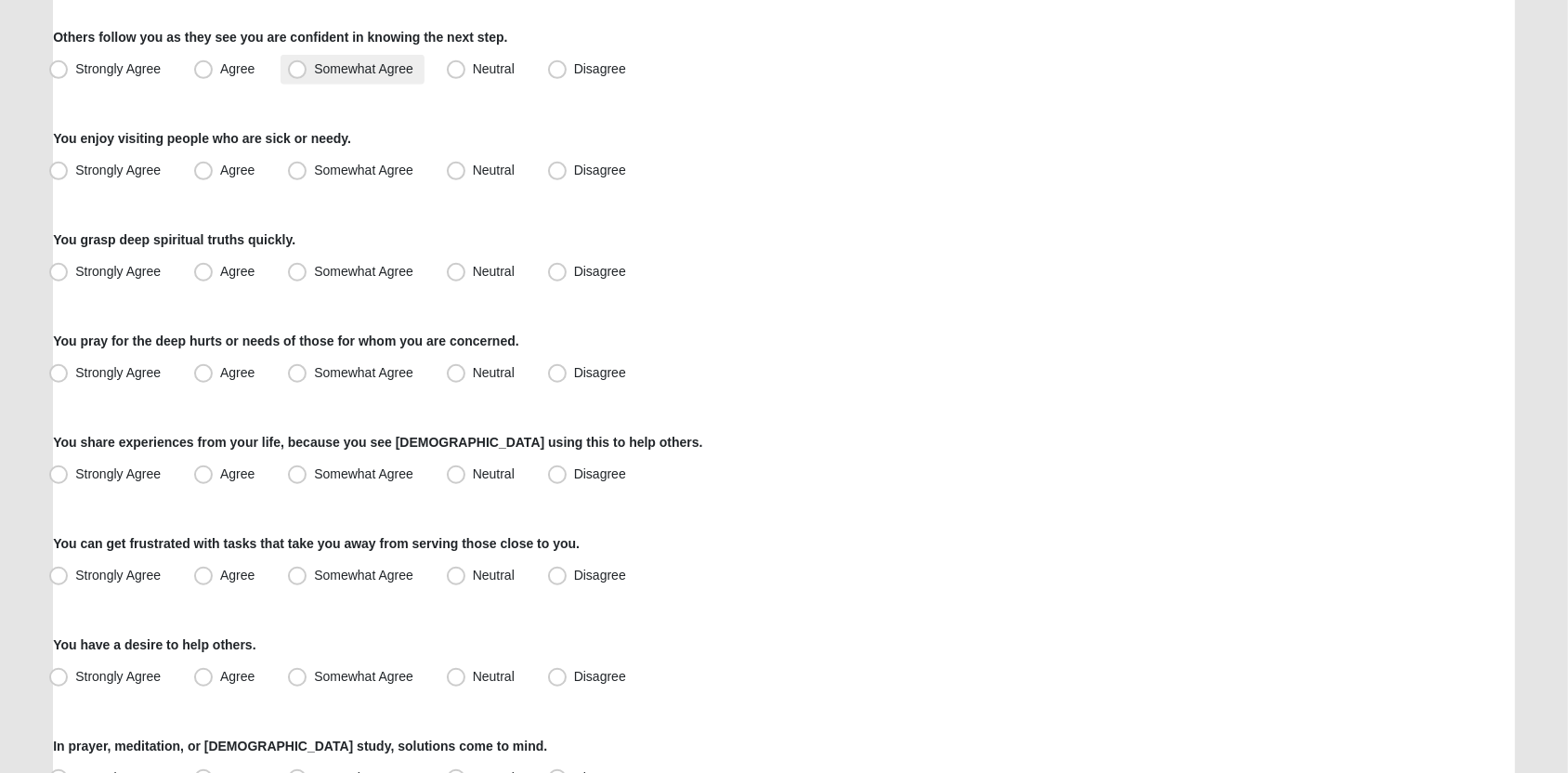 click on "Somewhat Agree" at bounding box center [363, 69] 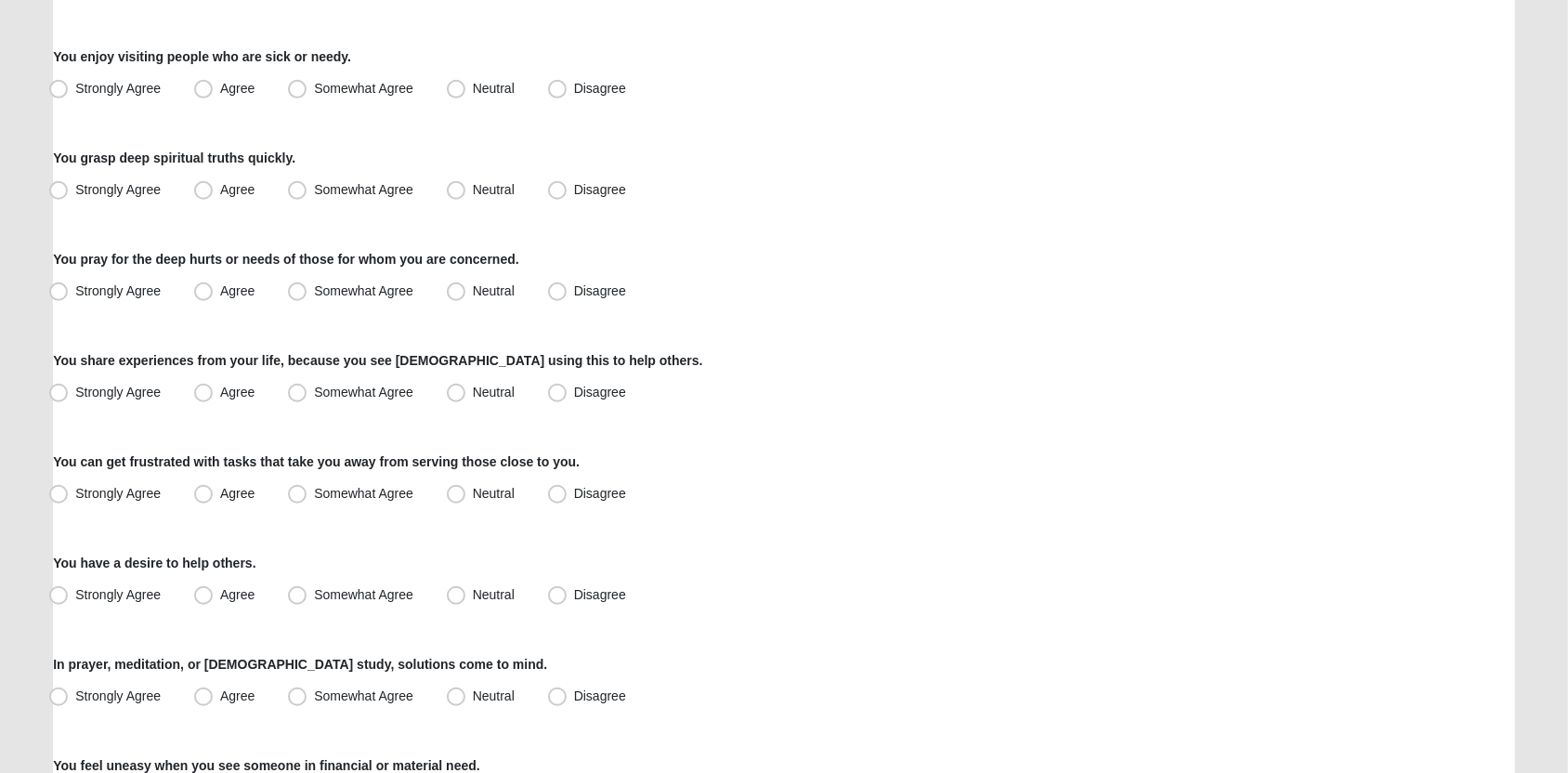 scroll, scrollTop: 1126, scrollLeft: 0, axis: vertical 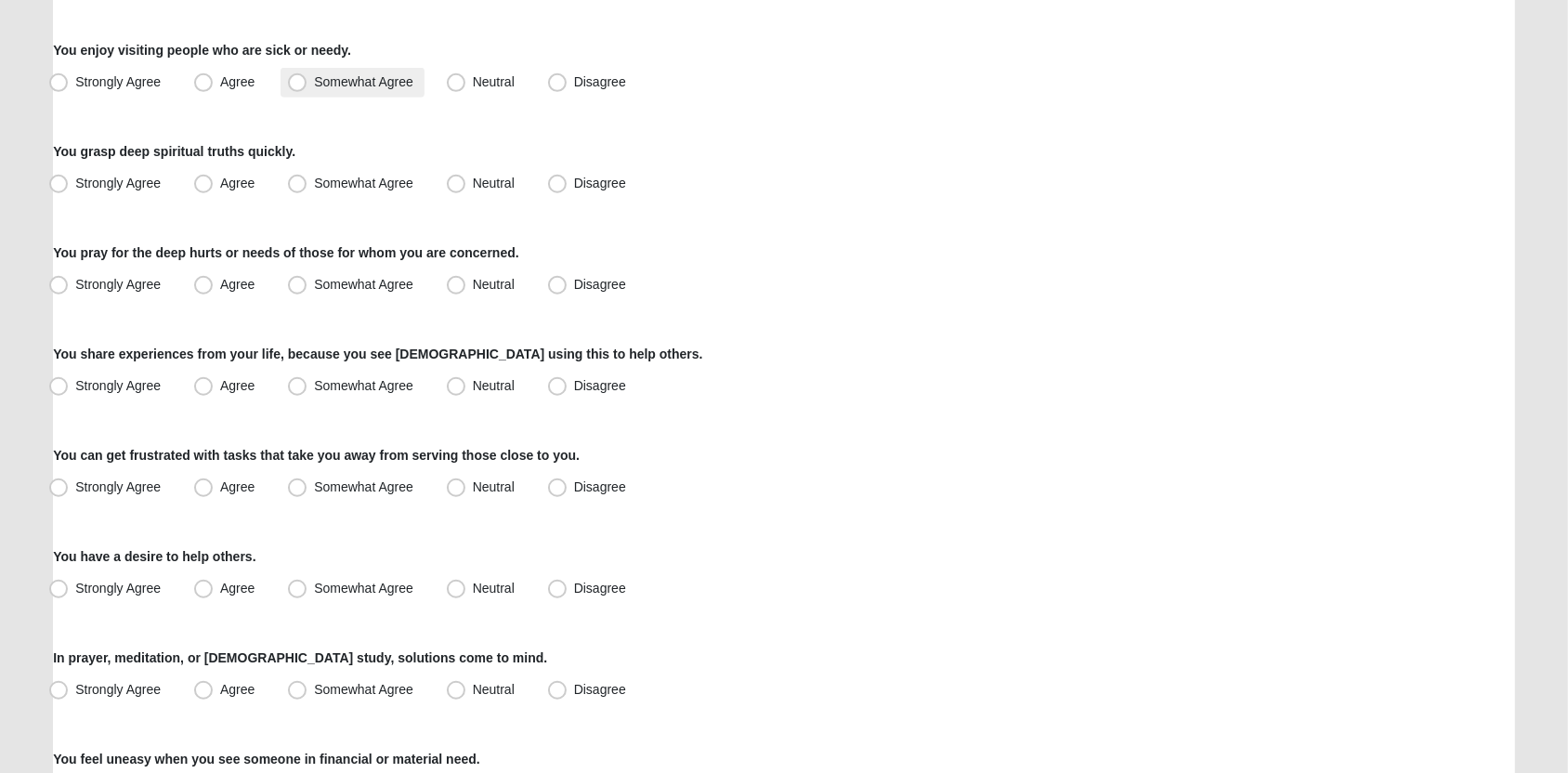 click on "Somewhat Agree" at bounding box center [363, 82] 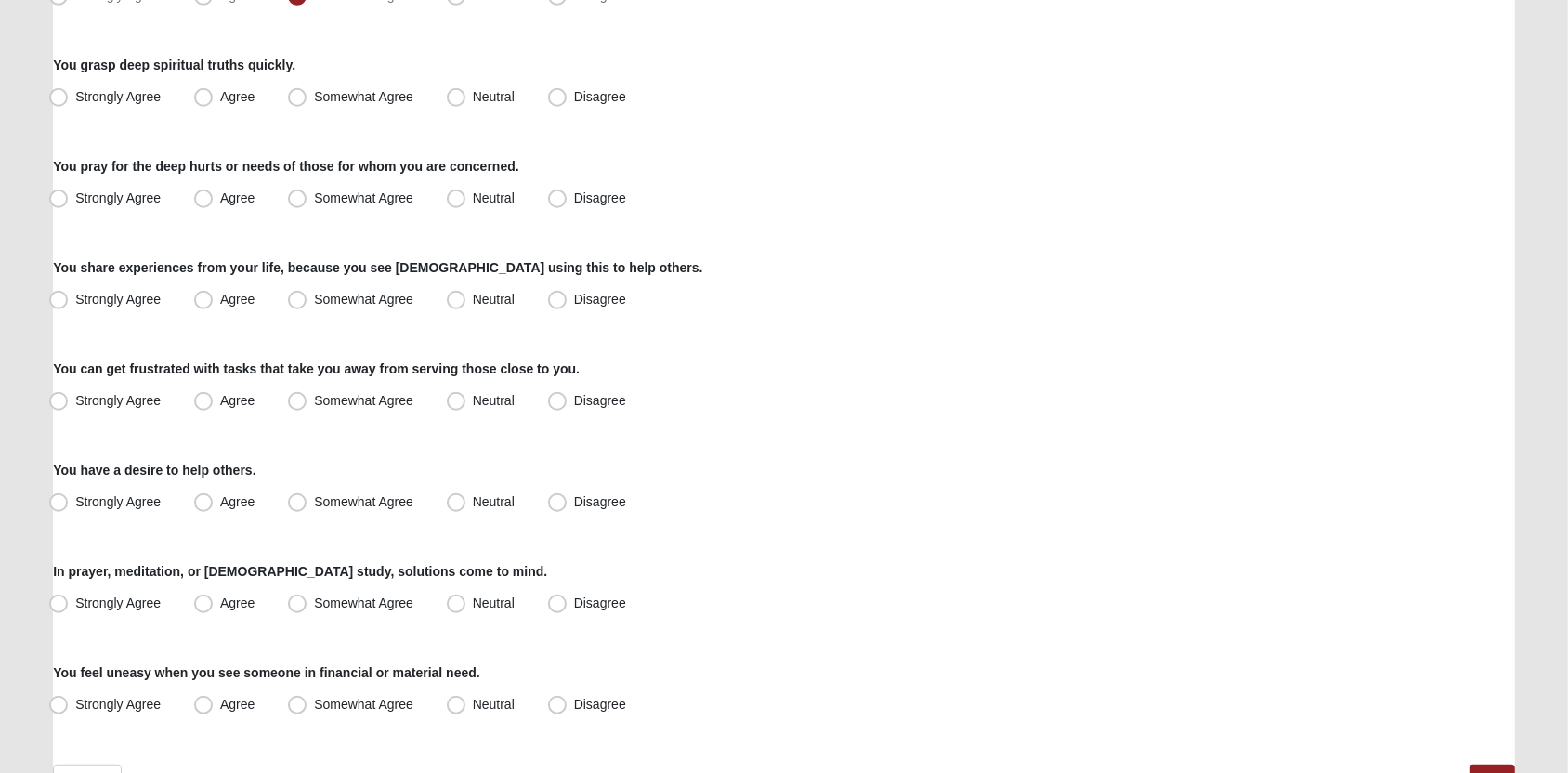 scroll, scrollTop: 1215, scrollLeft: 0, axis: vertical 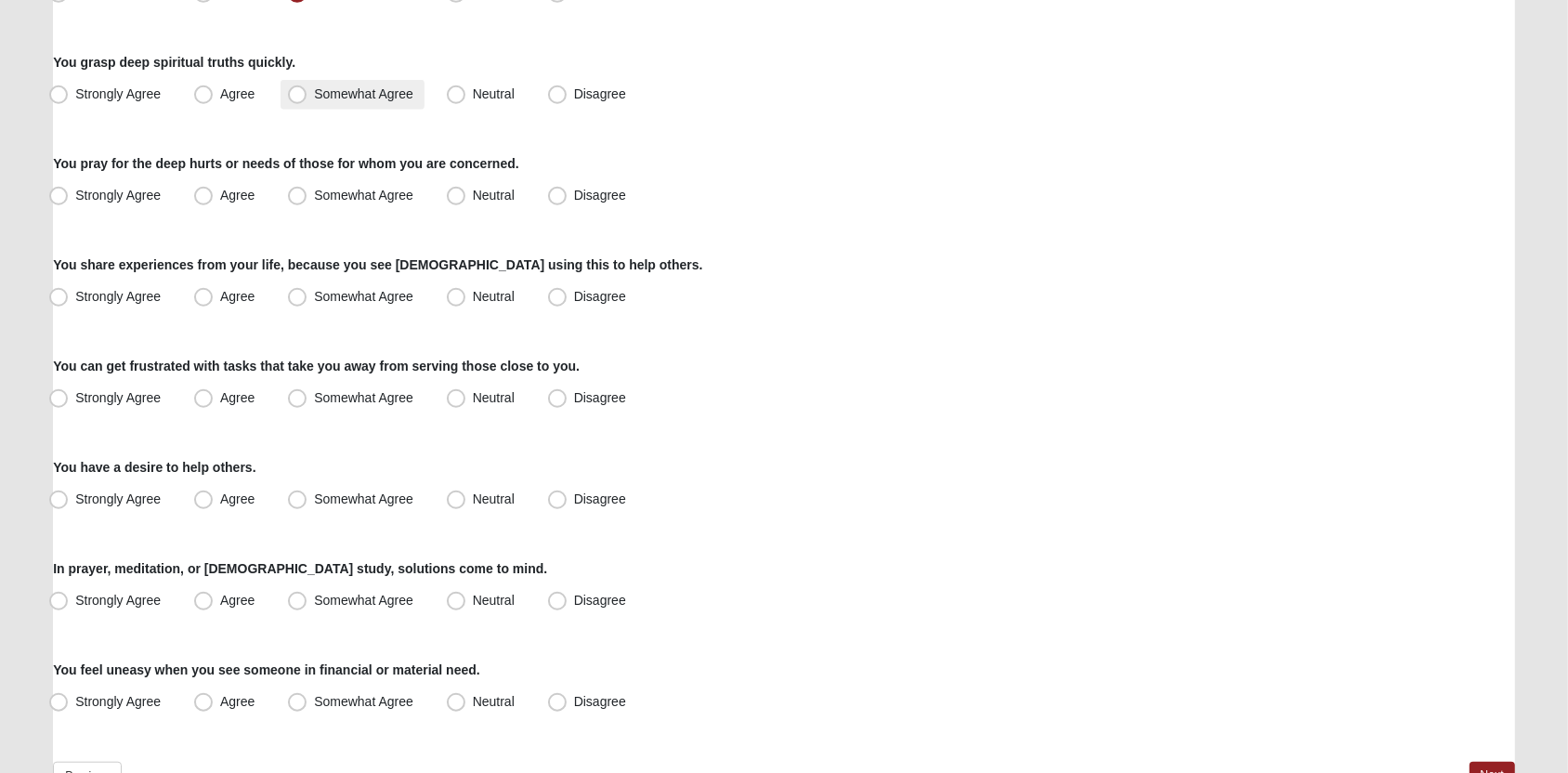 click on "Somewhat Agree" at bounding box center [363, 94] 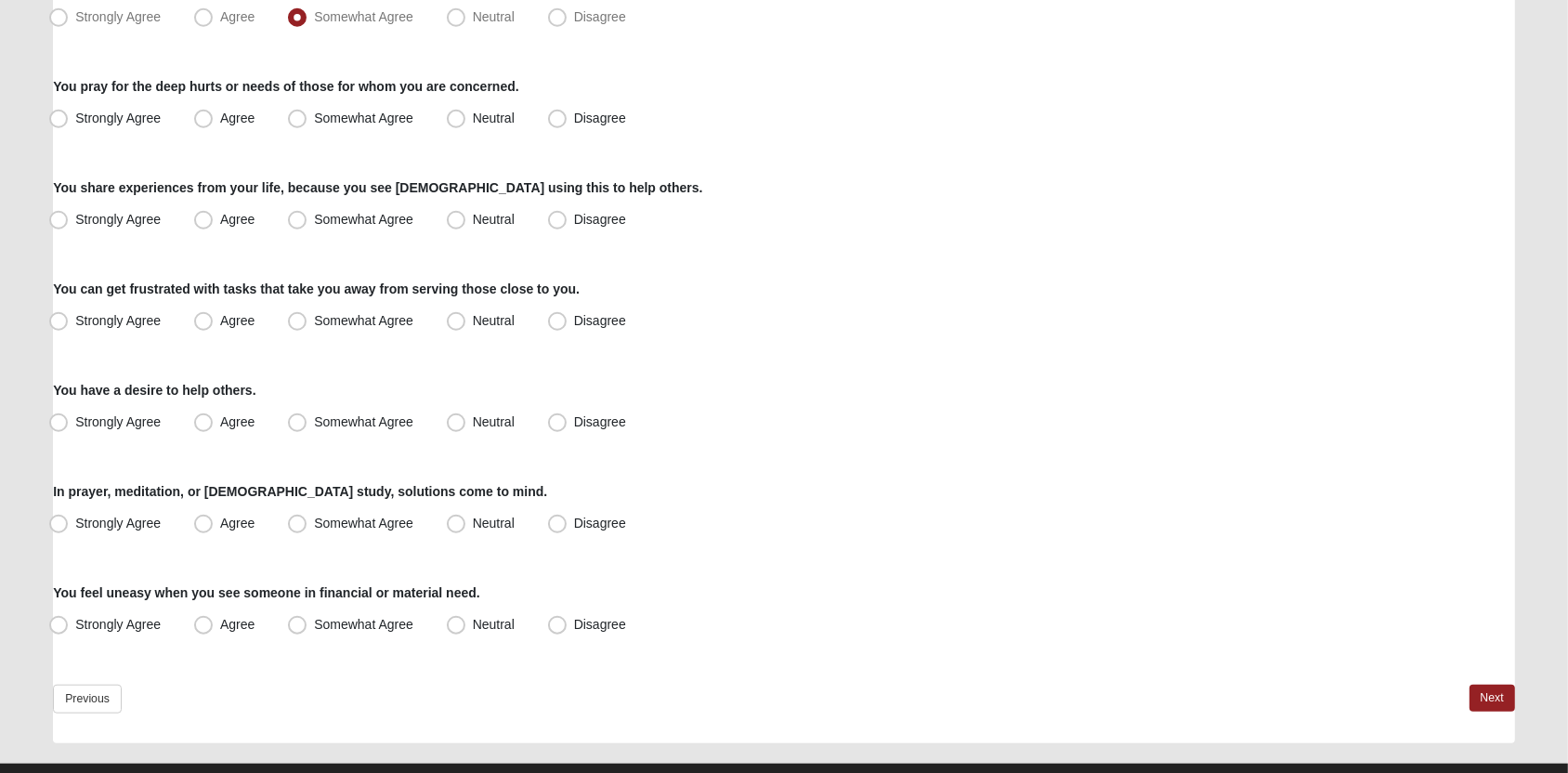 scroll, scrollTop: 1290, scrollLeft: 0, axis: vertical 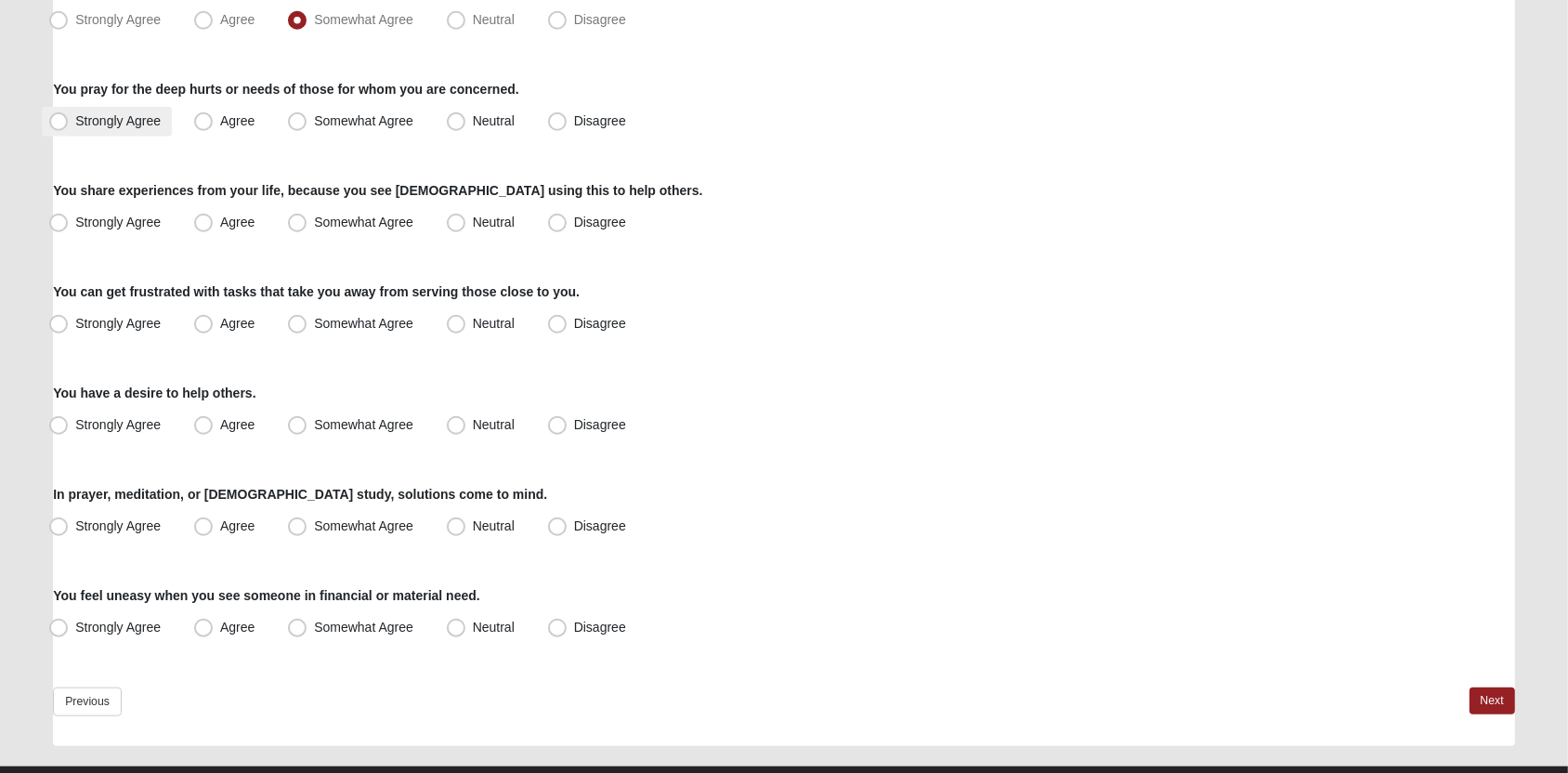 click on "Strongly Agree" at bounding box center (107, 122) 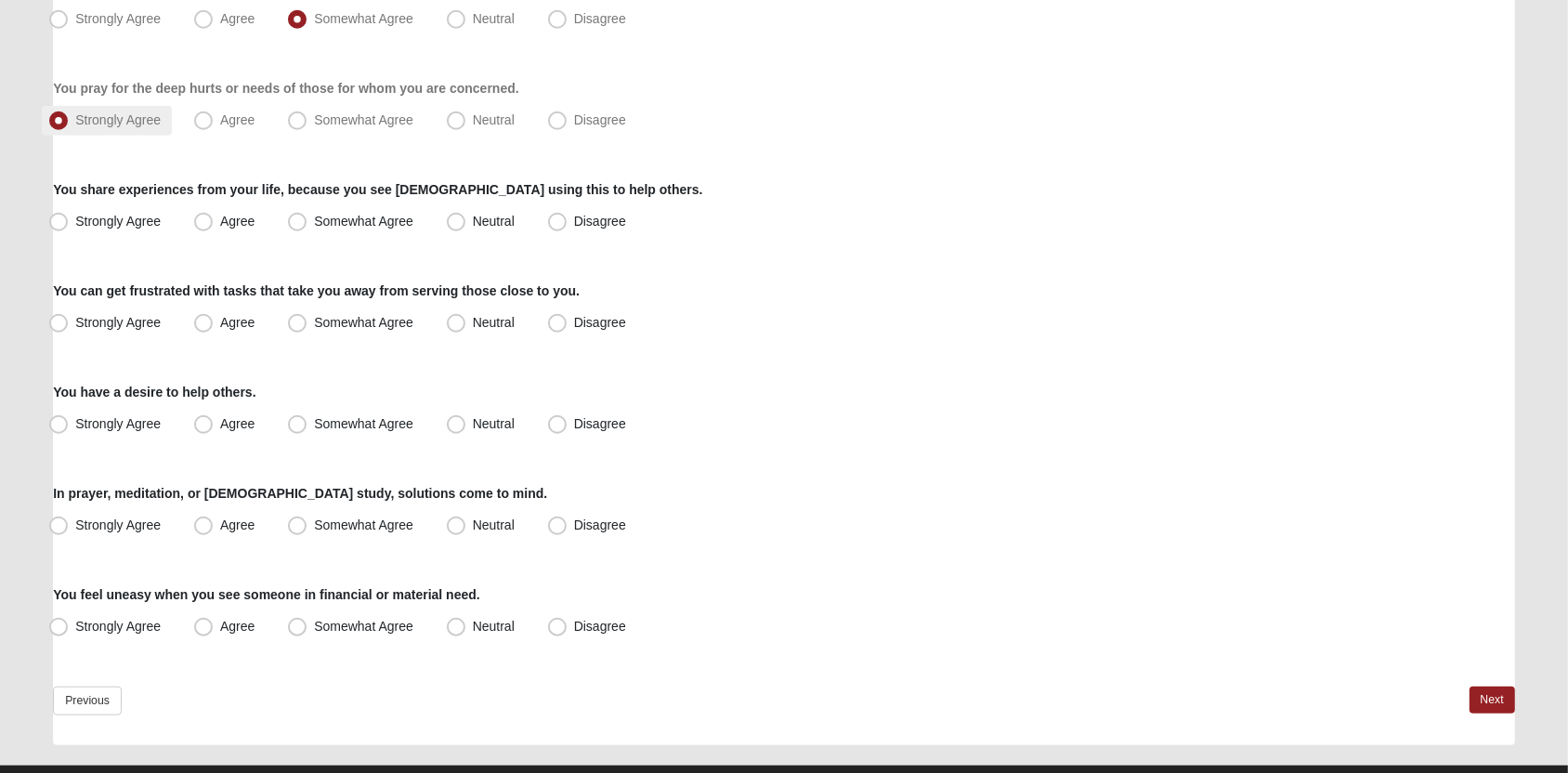 scroll, scrollTop: 1290, scrollLeft: 0, axis: vertical 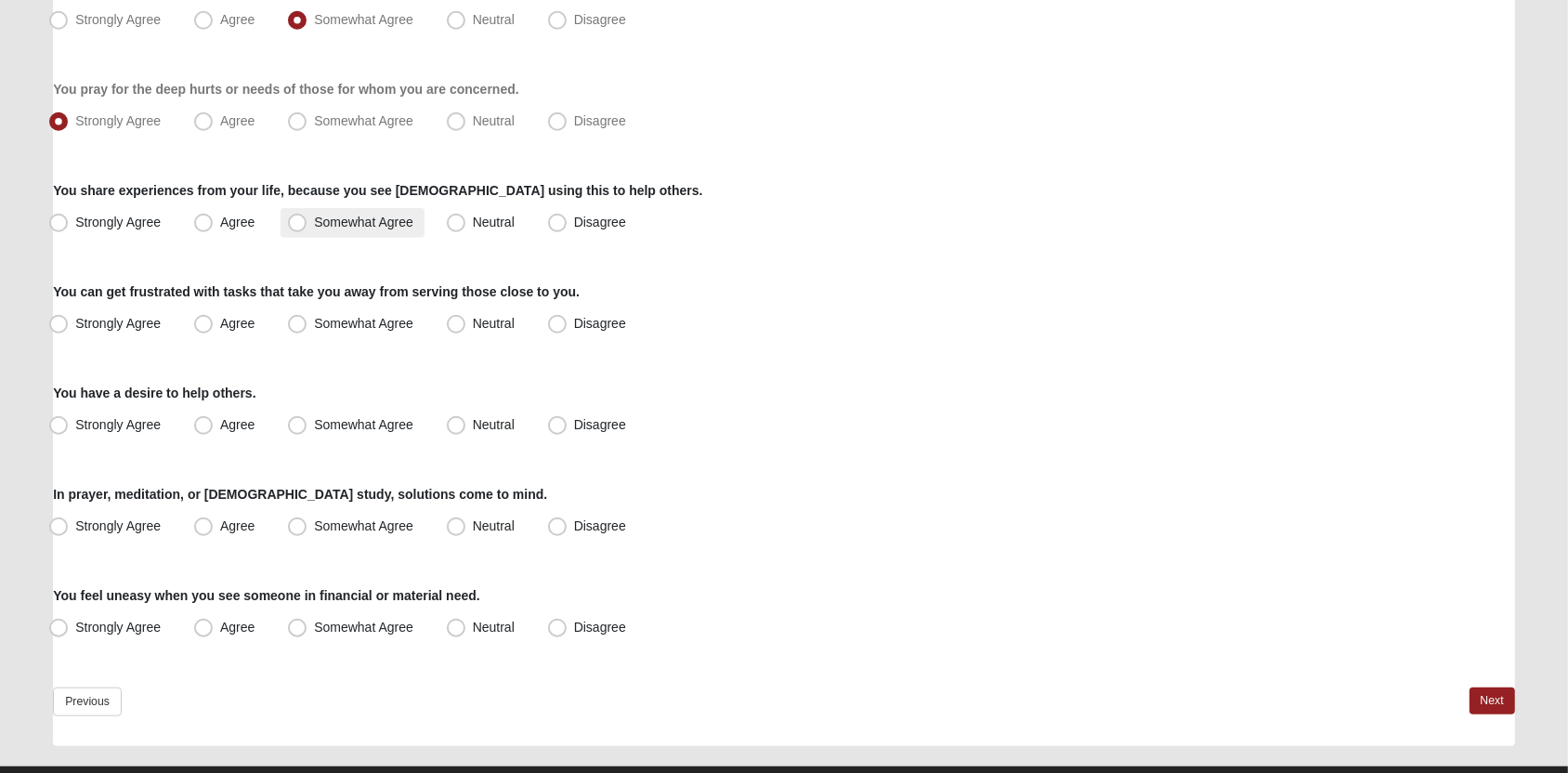 click on "Somewhat Agree" at bounding box center [363, 222] 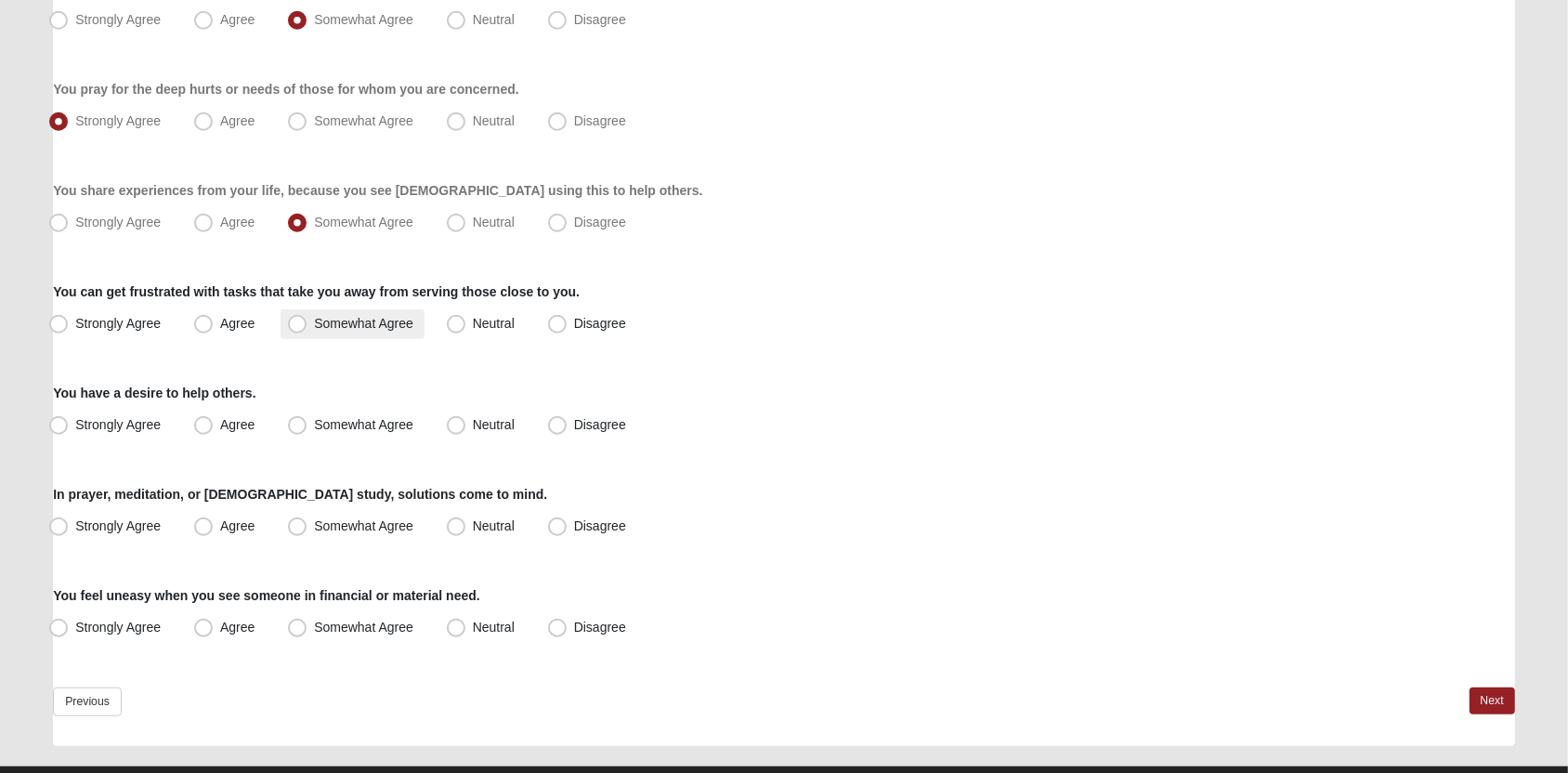 click on "Somewhat Agree" at bounding box center [363, 323] 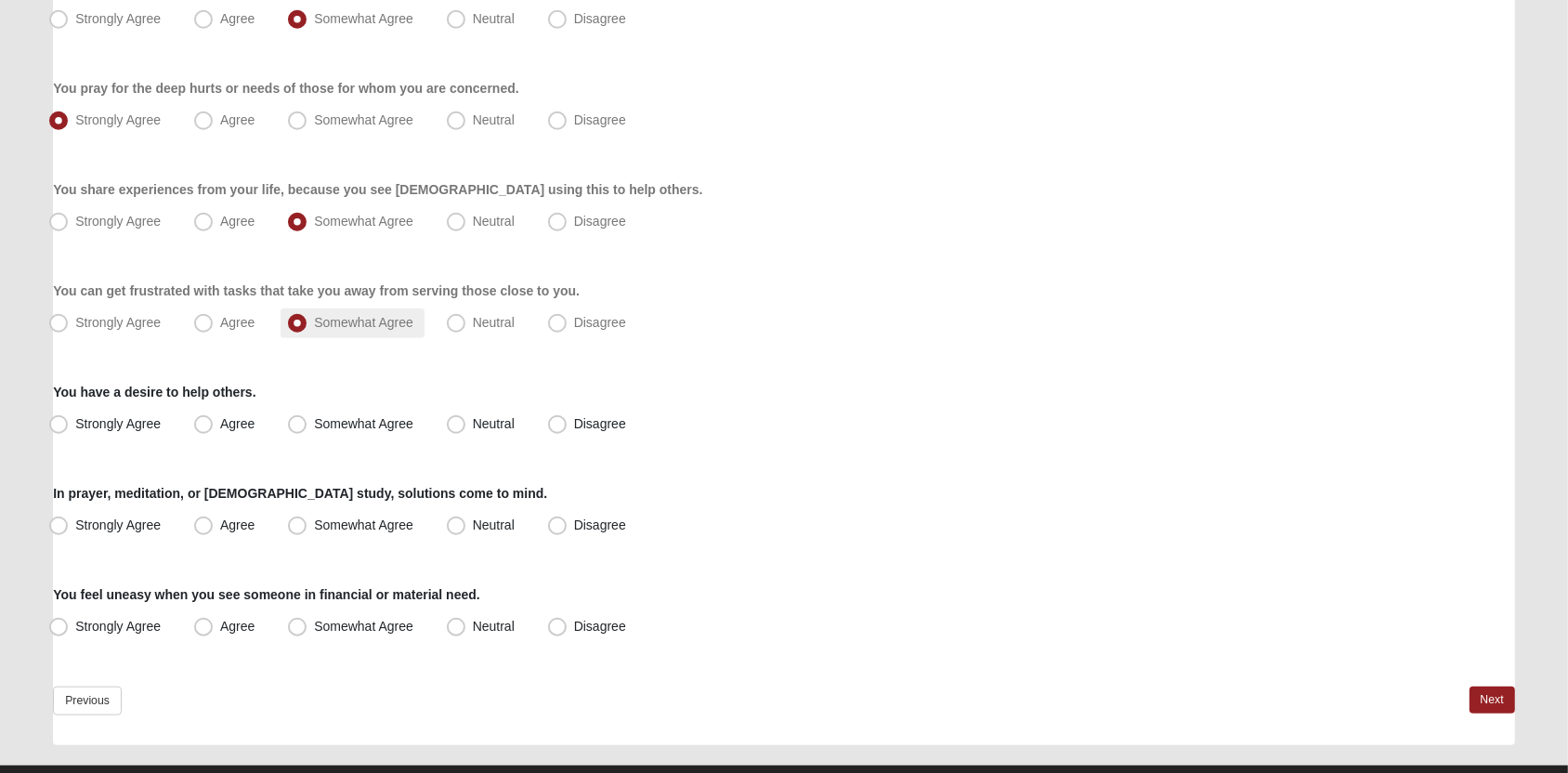 scroll, scrollTop: 1290, scrollLeft: 0, axis: vertical 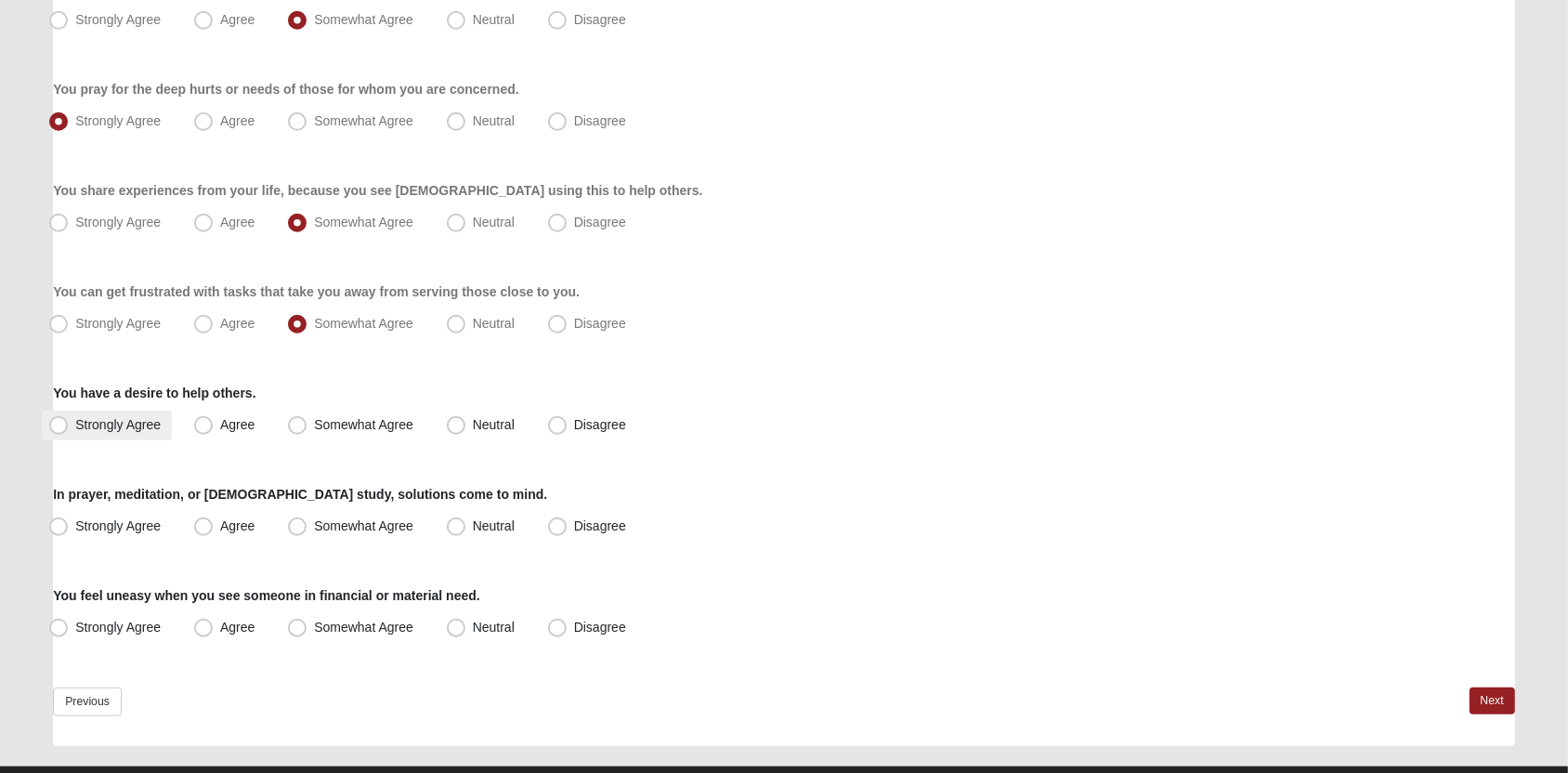 click on "Strongly Agree" at bounding box center [107, 426] 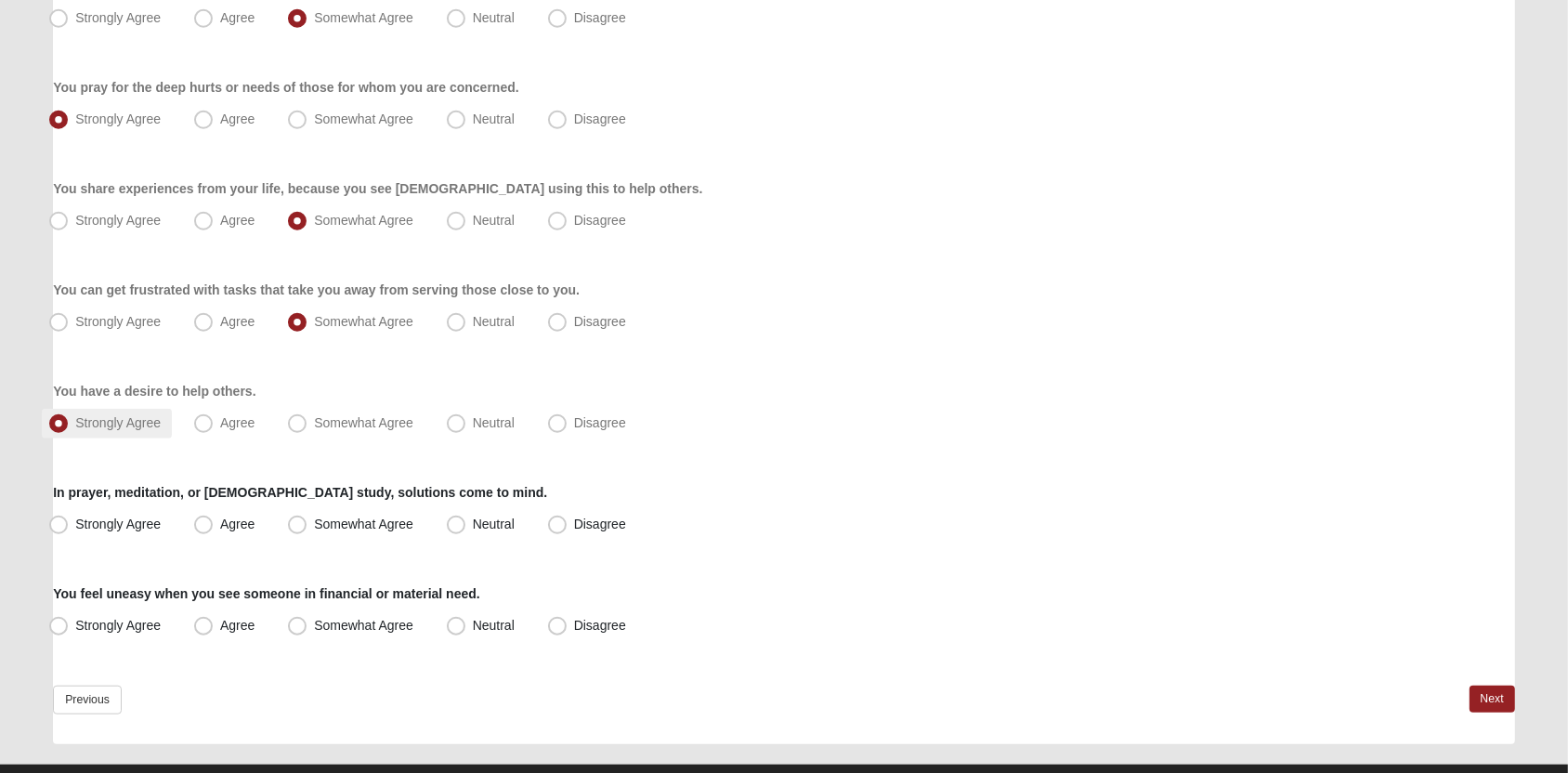 scroll, scrollTop: 1290, scrollLeft: 0, axis: vertical 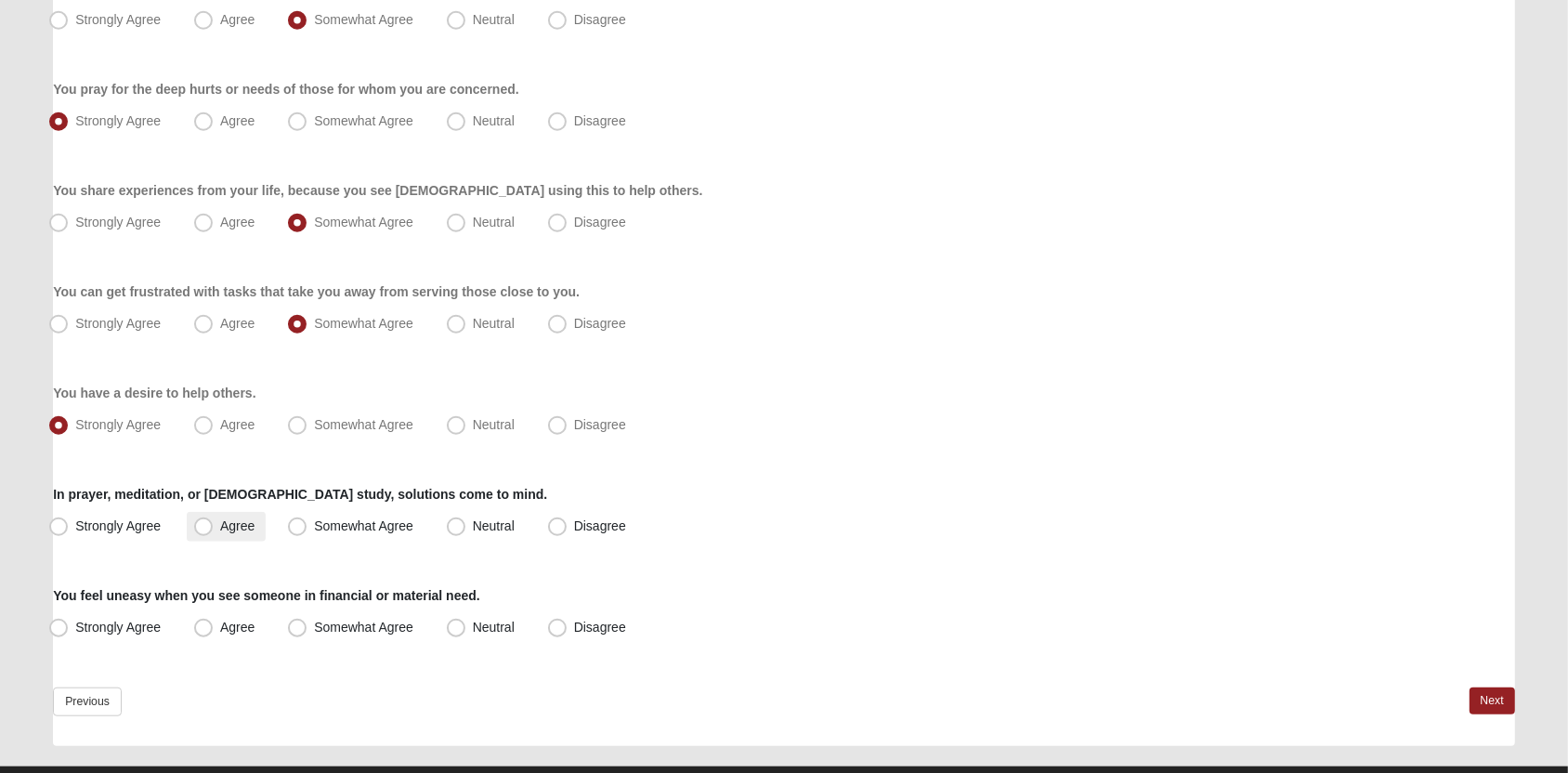 click on "Agree" at bounding box center [237, 526] 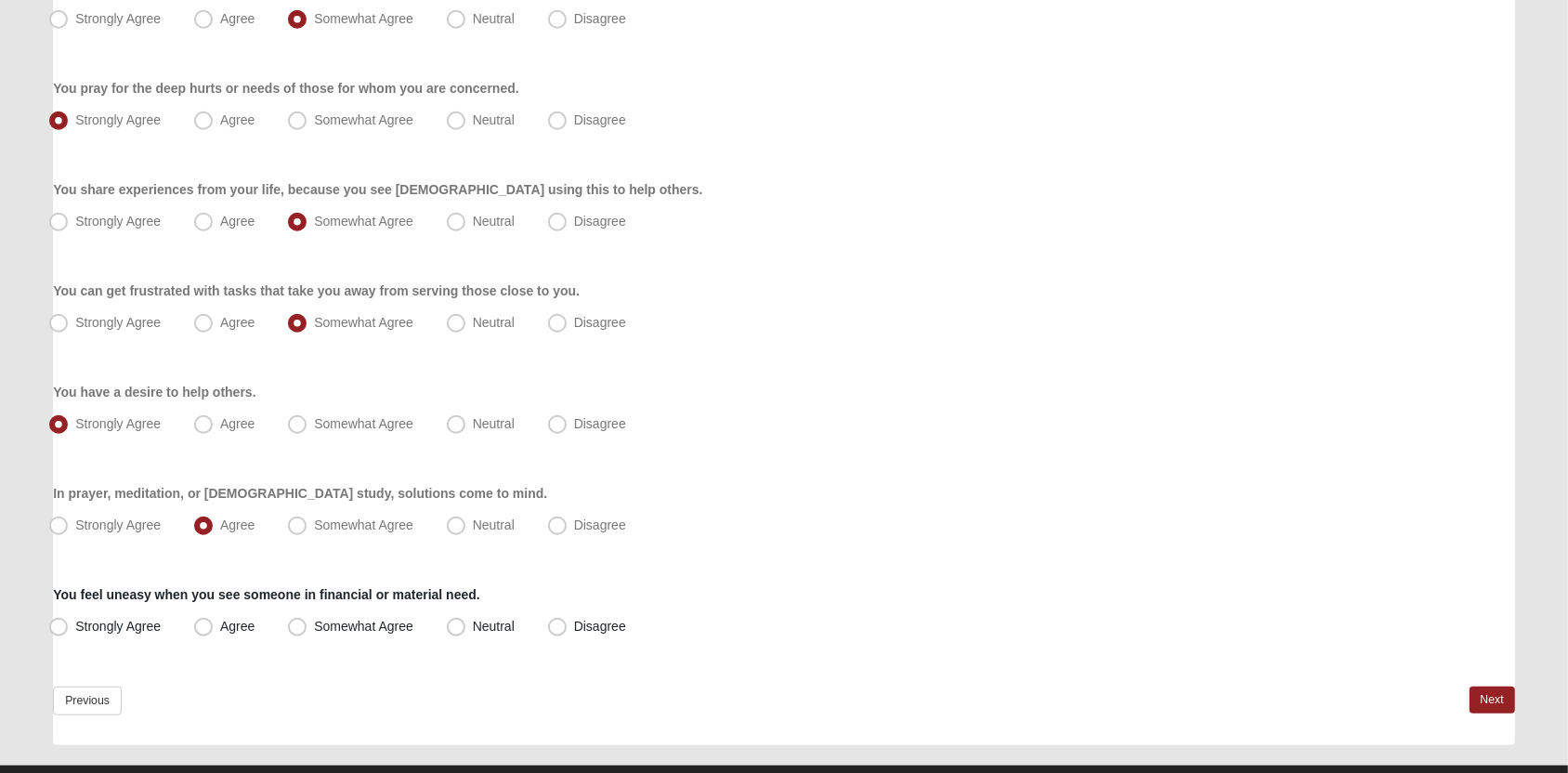 scroll, scrollTop: 1290, scrollLeft: 0, axis: vertical 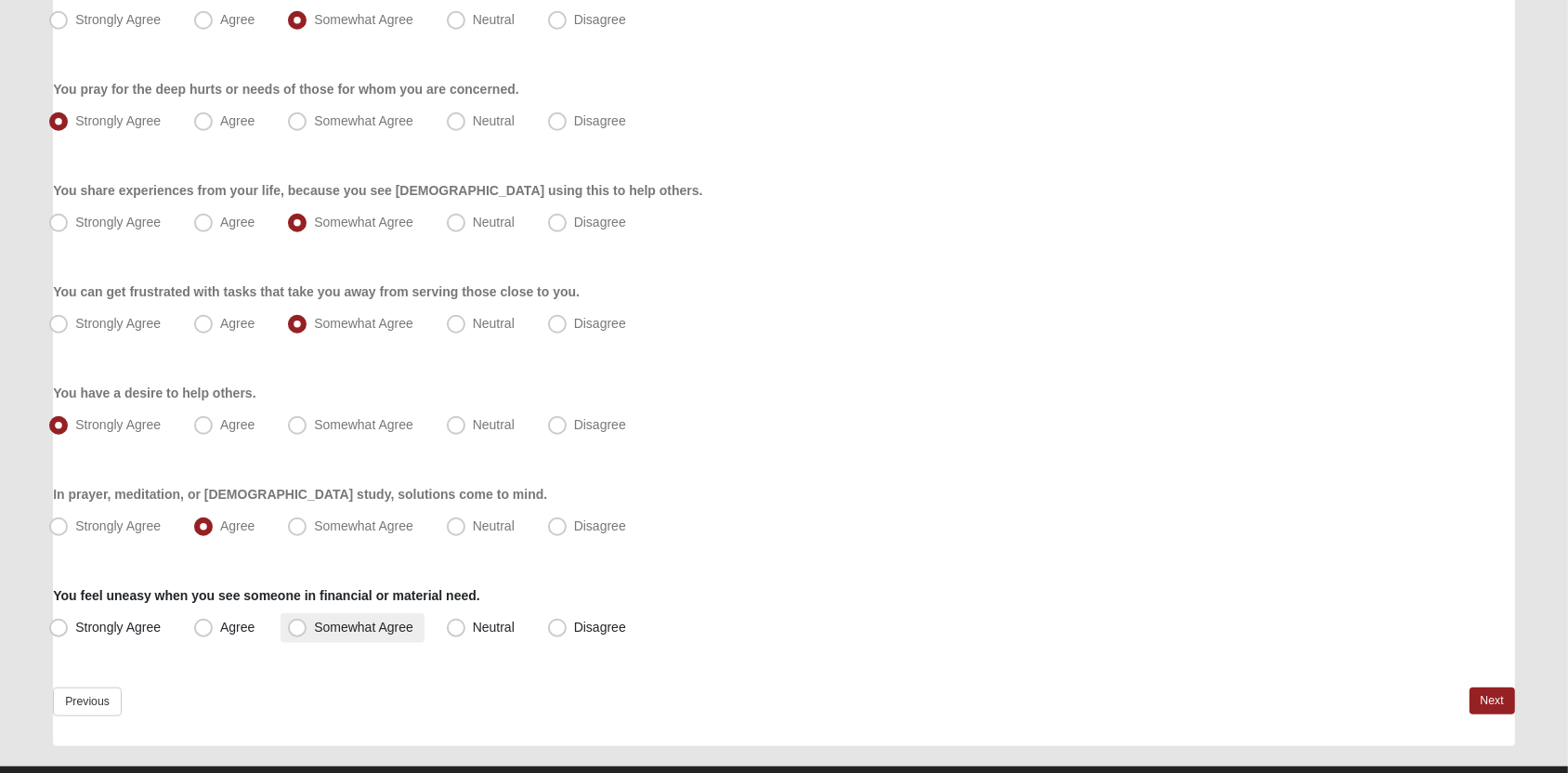 click on "Somewhat Agree" at bounding box center (363, 627) 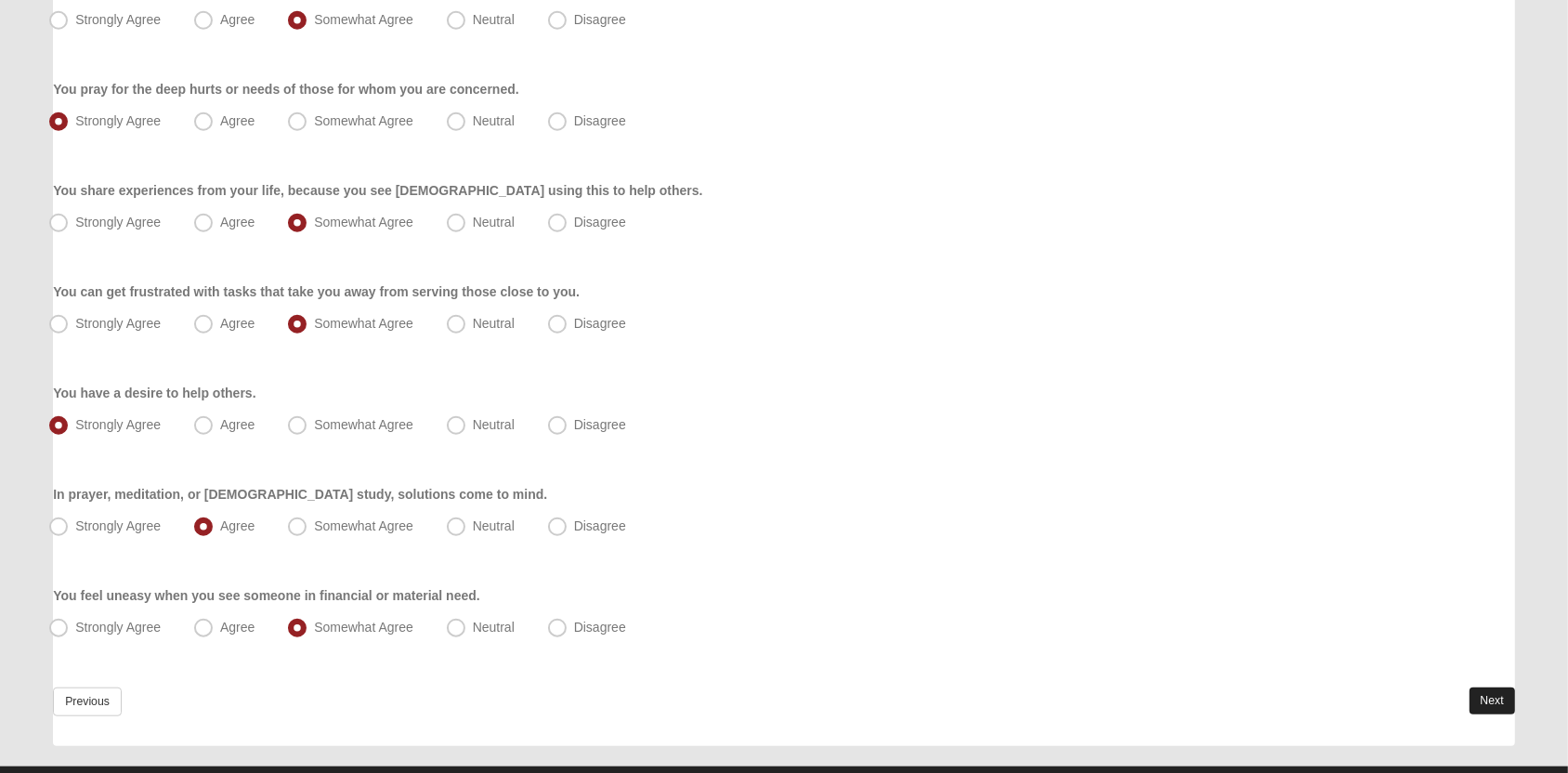 click on "Next" at bounding box center [1492, 701] 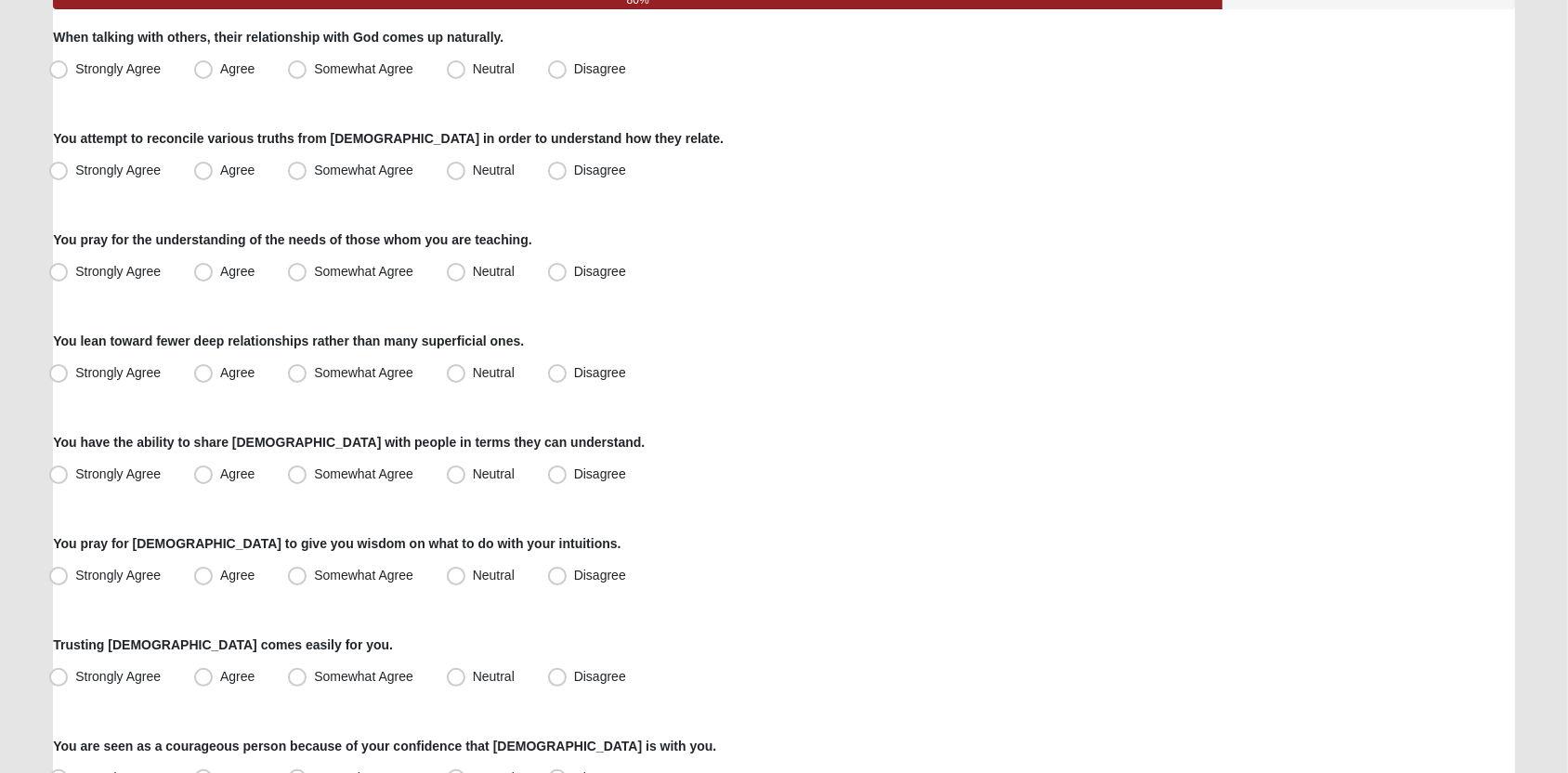 scroll, scrollTop: 240, scrollLeft: 0, axis: vertical 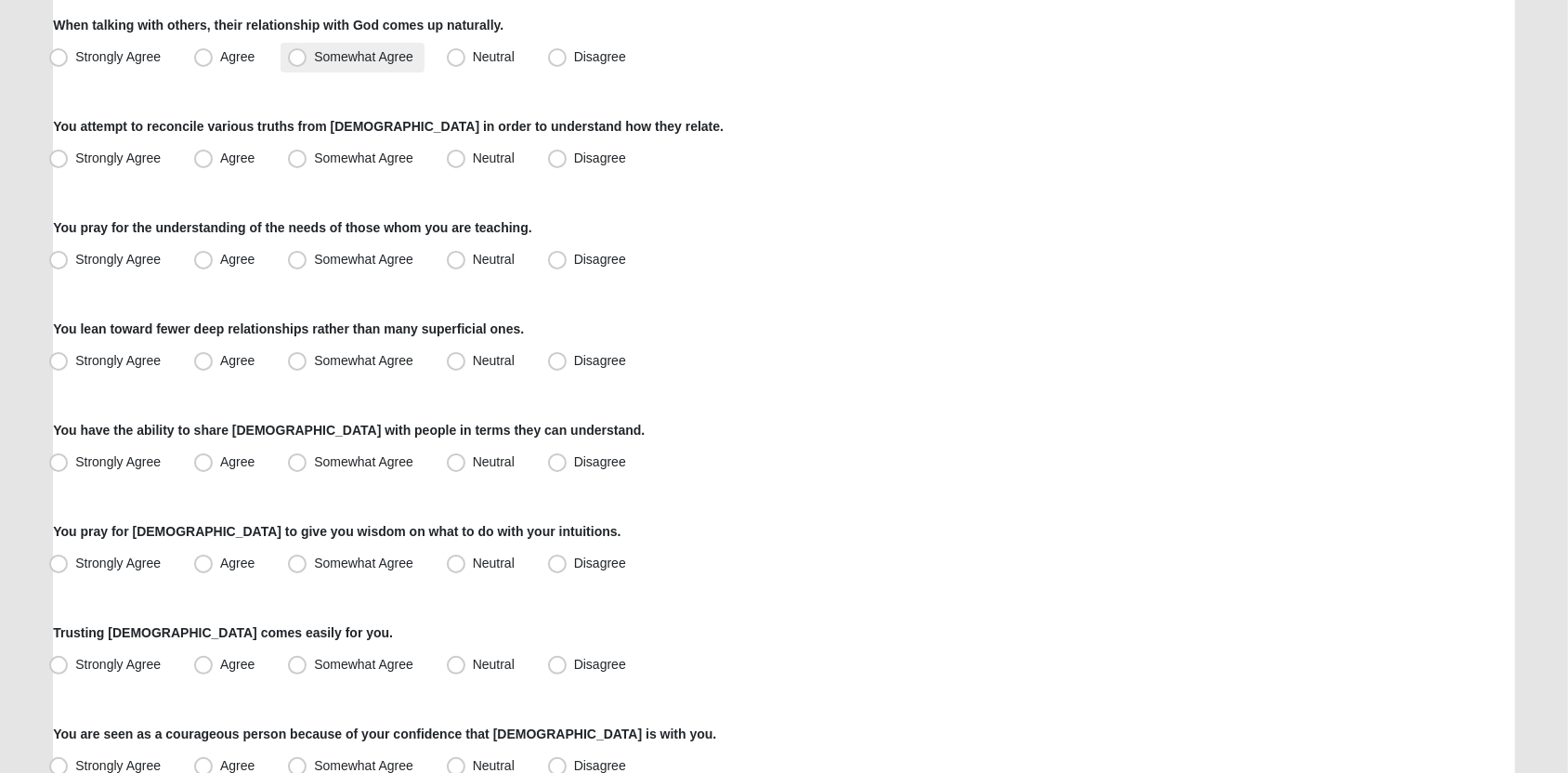 click on "Somewhat Agree" at bounding box center (363, 57) 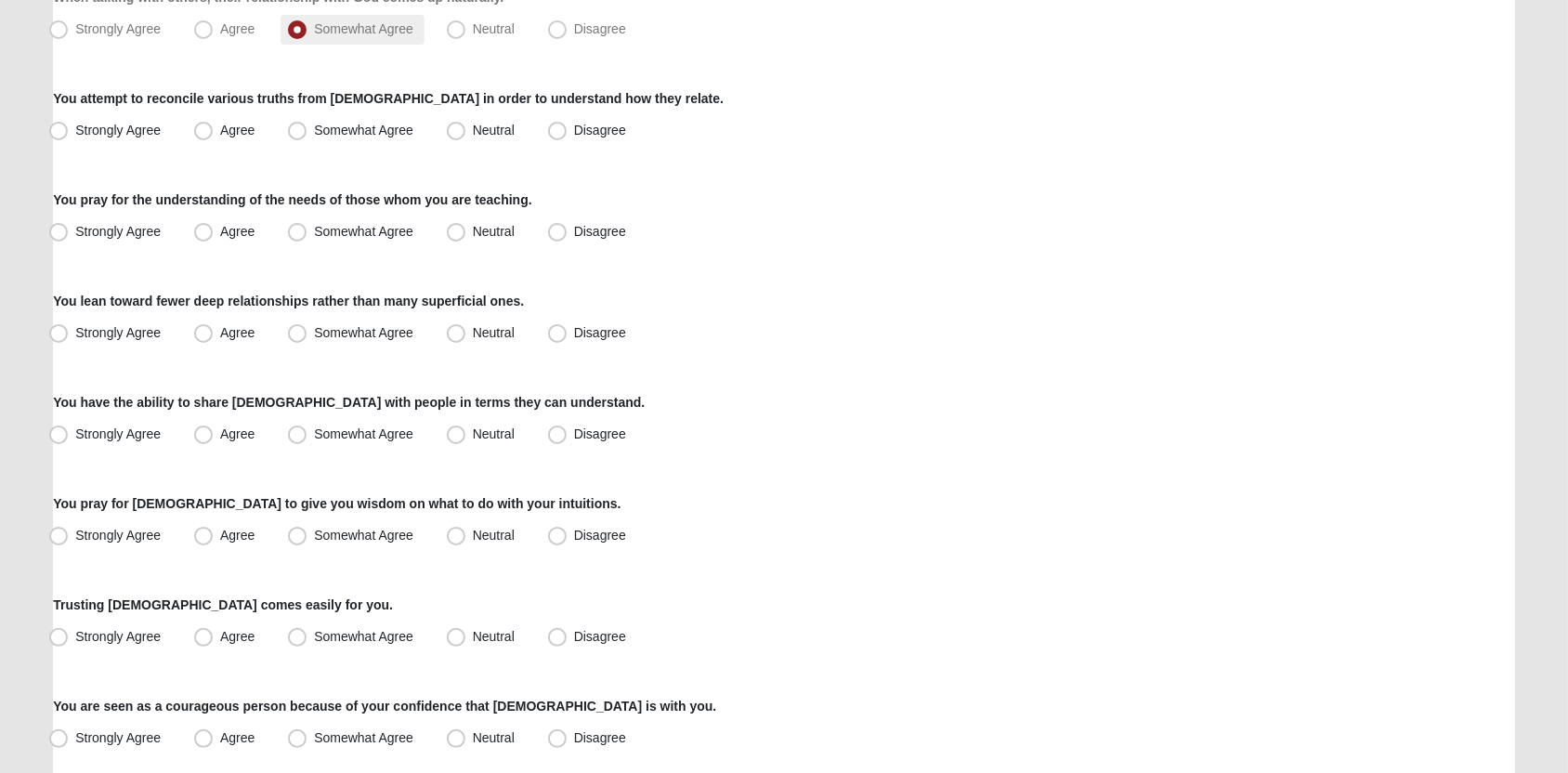 scroll, scrollTop: 273, scrollLeft: 0, axis: vertical 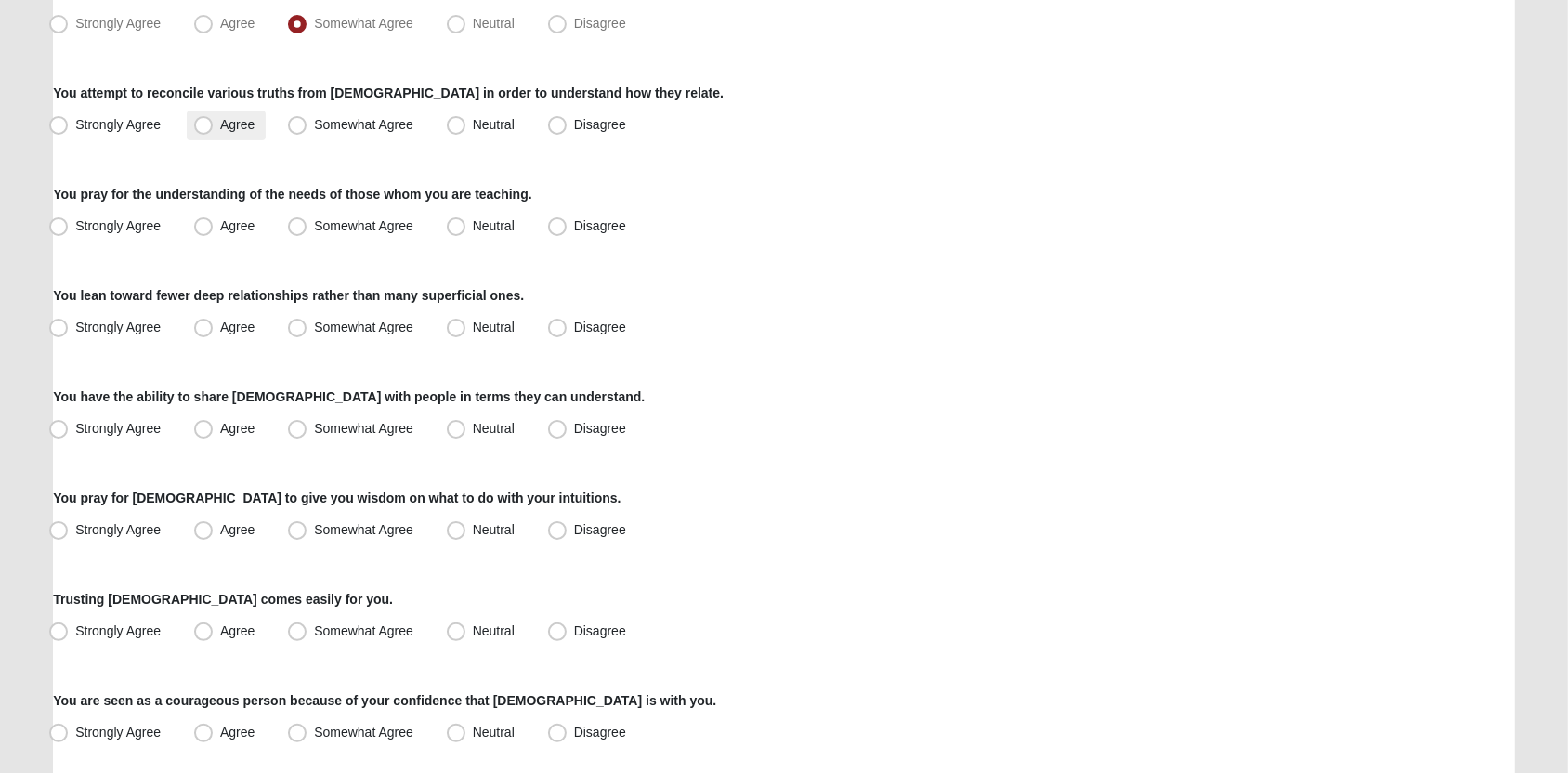 click on "Agree" at bounding box center [226, 125] 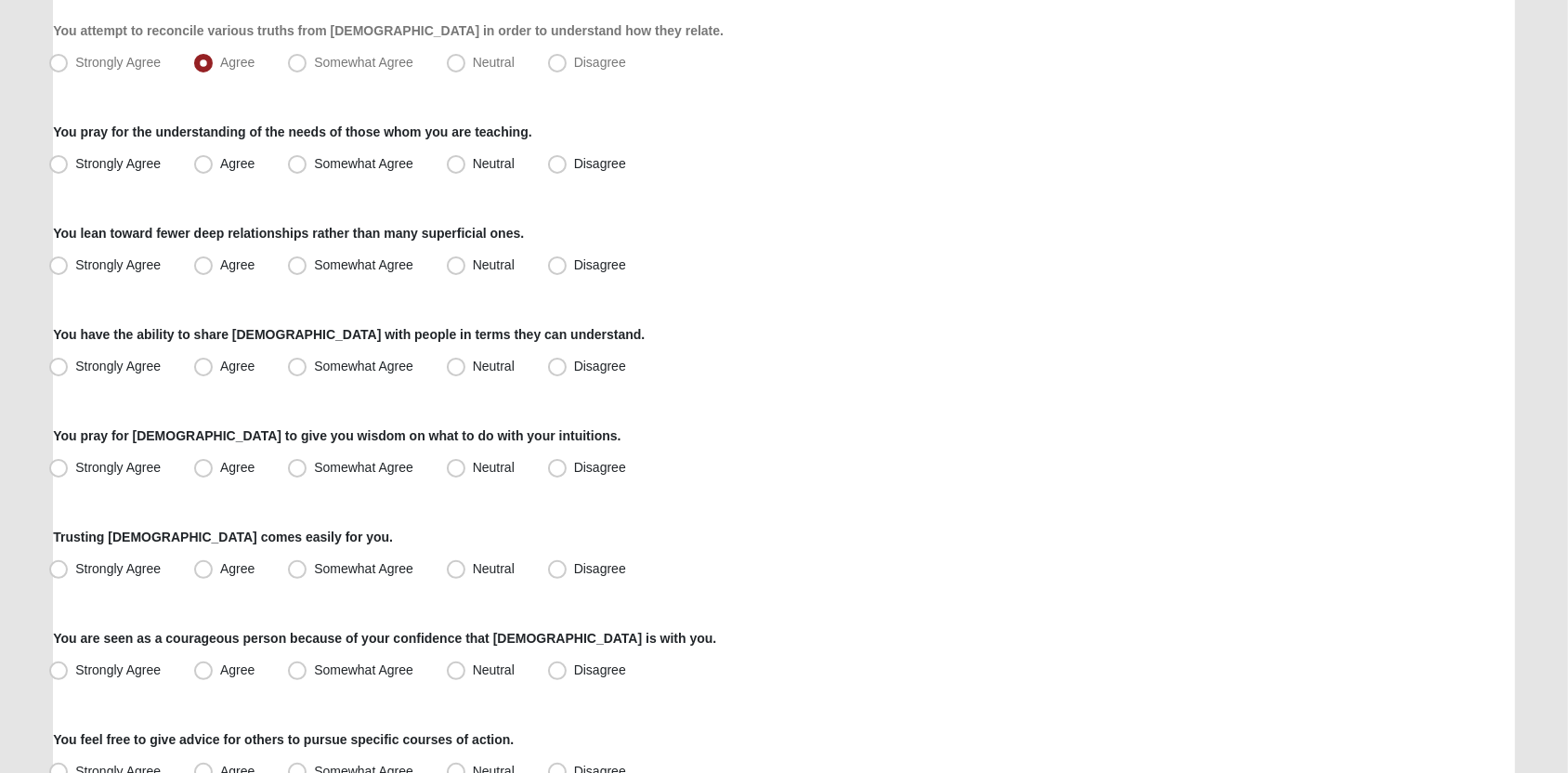scroll, scrollTop: 341, scrollLeft: 0, axis: vertical 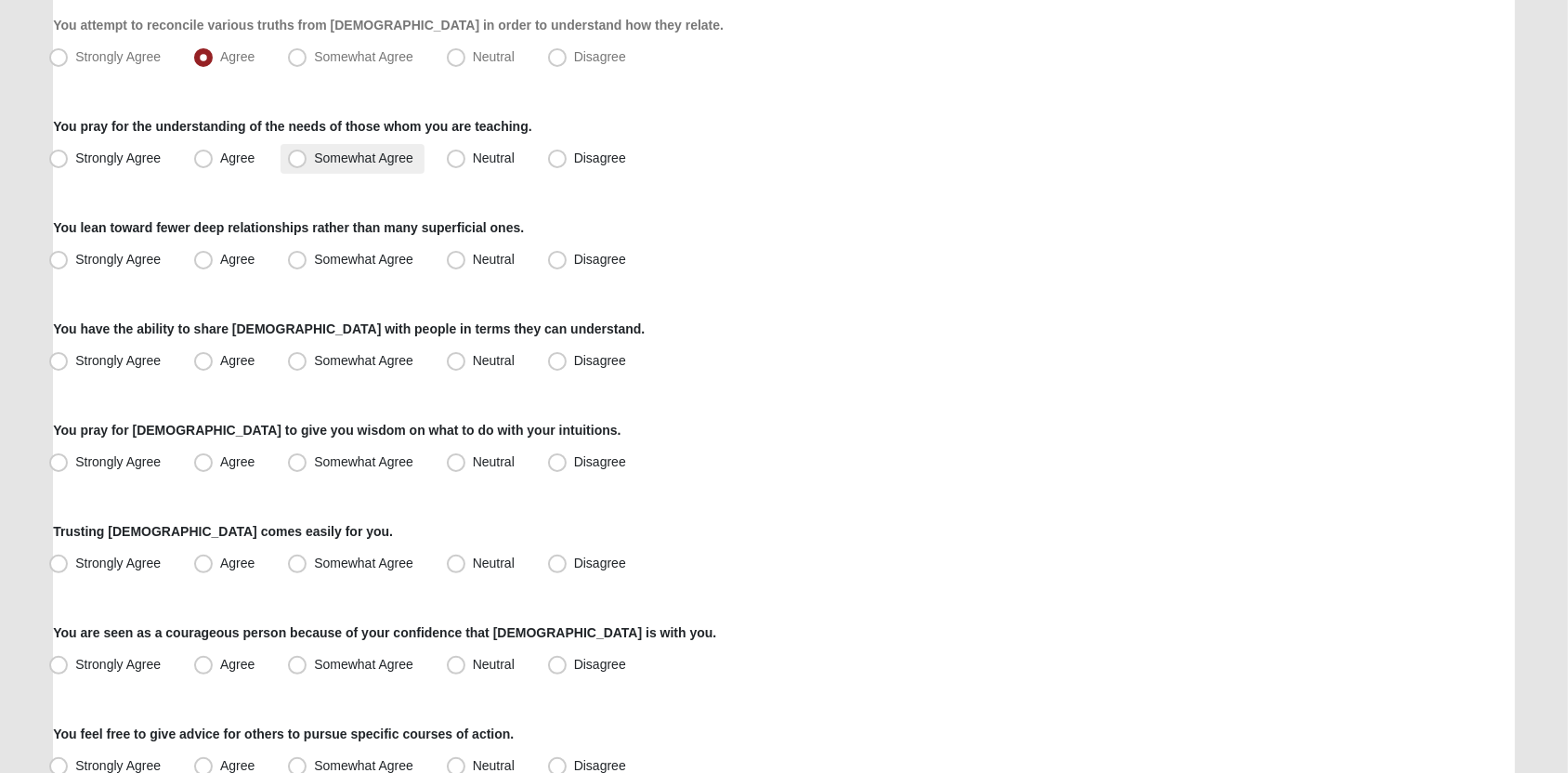 click on "Somewhat Agree" at bounding box center (363, 158) 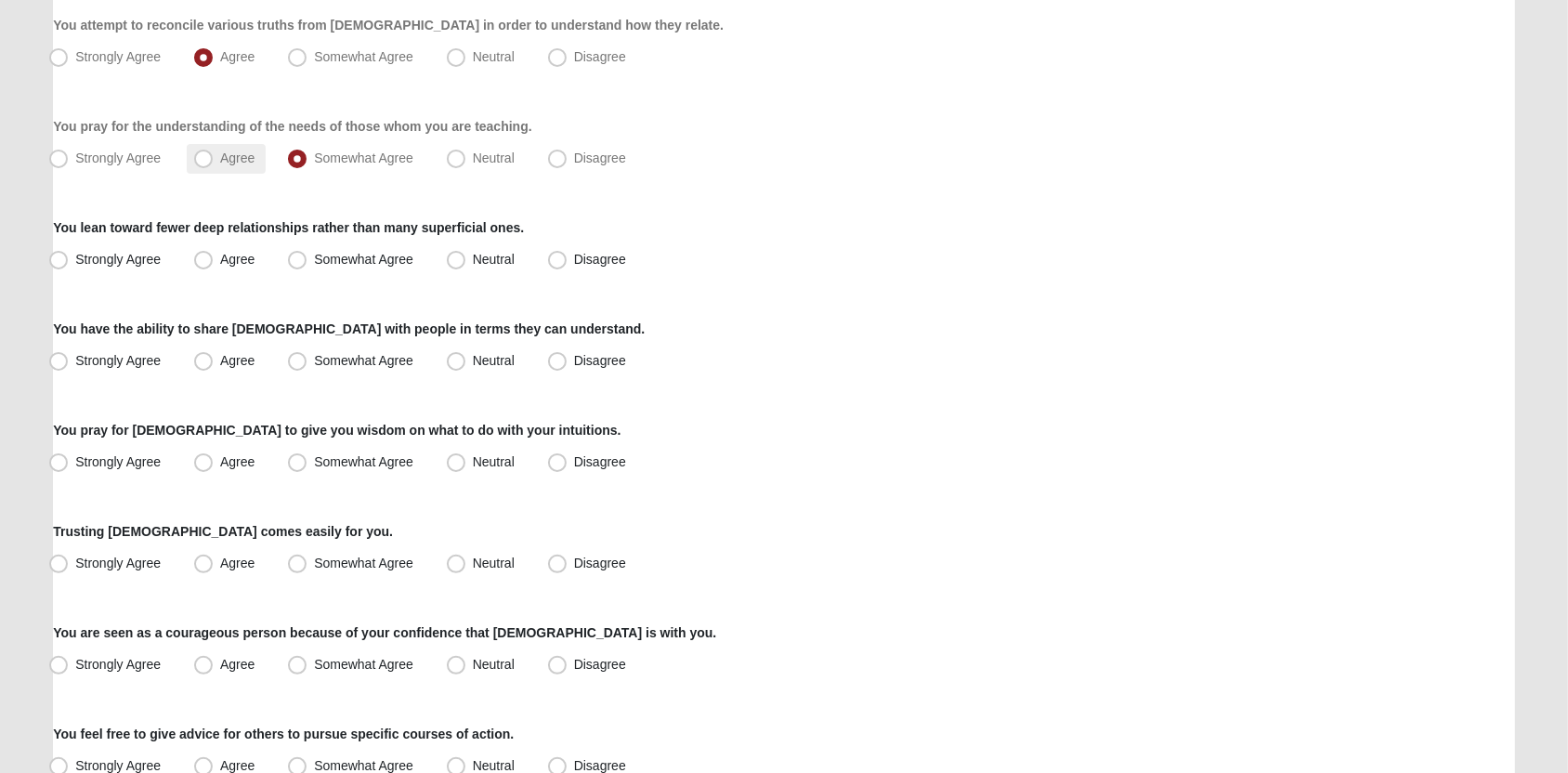 click on "Agree" at bounding box center [237, 158] 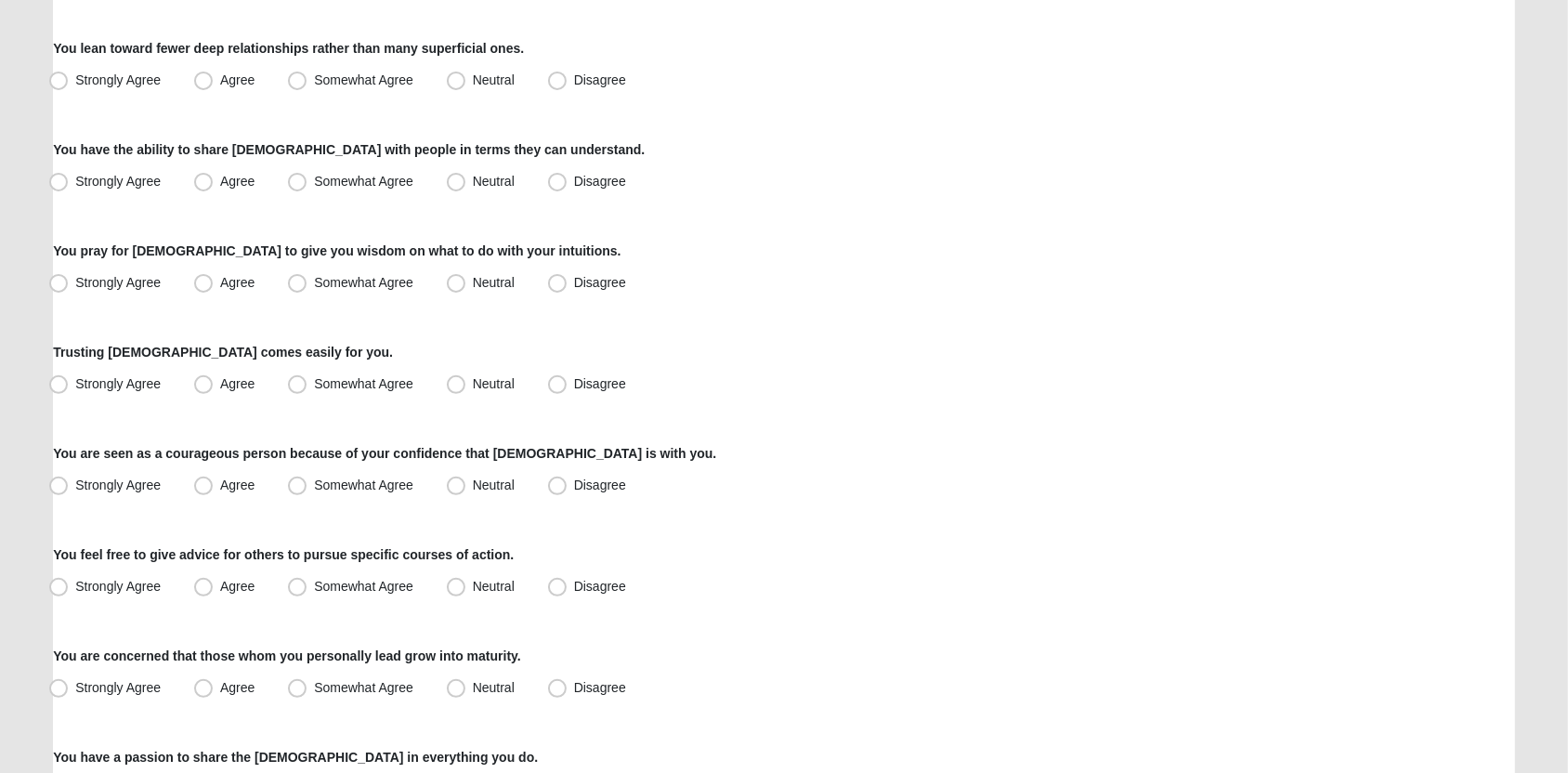 scroll, scrollTop: 522, scrollLeft: 0, axis: vertical 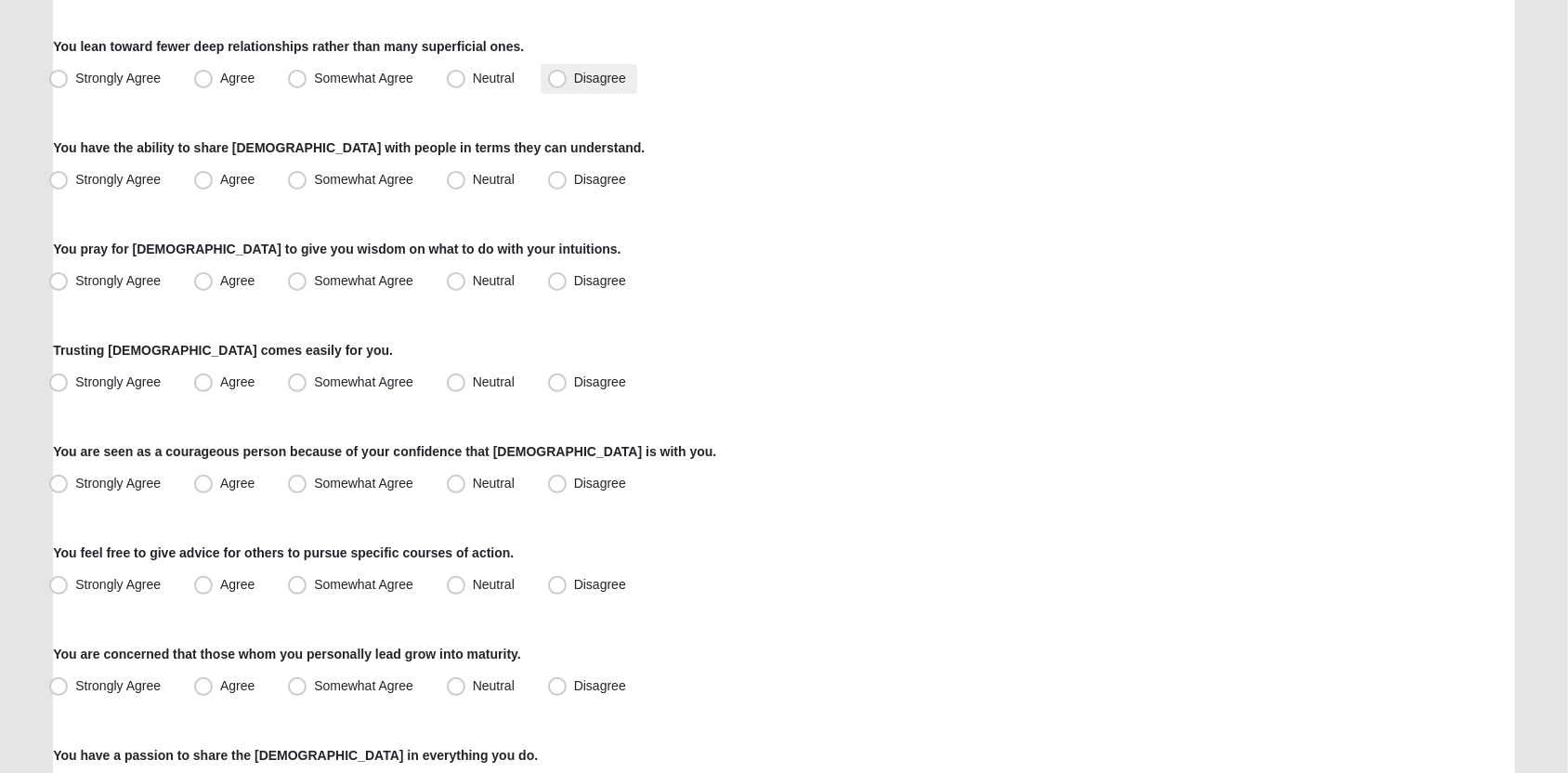 click on "Disagree" at bounding box center [600, 78] 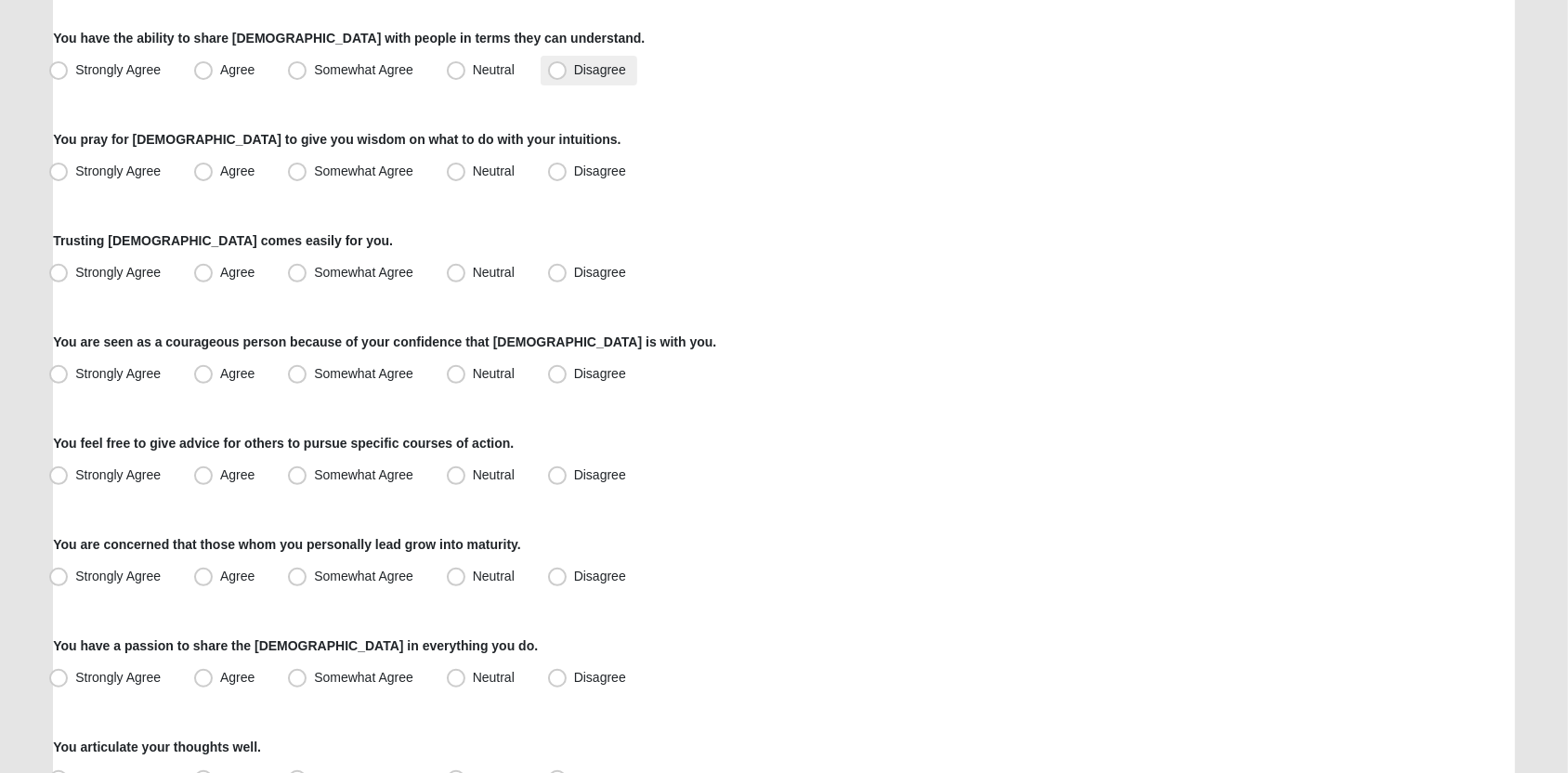 scroll, scrollTop: 633, scrollLeft: 0, axis: vertical 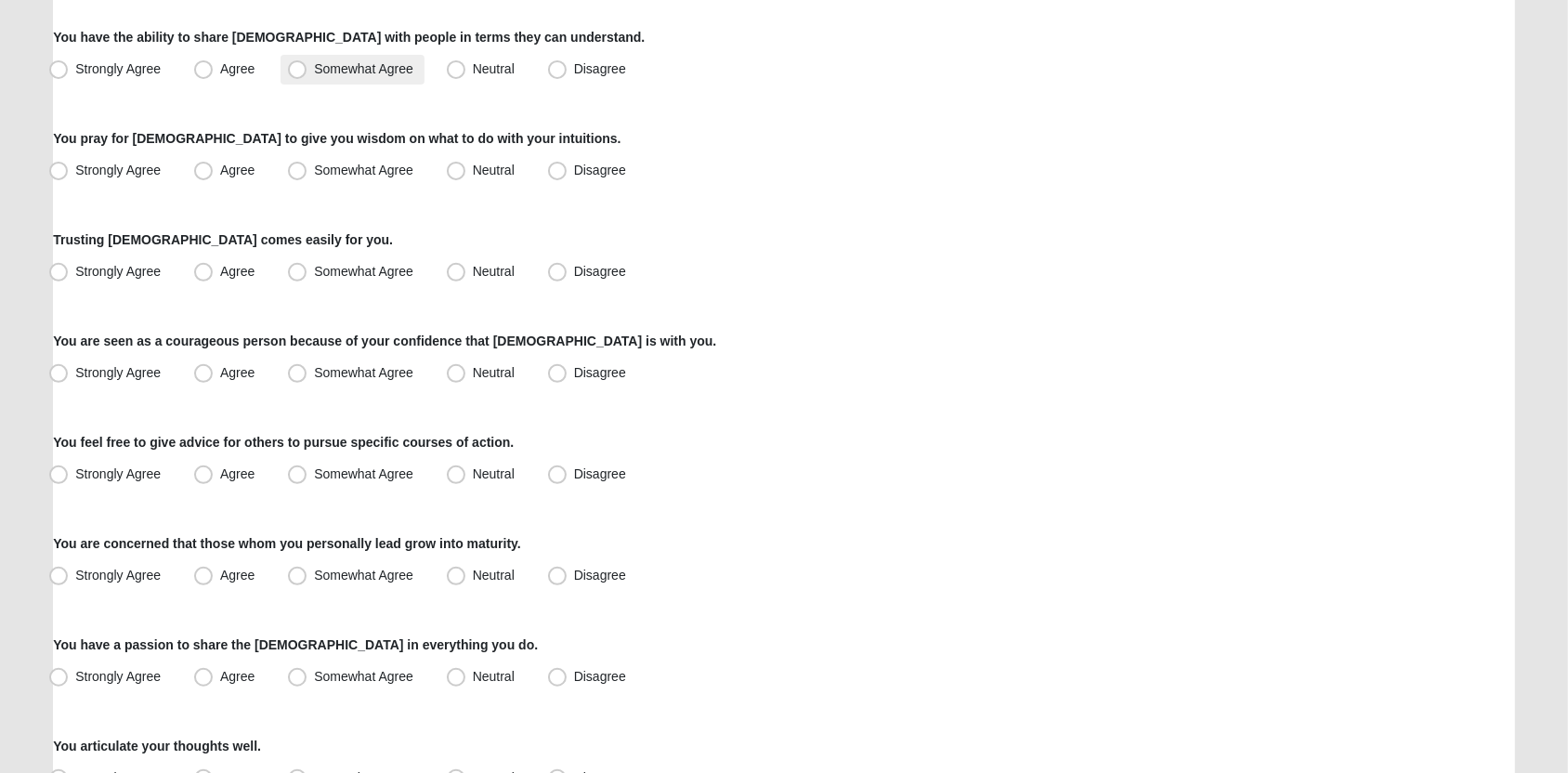 click on "Somewhat Agree" at bounding box center [363, 69] 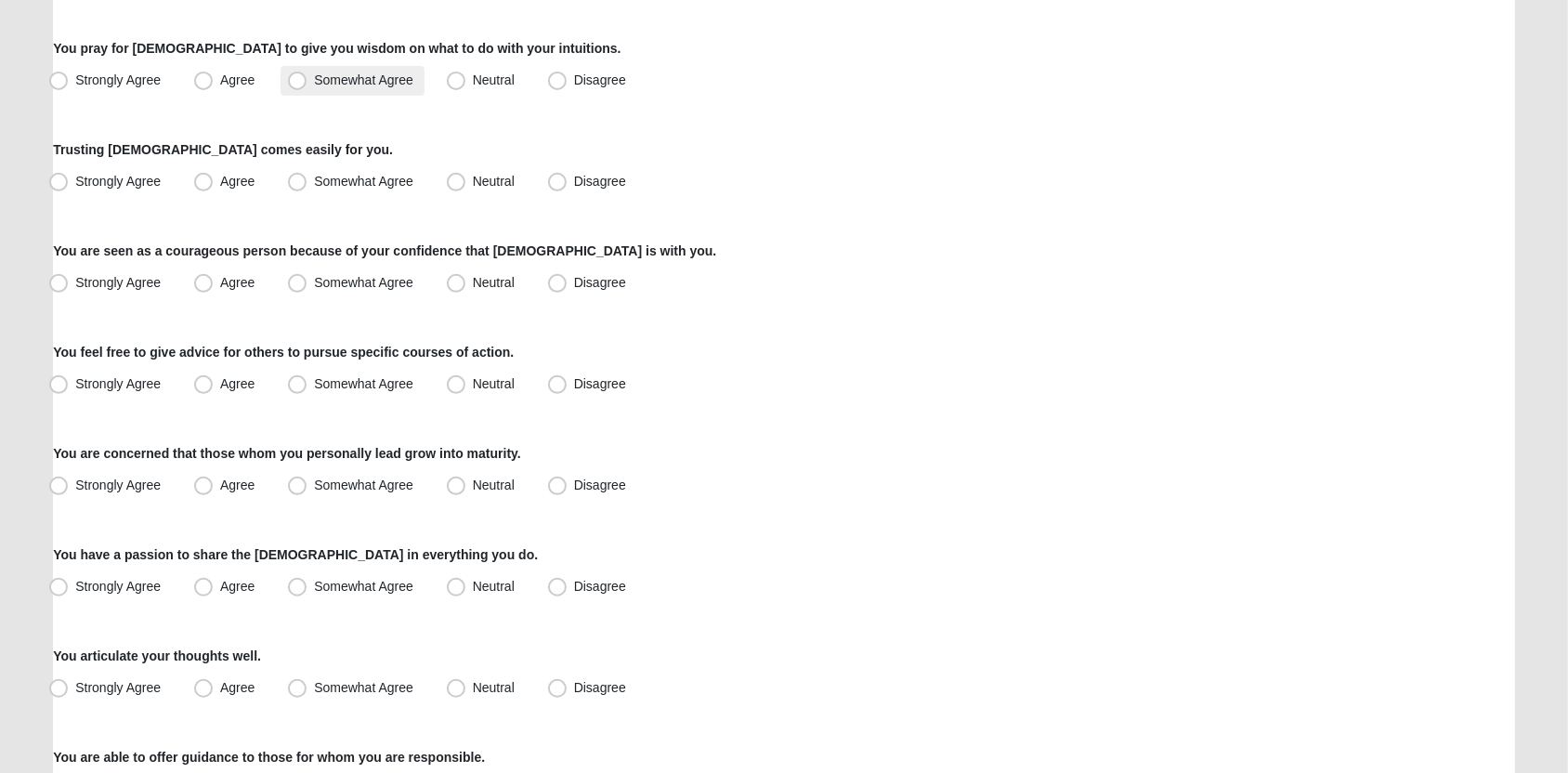 scroll, scrollTop: 734, scrollLeft: 0, axis: vertical 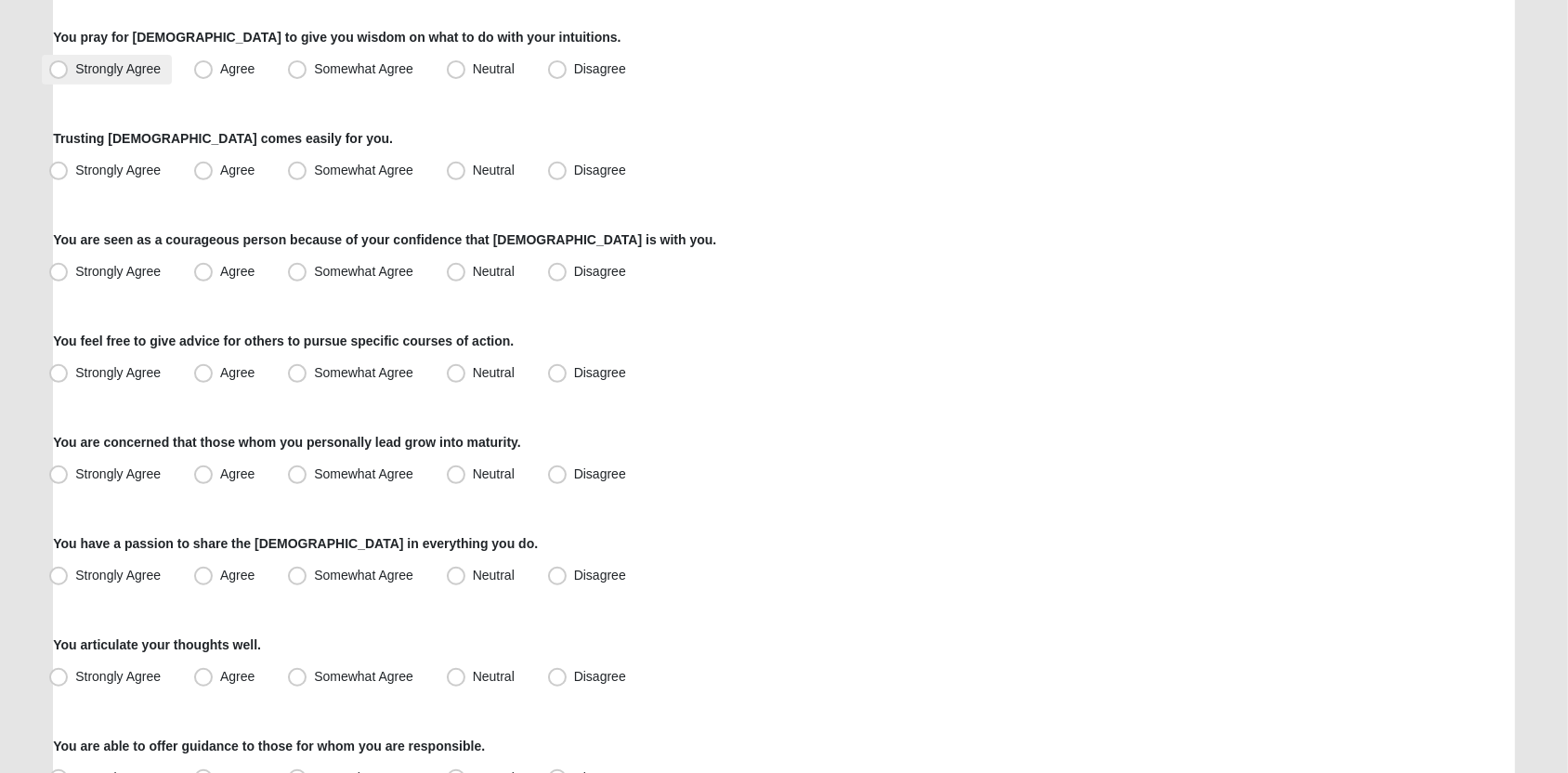 click on "Strongly Agree" at bounding box center [118, 69] 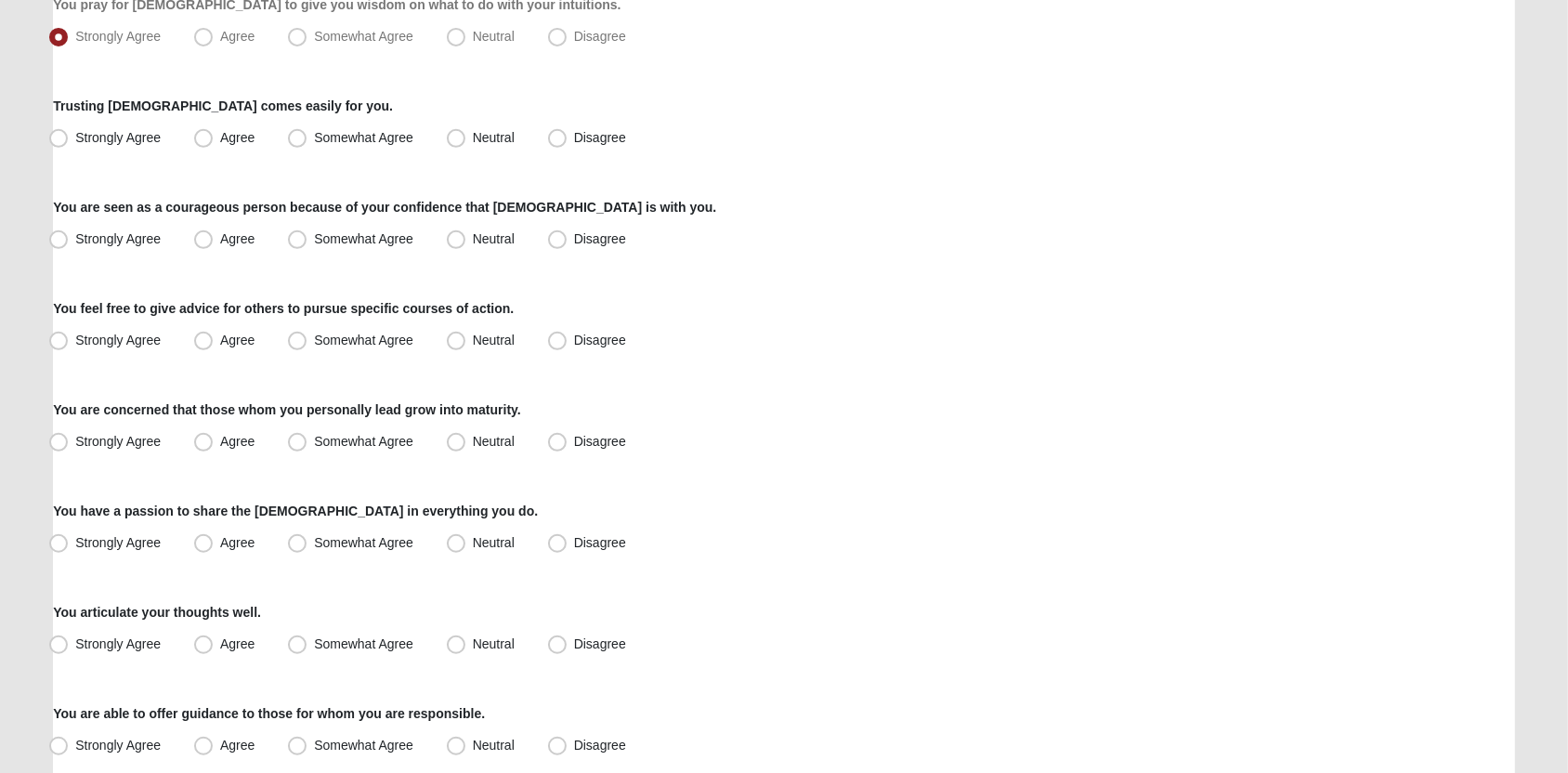 scroll, scrollTop: 789, scrollLeft: 0, axis: vertical 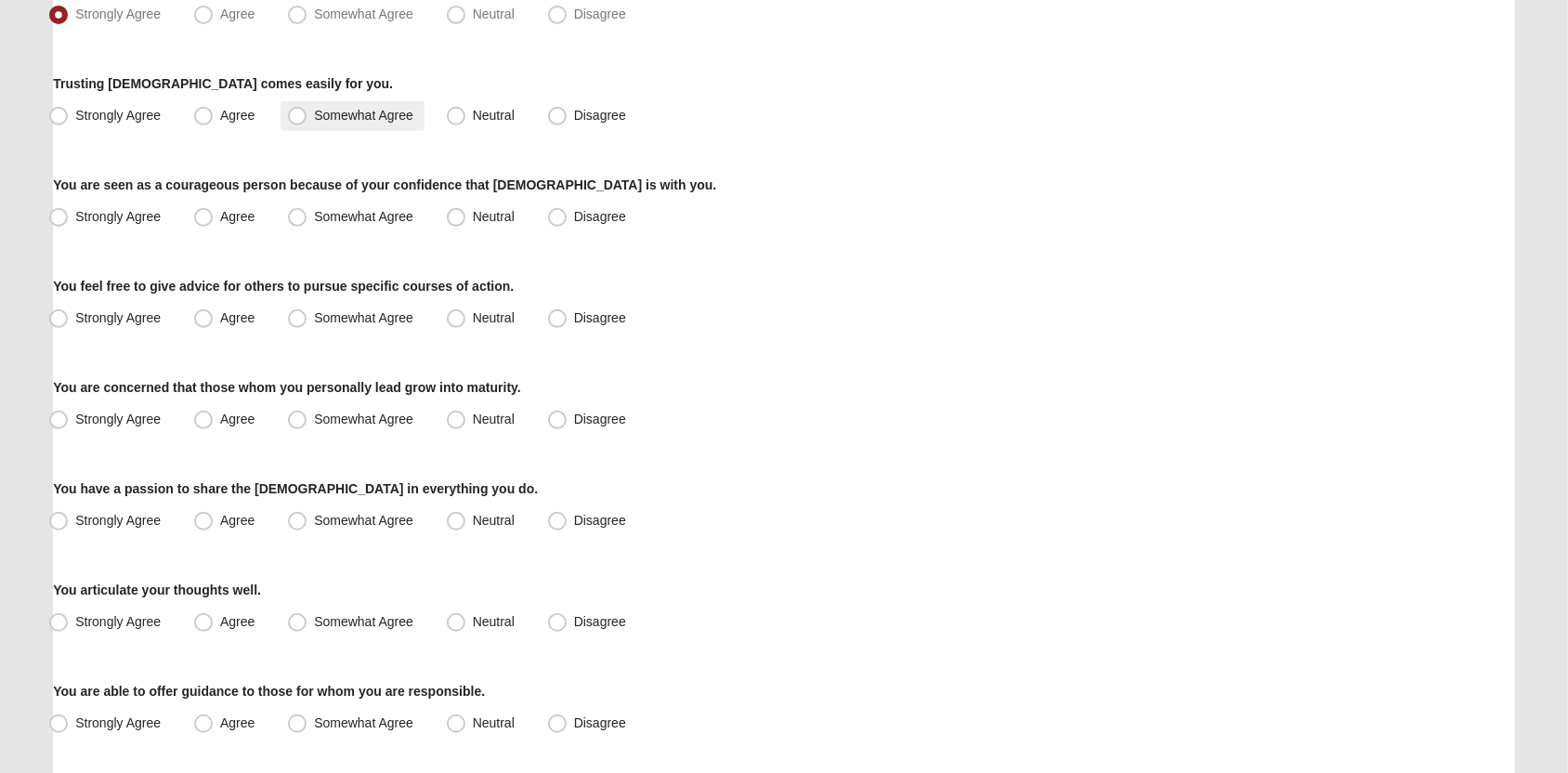 click on "Somewhat Agree" at bounding box center [363, 115] 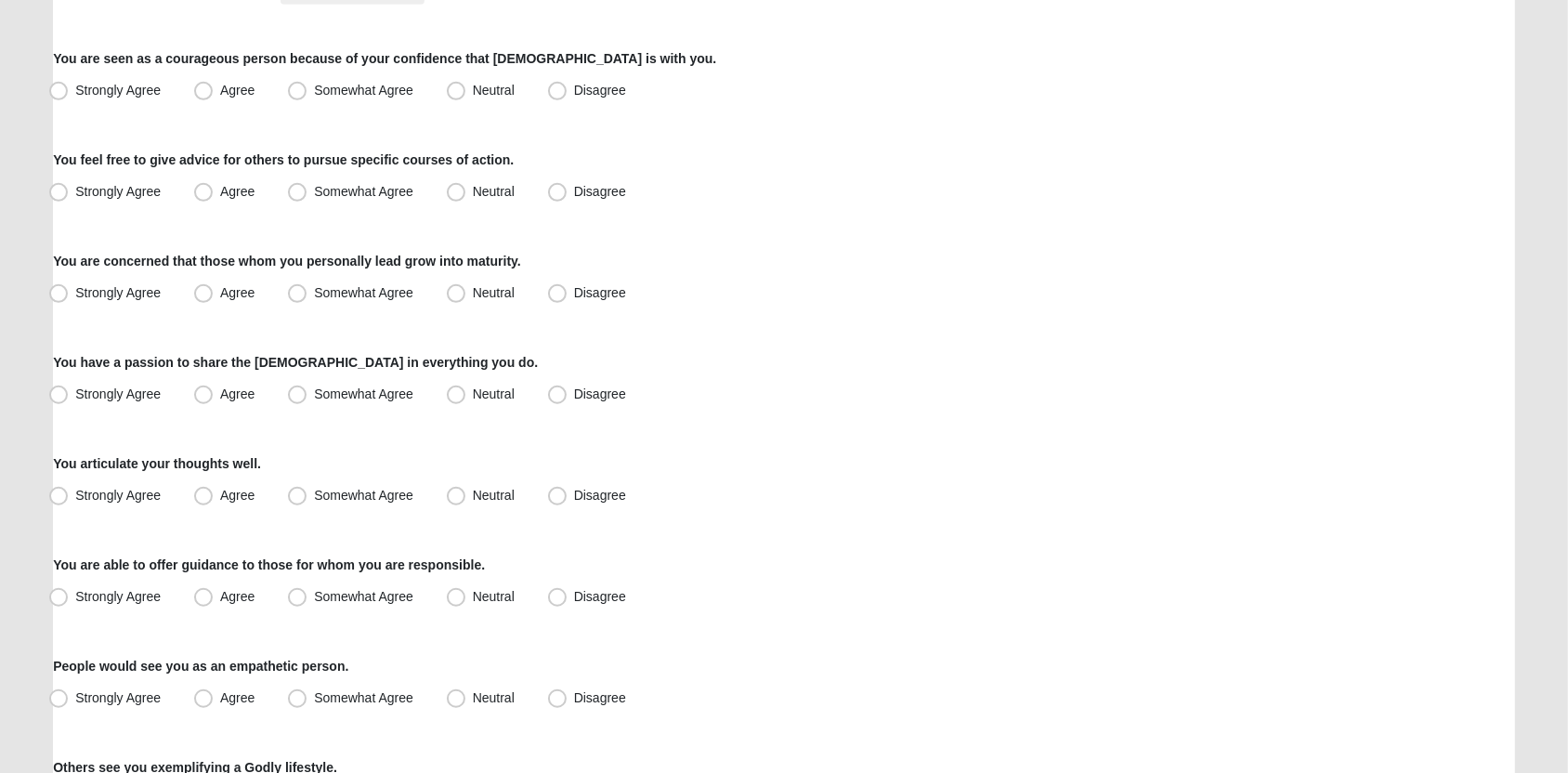 scroll, scrollTop: 922, scrollLeft: 0, axis: vertical 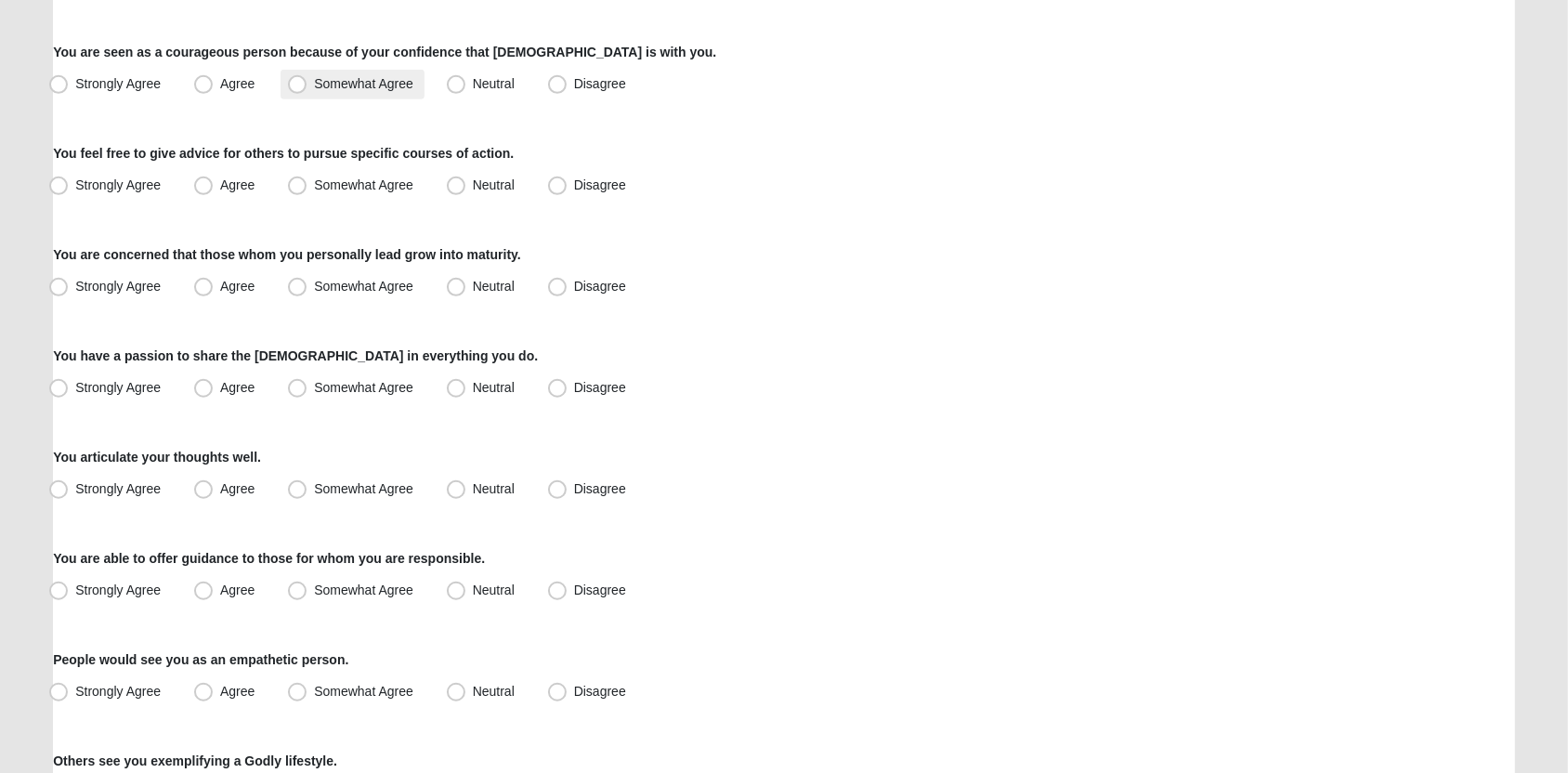 click on "Somewhat Agree" at bounding box center (363, 84) 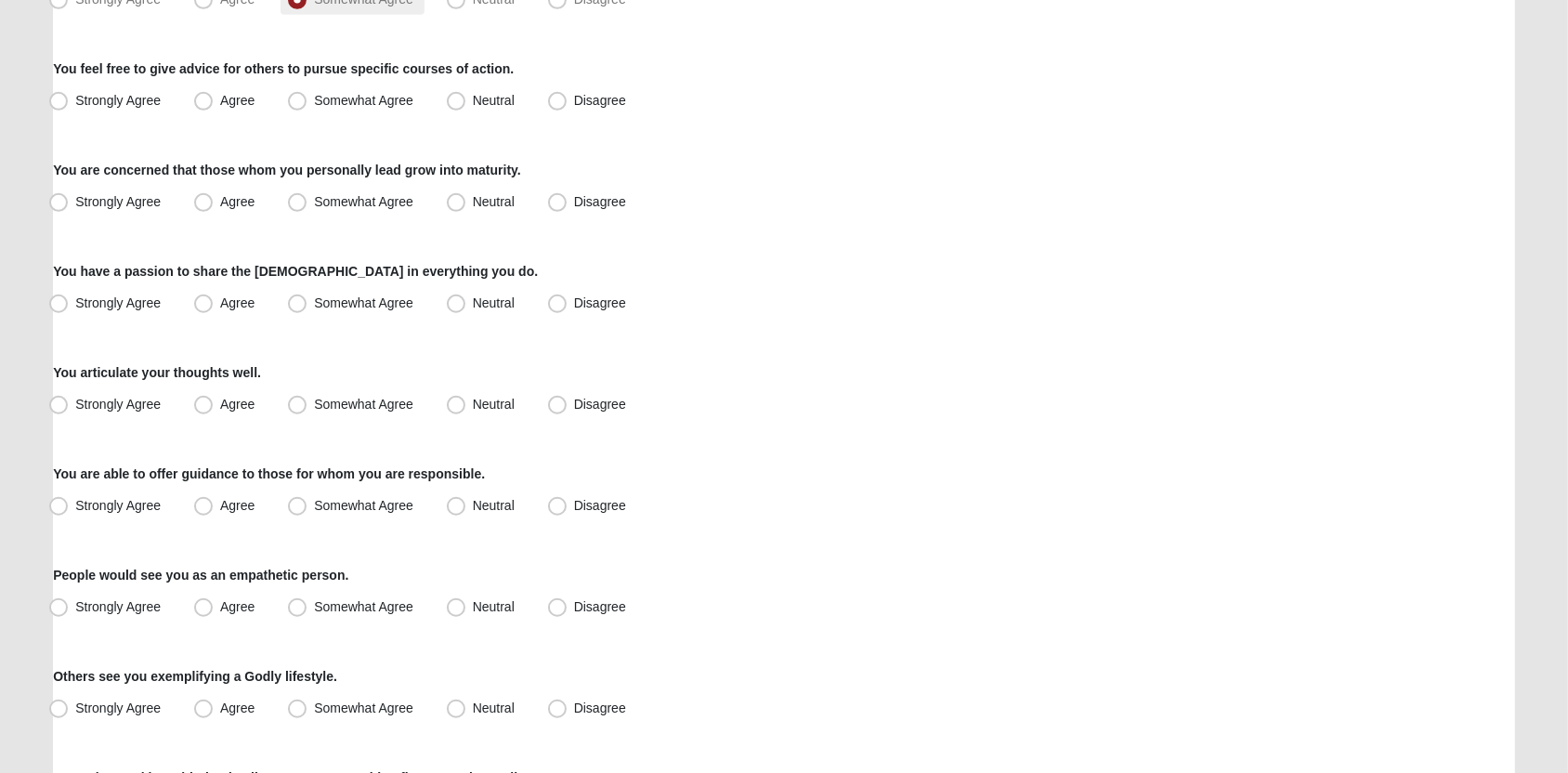 scroll, scrollTop: 1024, scrollLeft: 0, axis: vertical 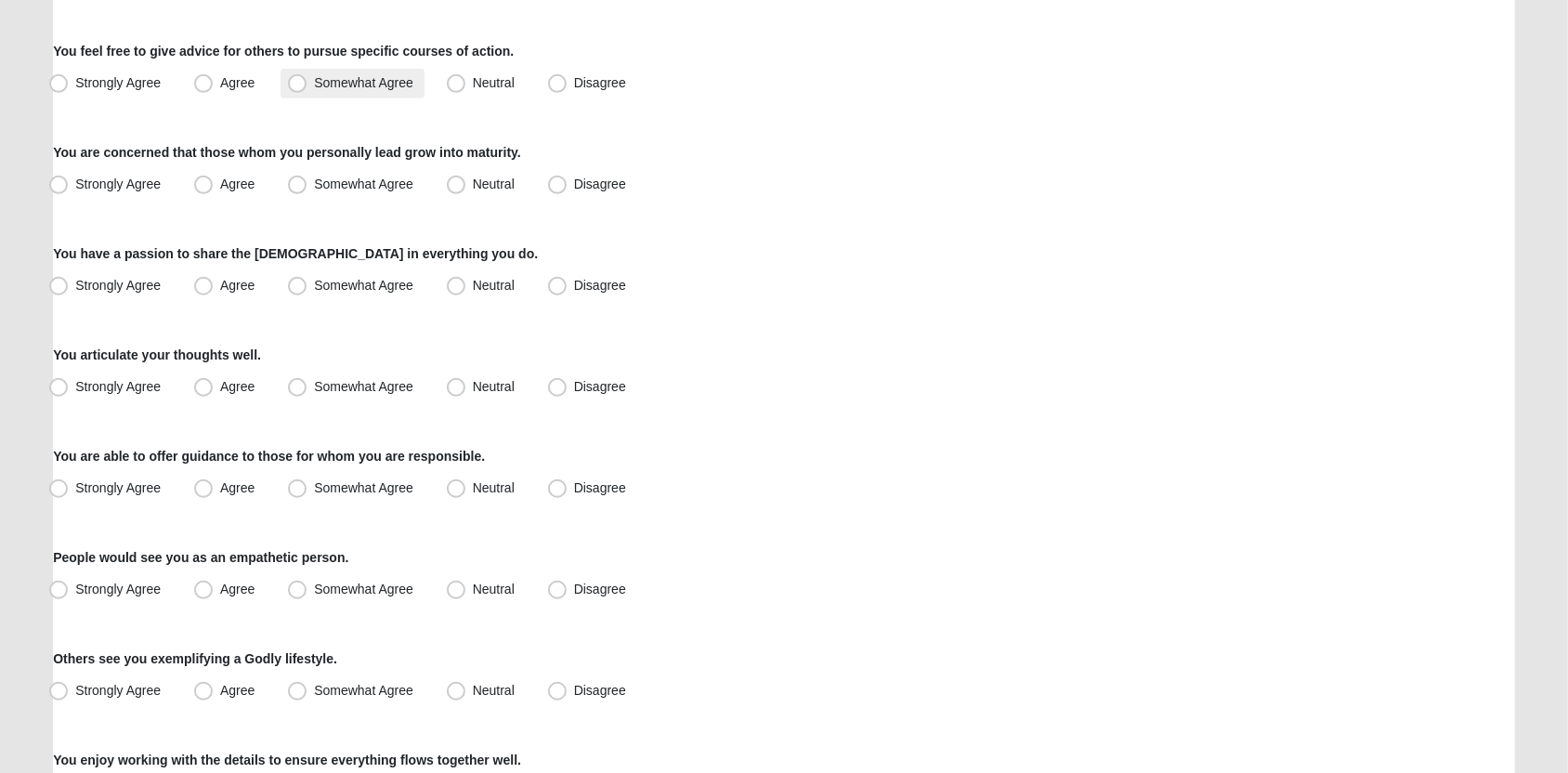 click on "Somewhat Agree" at bounding box center (363, 83) 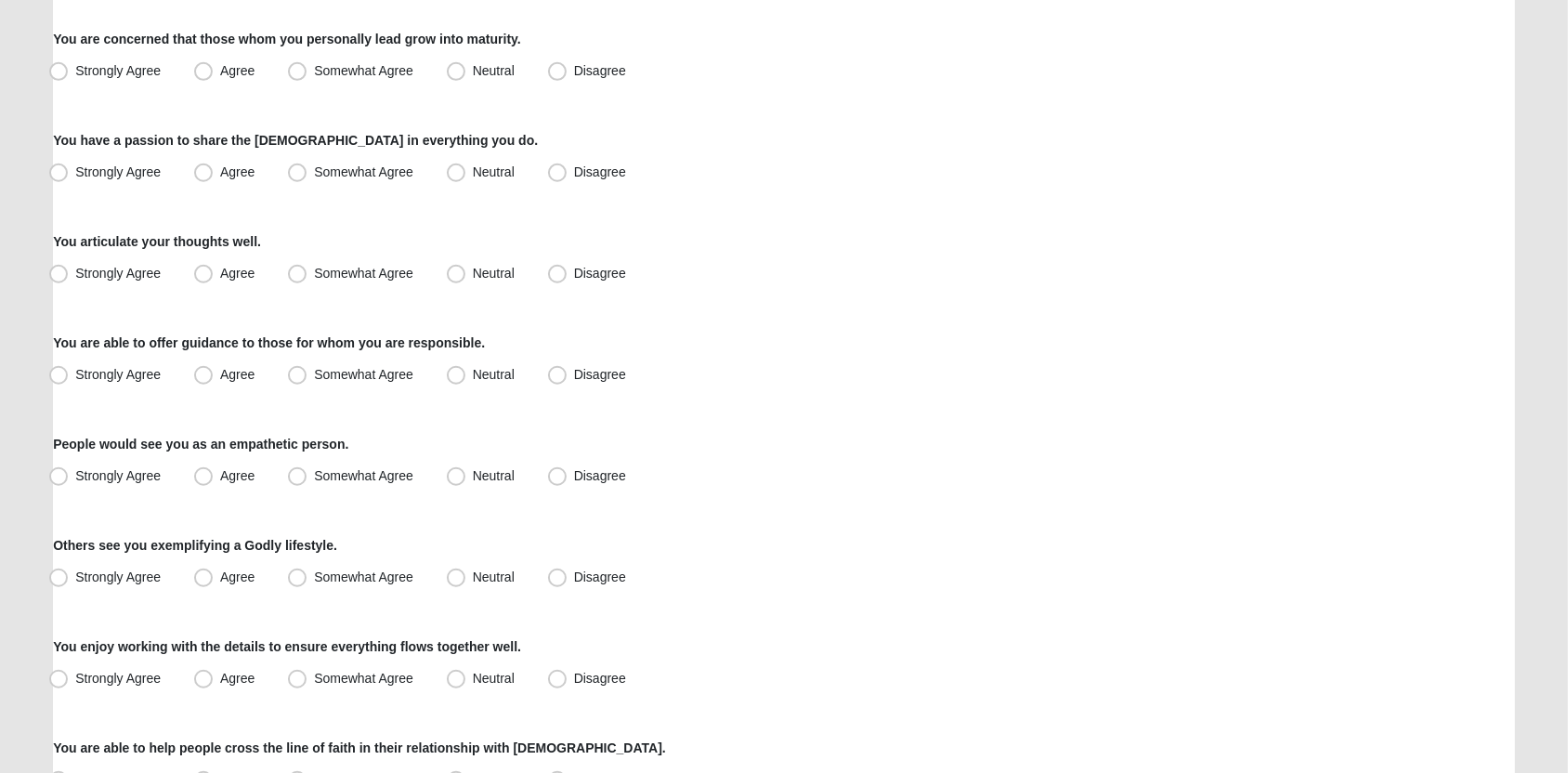 scroll, scrollTop: 1141, scrollLeft: 0, axis: vertical 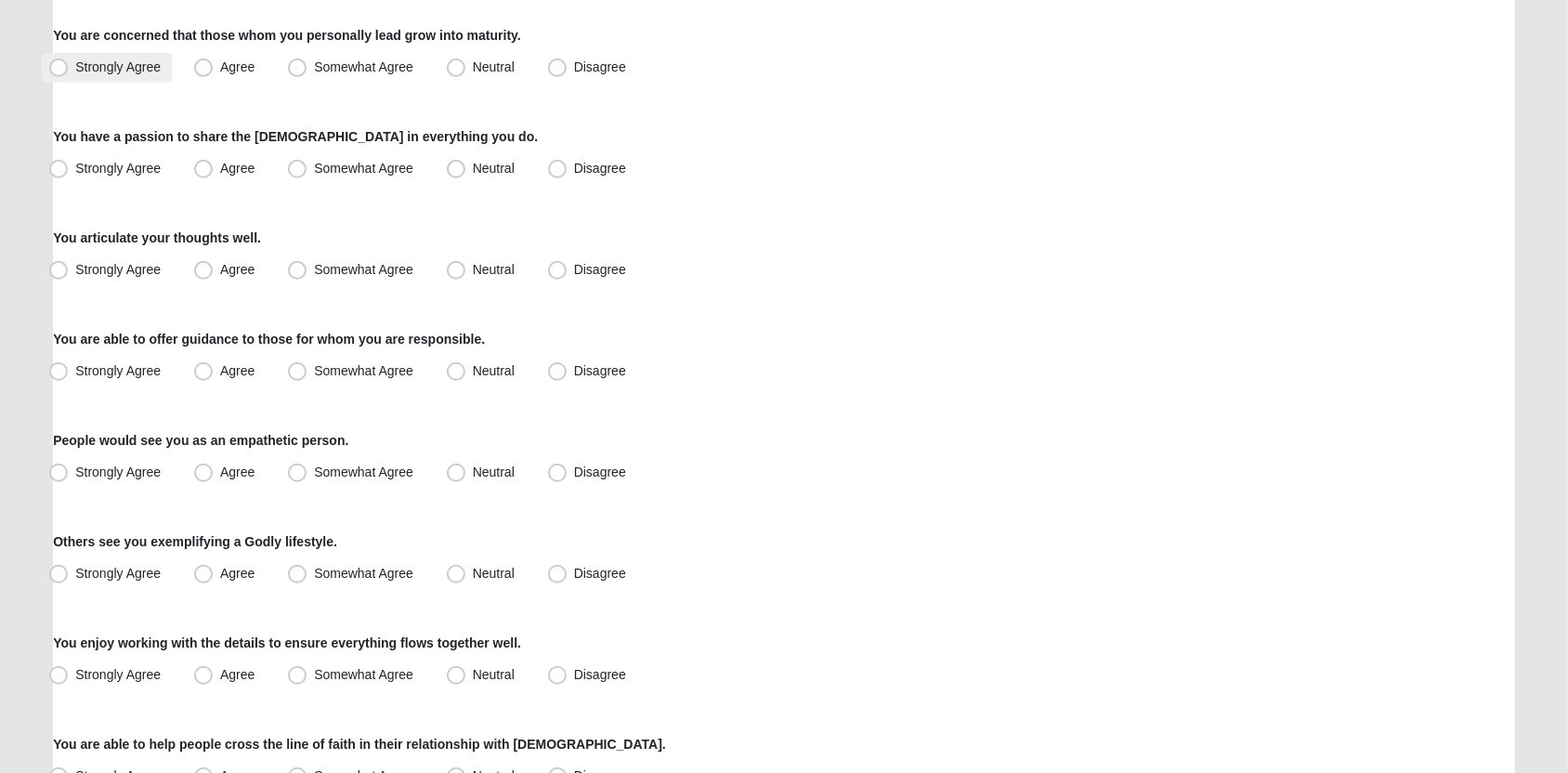 click on "Strongly Agree" at bounding box center [118, 67] 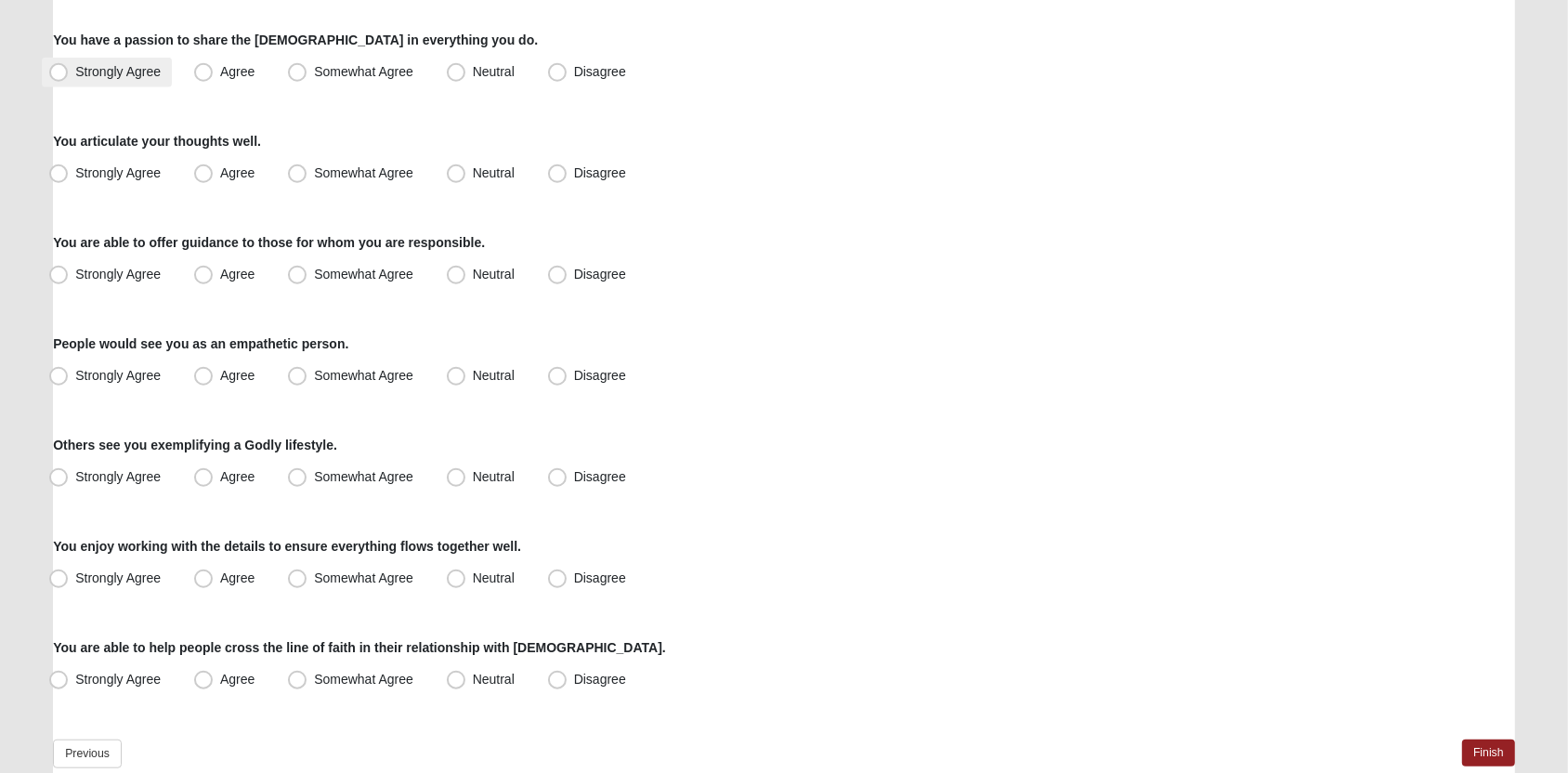 scroll, scrollTop: 1240, scrollLeft: 0, axis: vertical 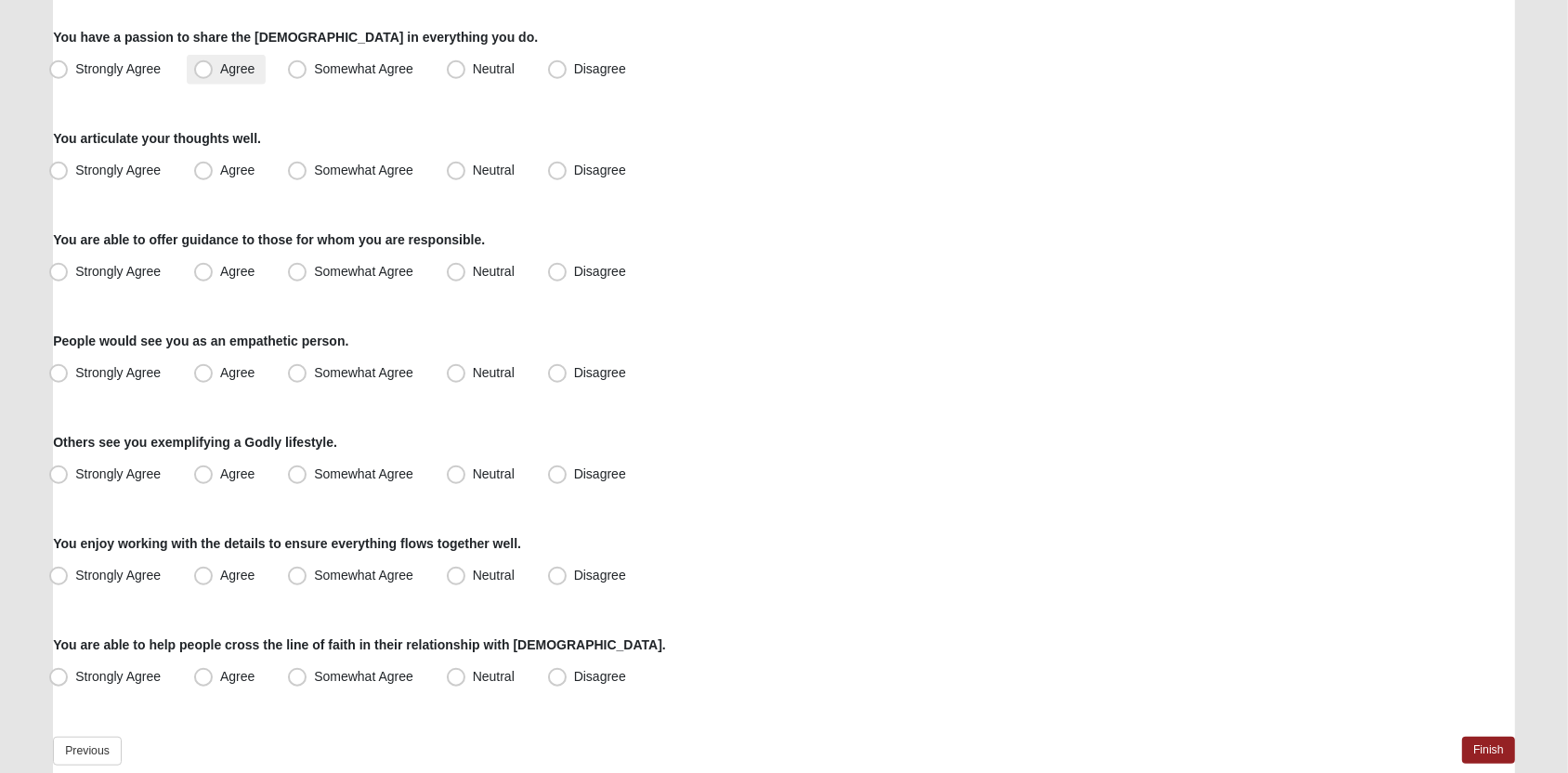 click on "Agree" at bounding box center [237, 69] 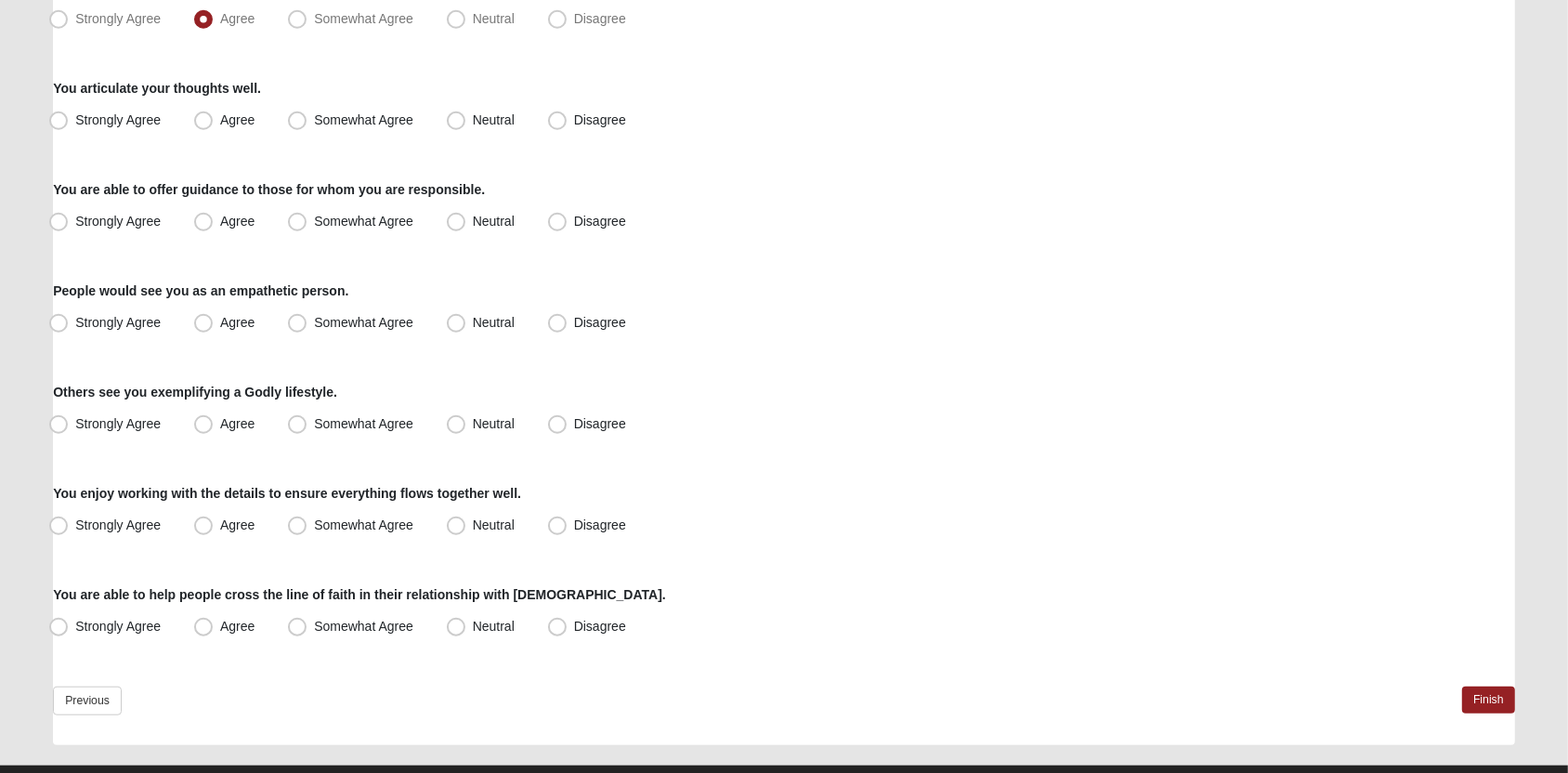 scroll, scrollTop: 1290, scrollLeft: 0, axis: vertical 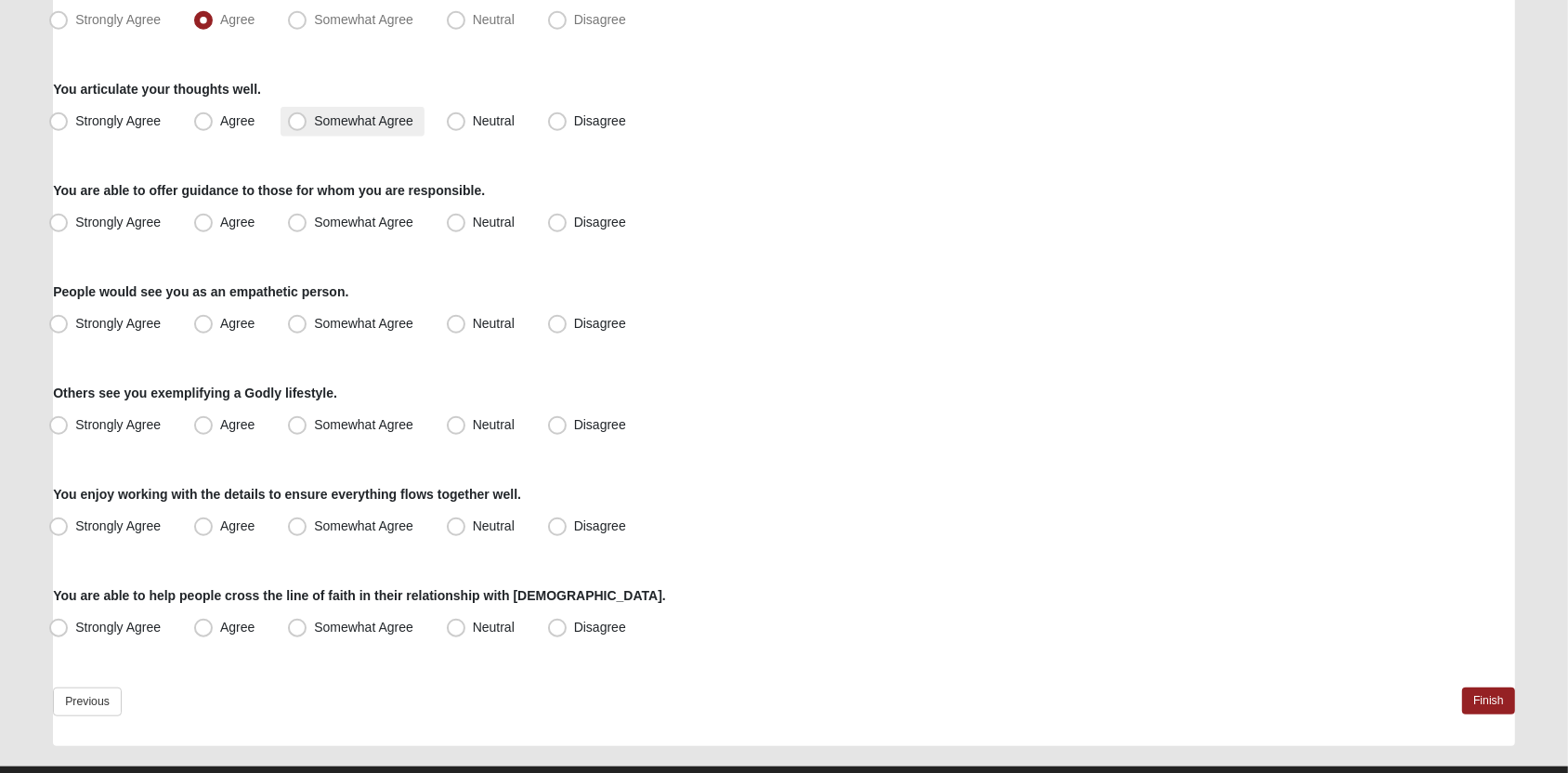 click on "Somewhat Agree" at bounding box center (363, 121) 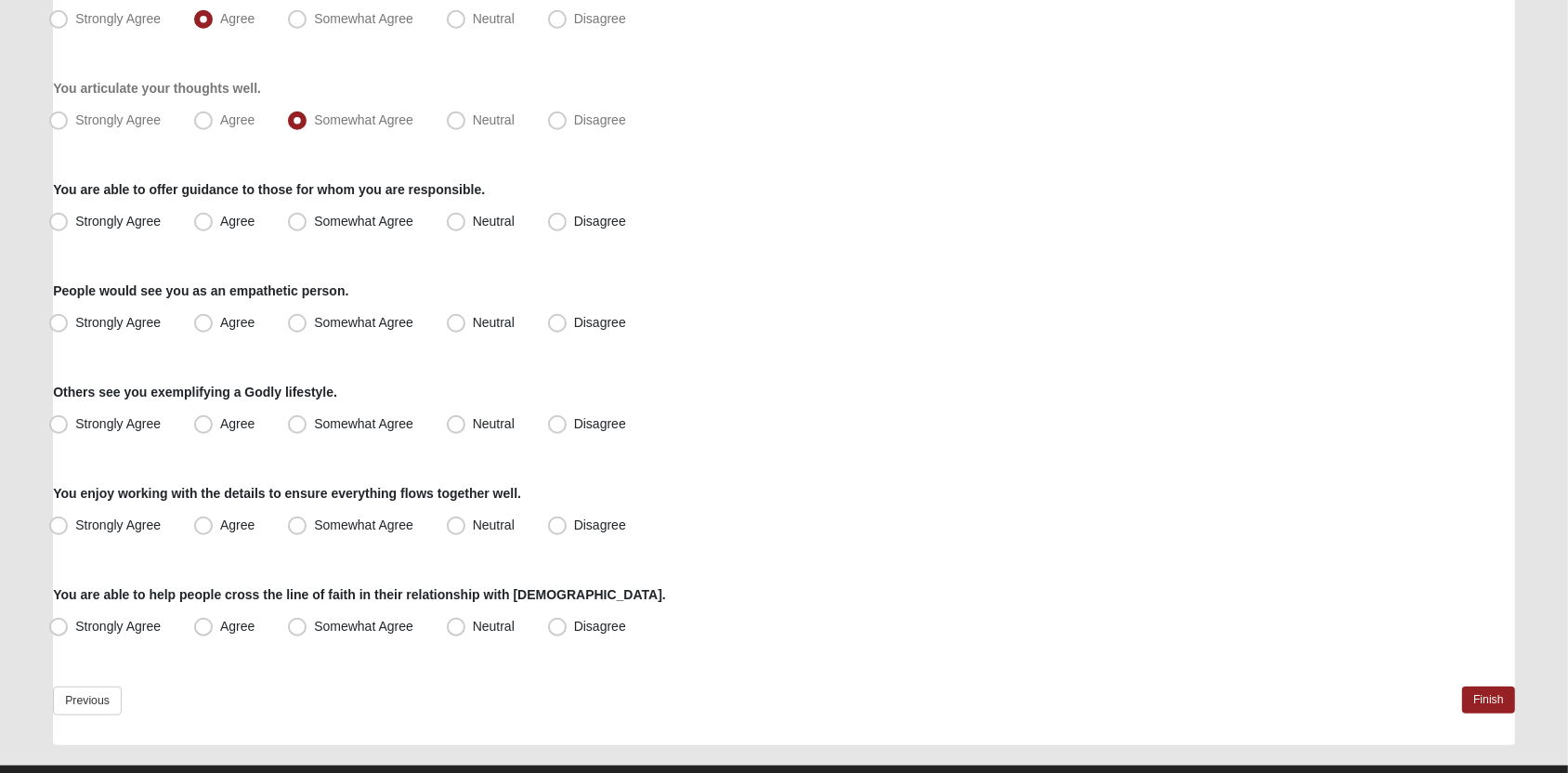 scroll, scrollTop: 1290, scrollLeft: 0, axis: vertical 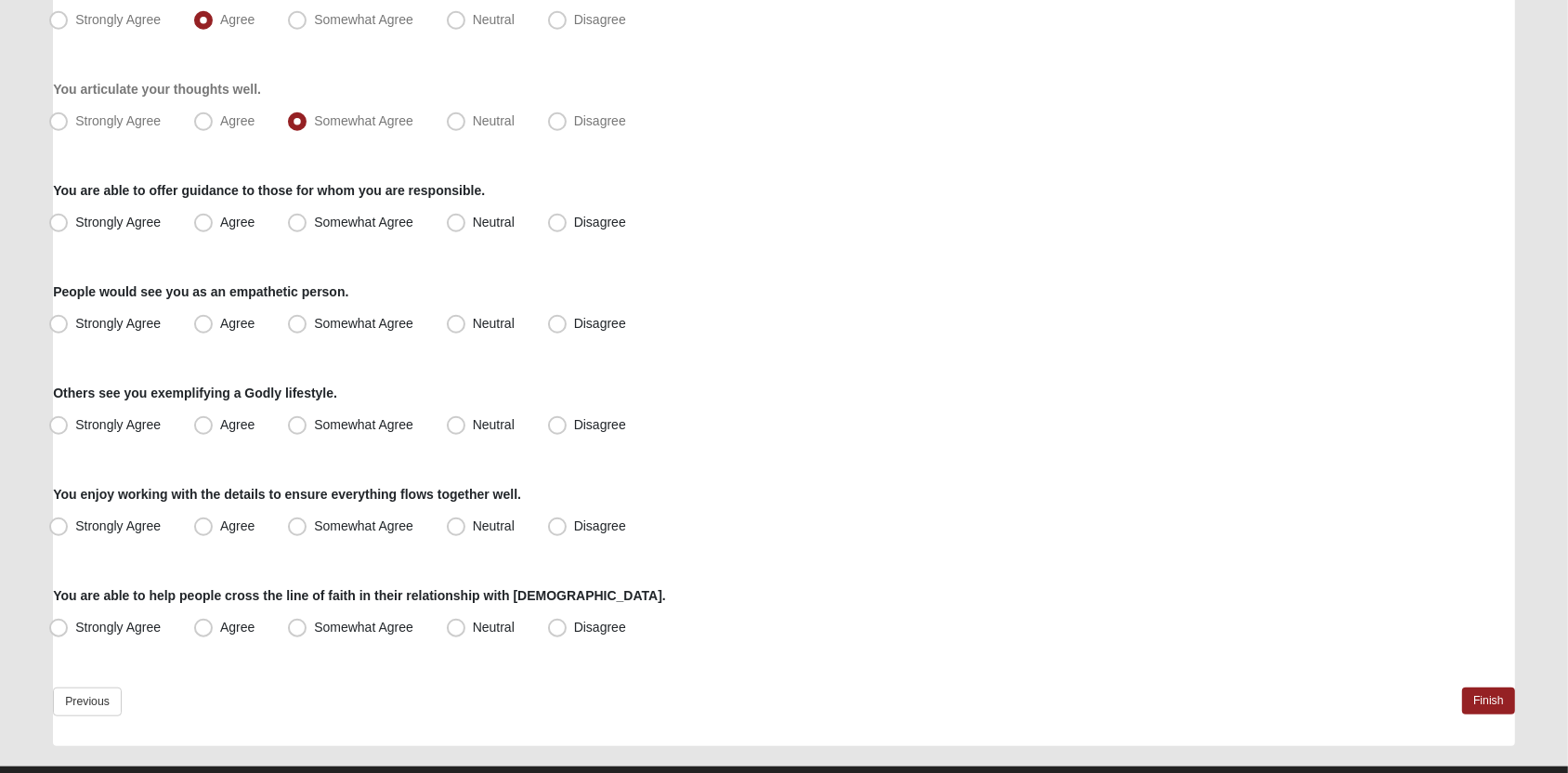 click on "Respond to these items quickly and don’t overthink them. Usually your first response is your best response.
80%
When talking with others, their relationship with God comes up naturally.
Strongly Agree
Agree
Somewhat Agree
Neutral
Disagree
You attempt to reconcile various truths from scripture in order to understand how they relate.
Agree" at bounding box center (784, -197) 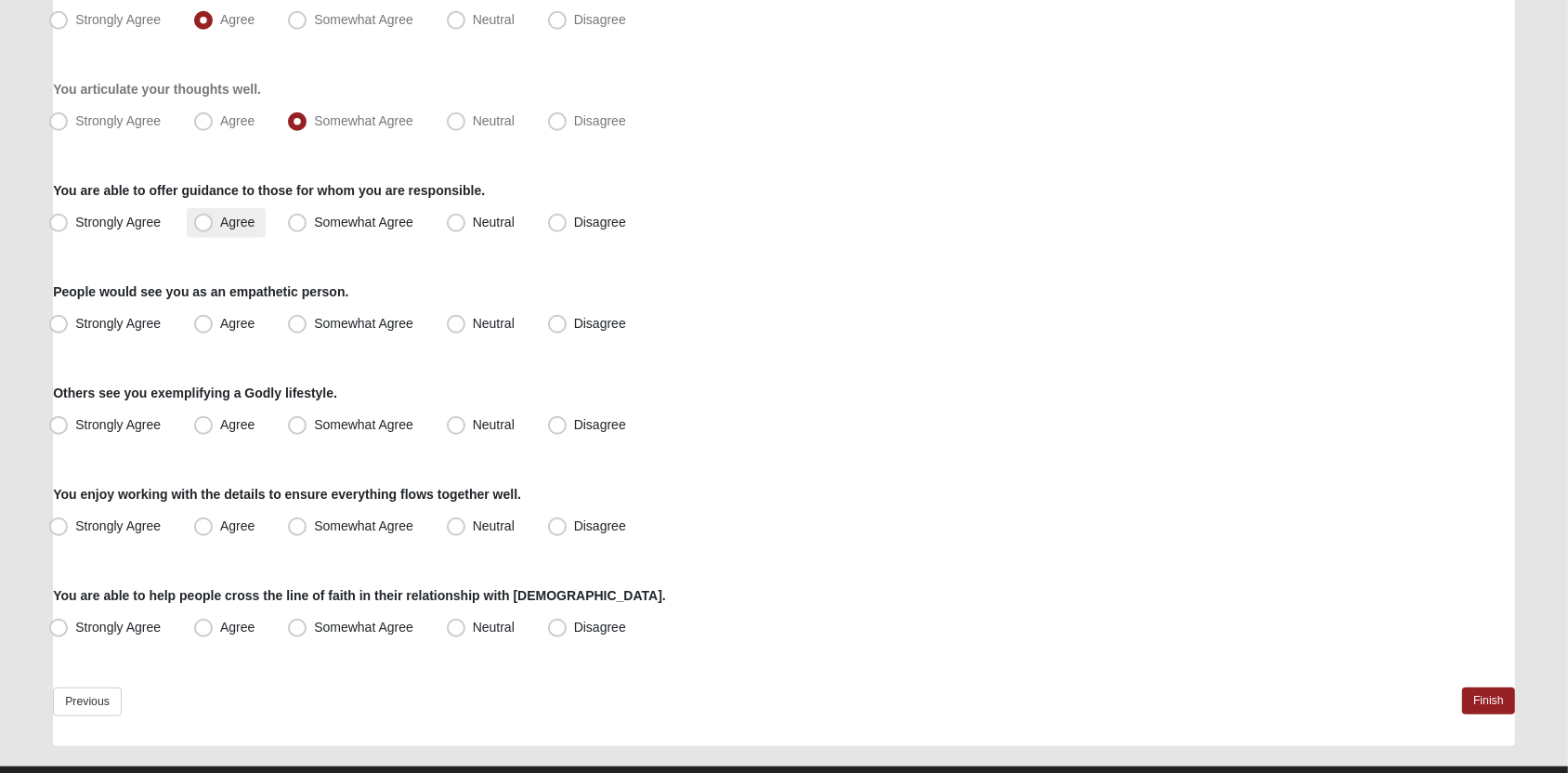 click on "Agree" at bounding box center [237, 222] 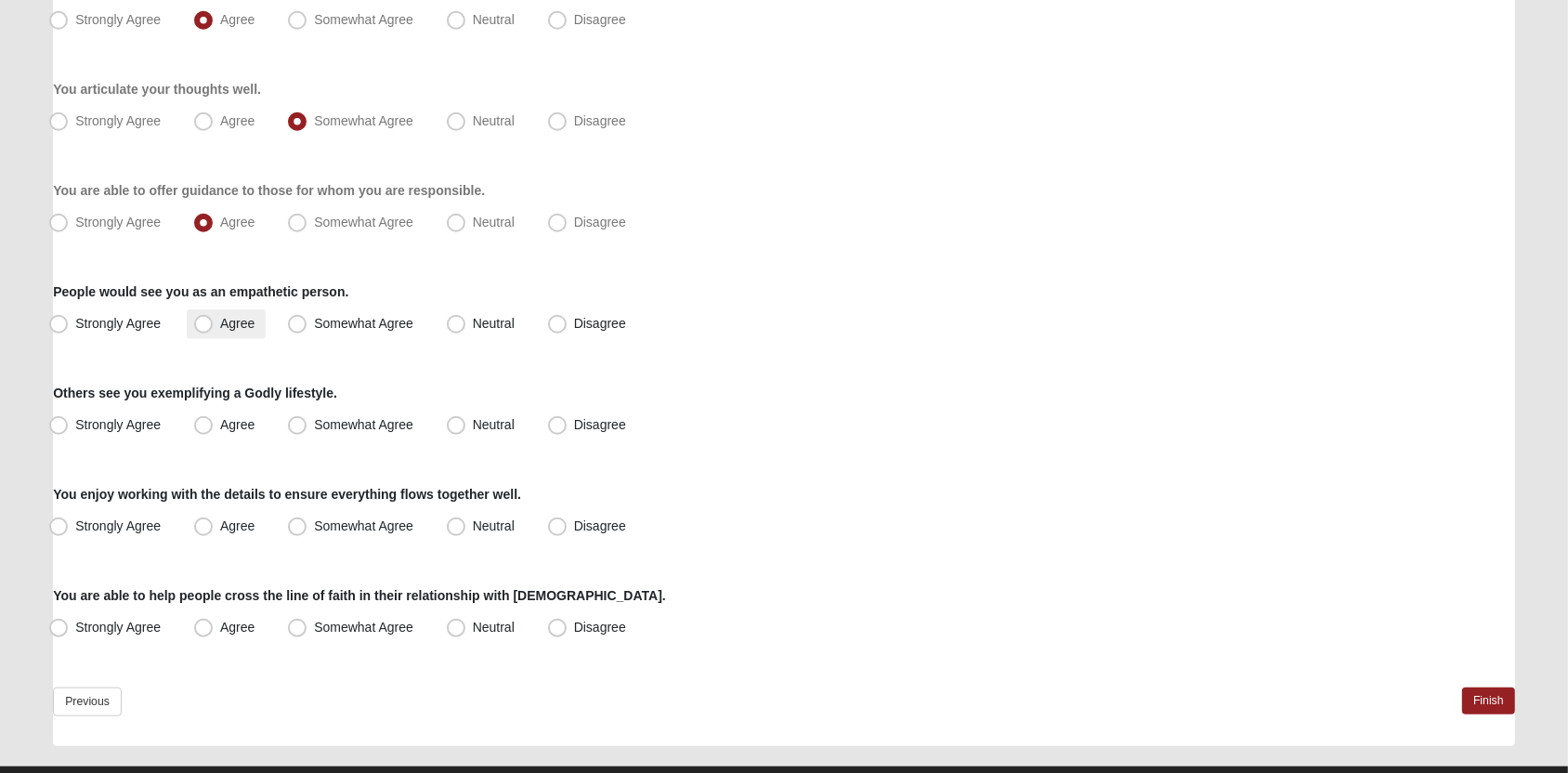 click on "Agree" at bounding box center (237, 323) 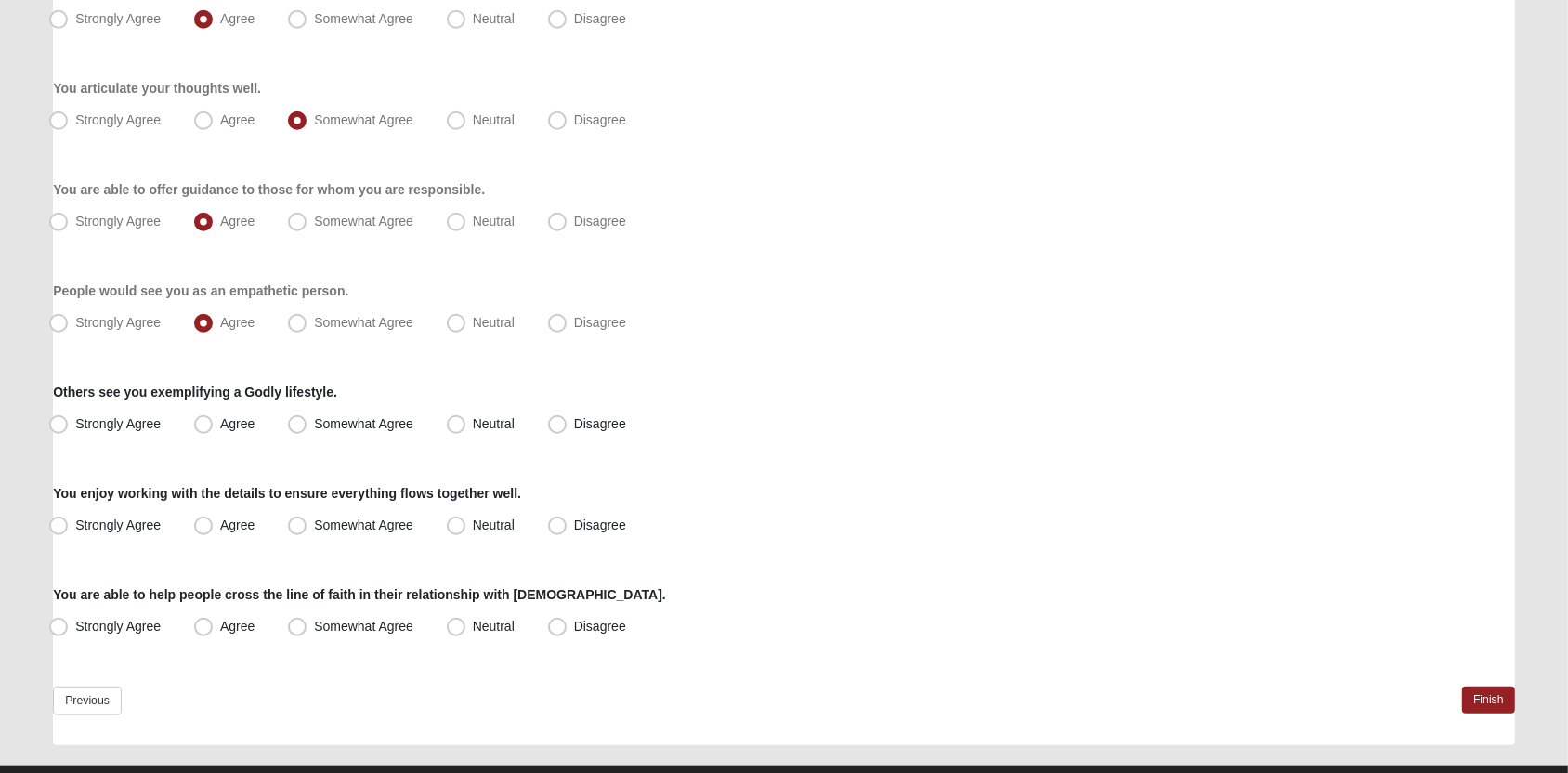 scroll, scrollTop: 1290, scrollLeft: 0, axis: vertical 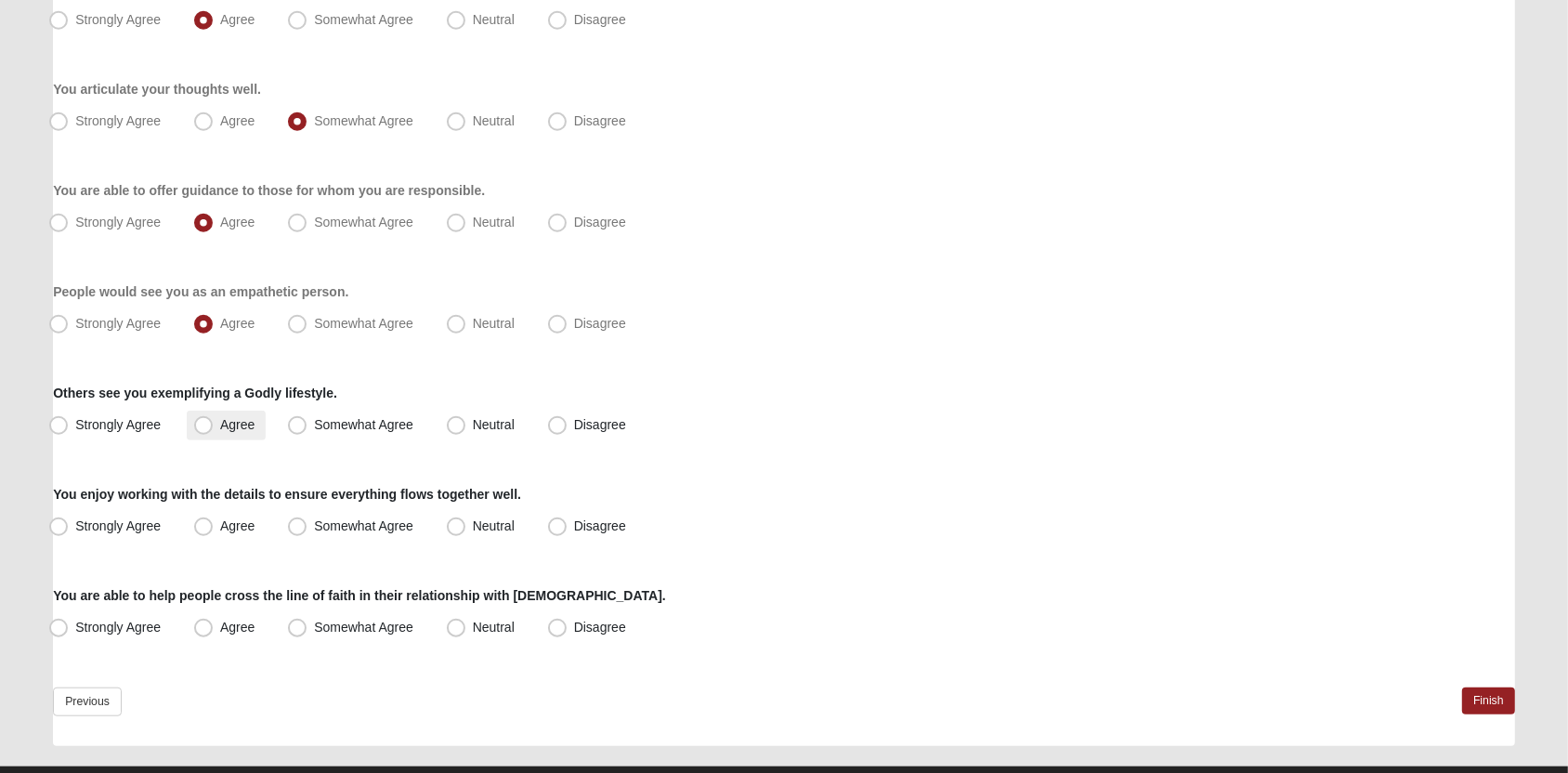 click on "Agree" at bounding box center (237, 425) 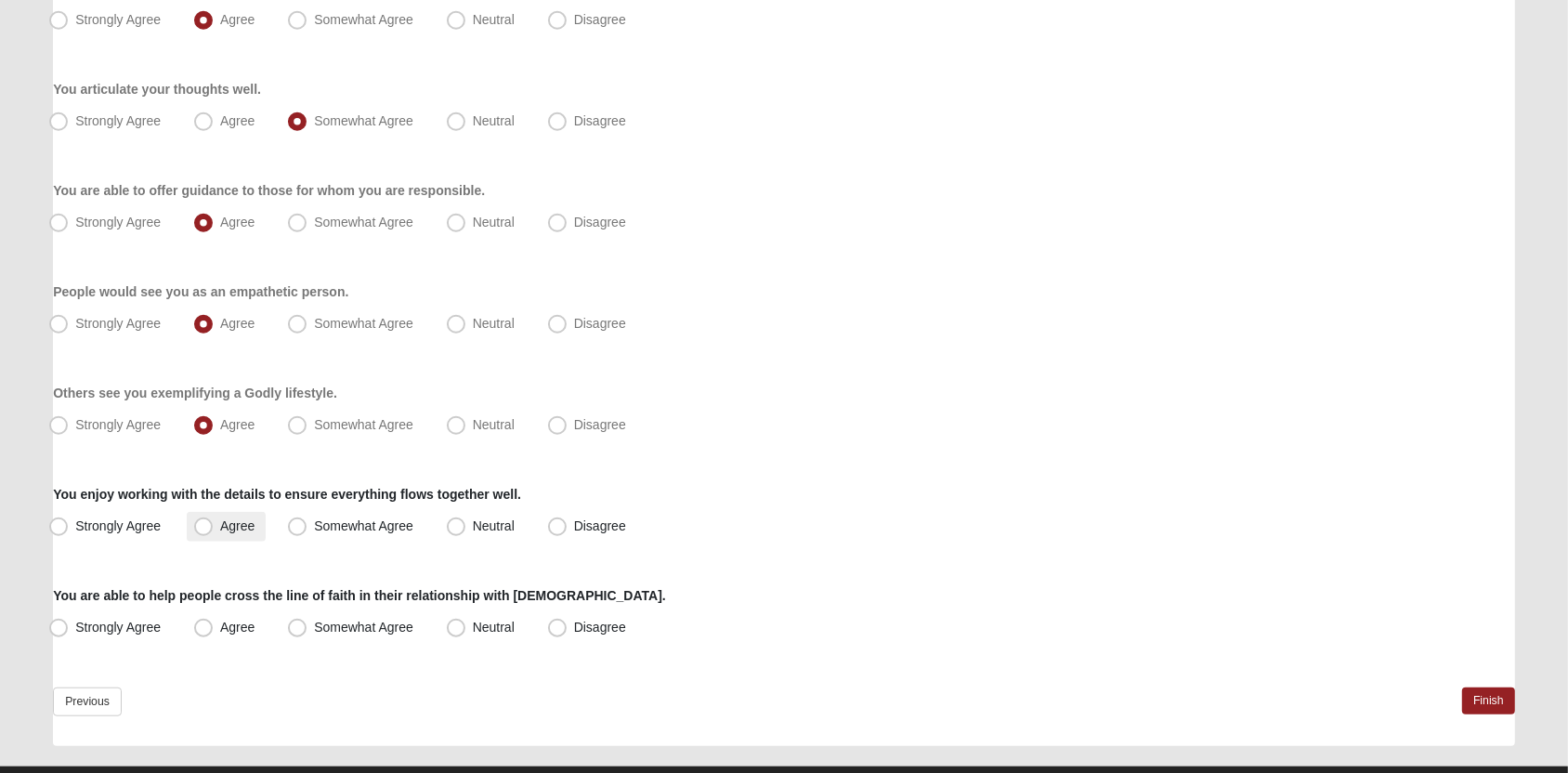 click on "Agree" at bounding box center (237, 526) 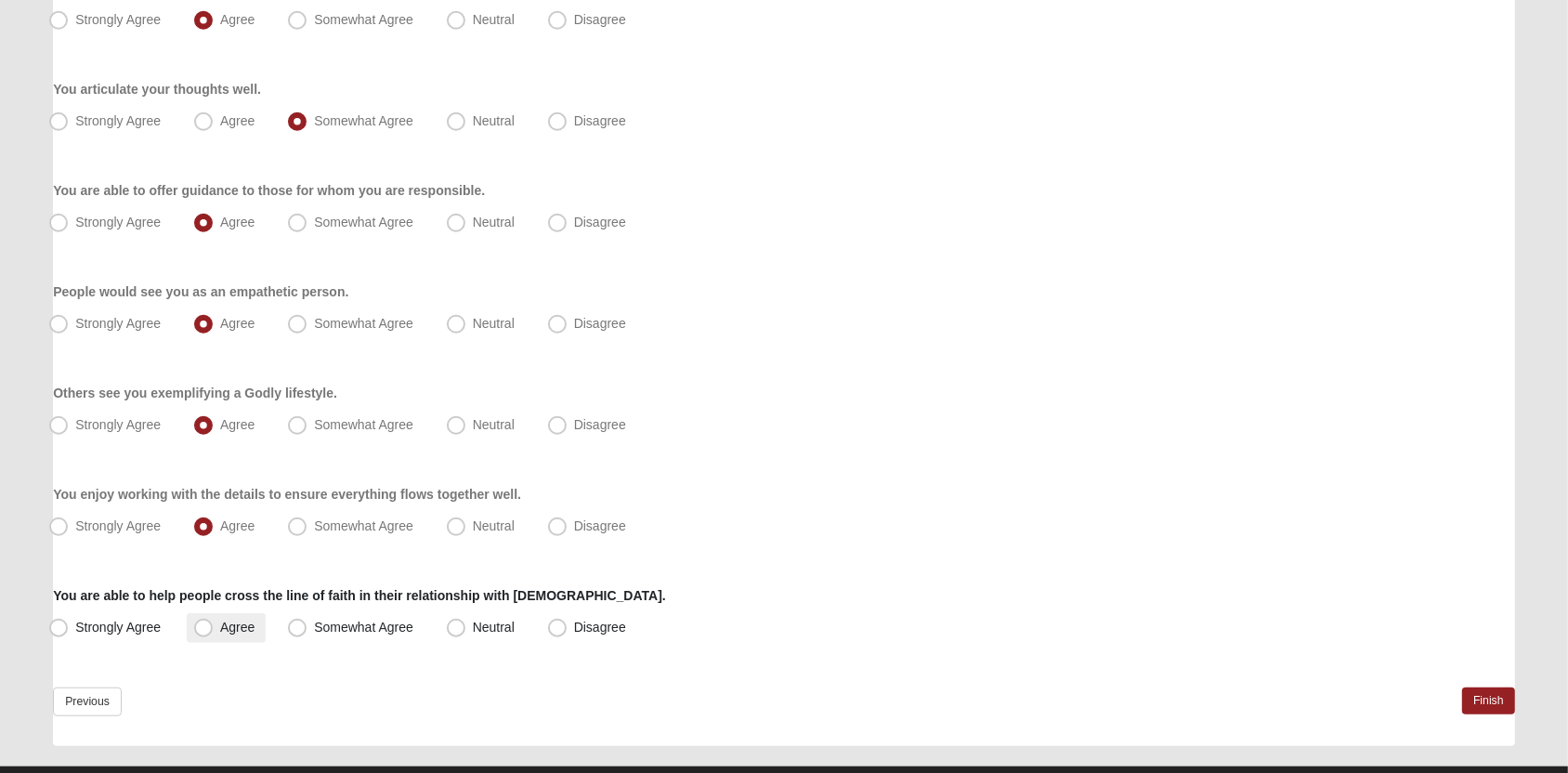 click on "Agree" at bounding box center (226, 628) 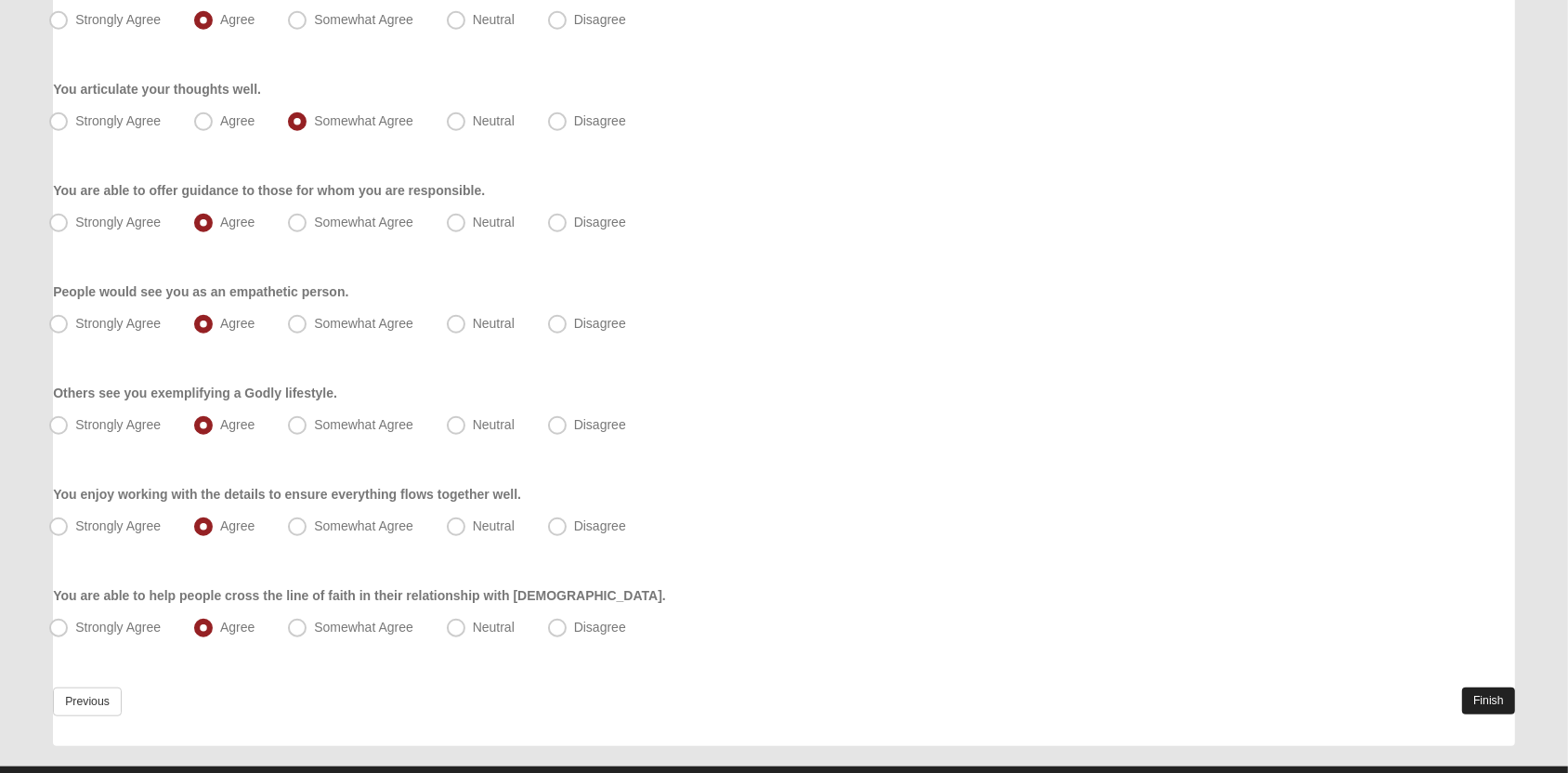 click on "Finish" at bounding box center (1488, 701) 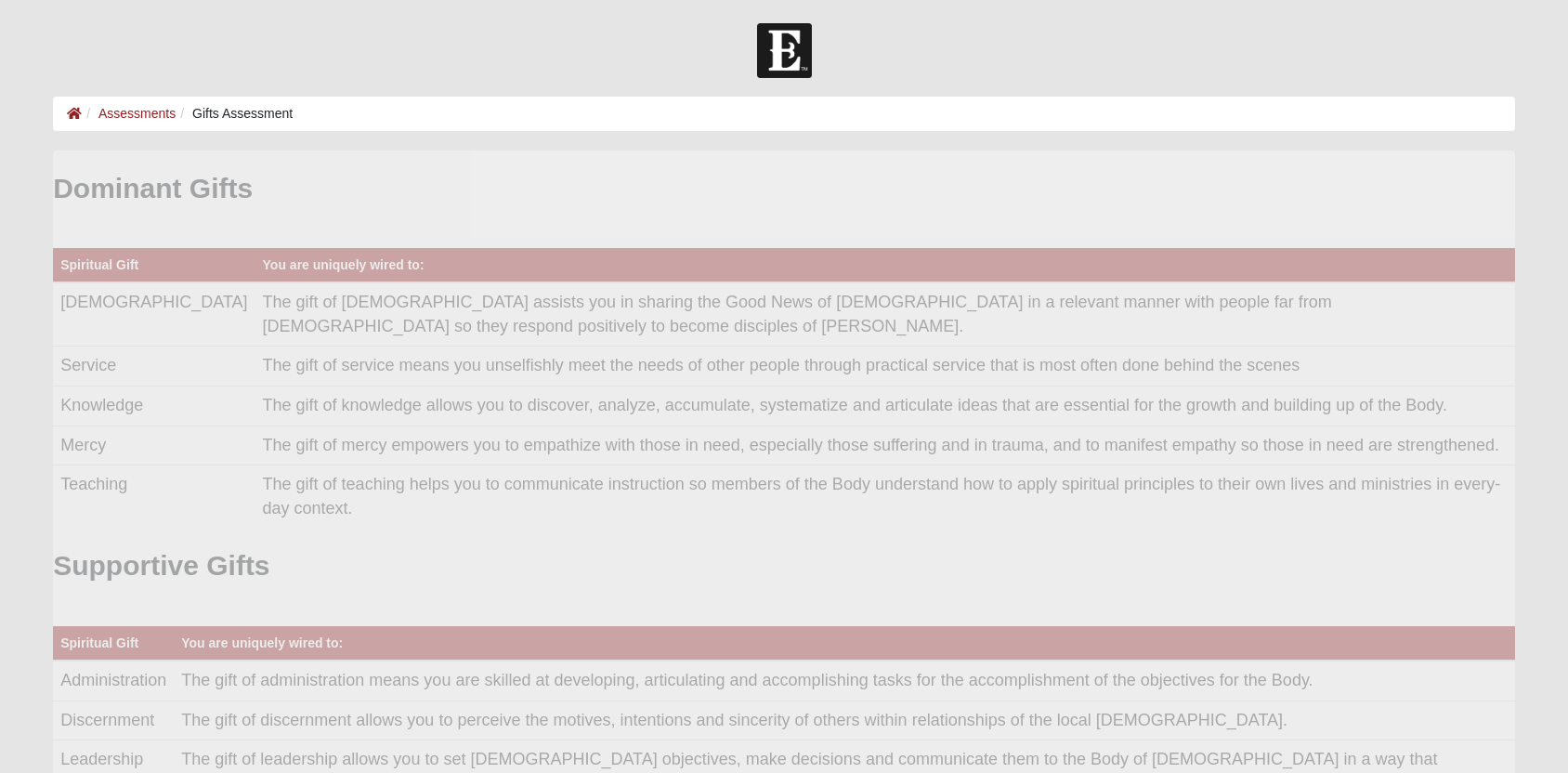 scroll, scrollTop: 0, scrollLeft: 0, axis: both 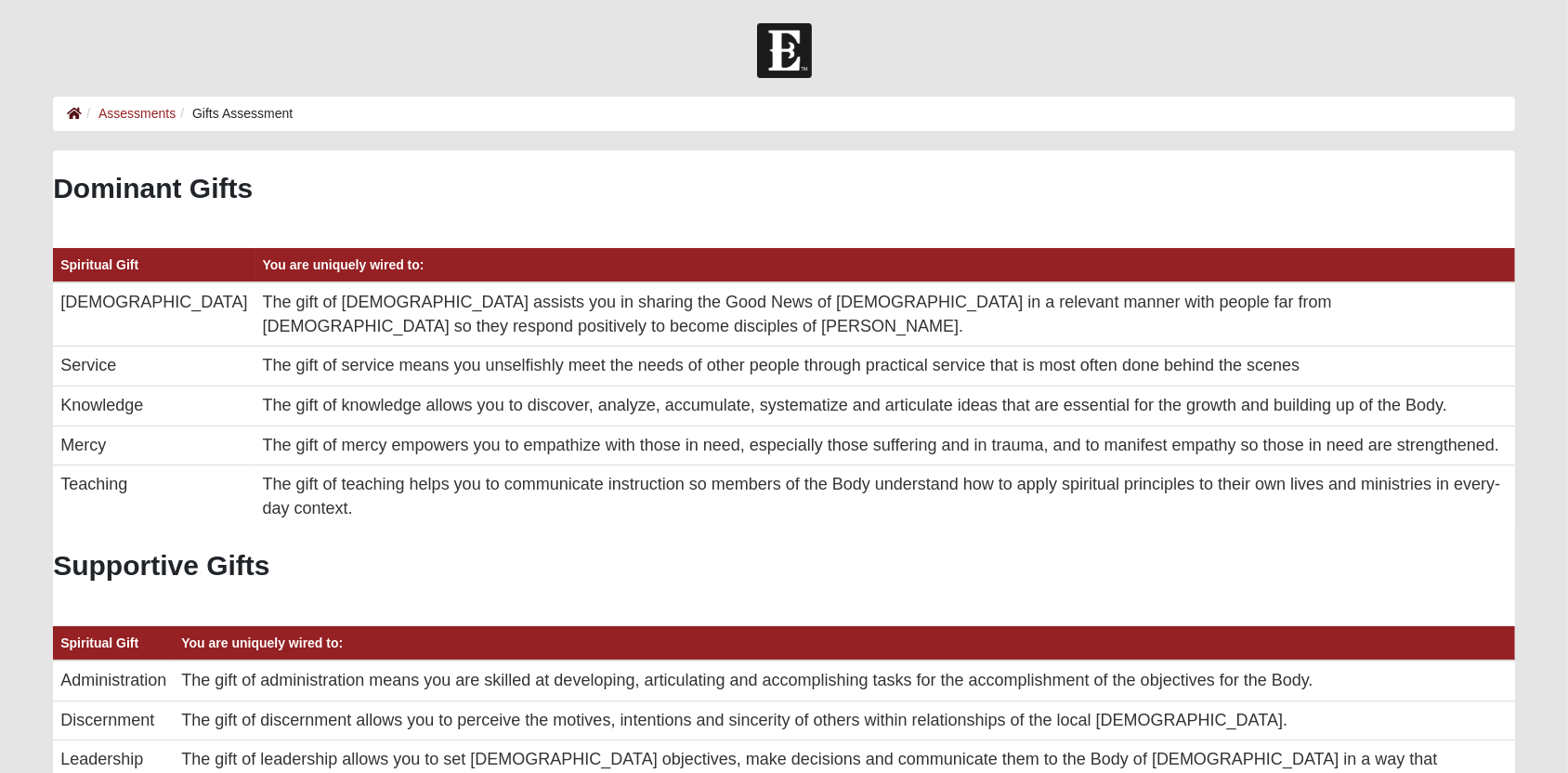 click at bounding box center [74, 113] 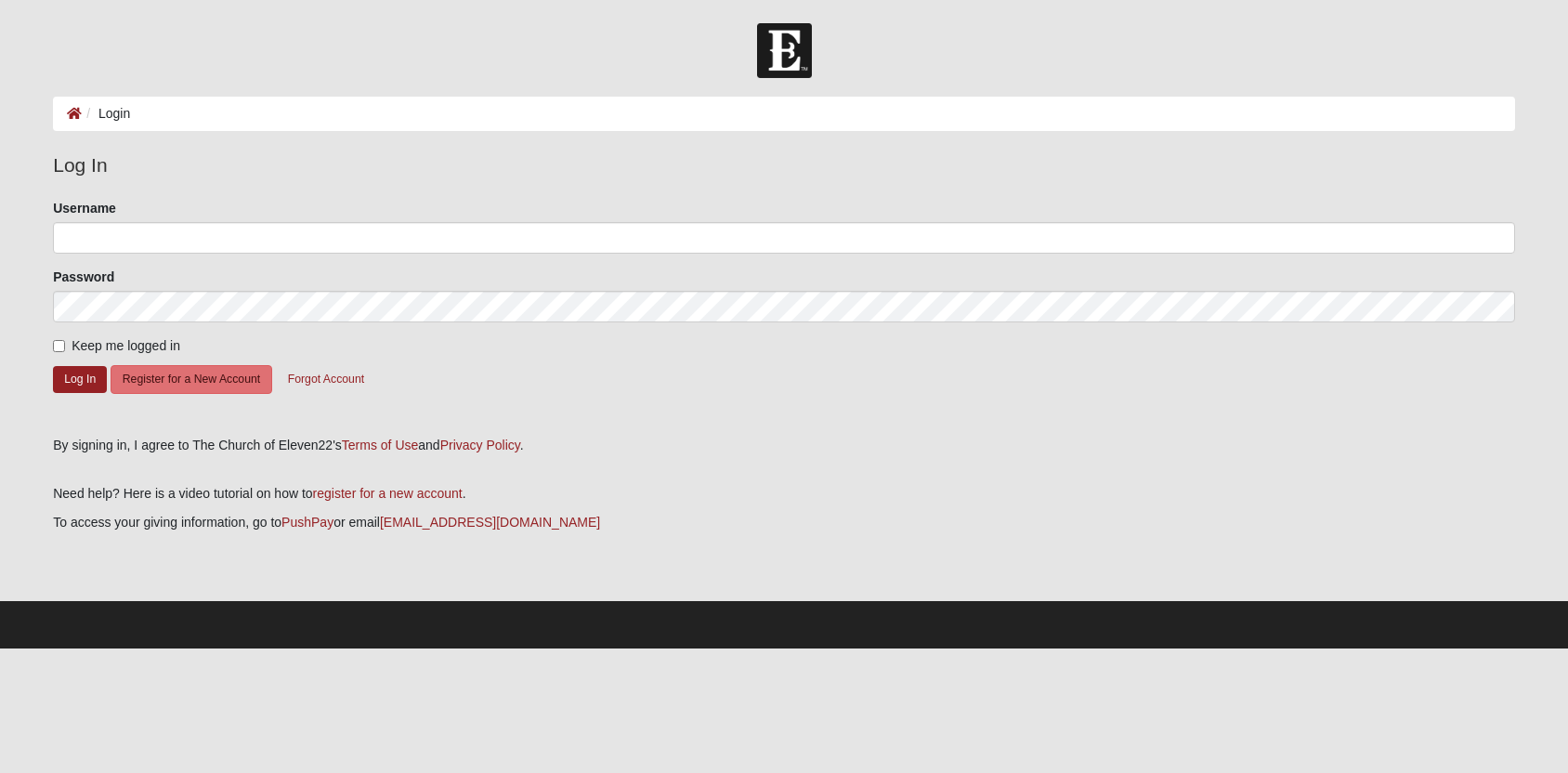 scroll, scrollTop: 0, scrollLeft: 0, axis: both 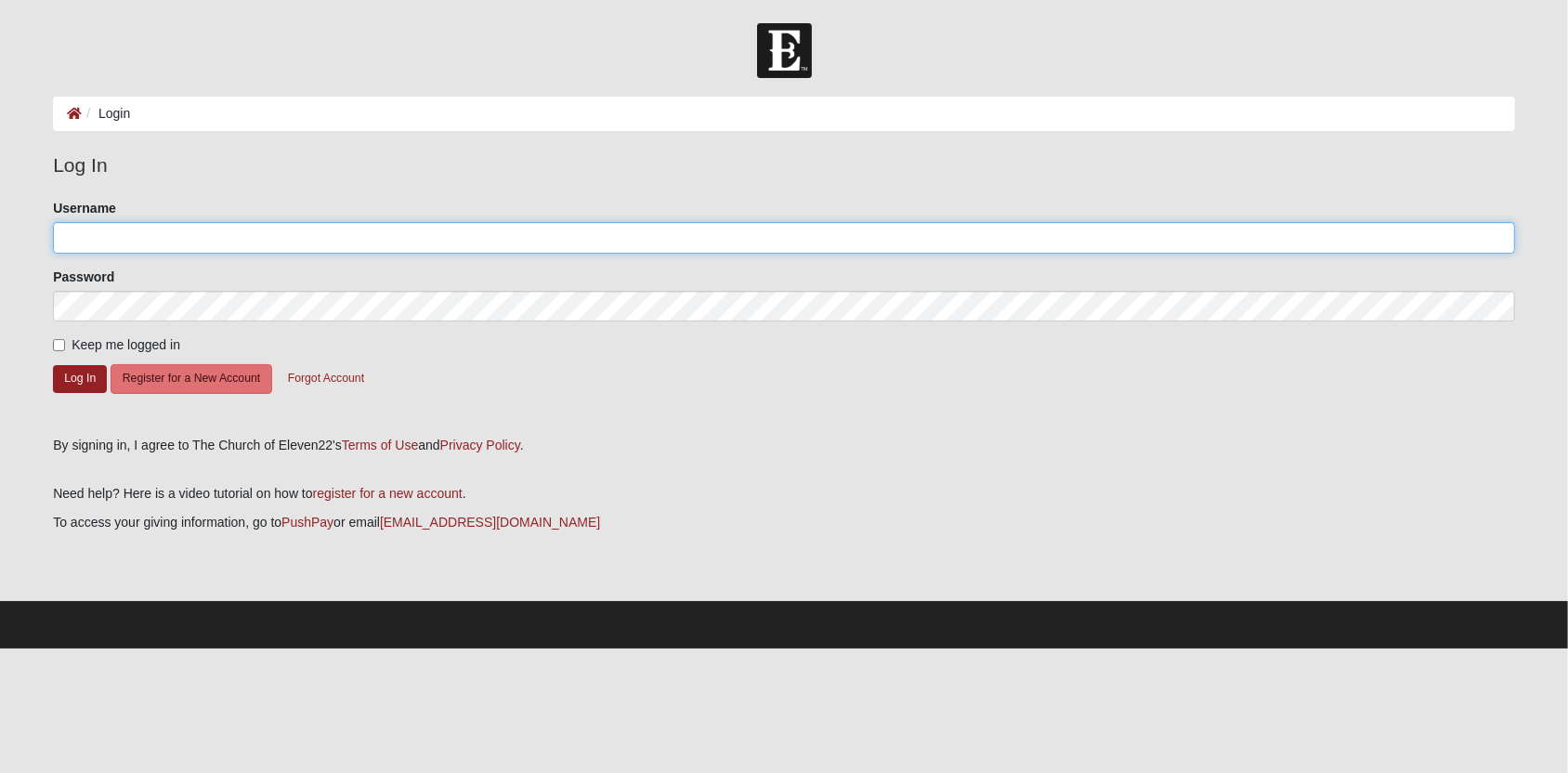 type on "neflmom" 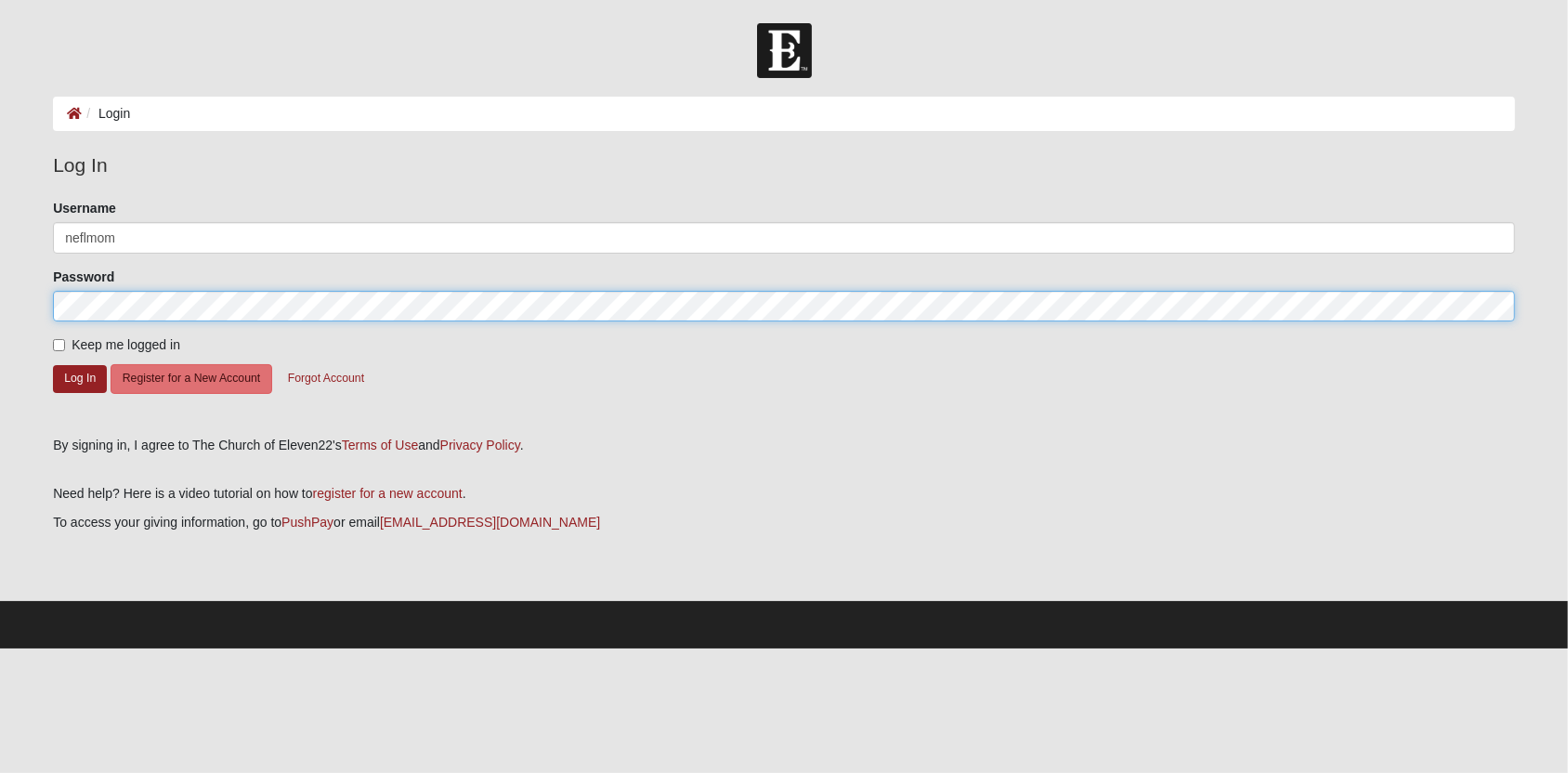 click on "Log In" 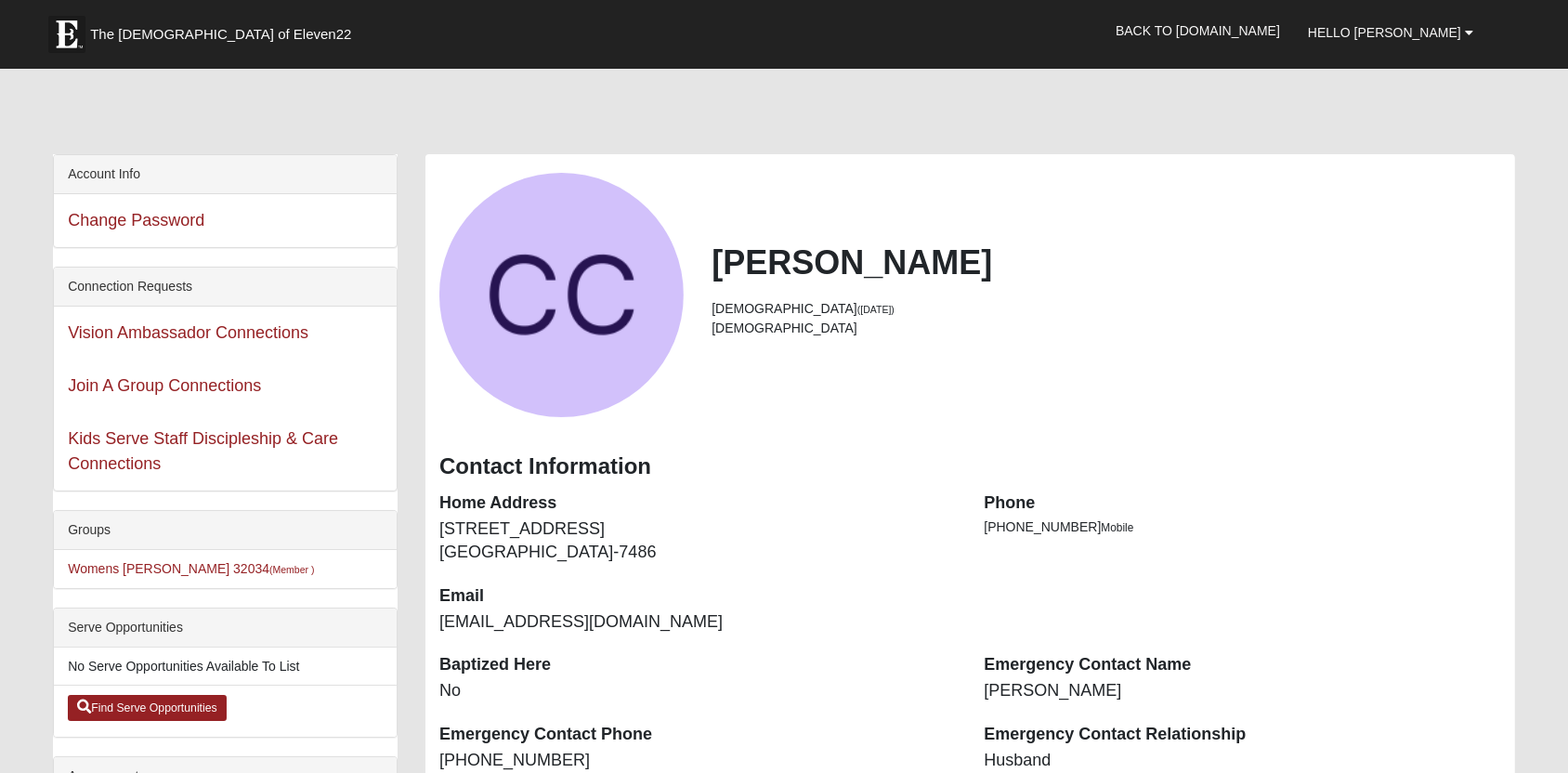 scroll, scrollTop: 0, scrollLeft: 0, axis: both 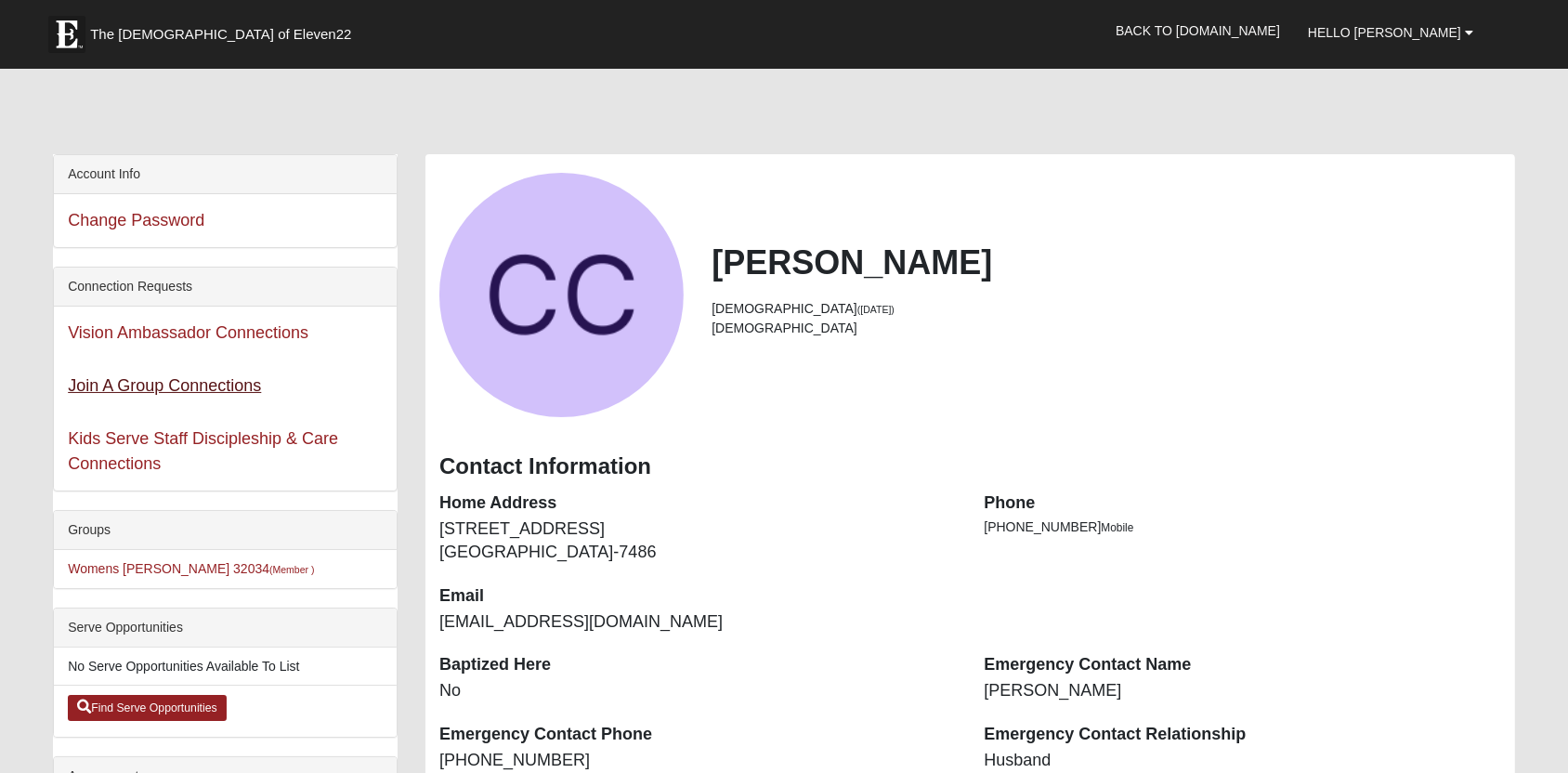 click on "Join A Group Connections" at bounding box center (164, 386) 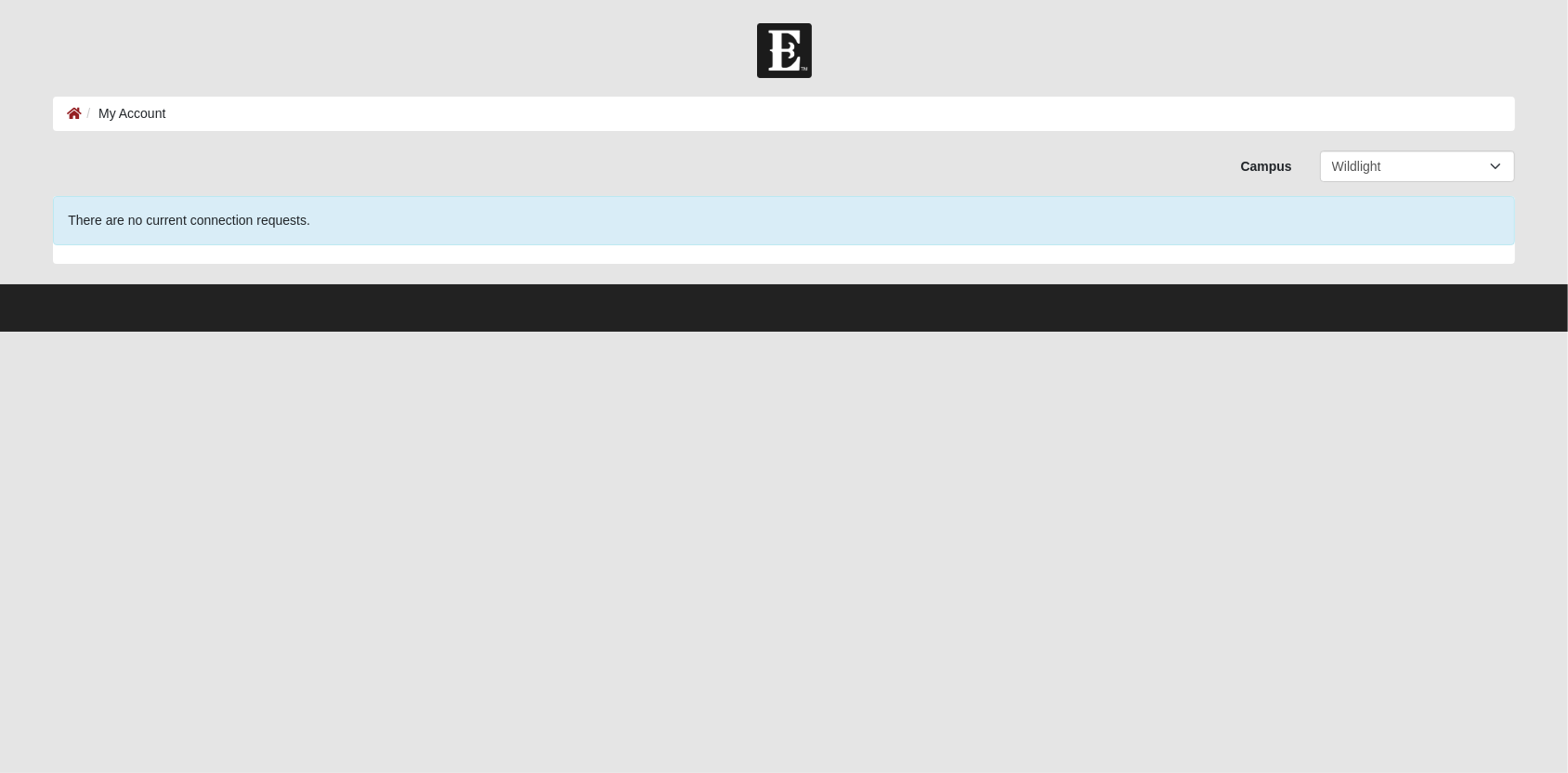 scroll, scrollTop: 0, scrollLeft: 0, axis: both 